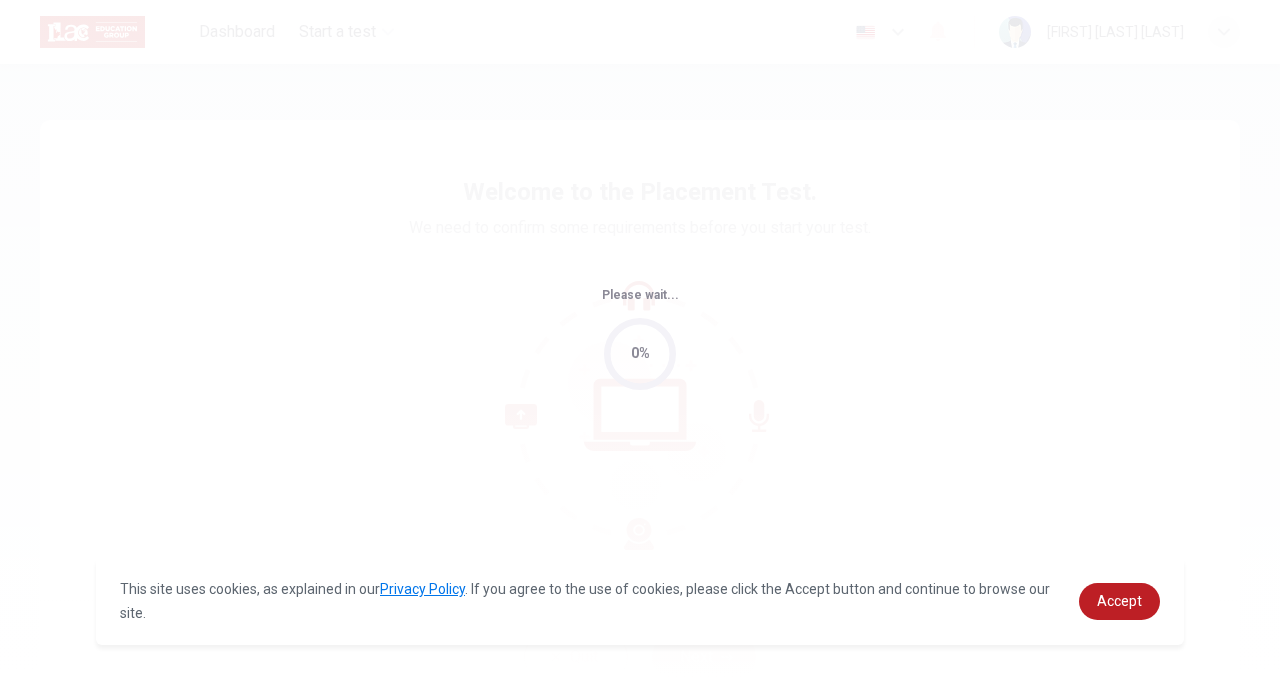 scroll, scrollTop: 0, scrollLeft: 0, axis: both 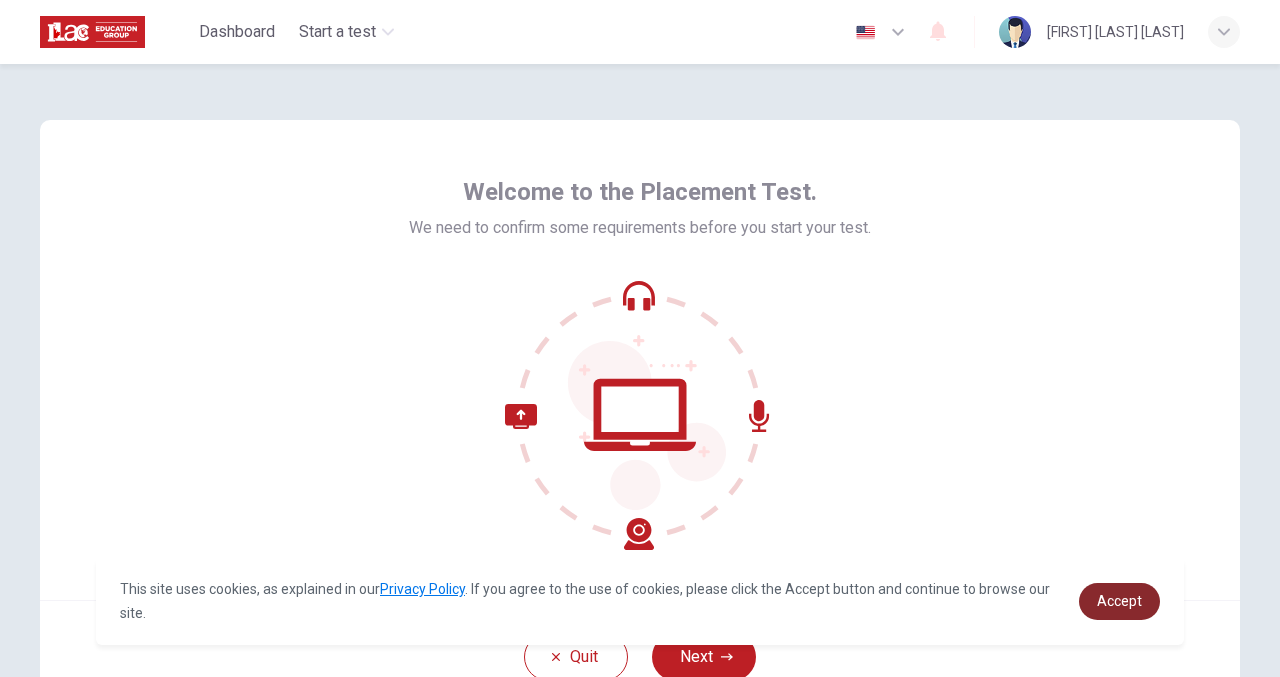 click on "Accept" at bounding box center (1119, 601) 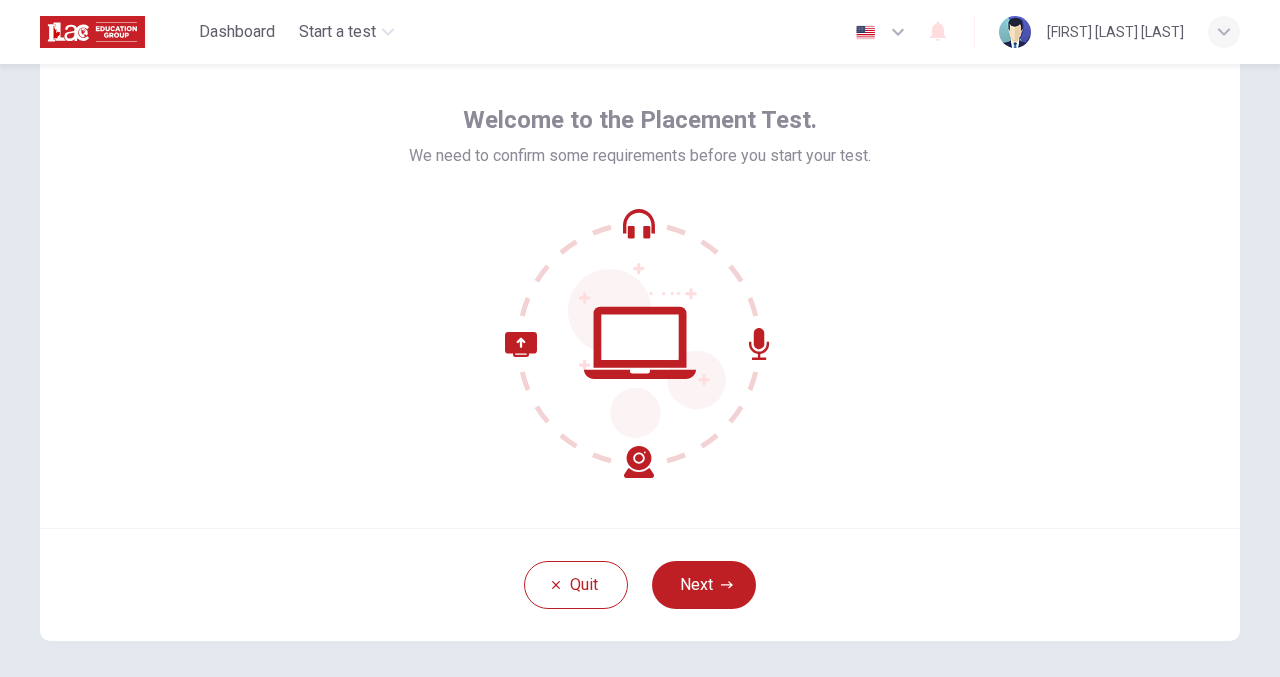 scroll, scrollTop: 100, scrollLeft: 0, axis: vertical 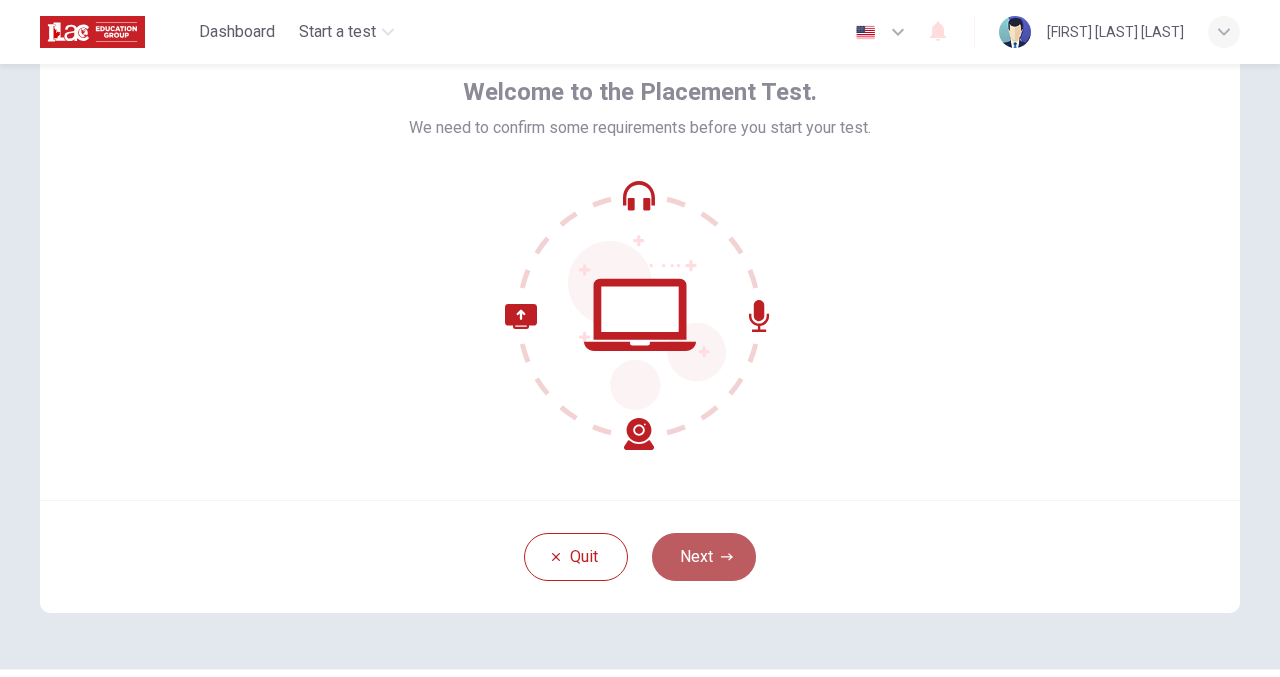 click on "Next" at bounding box center [704, 557] 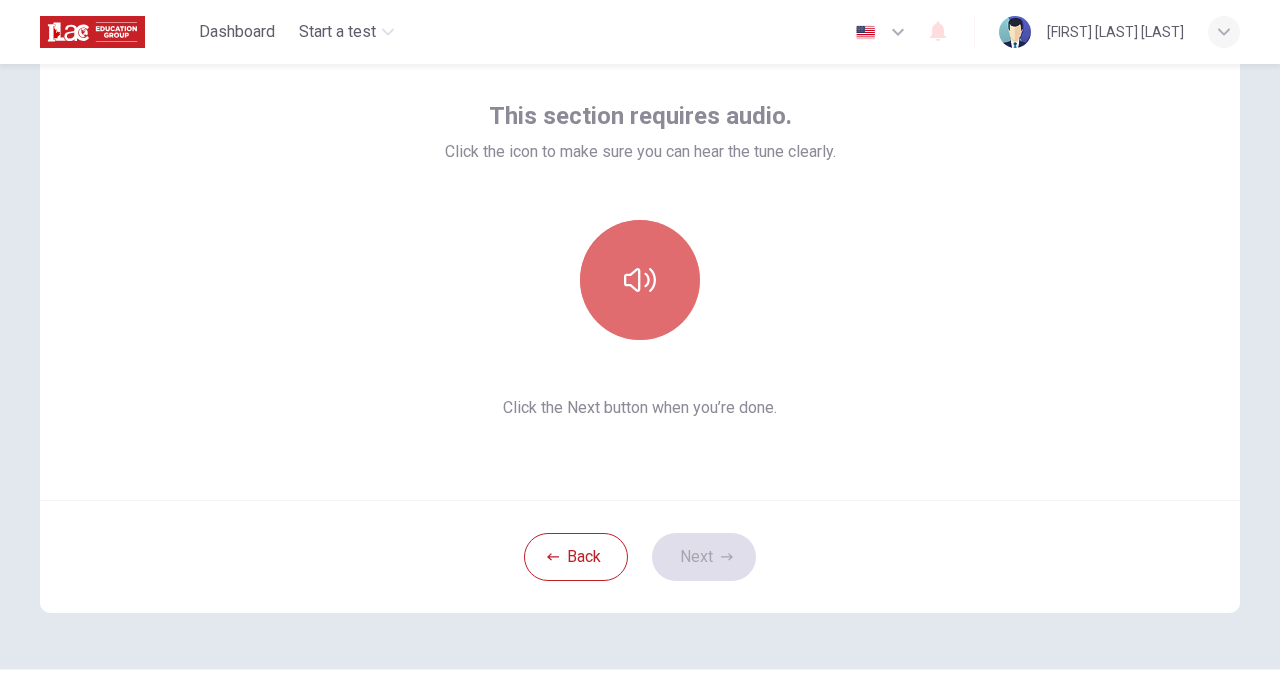 click 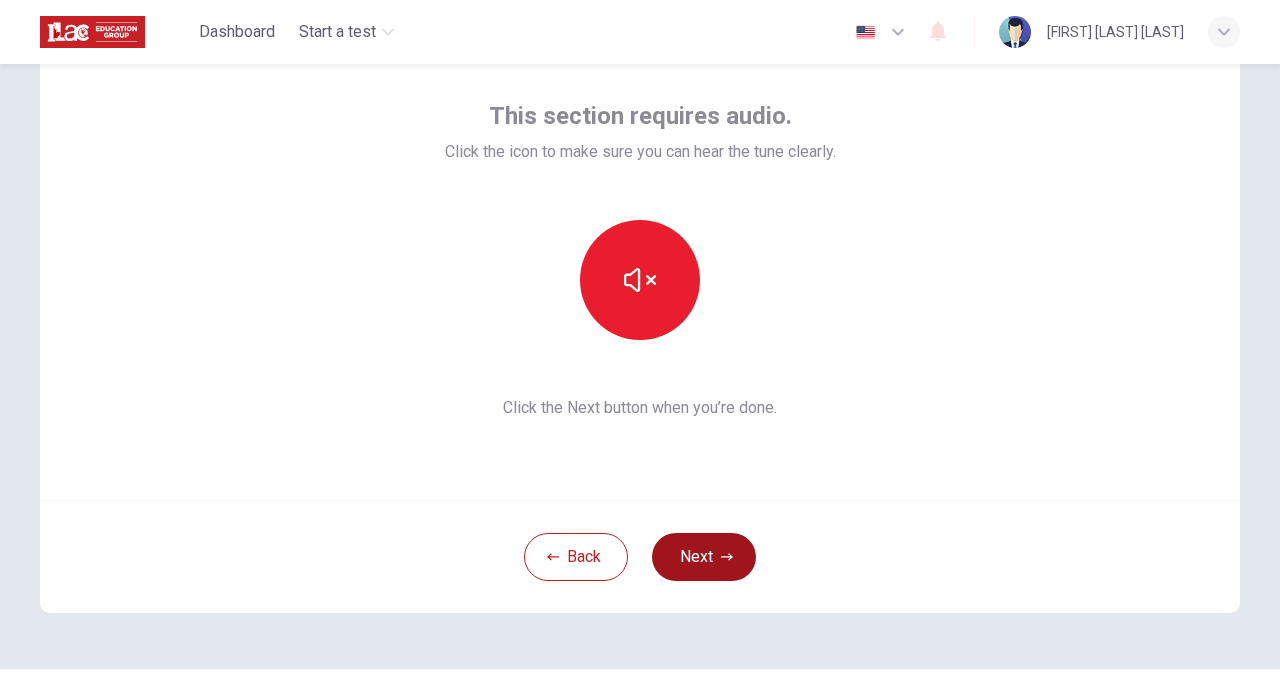 click 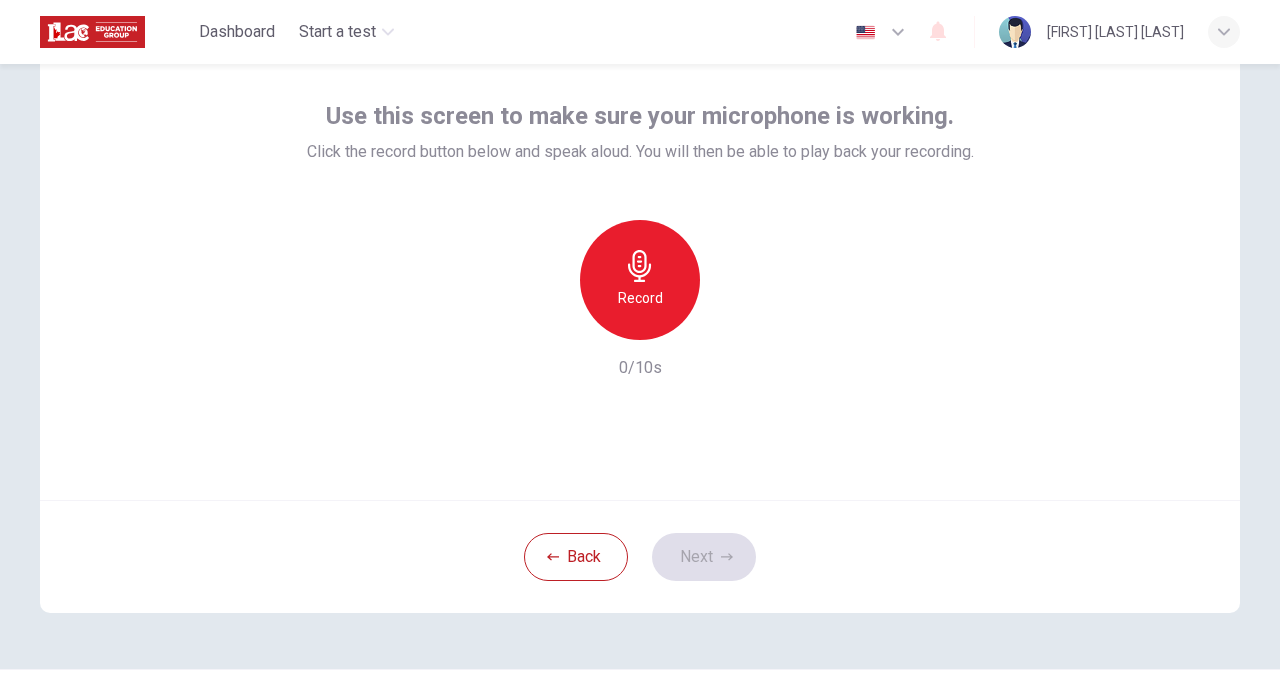 click on "Record" at bounding box center (640, 280) 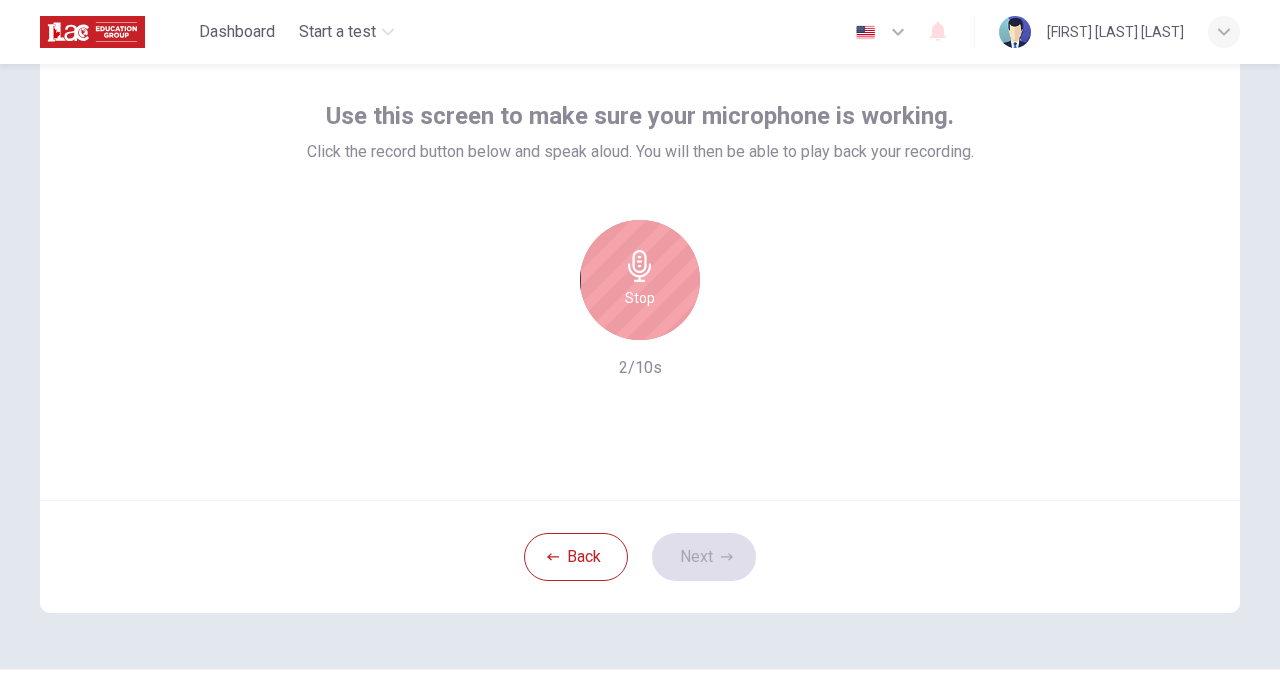 click on "Stop" at bounding box center (640, 280) 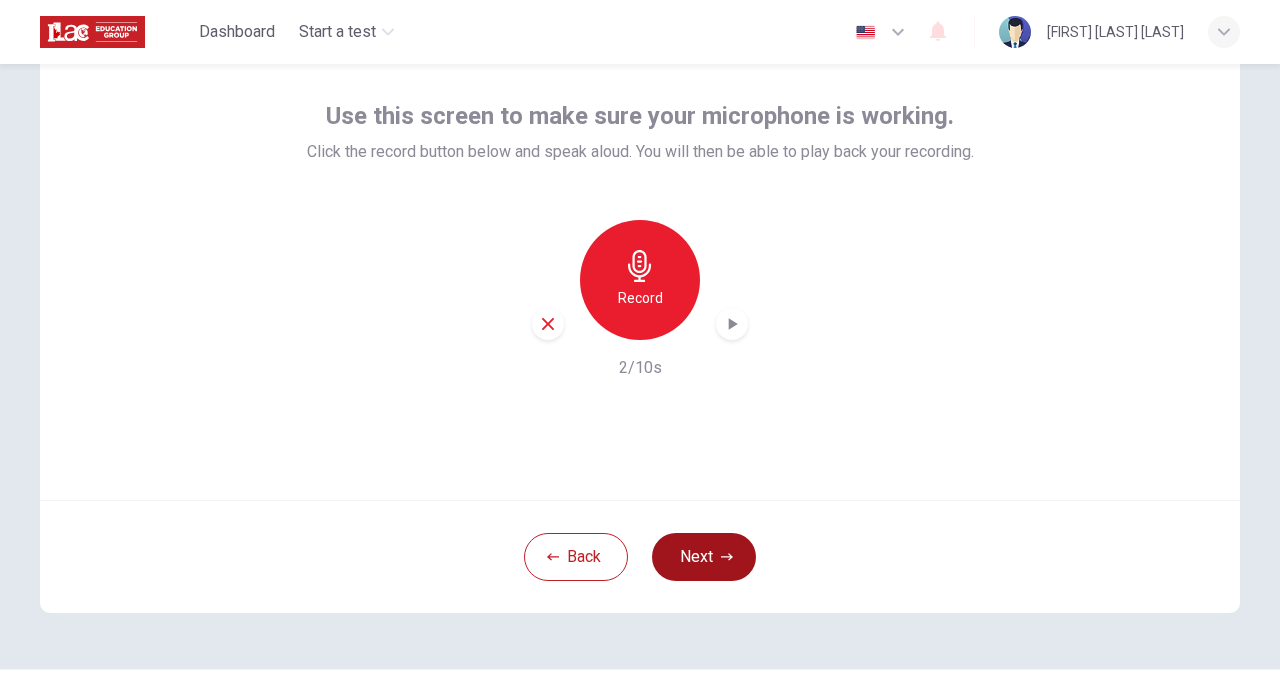 click 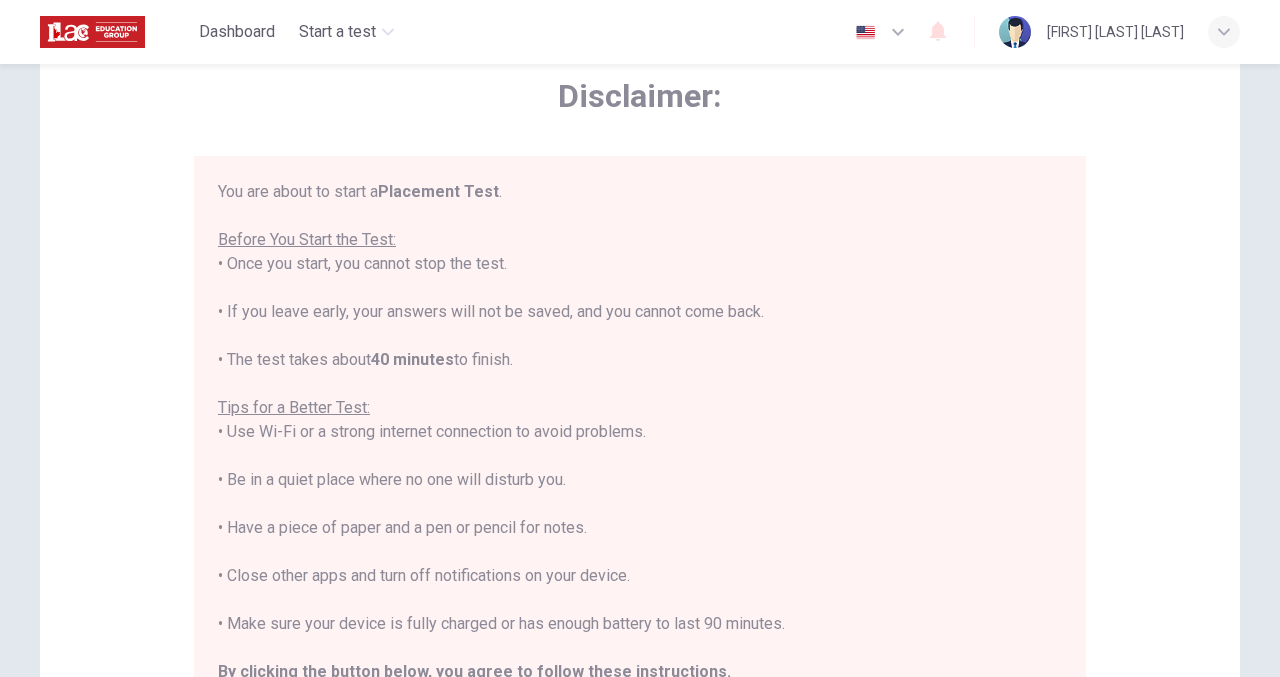 scroll, scrollTop: 22, scrollLeft: 0, axis: vertical 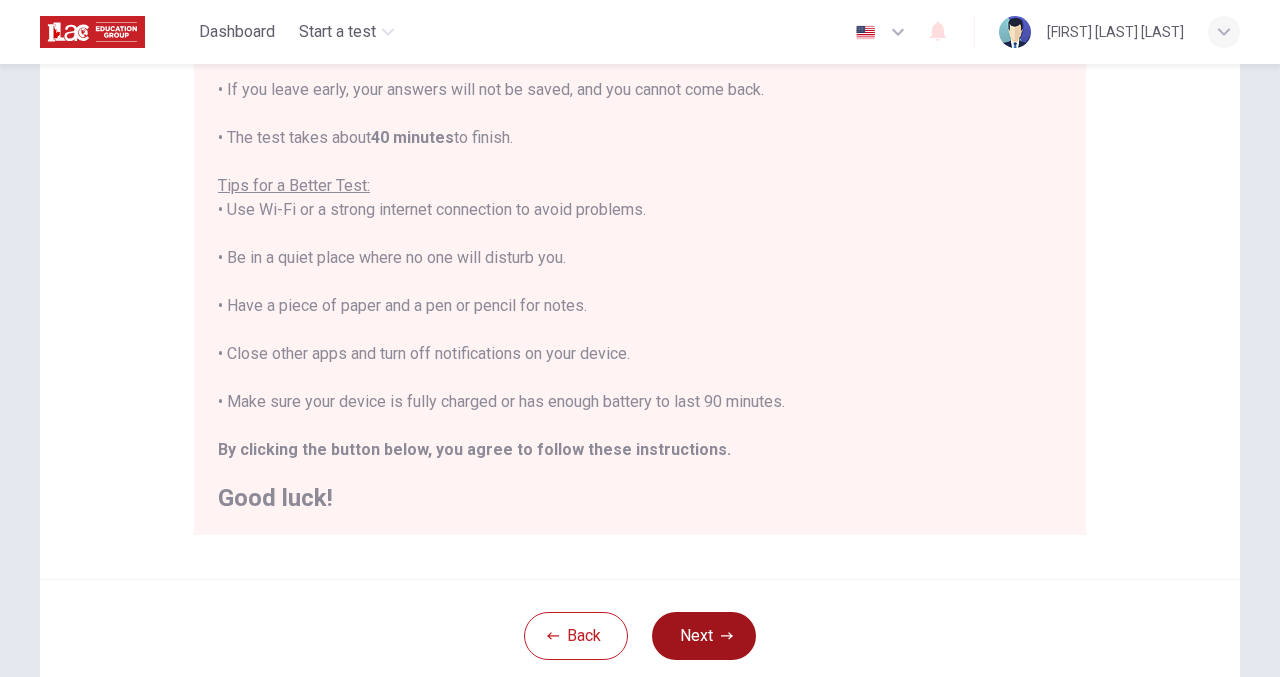 click on "Next" at bounding box center [704, 636] 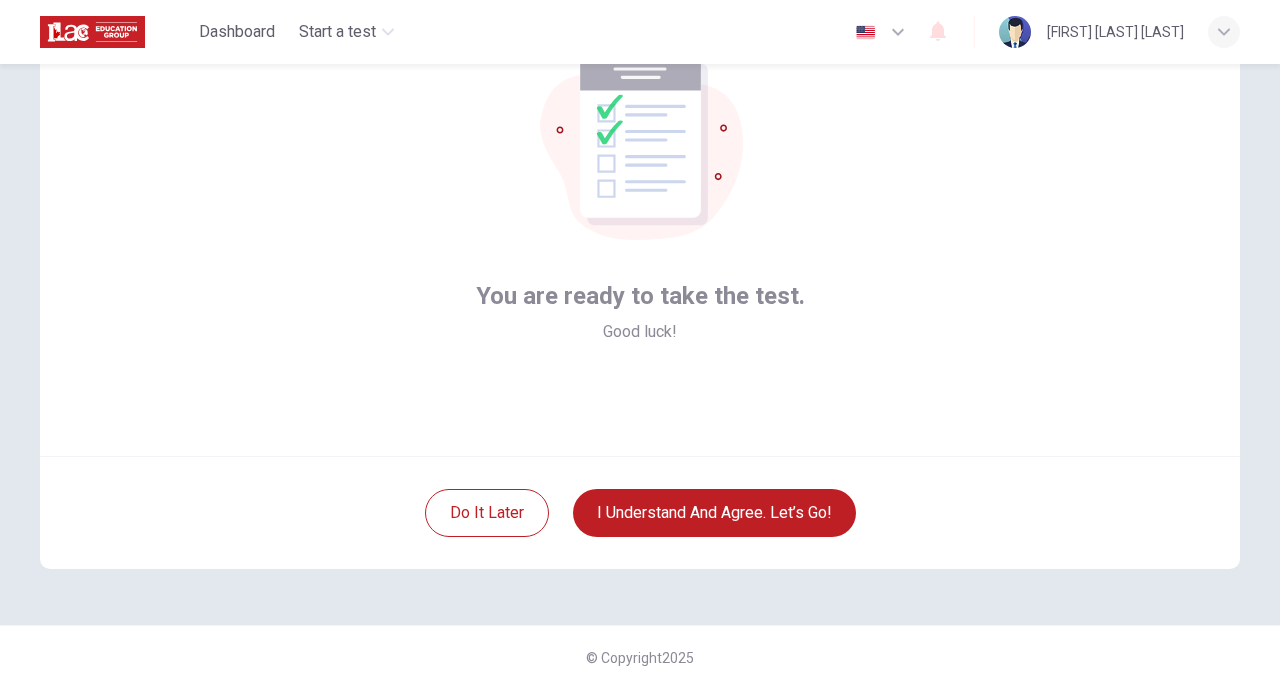 scroll, scrollTop: 155, scrollLeft: 0, axis: vertical 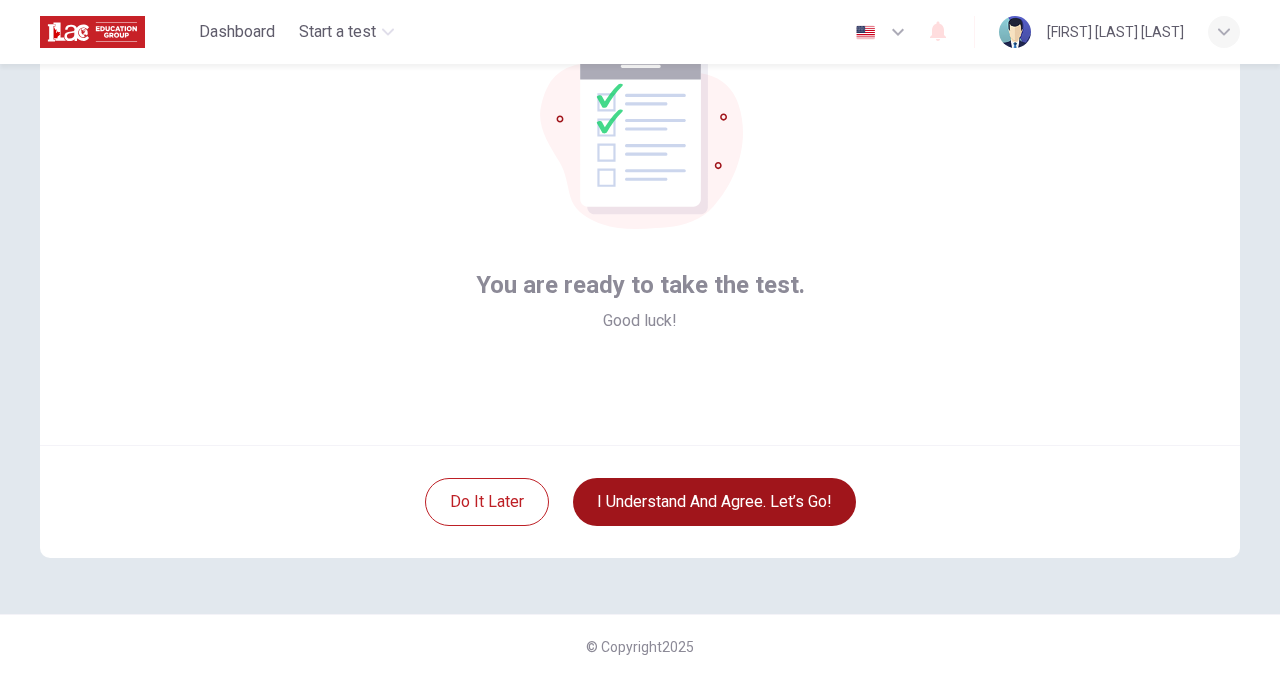 click on "I understand and agree. Let’s go!" at bounding box center [714, 502] 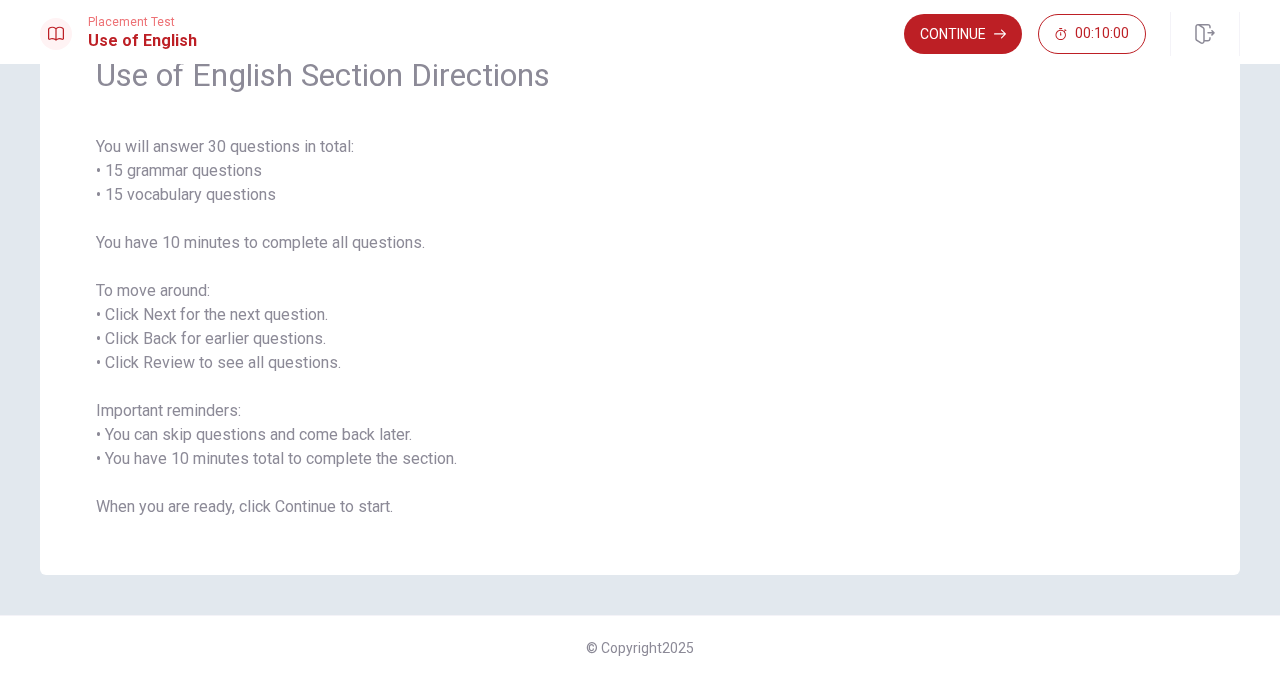 scroll, scrollTop: 106, scrollLeft: 0, axis: vertical 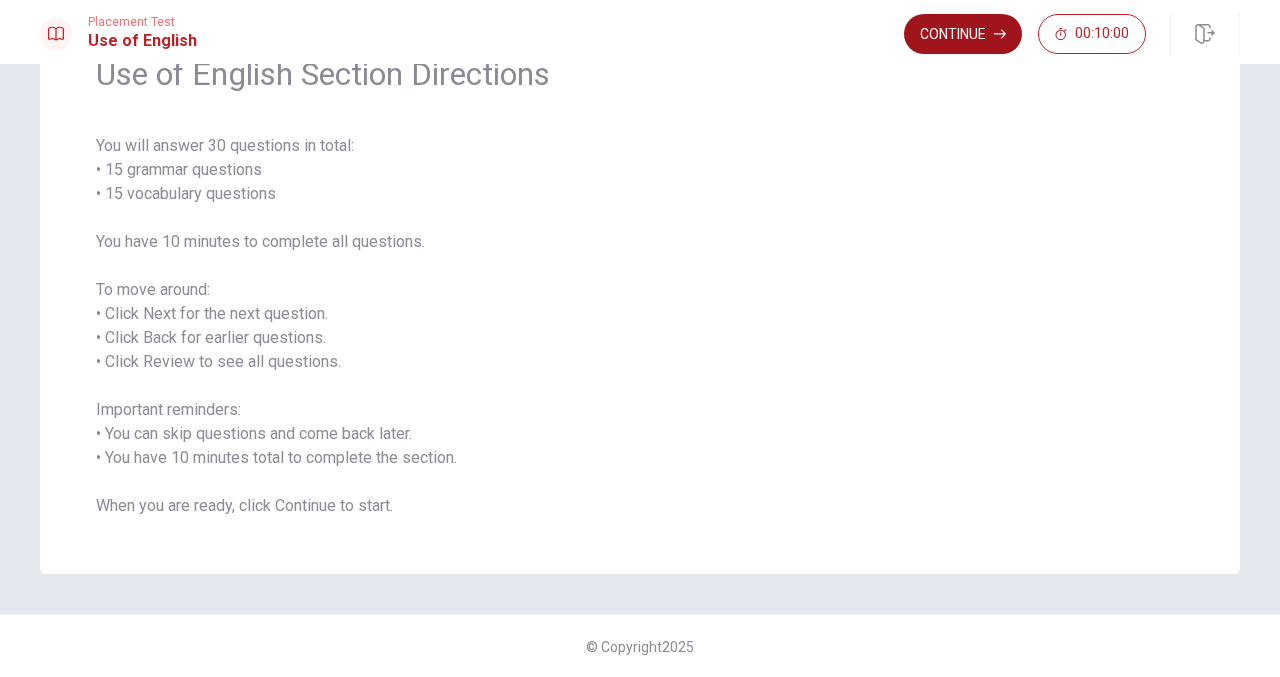 click on "Continue" at bounding box center [963, 34] 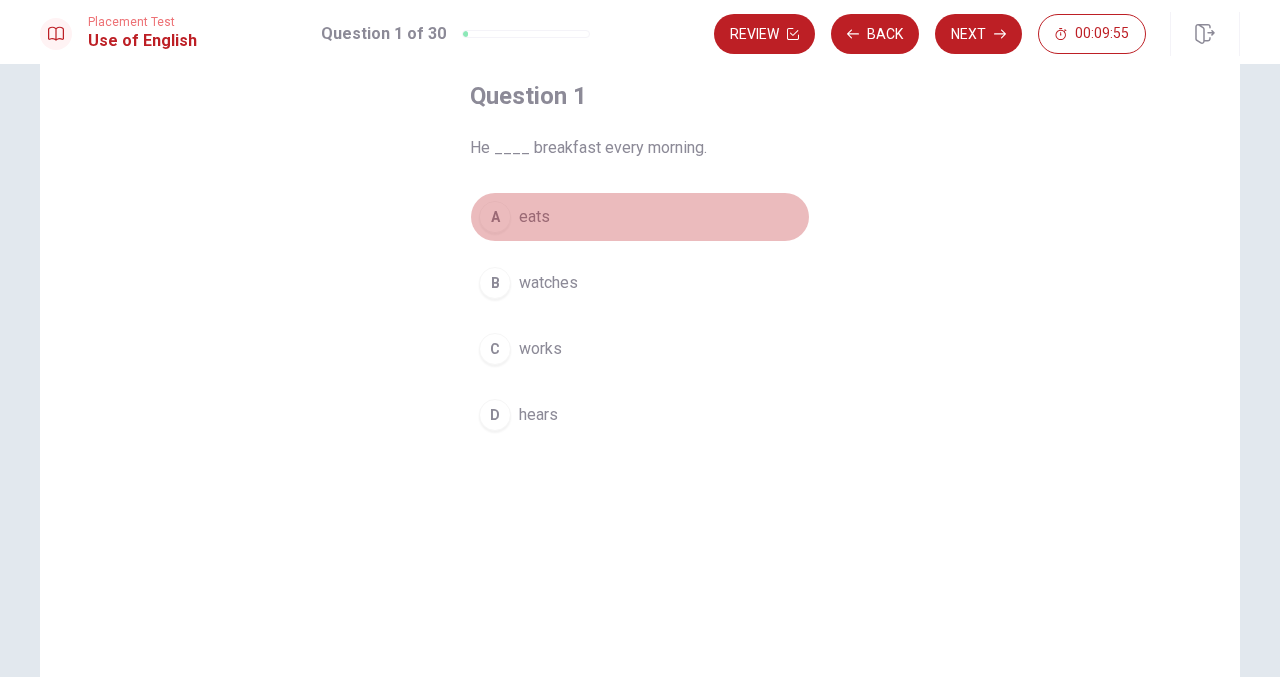 click on "eats" at bounding box center [534, 217] 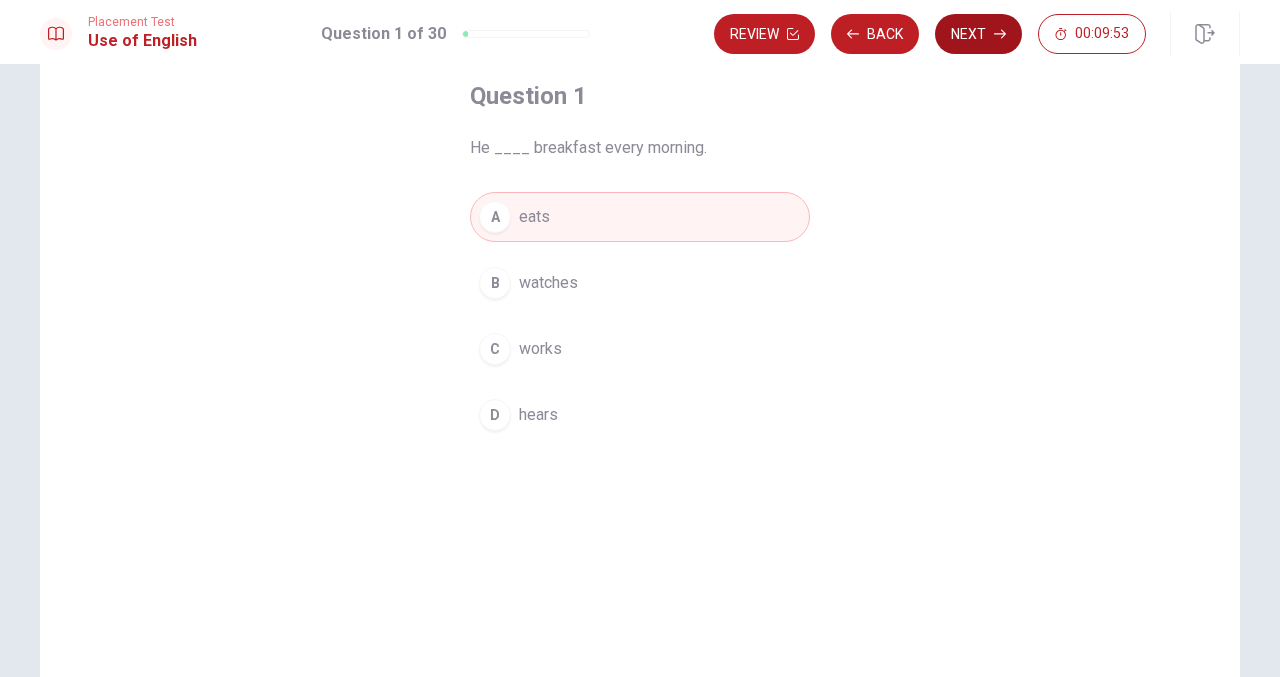 click on "Next" at bounding box center [978, 34] 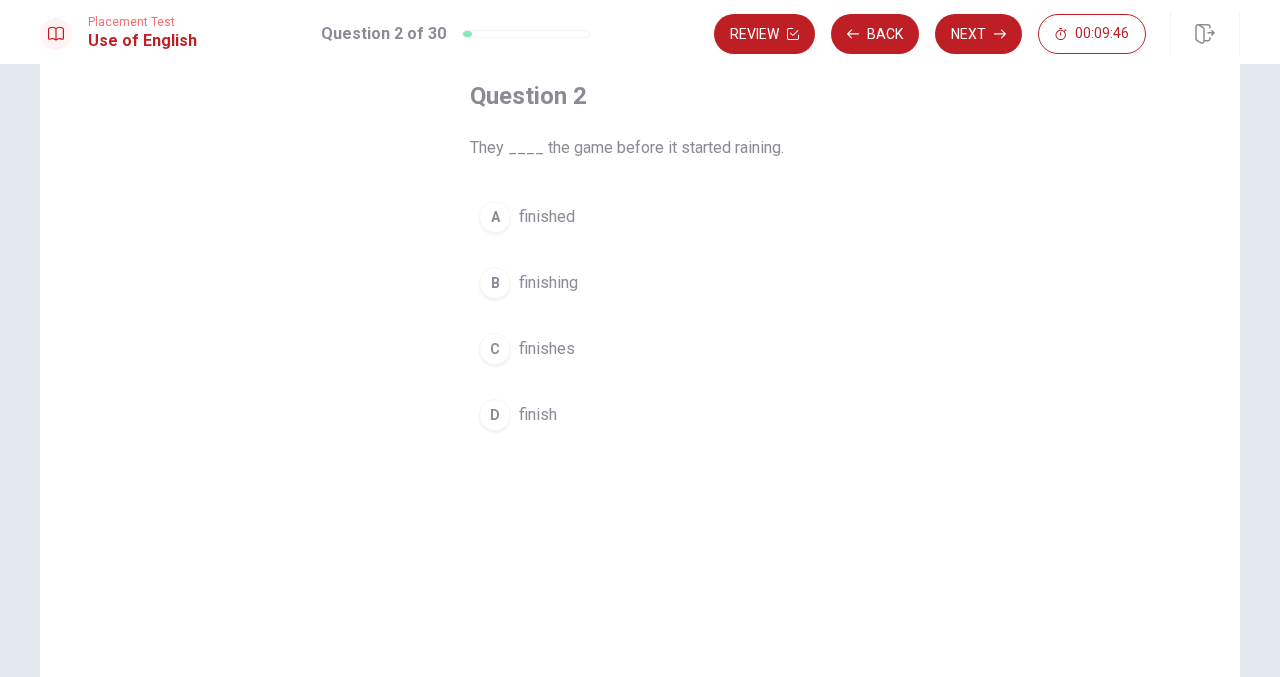 click on "finish" at bounding box center (538, 415) 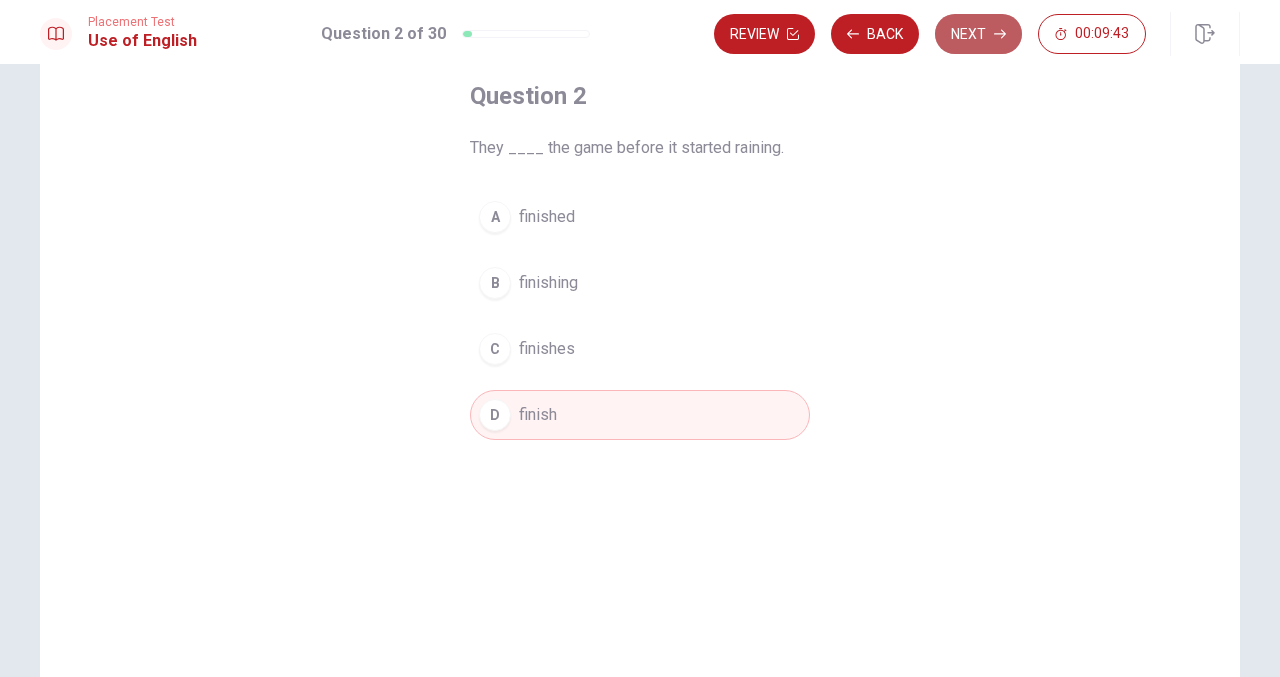 click 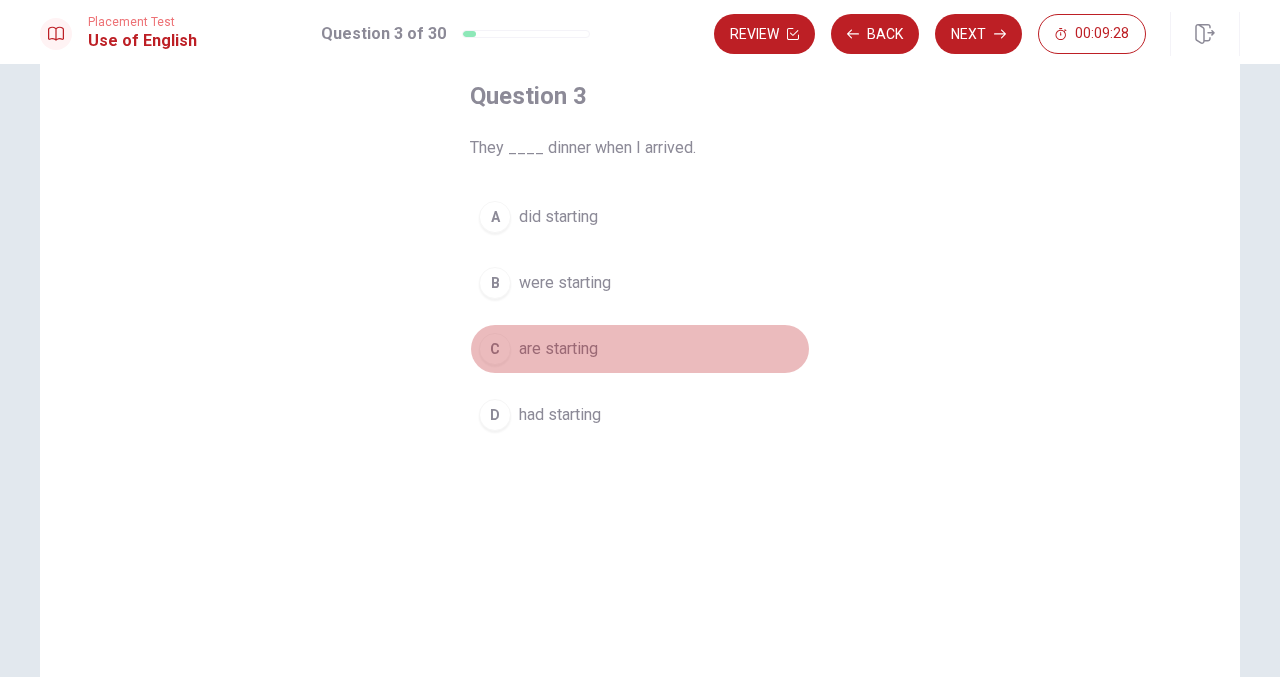click on "are starting" at bounding box center (558, 349) 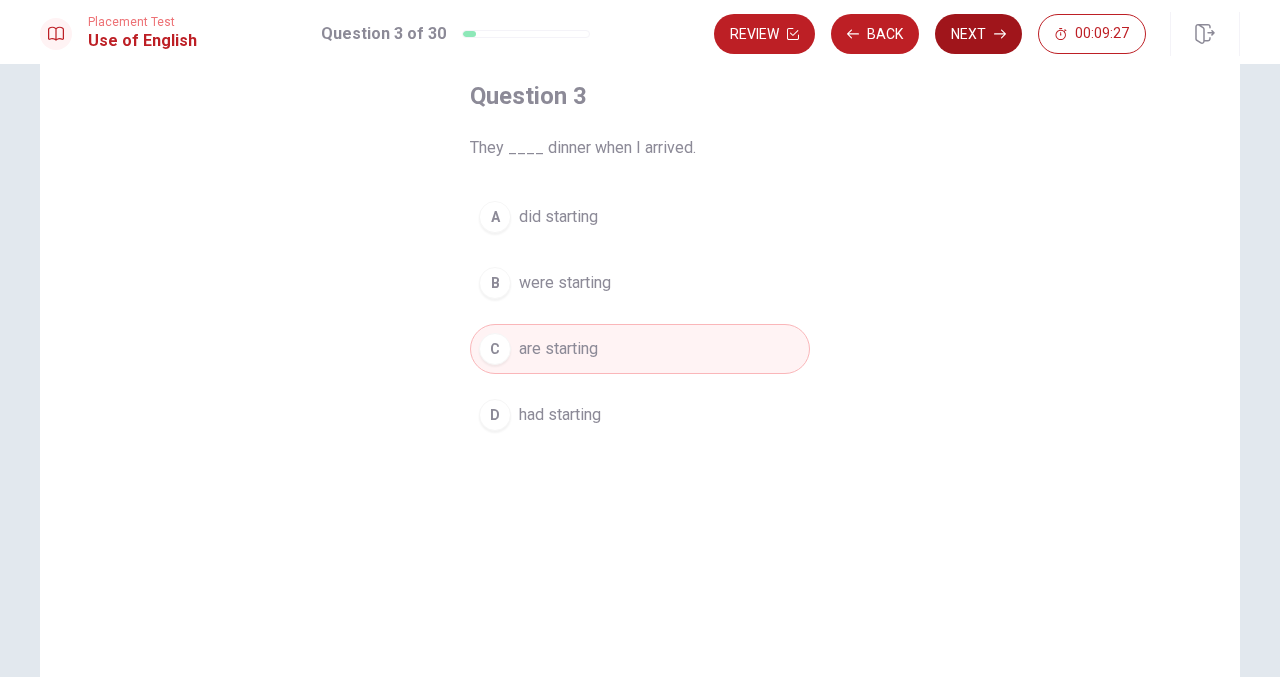 click 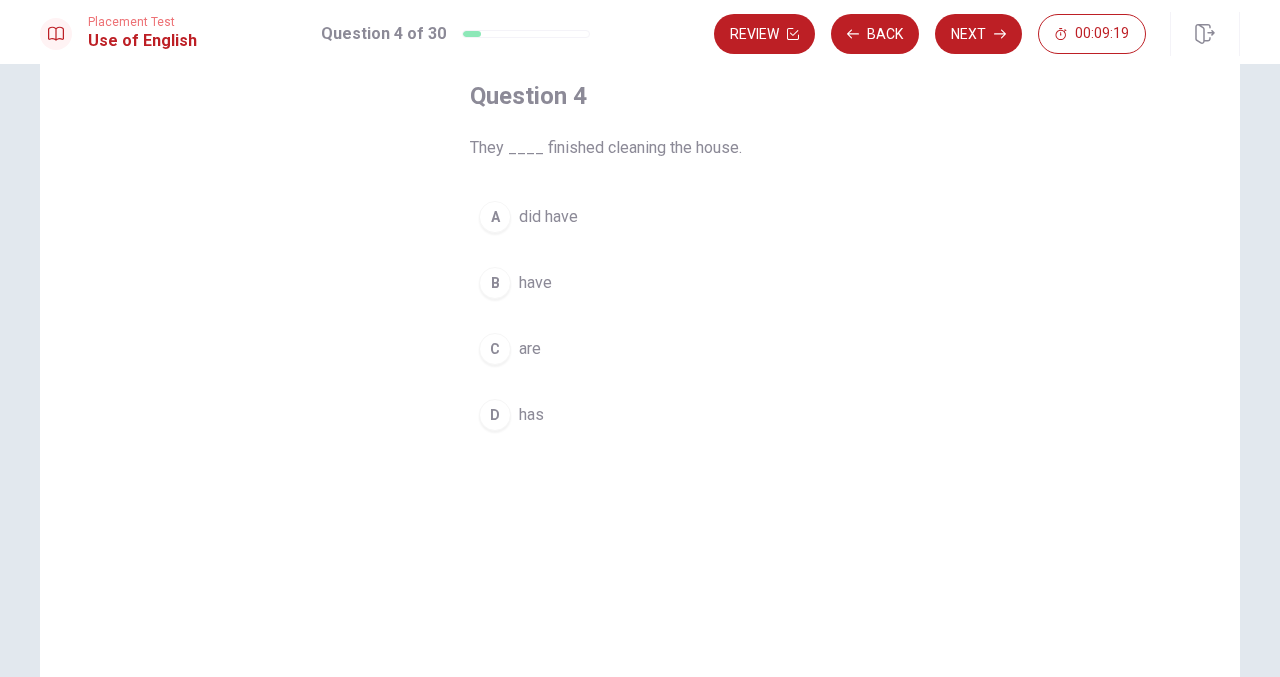 click on "has" at bounding box center (531, 415) 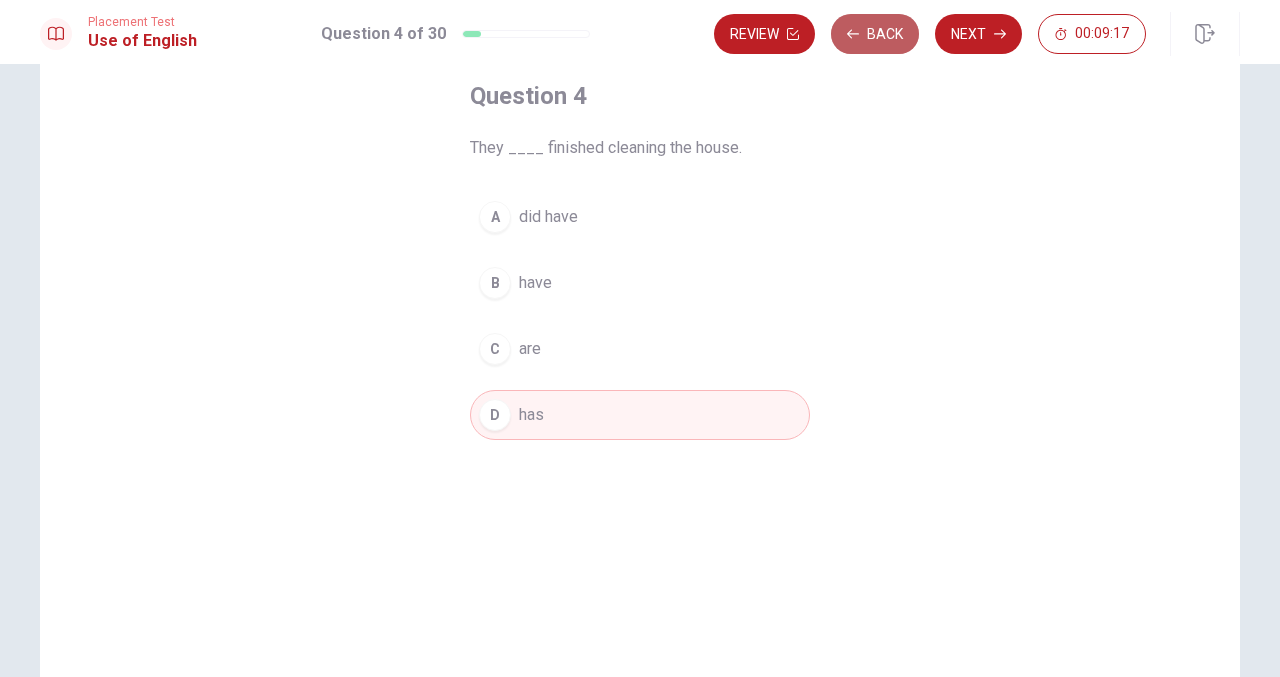 click on "Back" at bounding box center [875, 34] 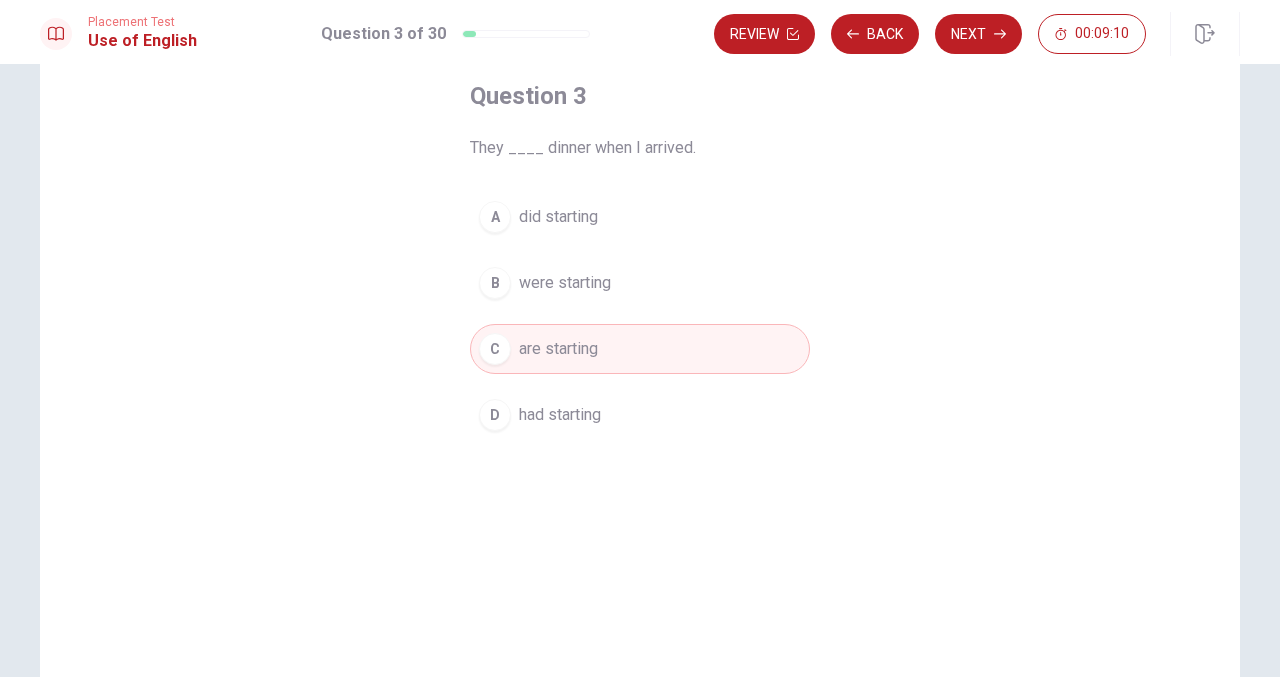 click on "had starting" at bounding box center [560, 415] 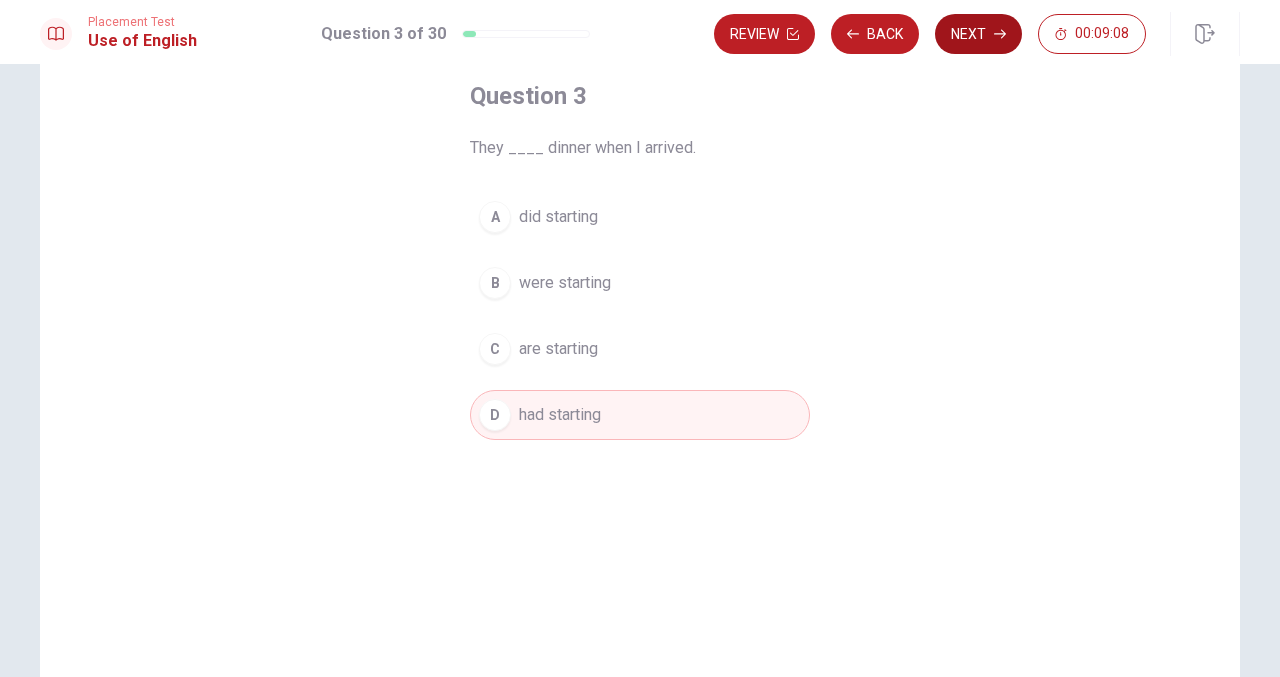 click on "Next" at bounding box center (978, 34) 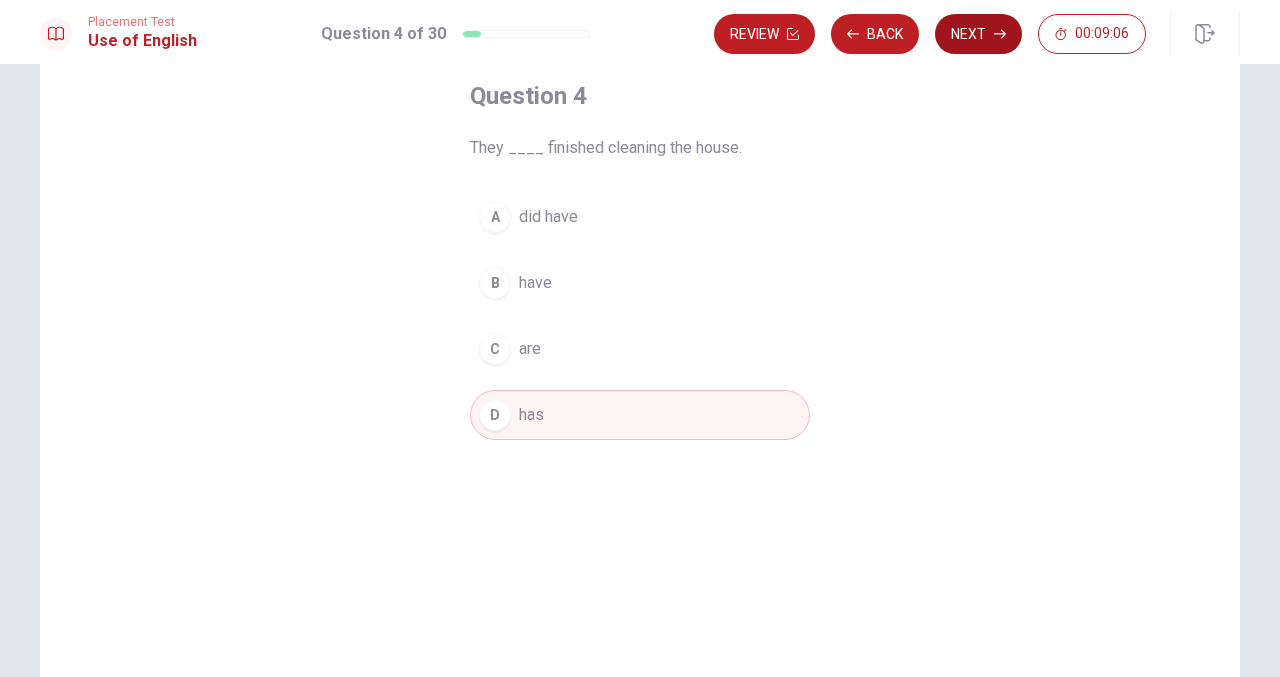 click 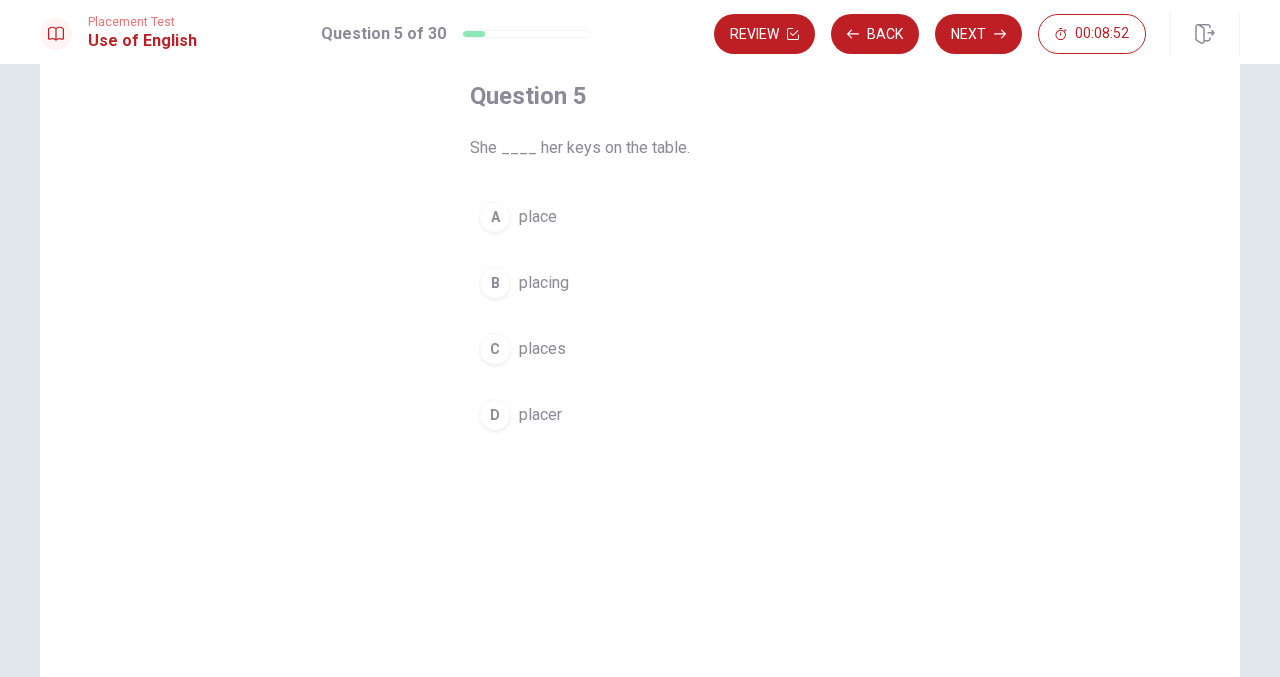 click on "places" at bounding box center [542, 349] 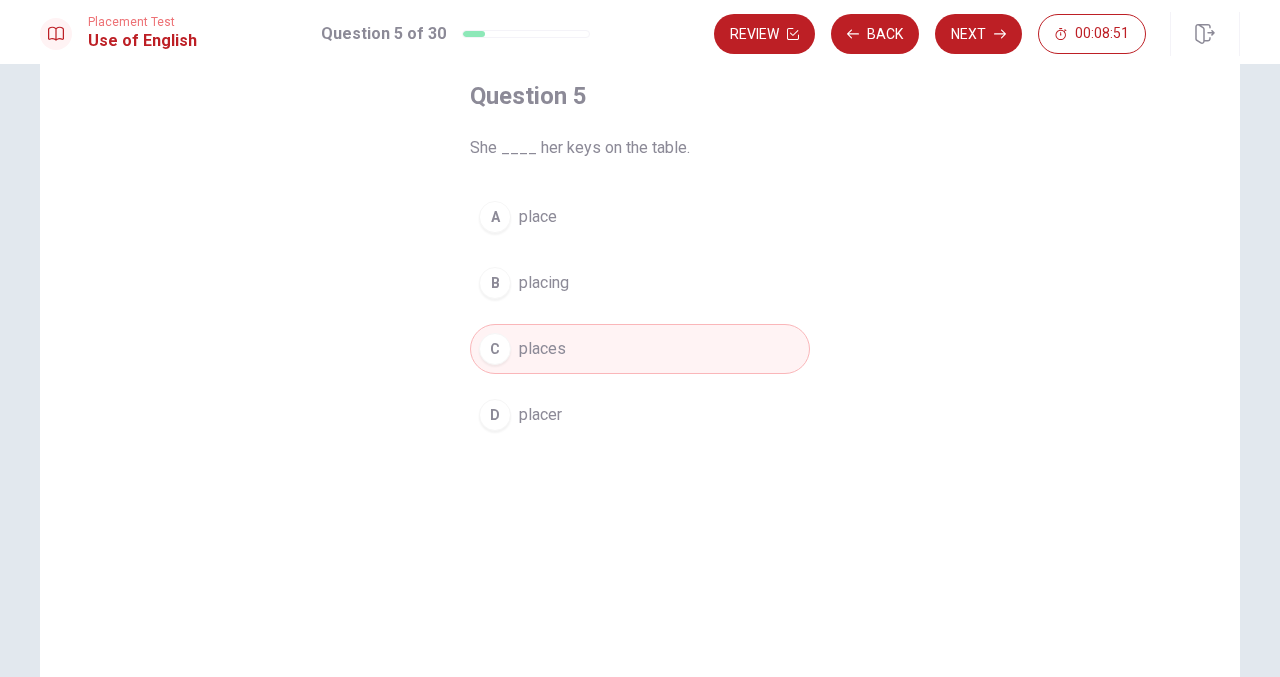 click on "placer" at bounding box center [540, 415] 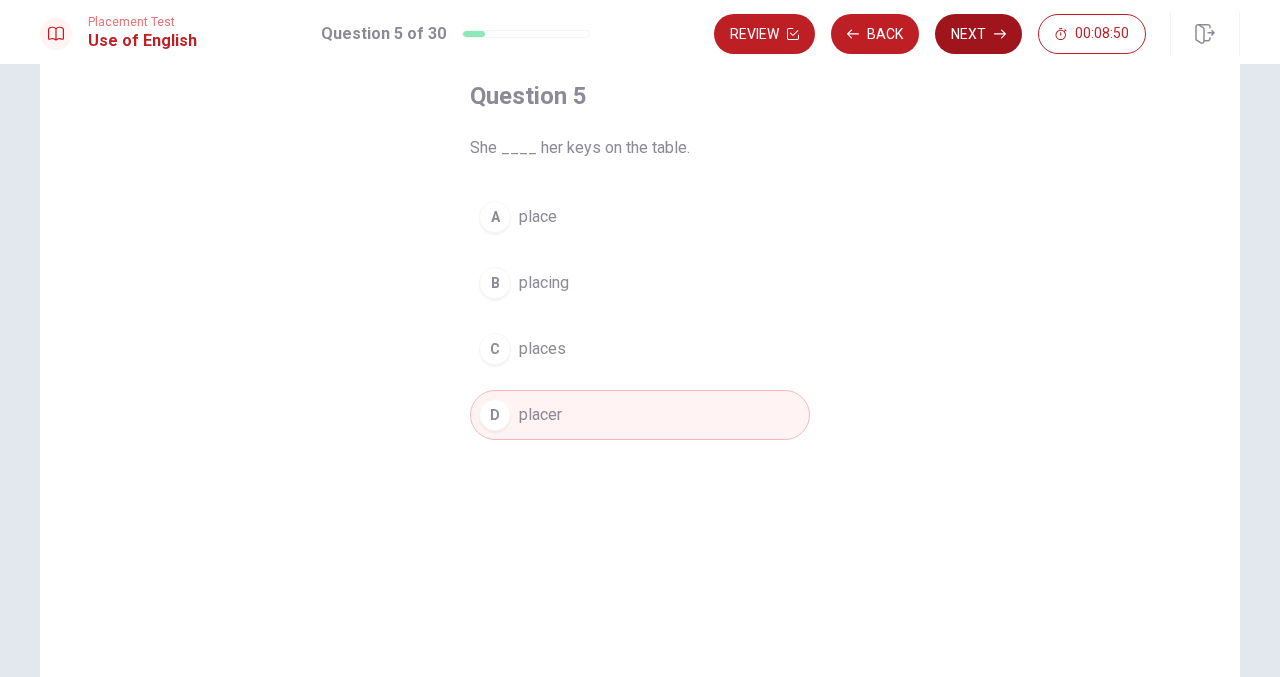 click 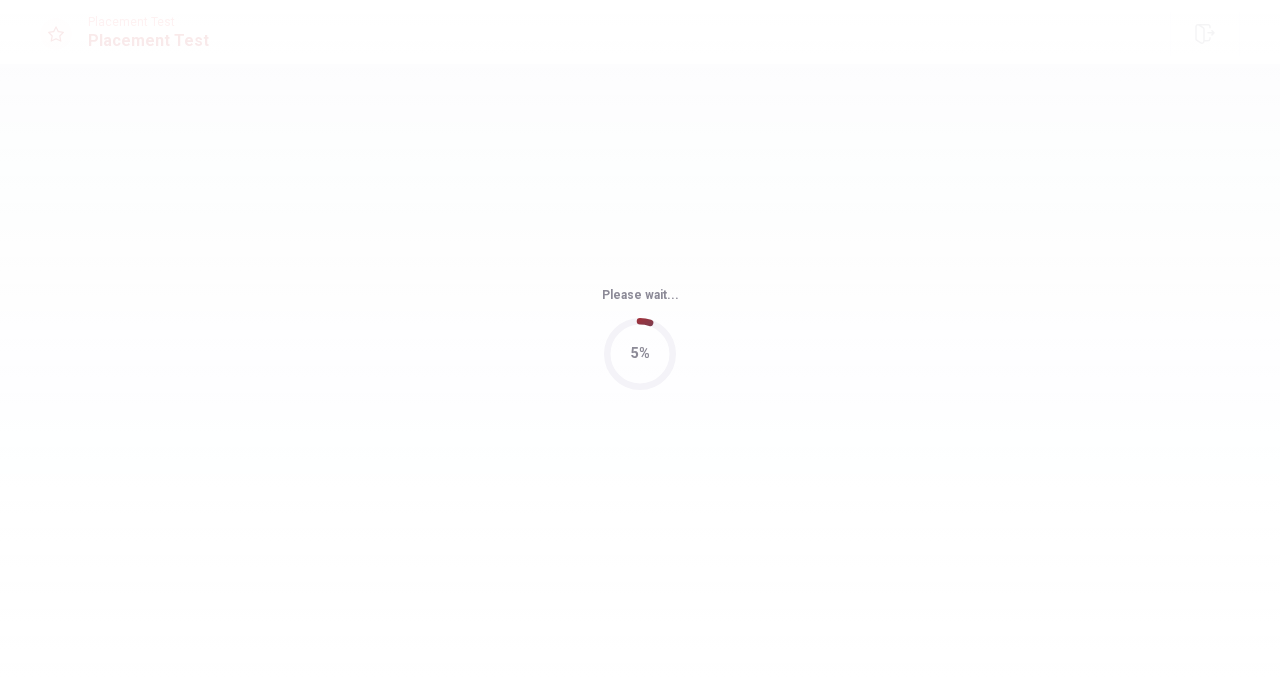 scroll, scrollTop: 0, scrollLeft: 0, axis: both 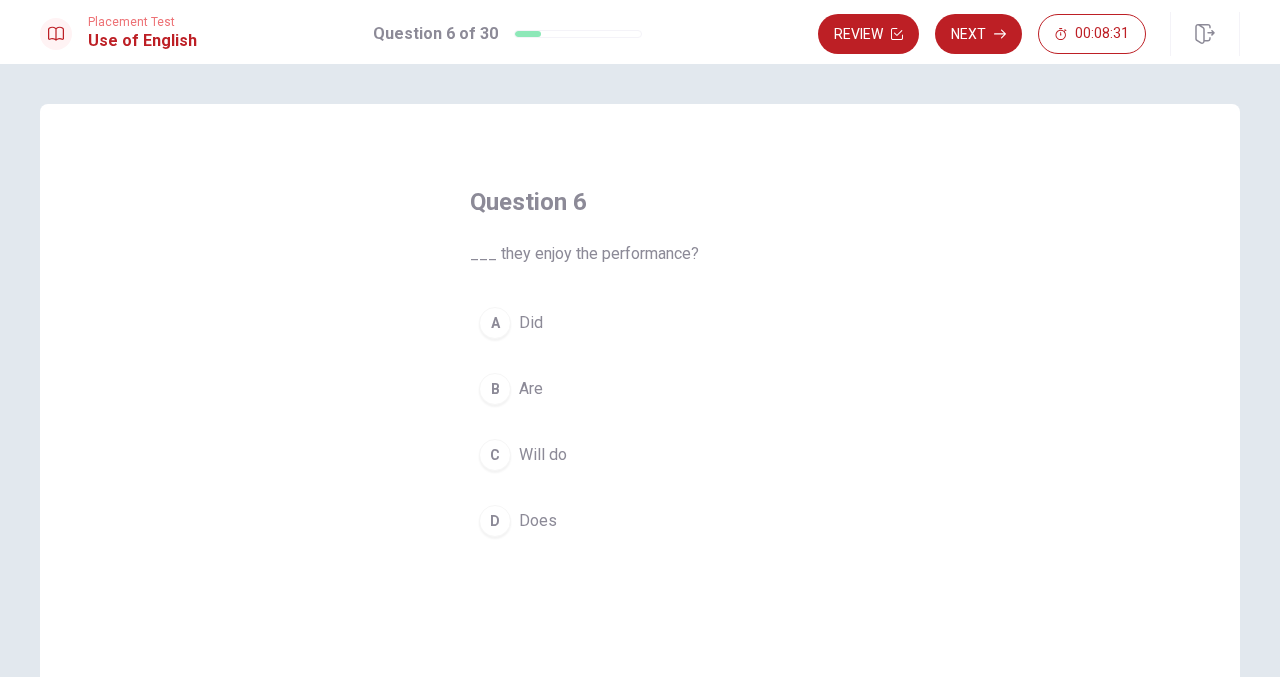 click on "Did" at bounding box center [531, 323] 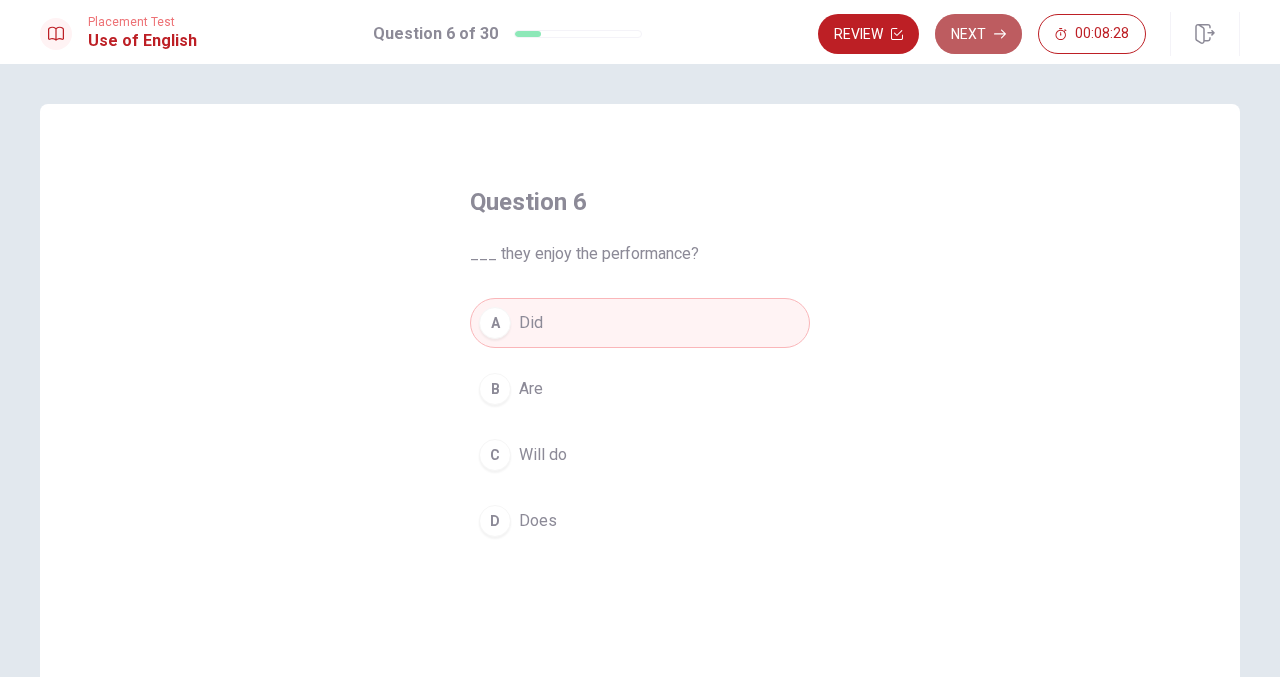 click 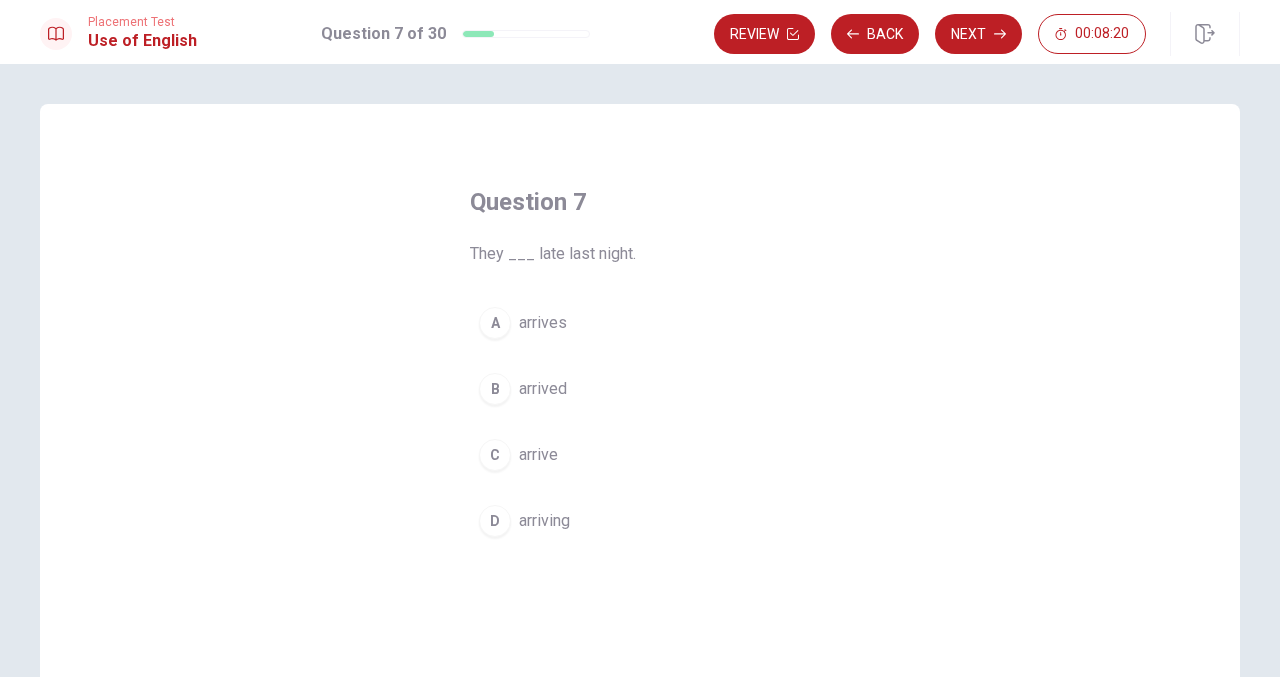 click on "arrived" at bounding box center [543, 389] 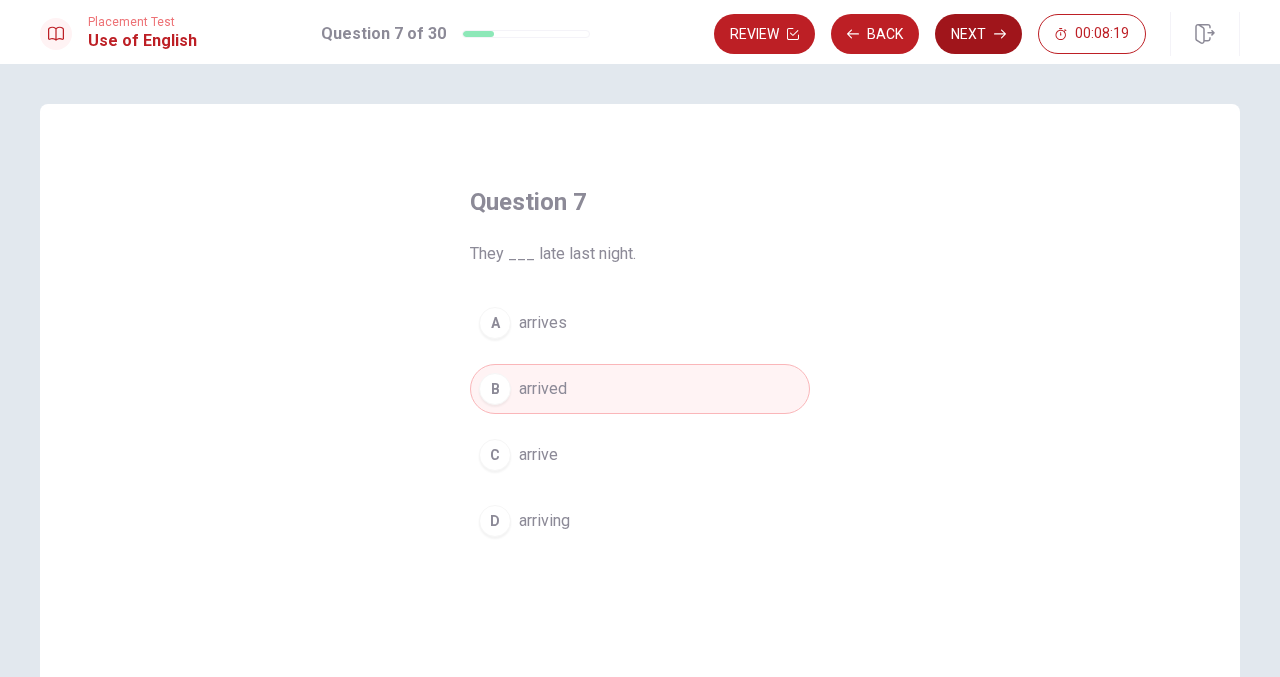 click 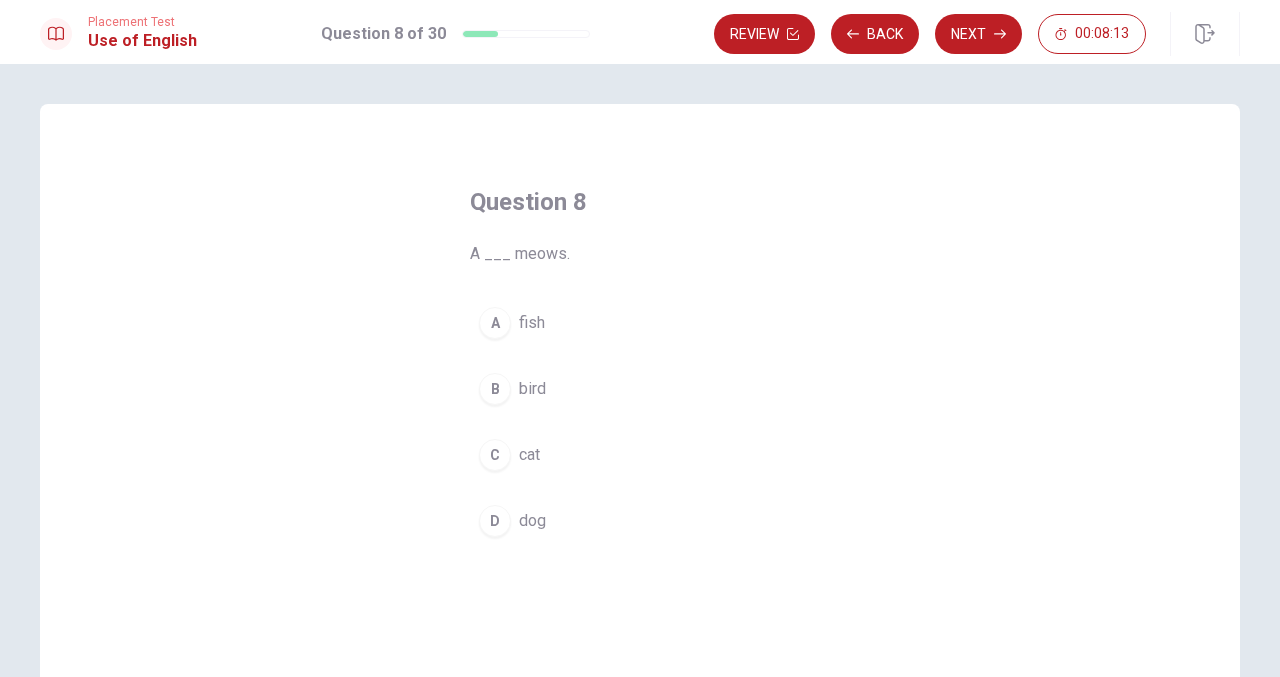 click on "cat" at bounding box center [529, 455] 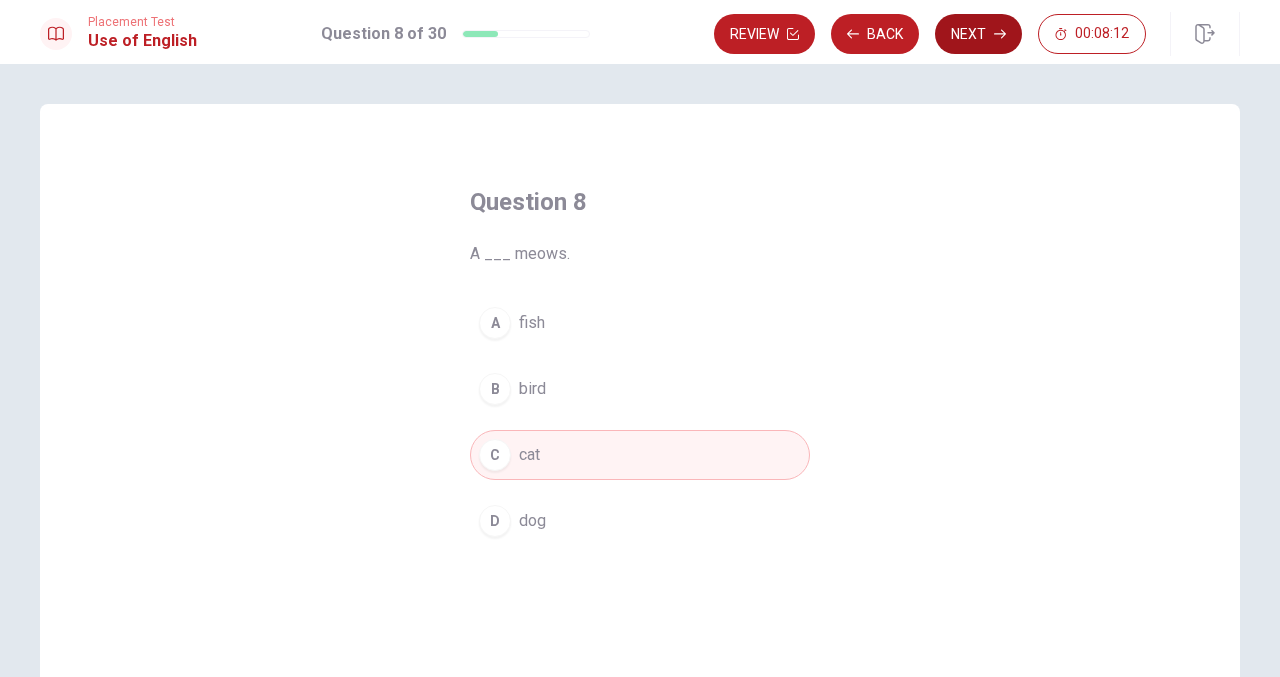 click 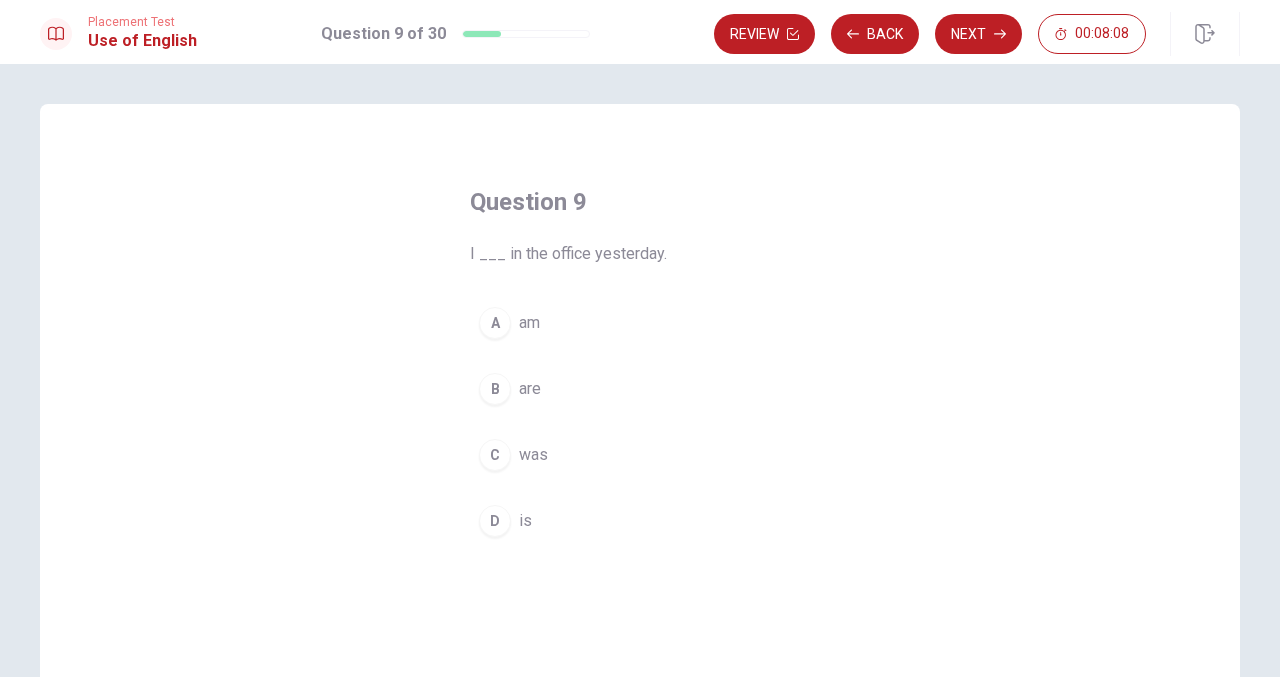 click on "A am" at bounding box center (640, 323) 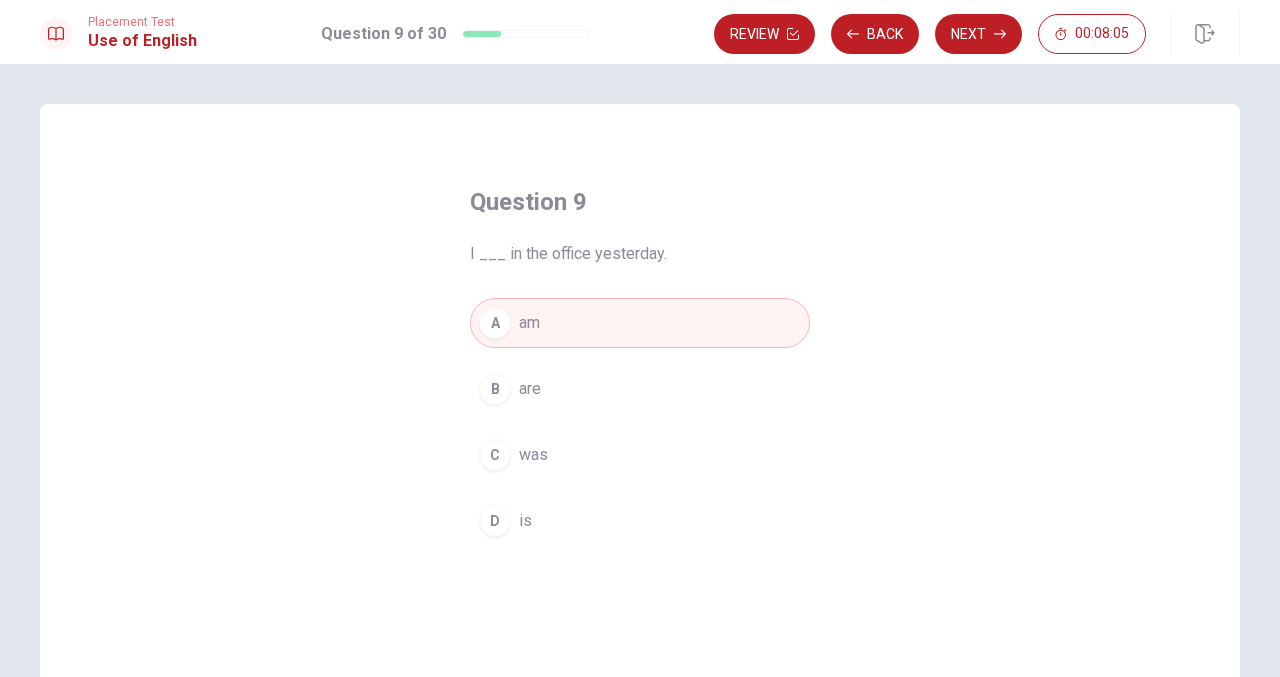 click on "was" at bounding box center (533, 455) 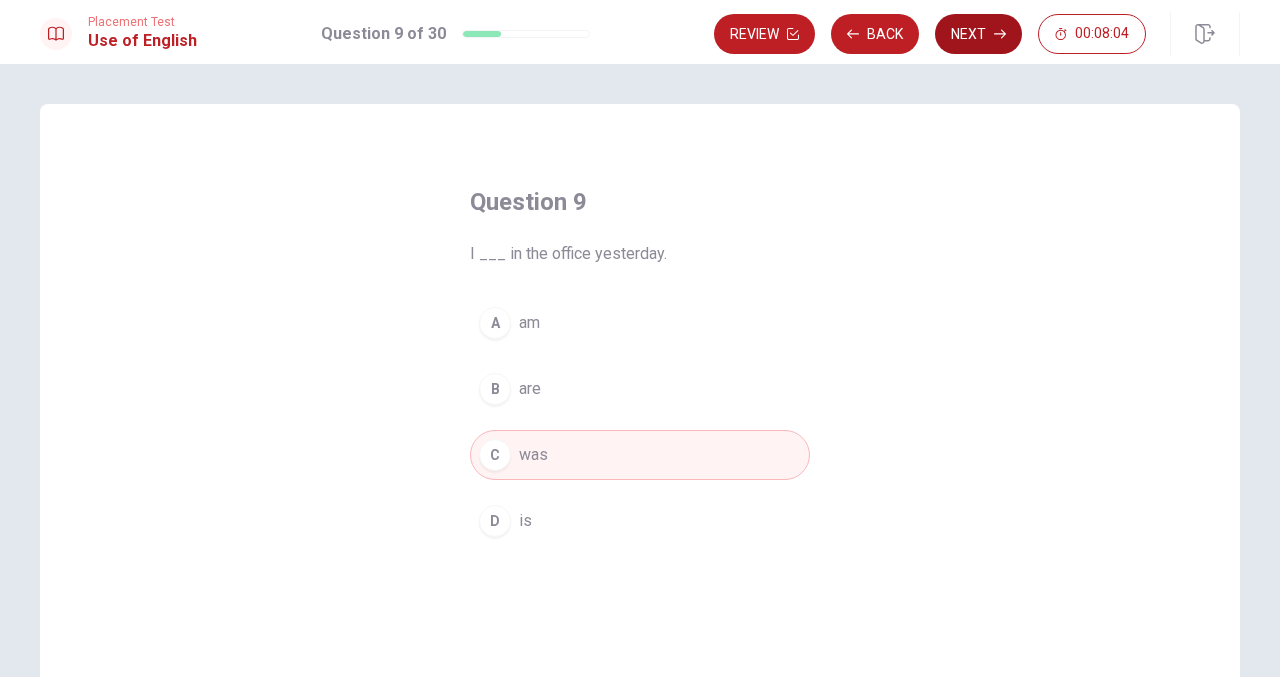 click 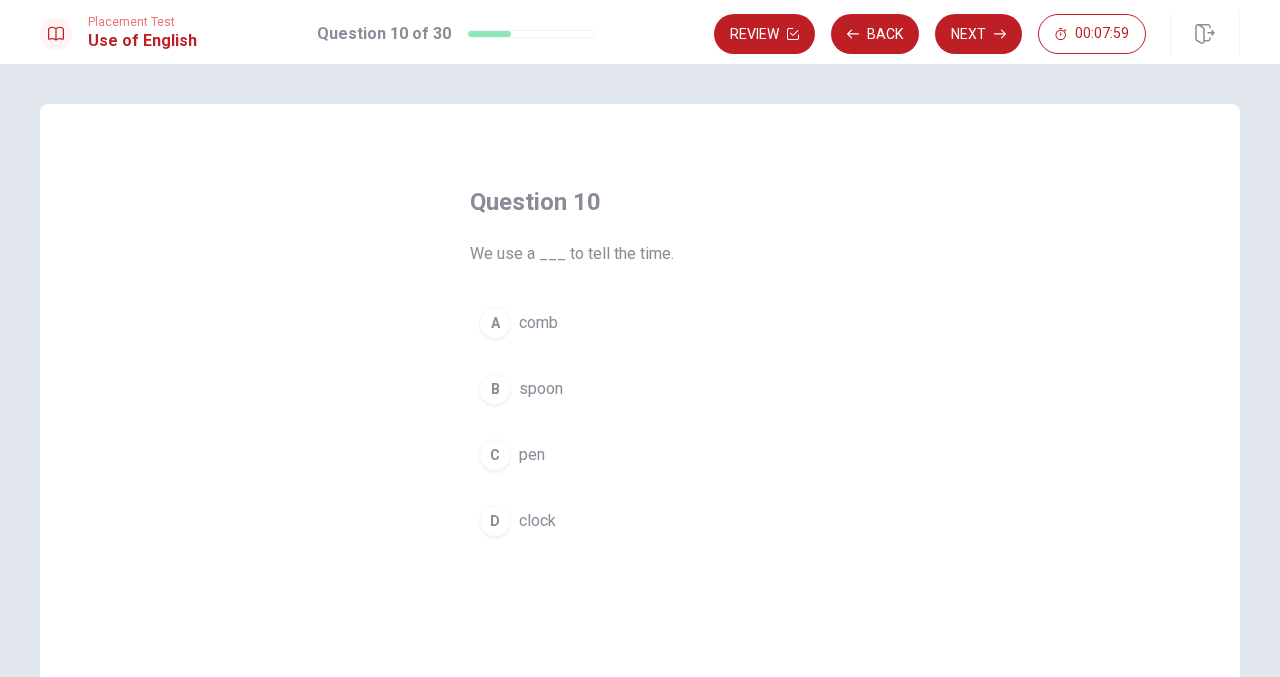 click on "clock" at bounding box center (537, 521) 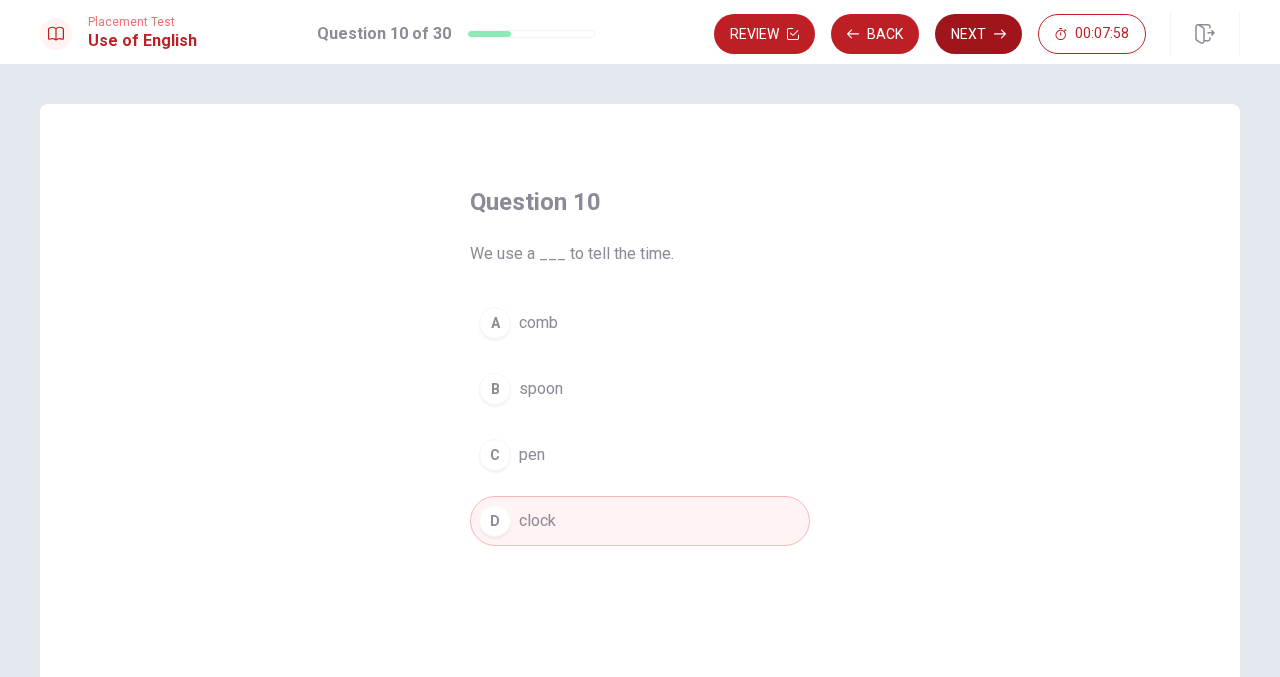 click 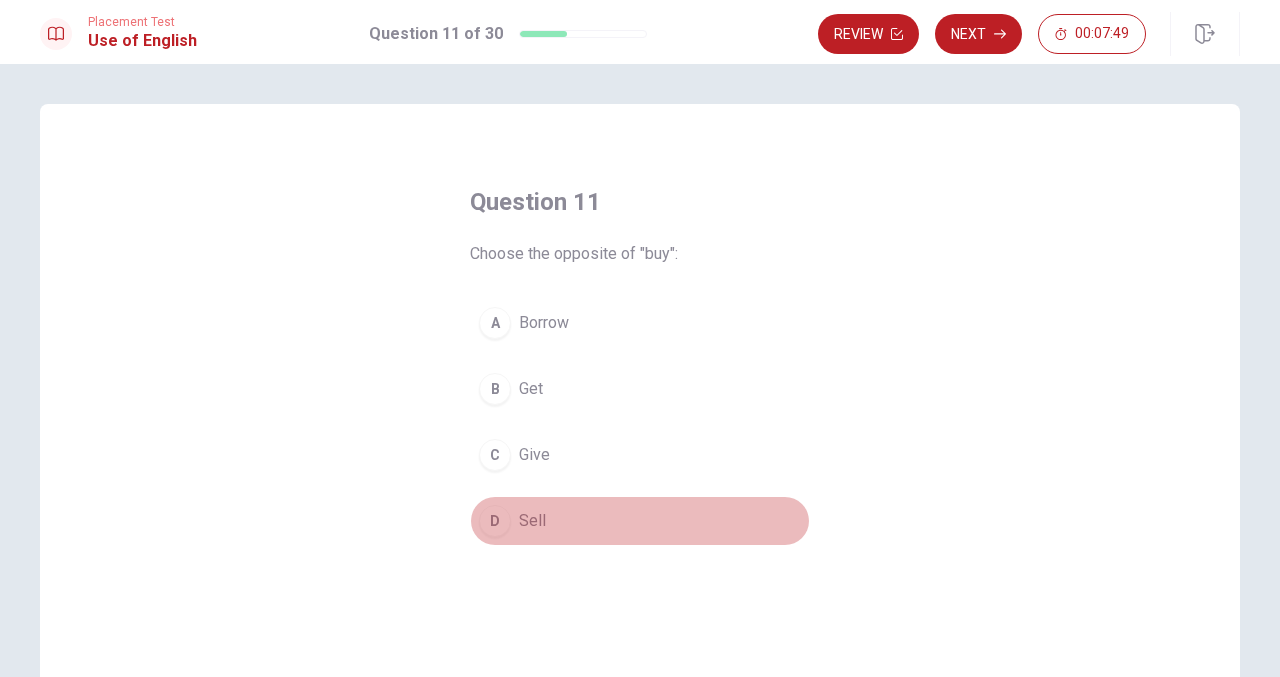 click on "D" at bounding box center (495, 521) 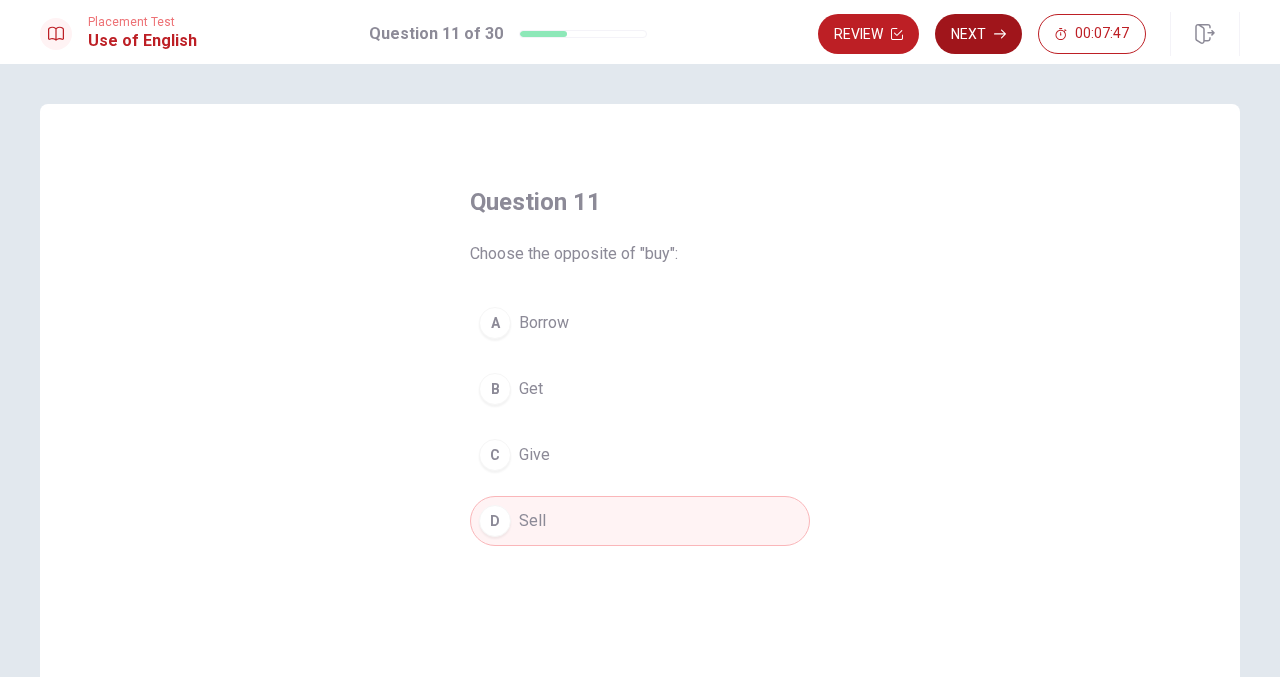click 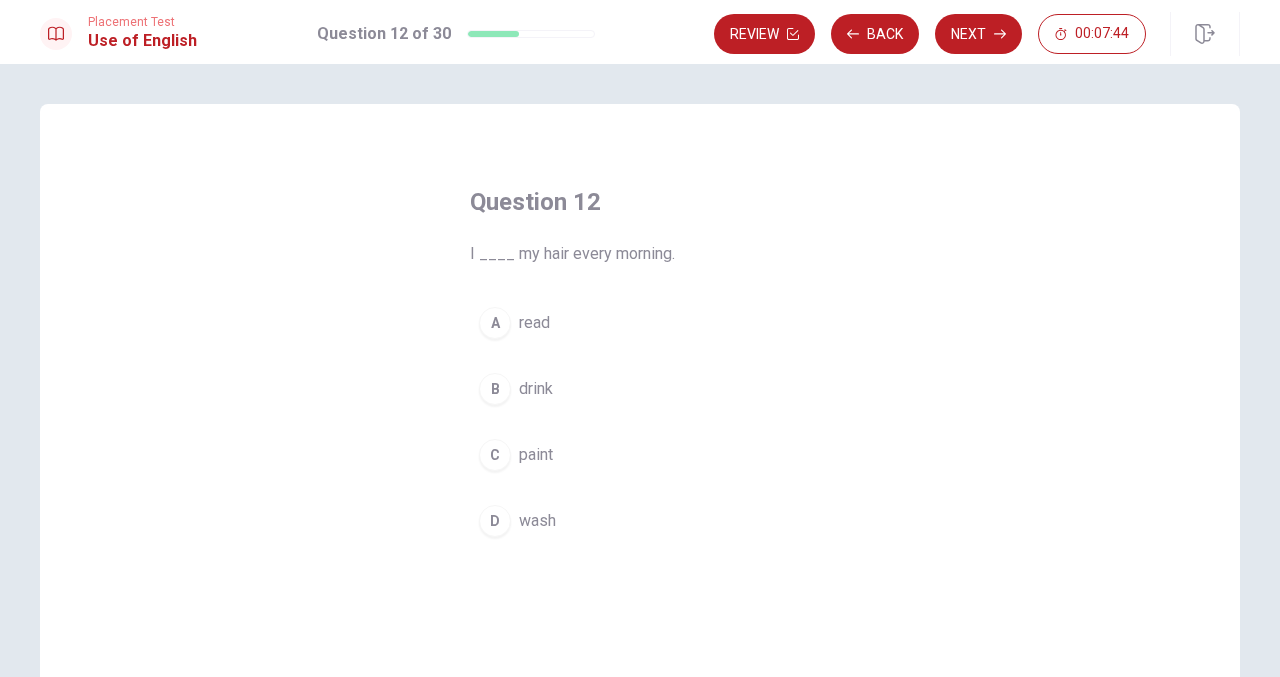 click on "wash" at bounding box center [537, 521] 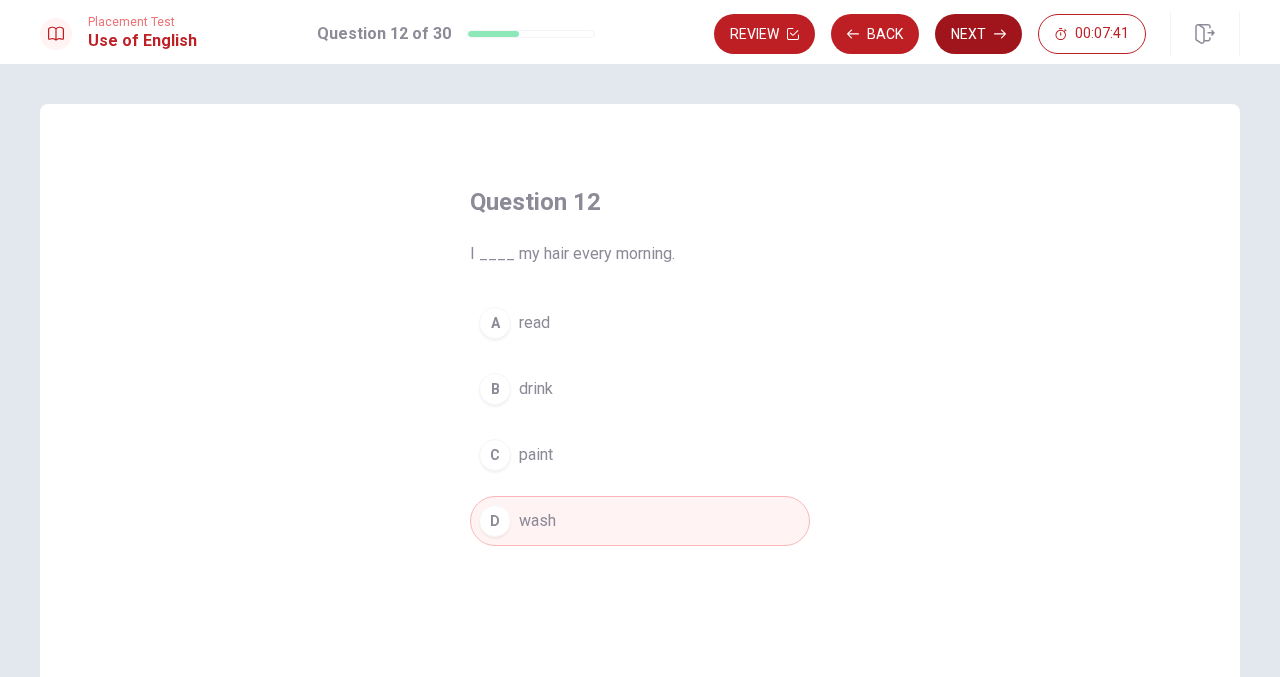 click 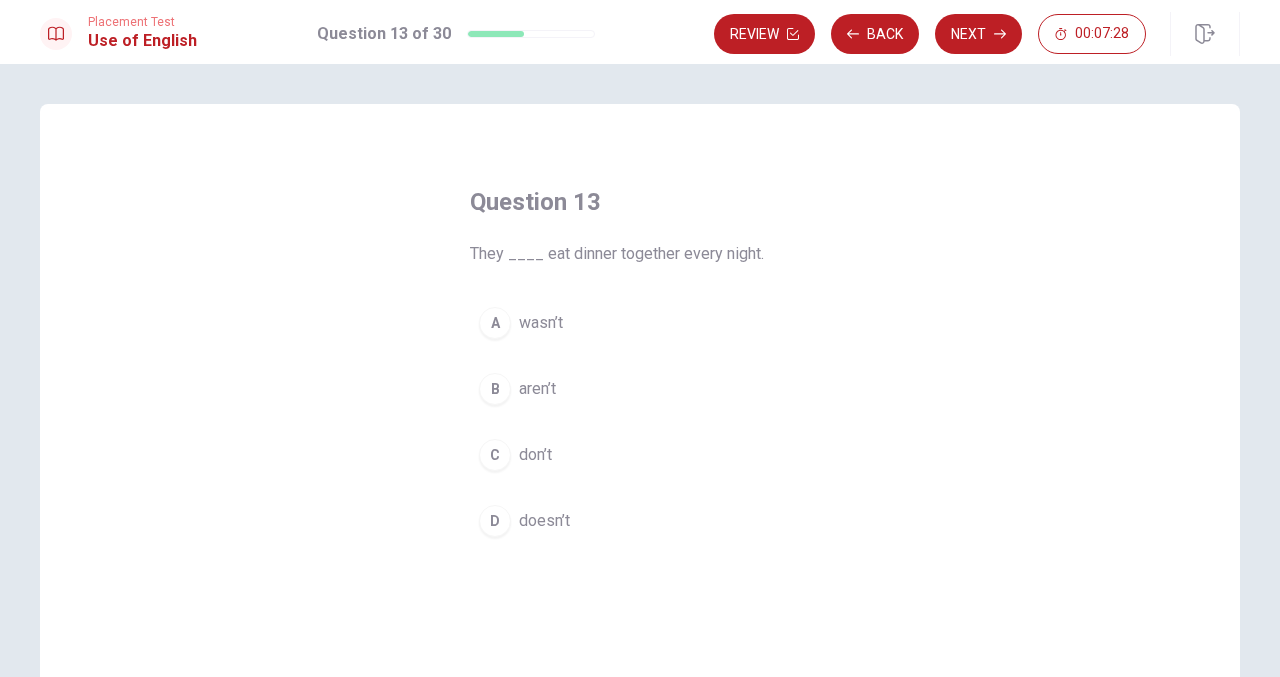 click on "don’t" at bounding box center [535, 455] 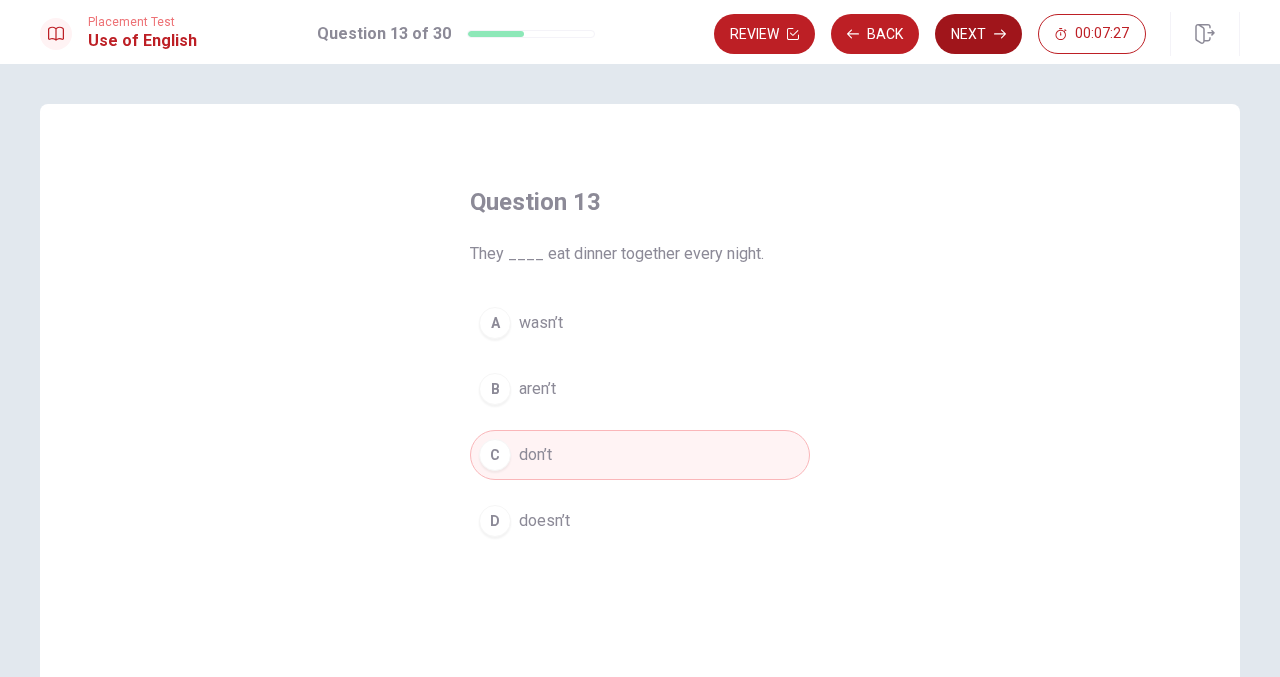 click 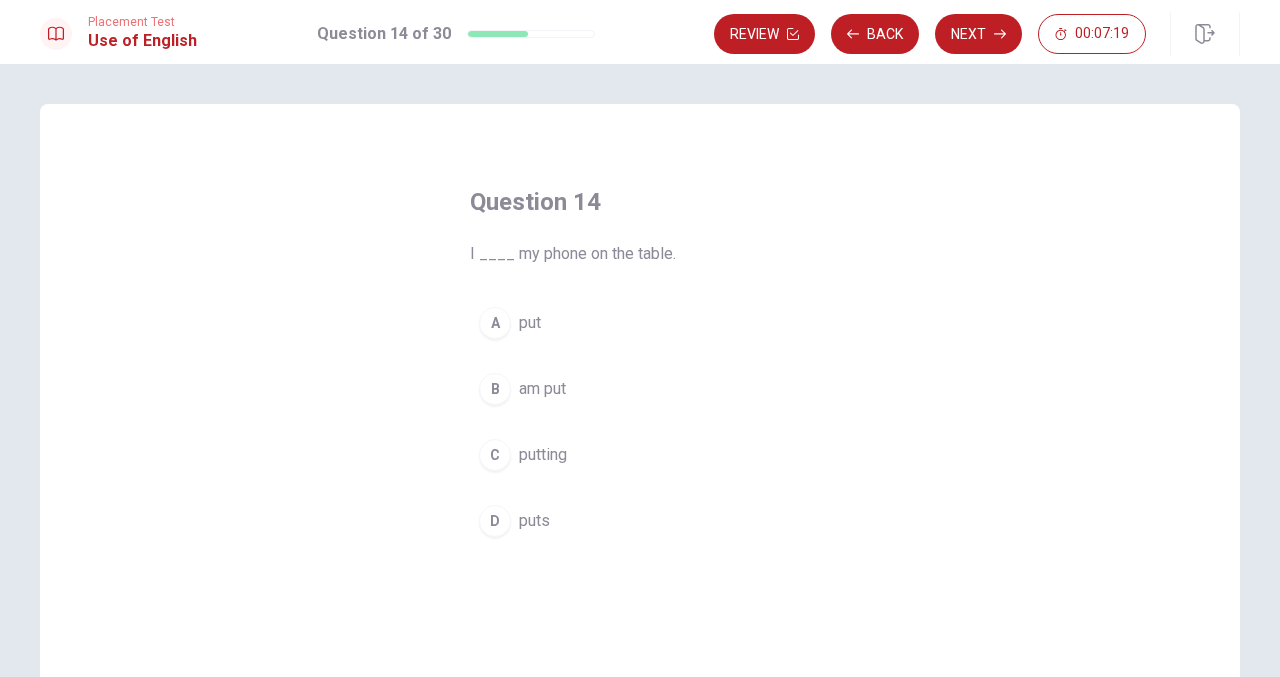 click on "put" at bounding box center (530, 323) 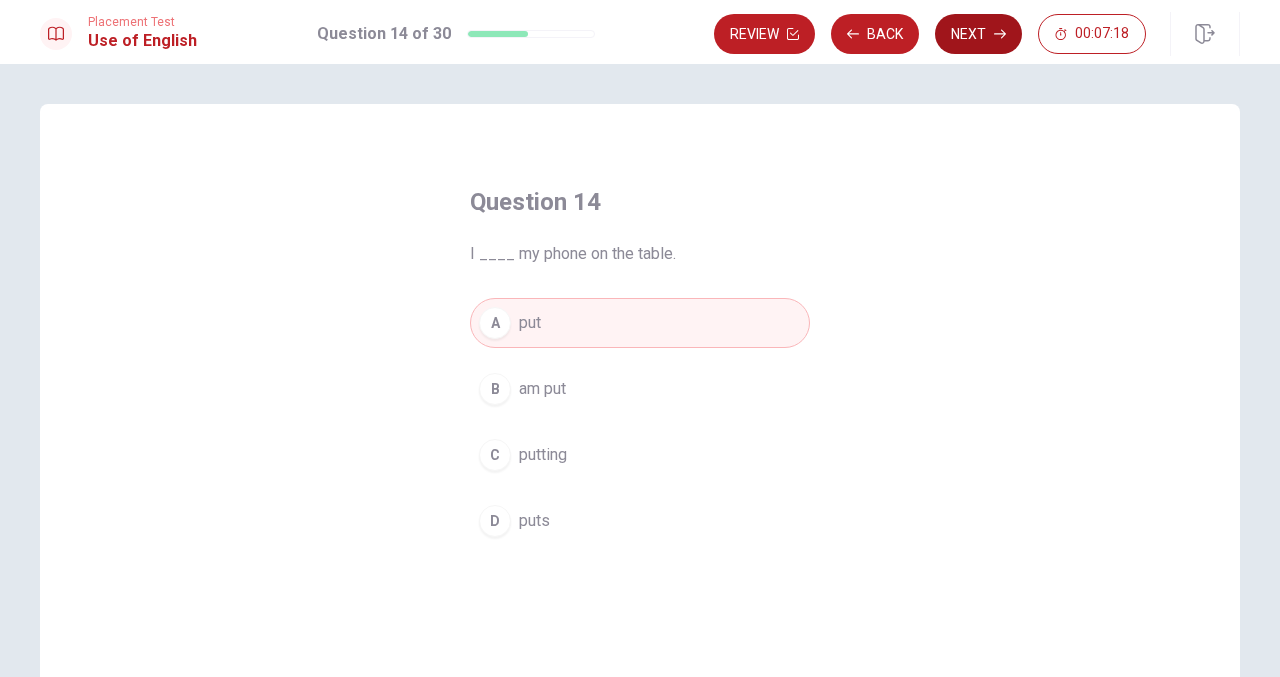 click 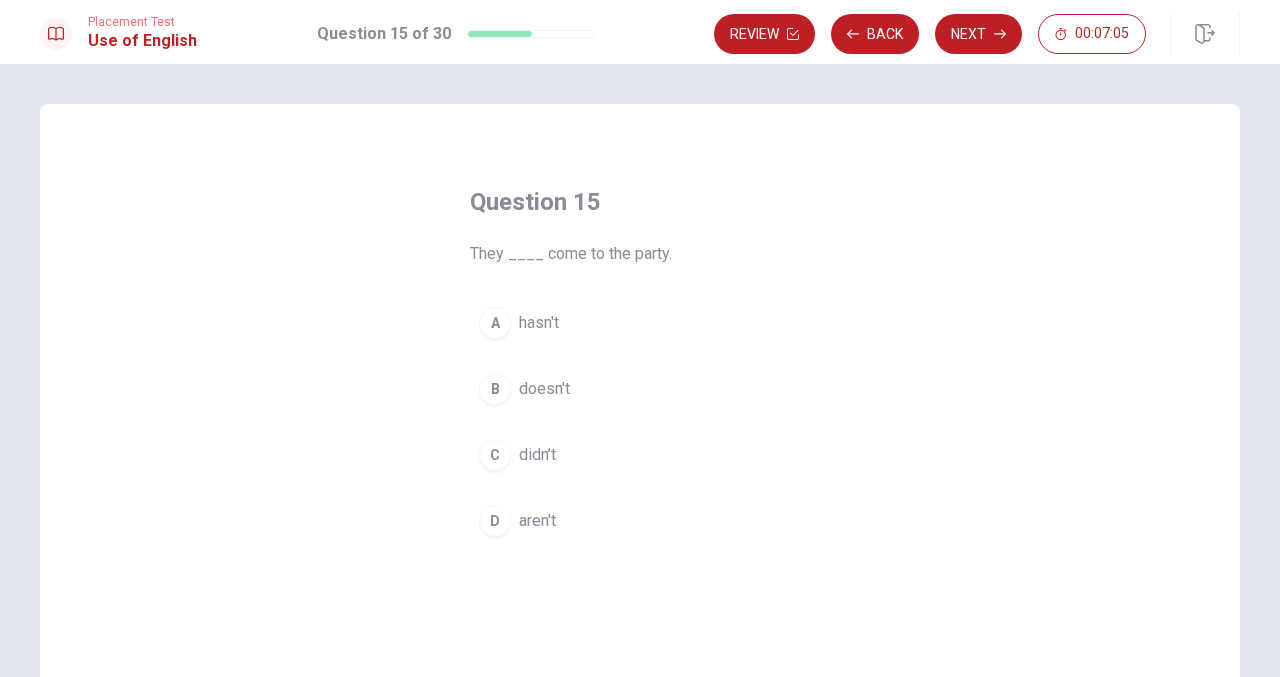 click on "aren't" at bounding box center (537, 521) 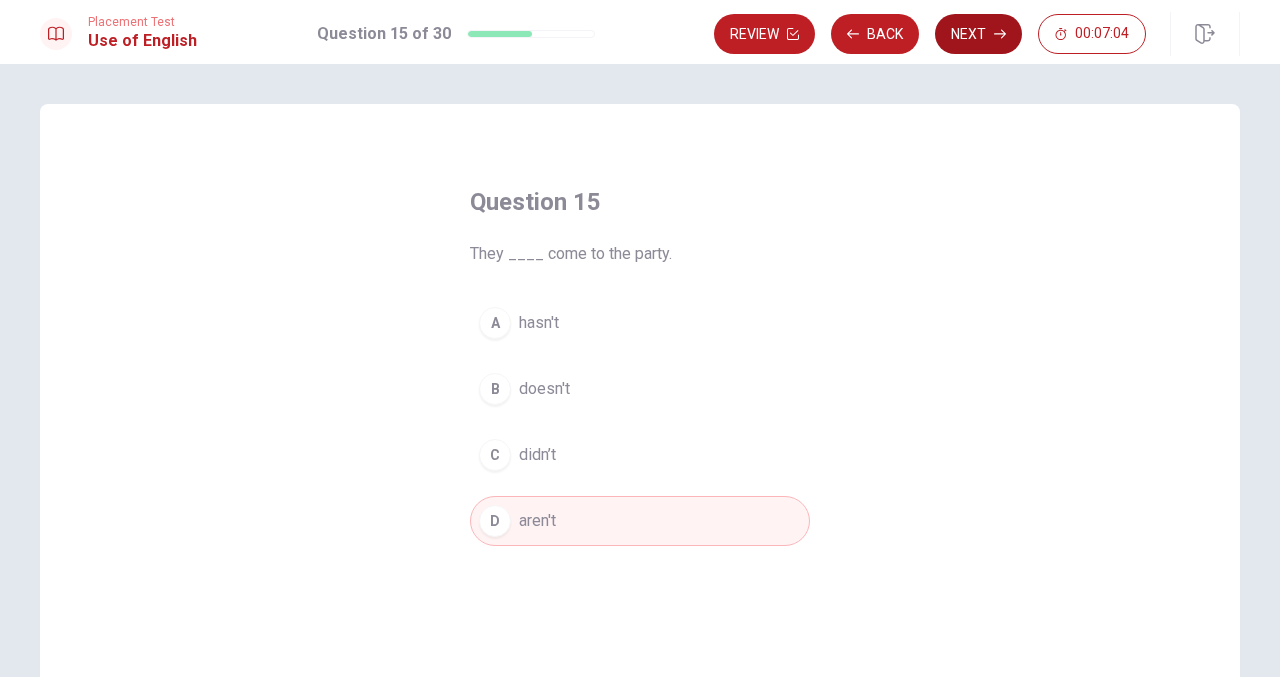 click 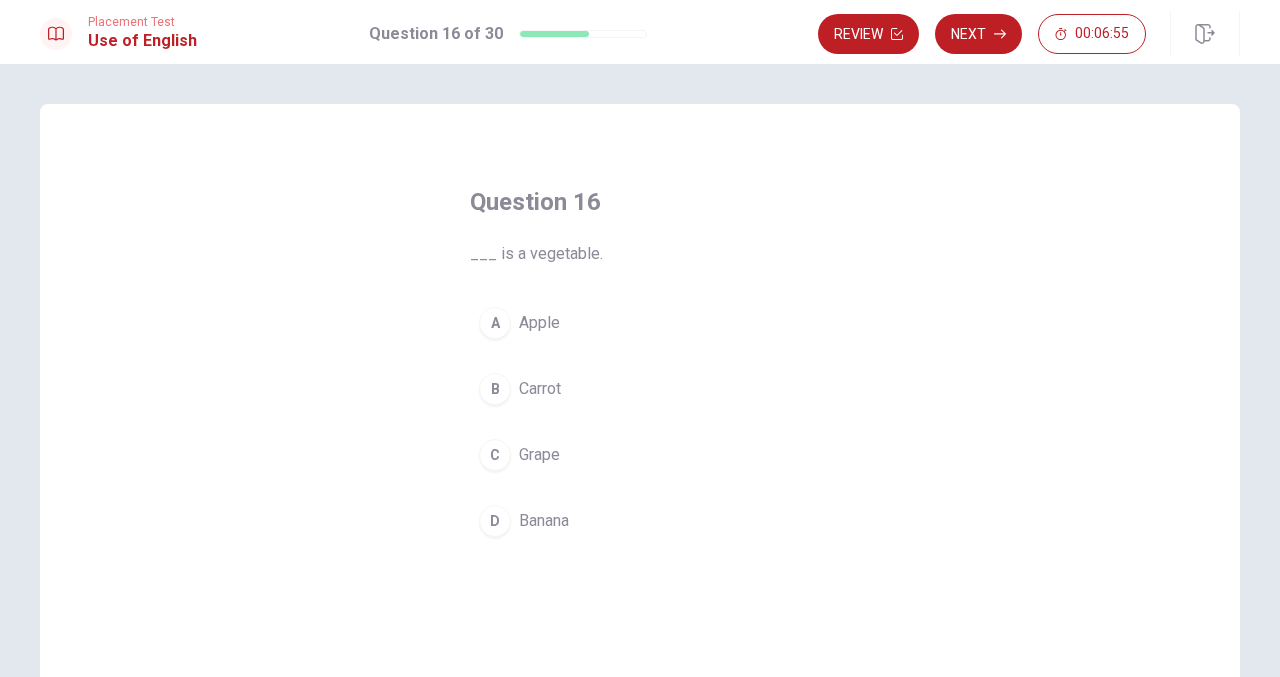 click on "Carrot" at bounding box center [540, 389] 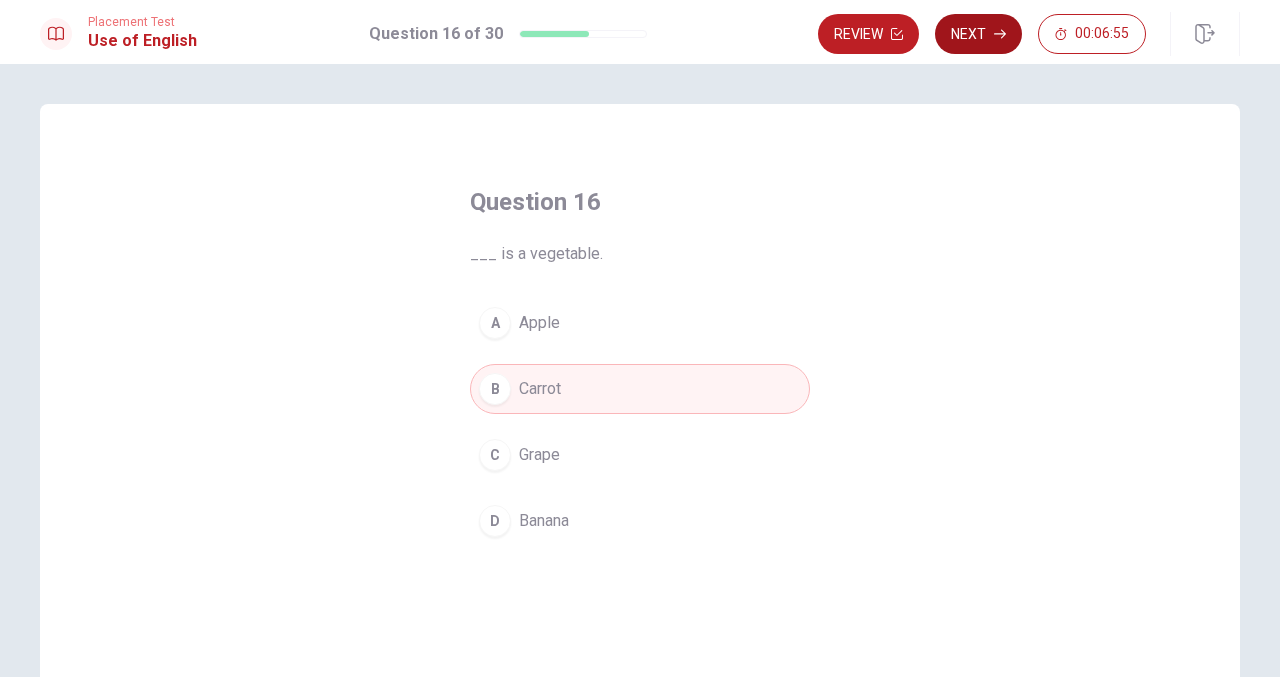 click 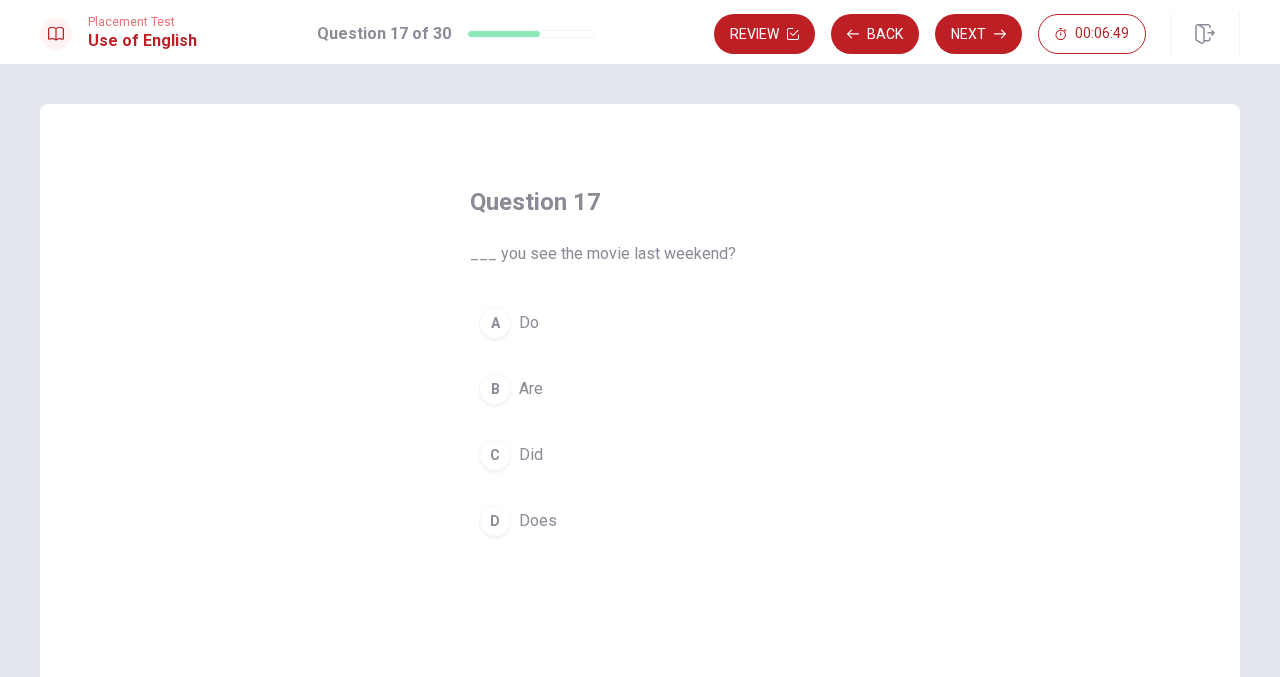click on "Did" at bounding box center [531, 455] 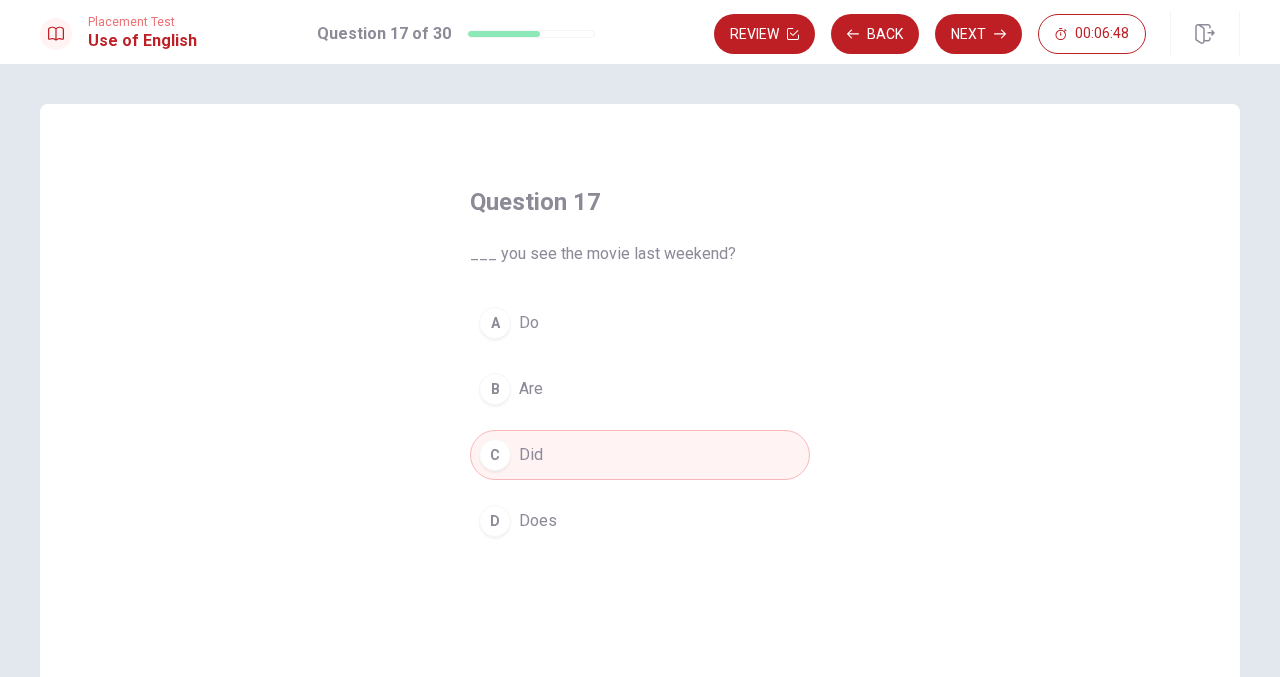click on "Question 17 ___ you see the movie last weekend? A Do B Are C Did
D Does © Copyright  2025" at bounding box center [640, 370] 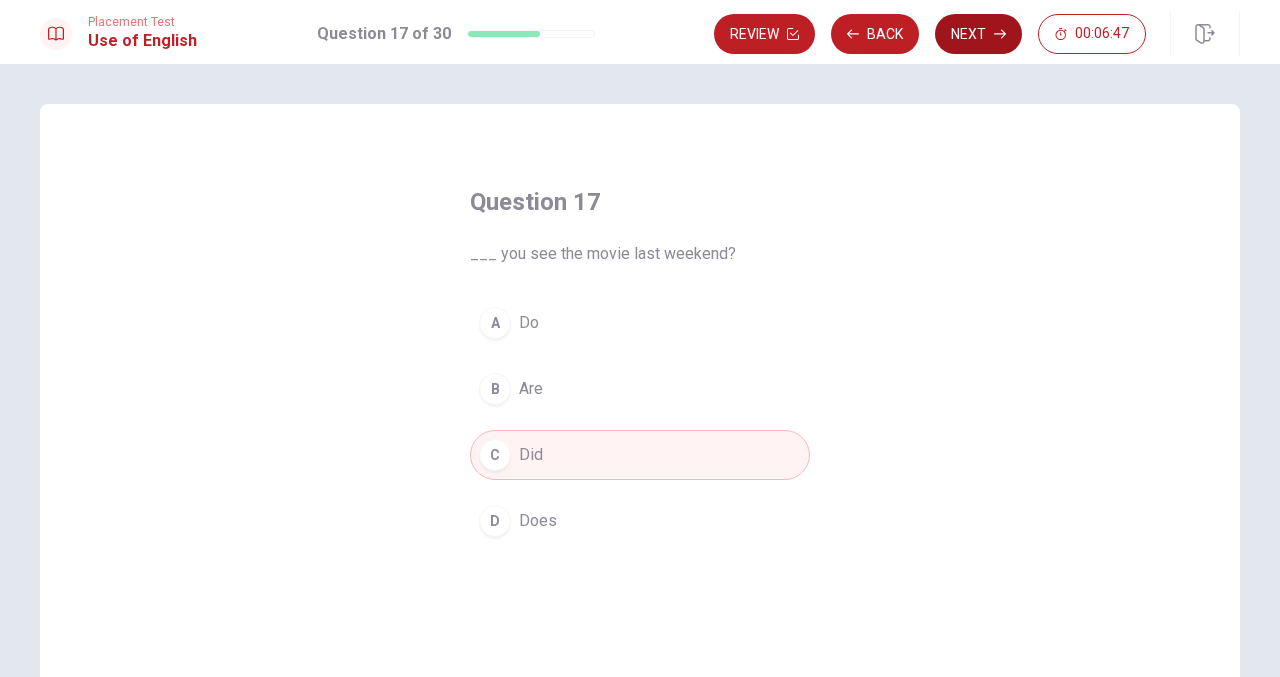click 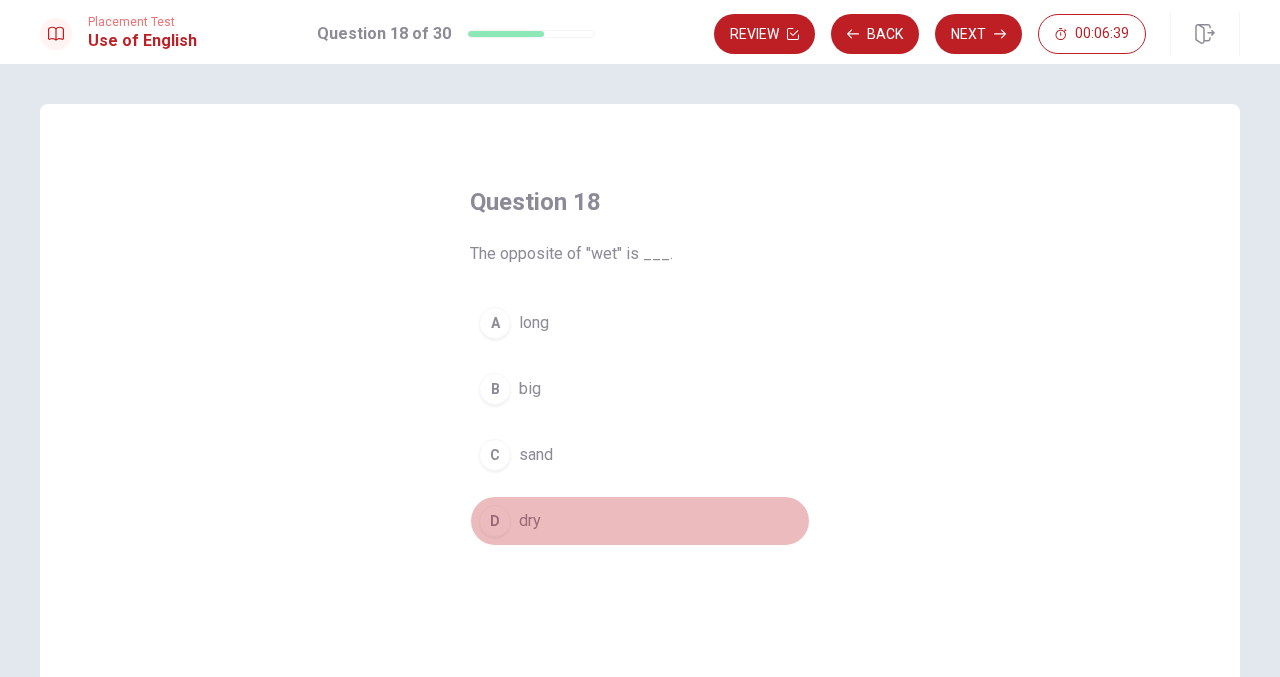 click on "dry" at bounding box center [530, 521] 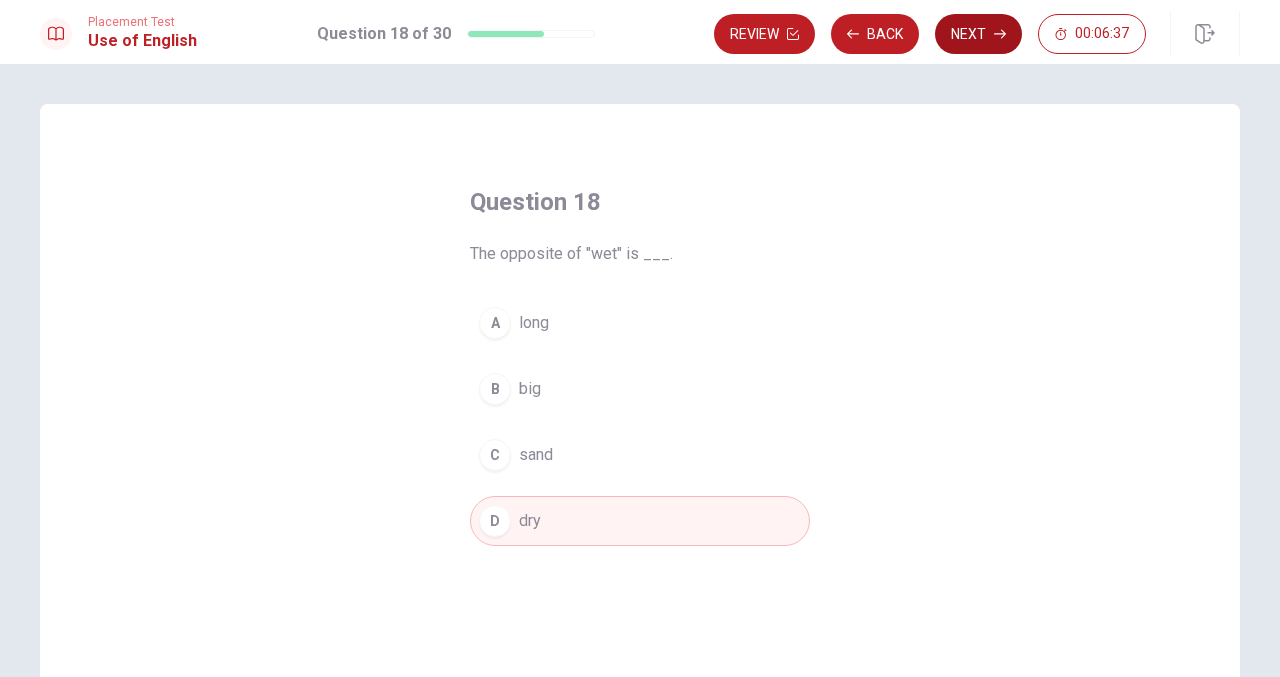 click 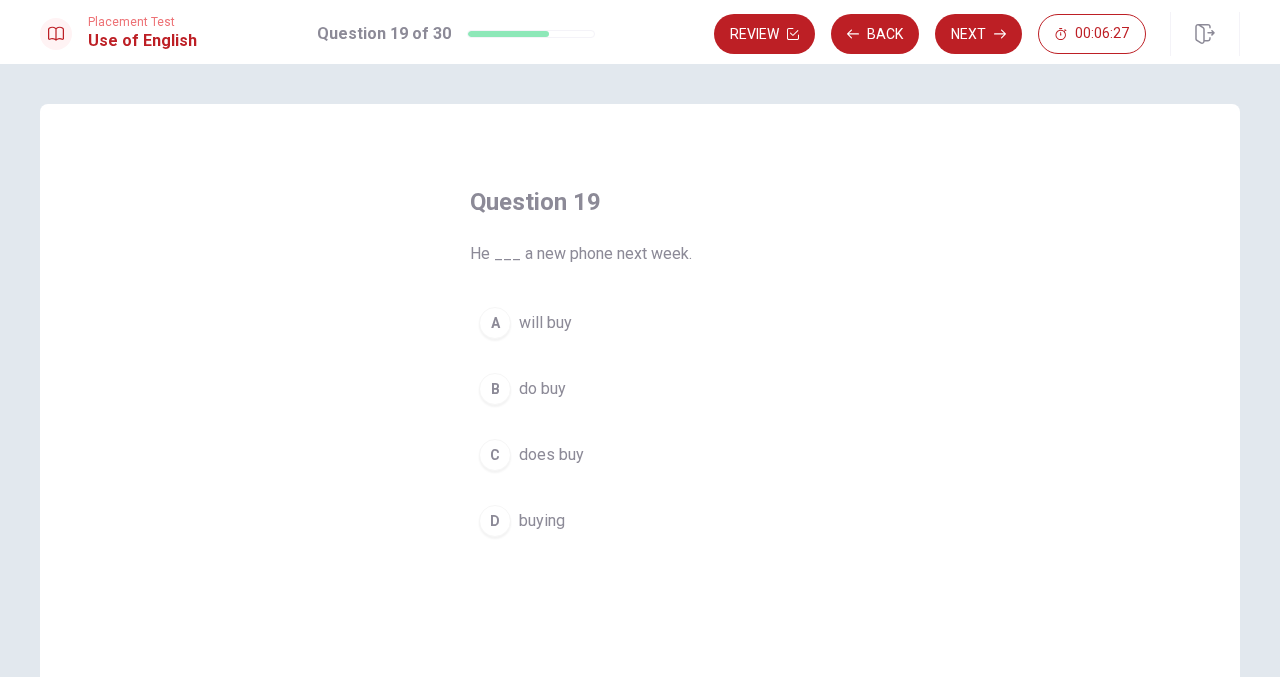 click on "will buy" at bounding box center [545, 323] 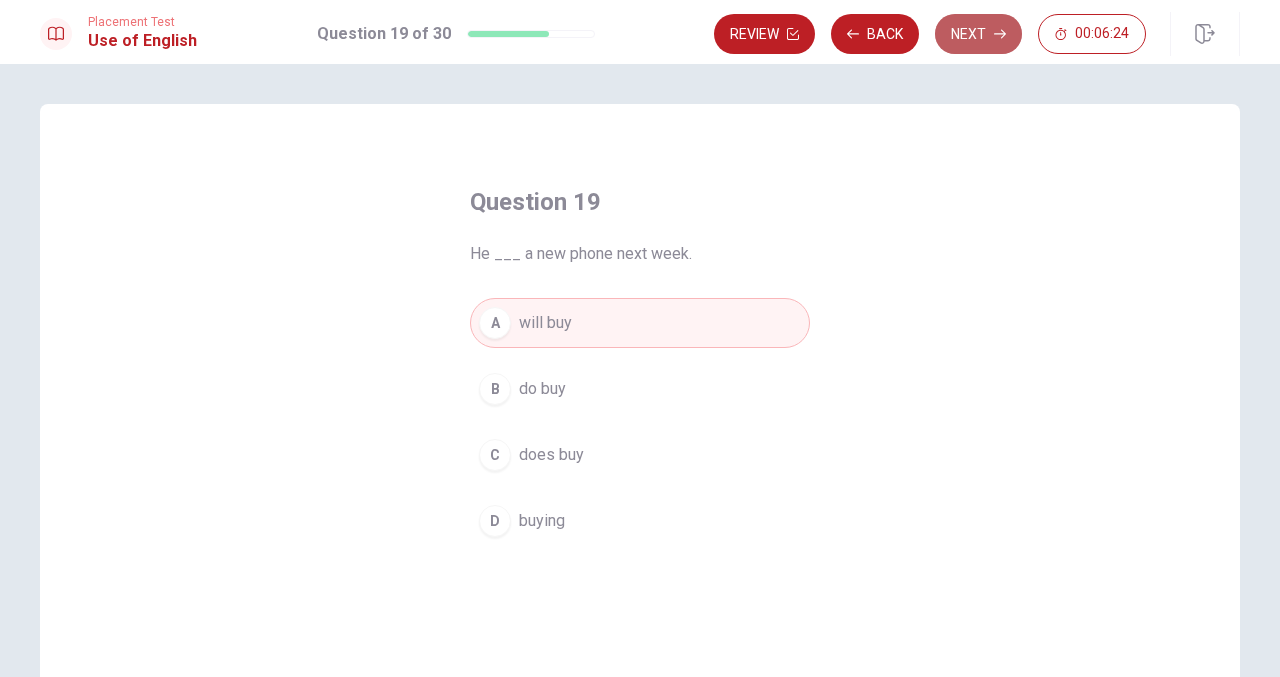 click 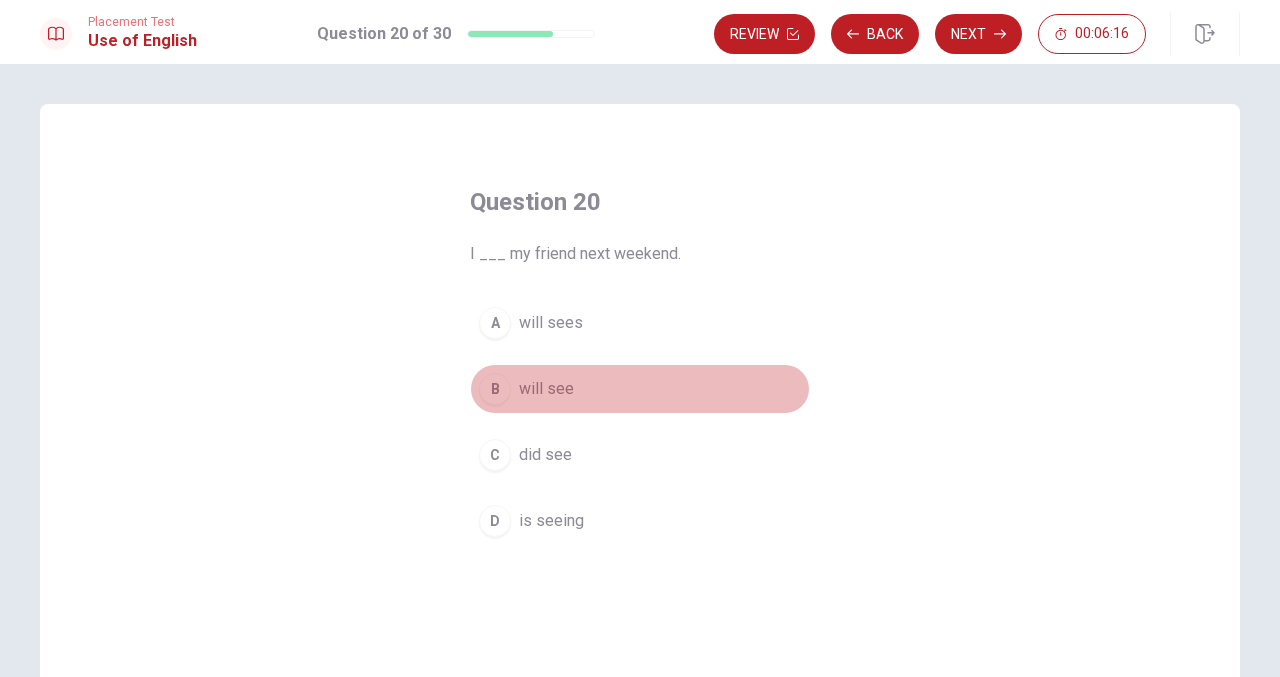 click on "will see" at bounding box center [546, 389] 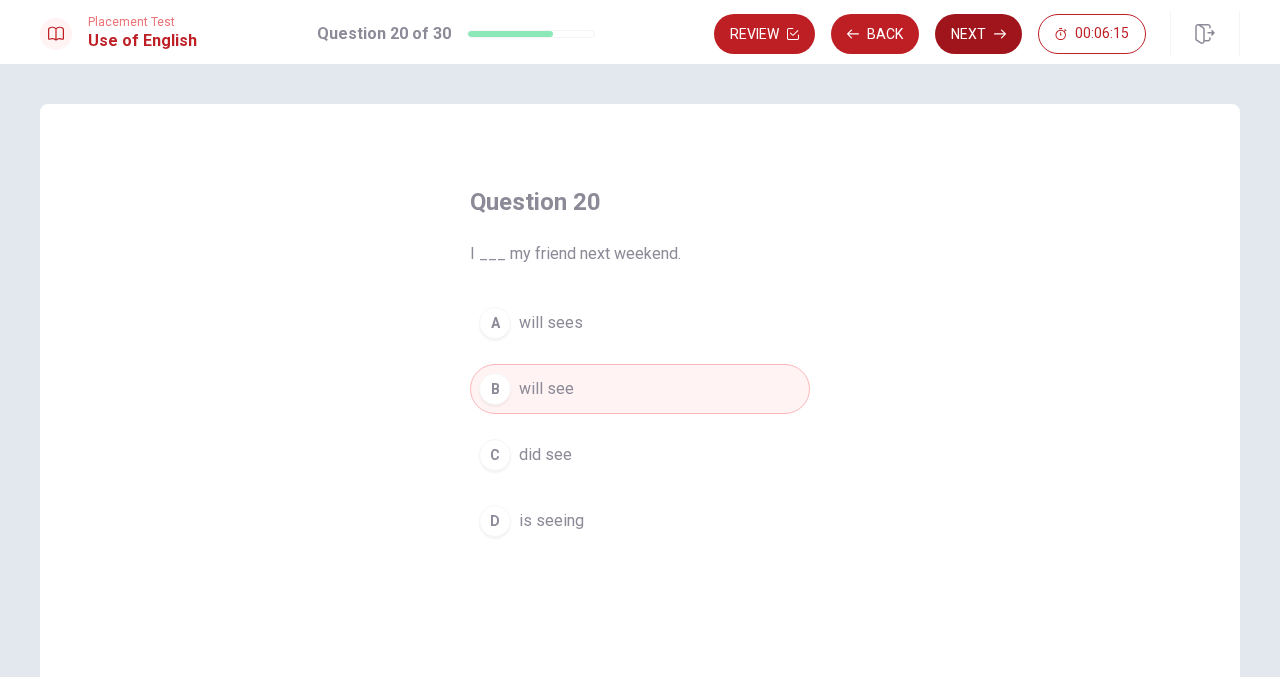 click 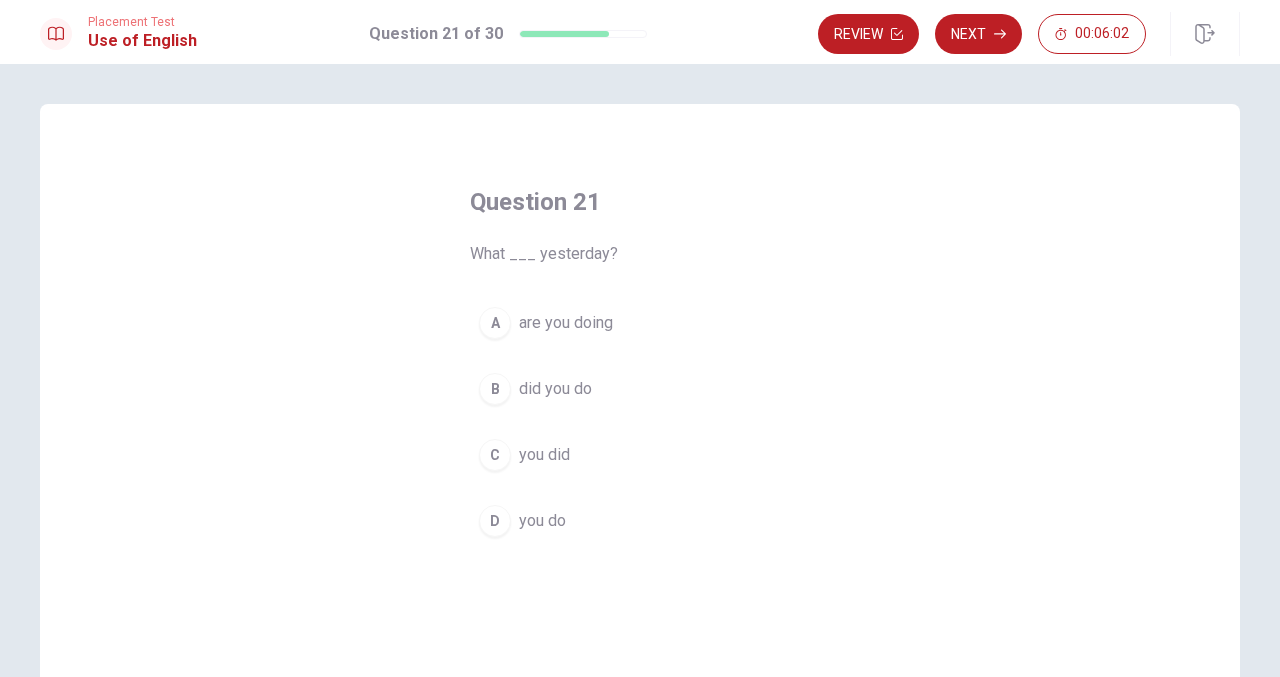 click on "did you do" at bounding box center (555, 389) 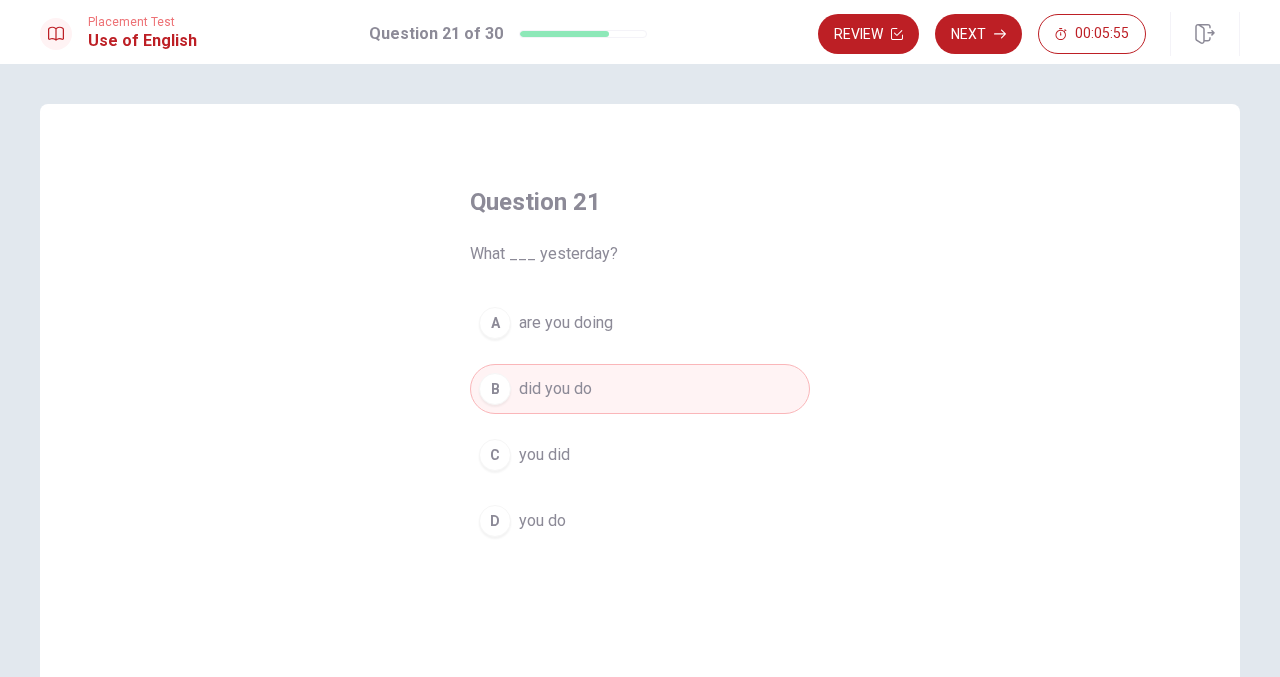 click on "Question 21 What ___ yesterday? A are you doing B did you do
C you did
D you do
© Copyright  2025" at bounding box center [640, 370] 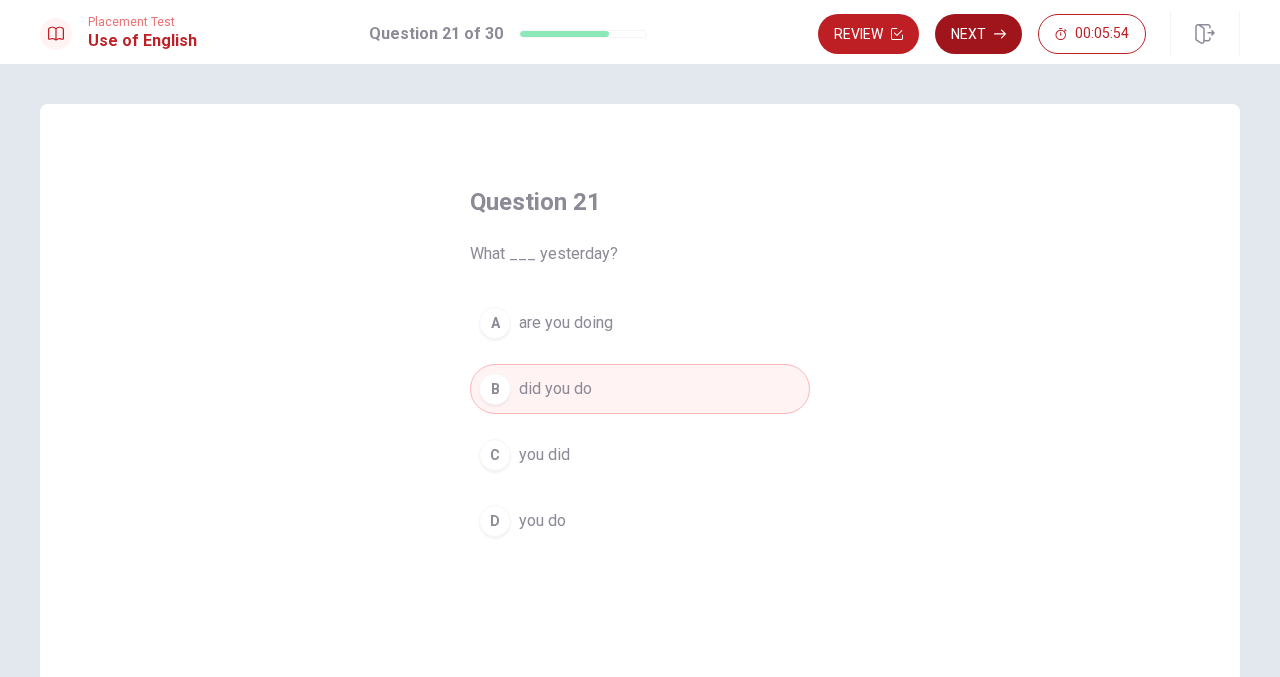 click 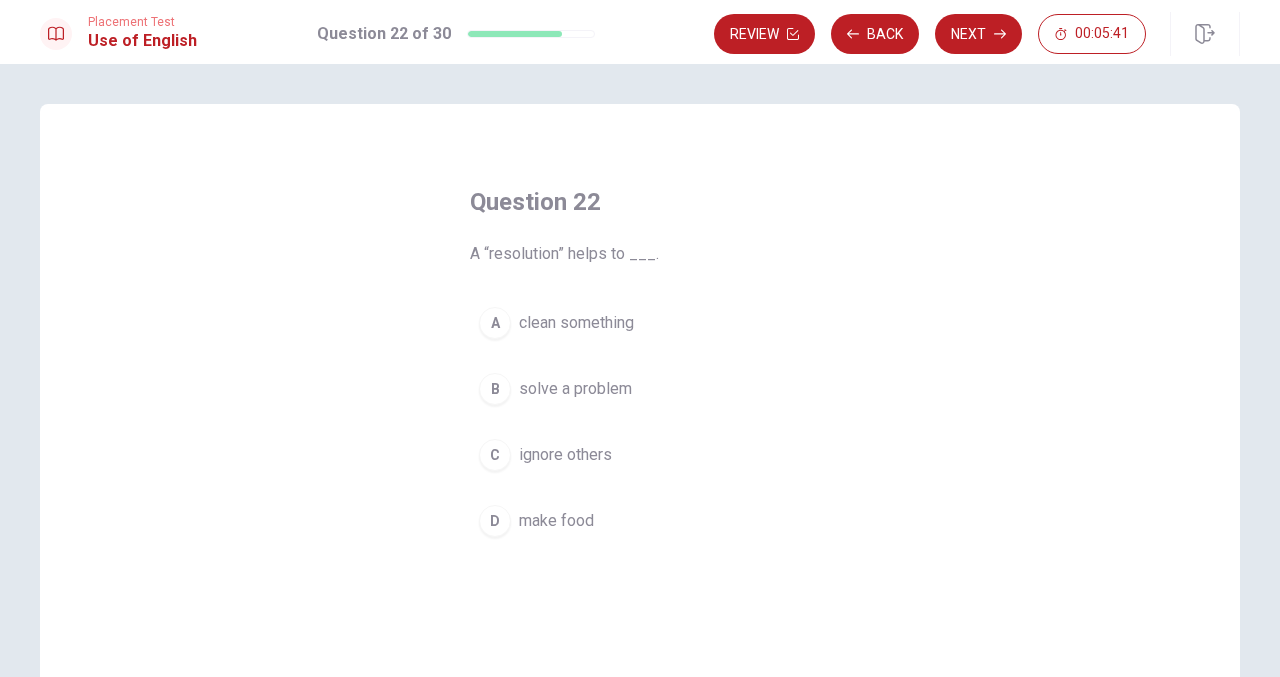 click on "solve a problem" at bounding box center (575, 389) 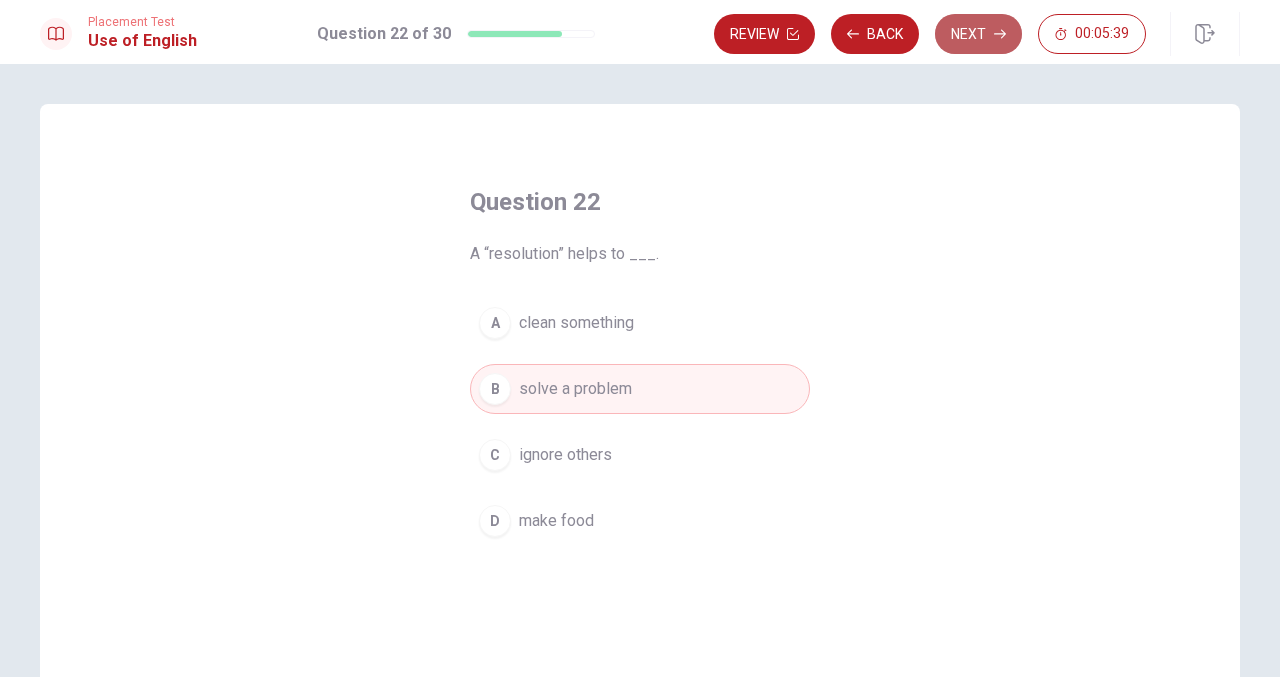 click 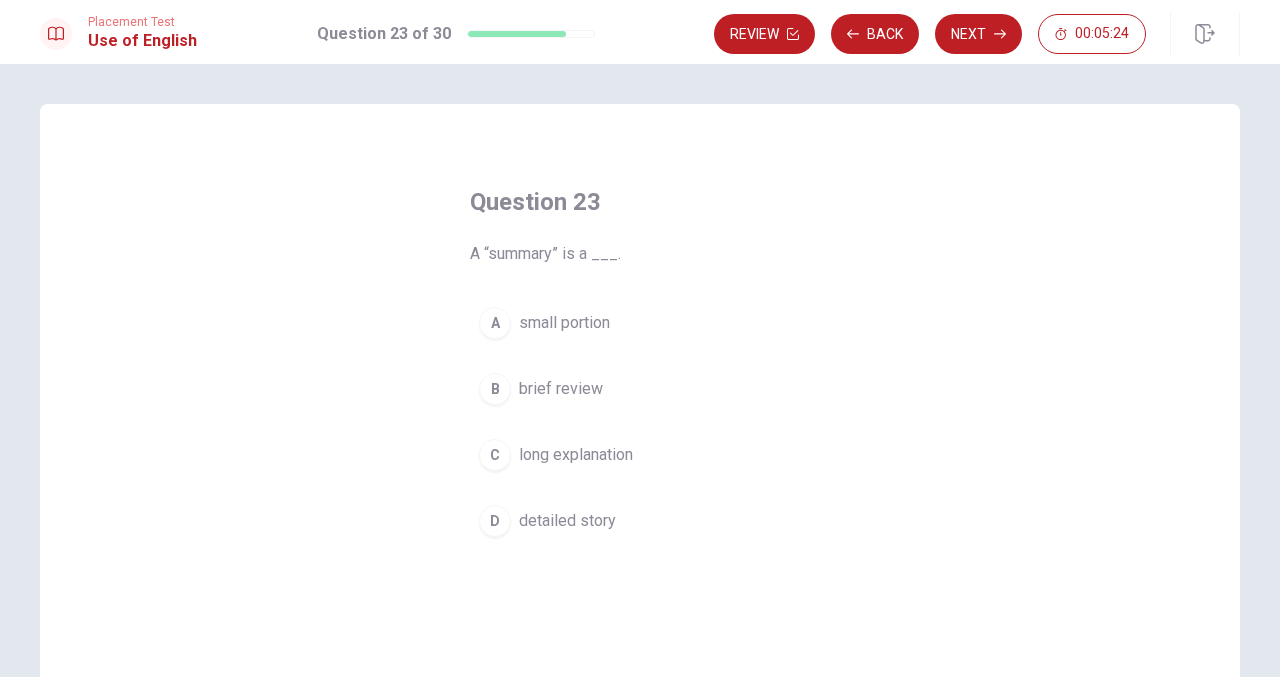 click on "brief review" at bounding box center (561, 389) 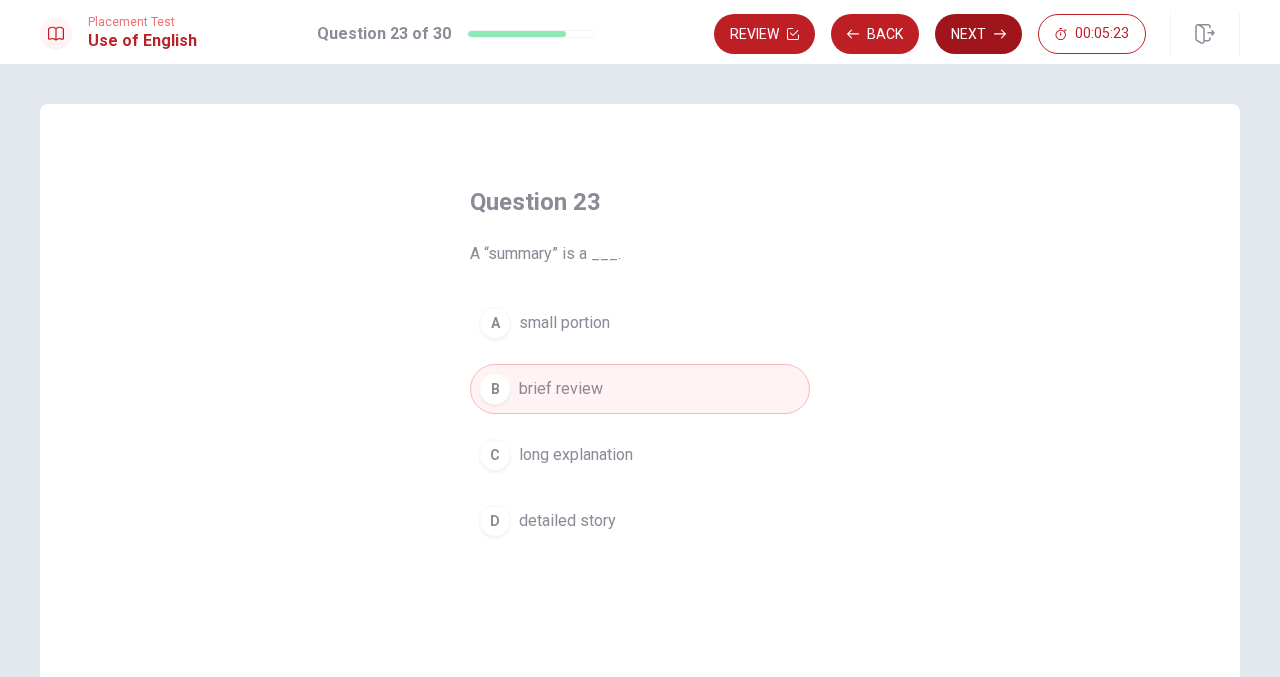 click 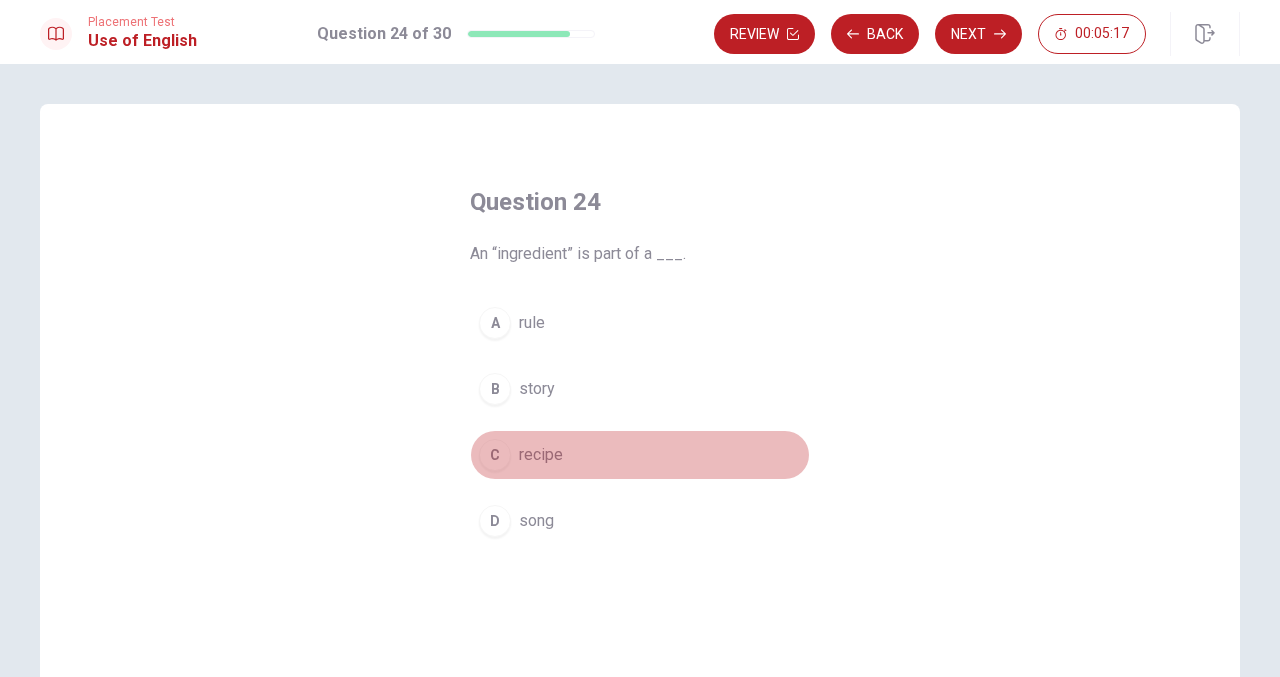 click on "recipe" at bounding box center [541, 455] 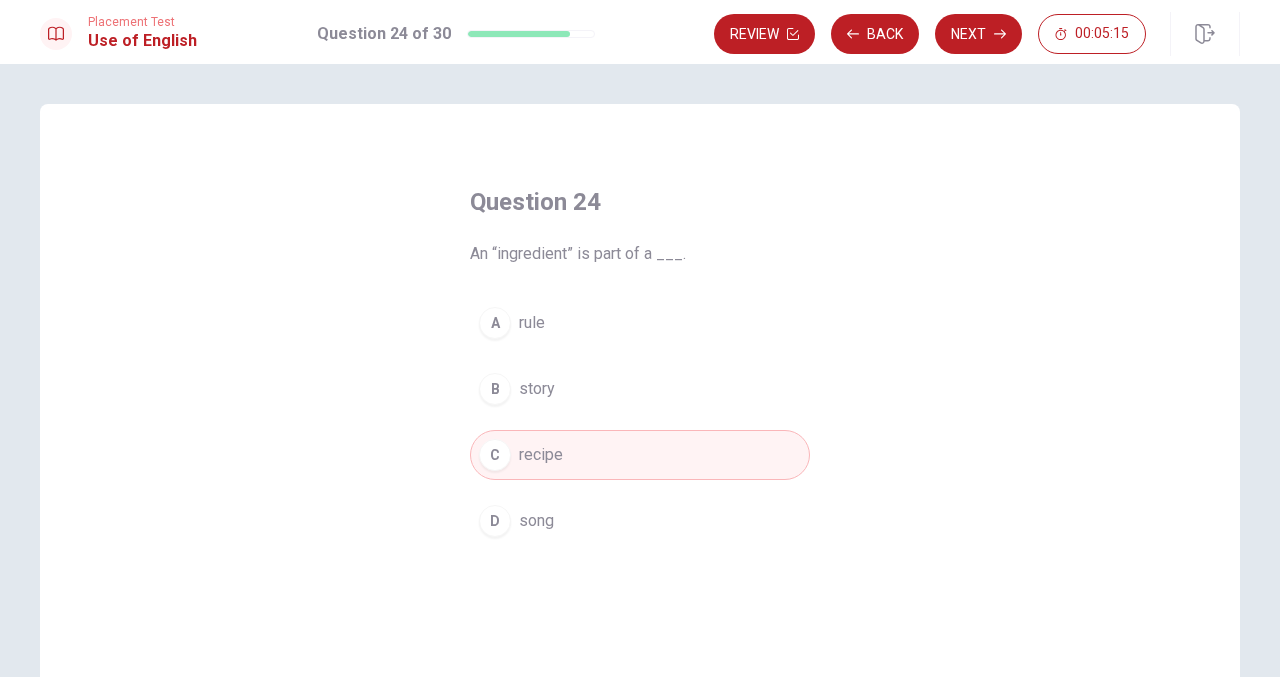 click on "Question 24 An “ingredient” is part of a ___. A rule B story C recipe D song © Copyright  2025" at bounding box center (640, 370) 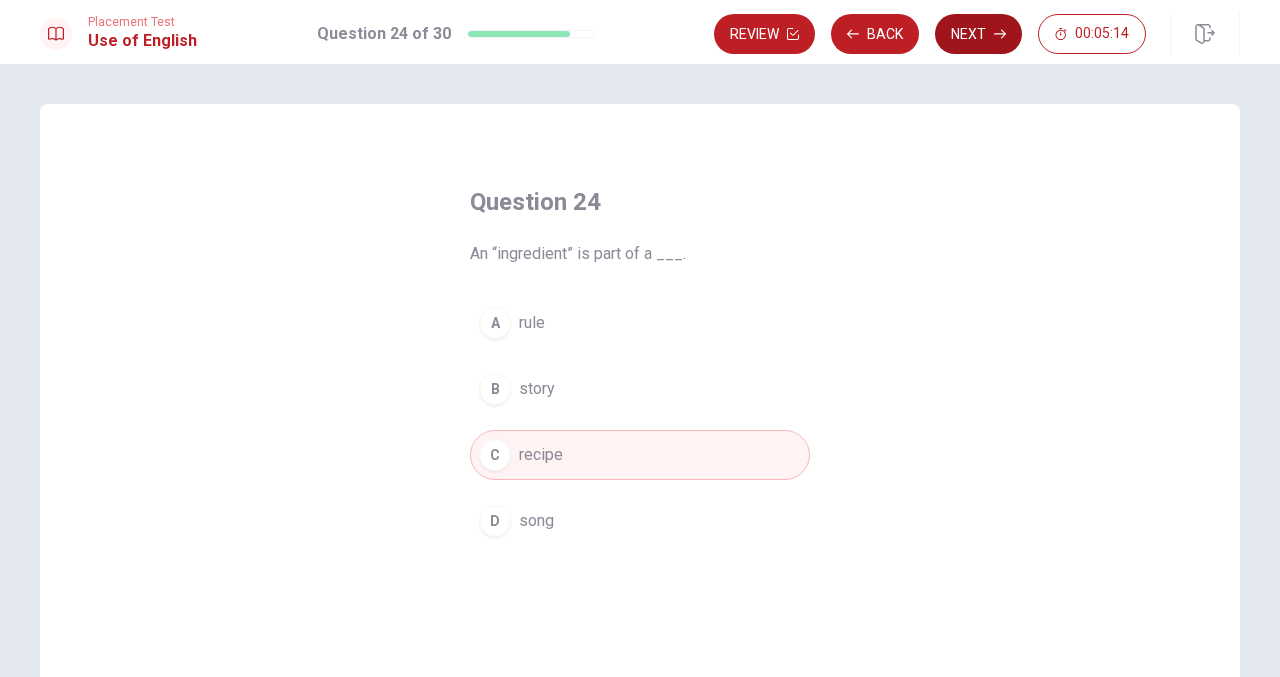 click 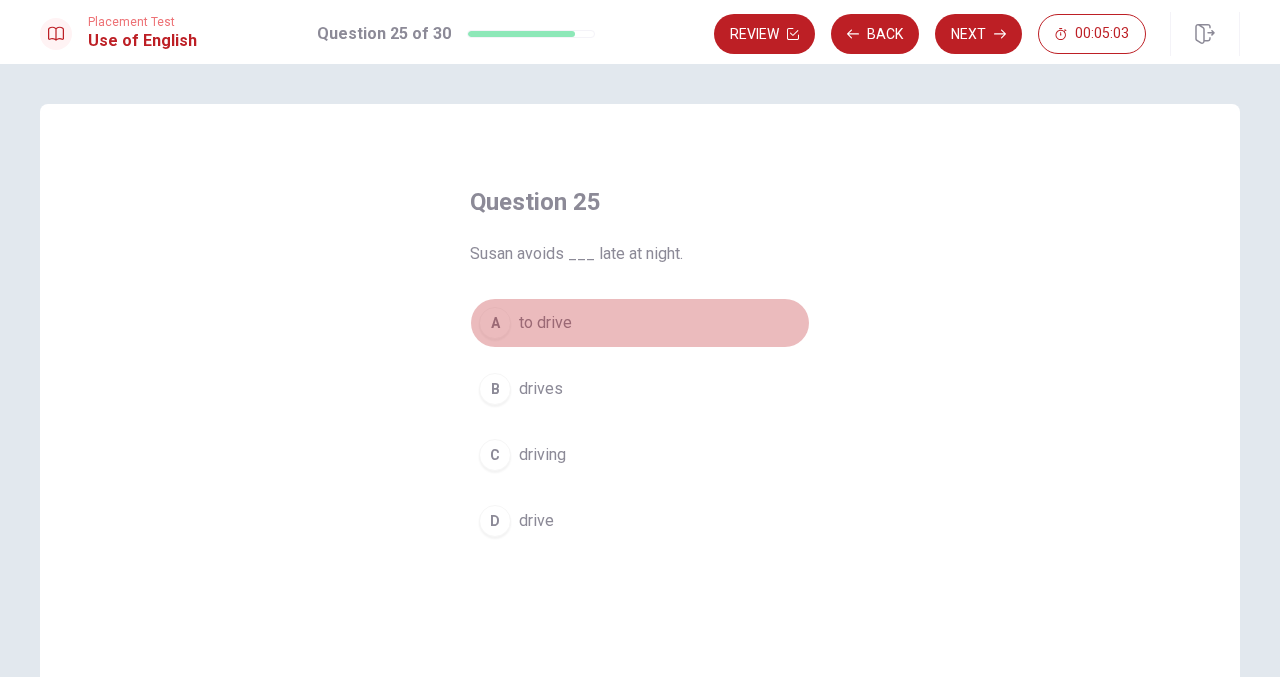 click on "to drive" at bounding box center [545, 323] 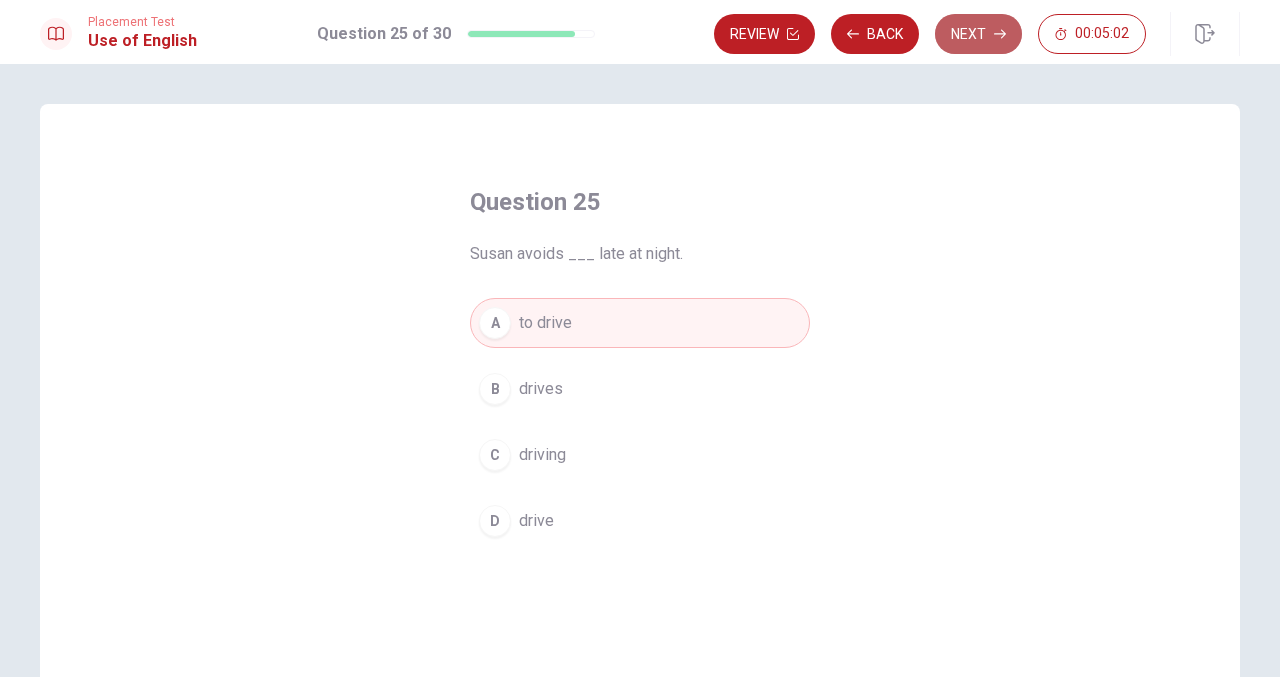 click 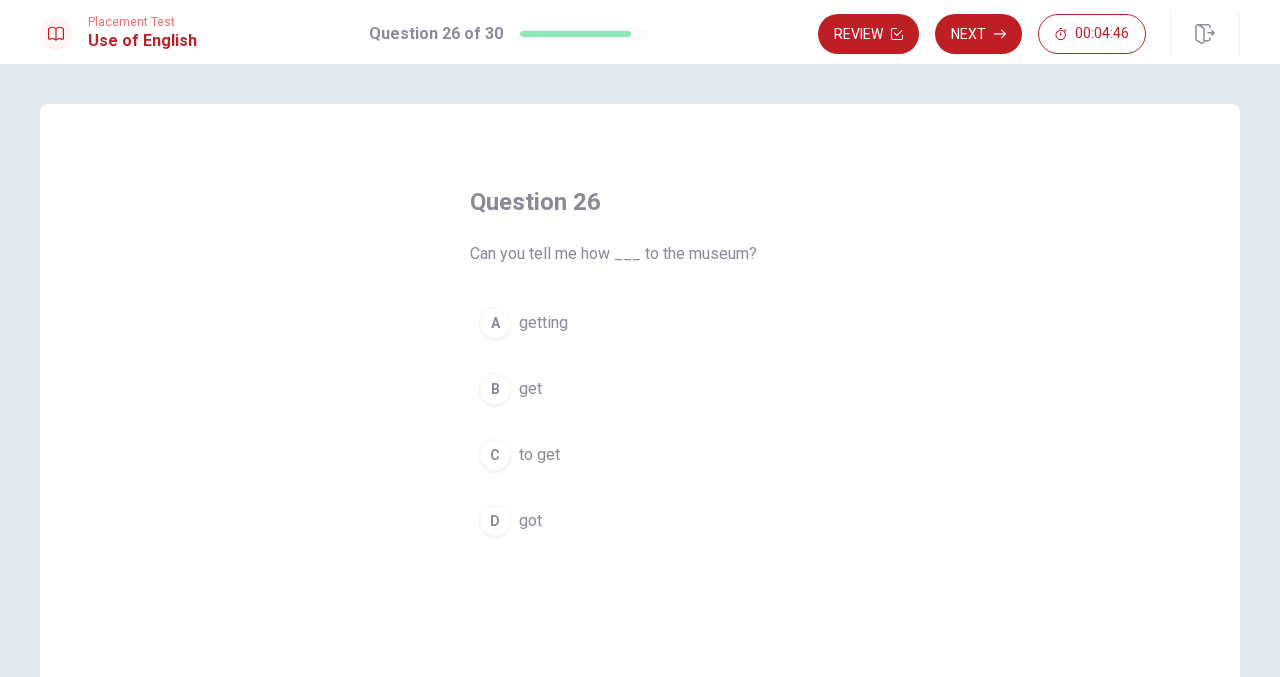 click on "got" at bounding box center [530, 521] 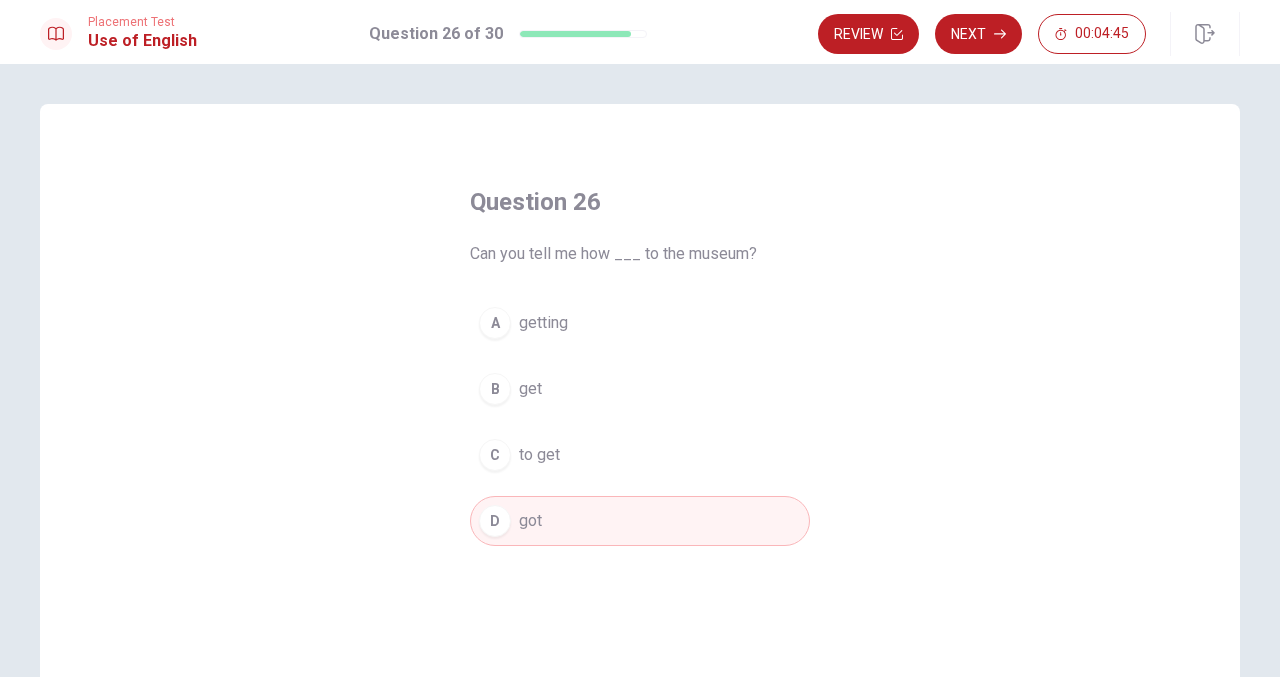click on "got" at bounding box center [530, 521] 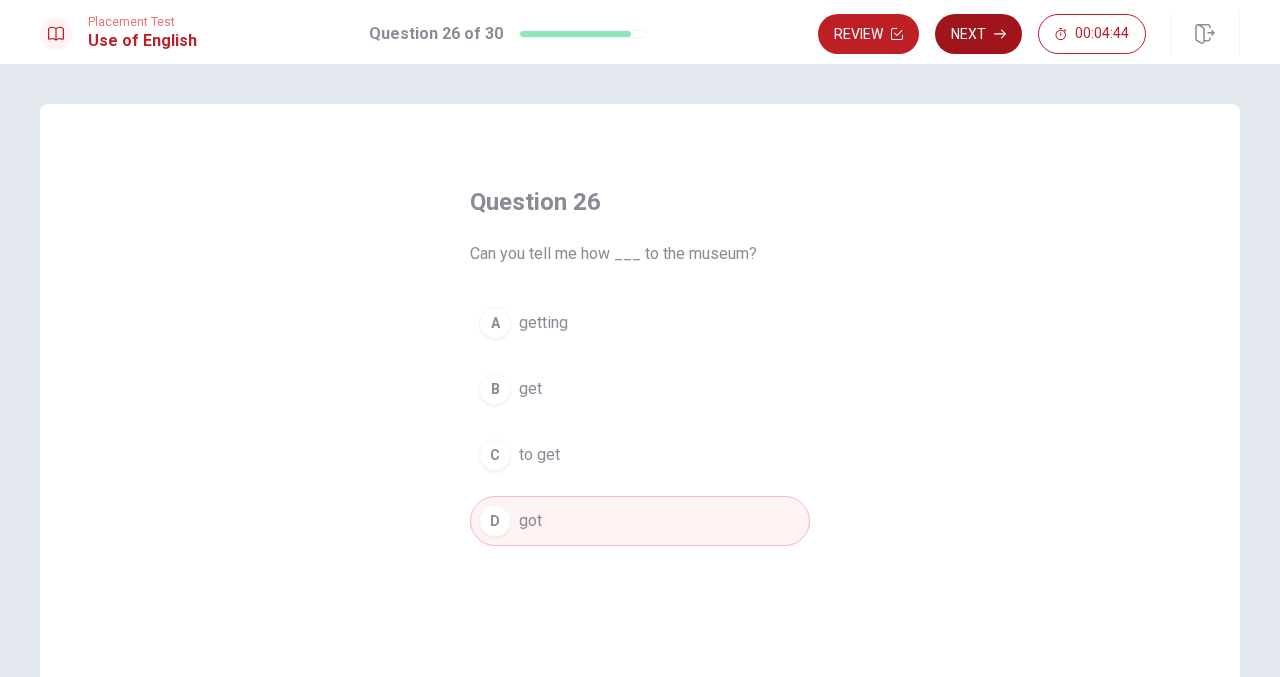 click on "Next" at bounding box center (978, 34) 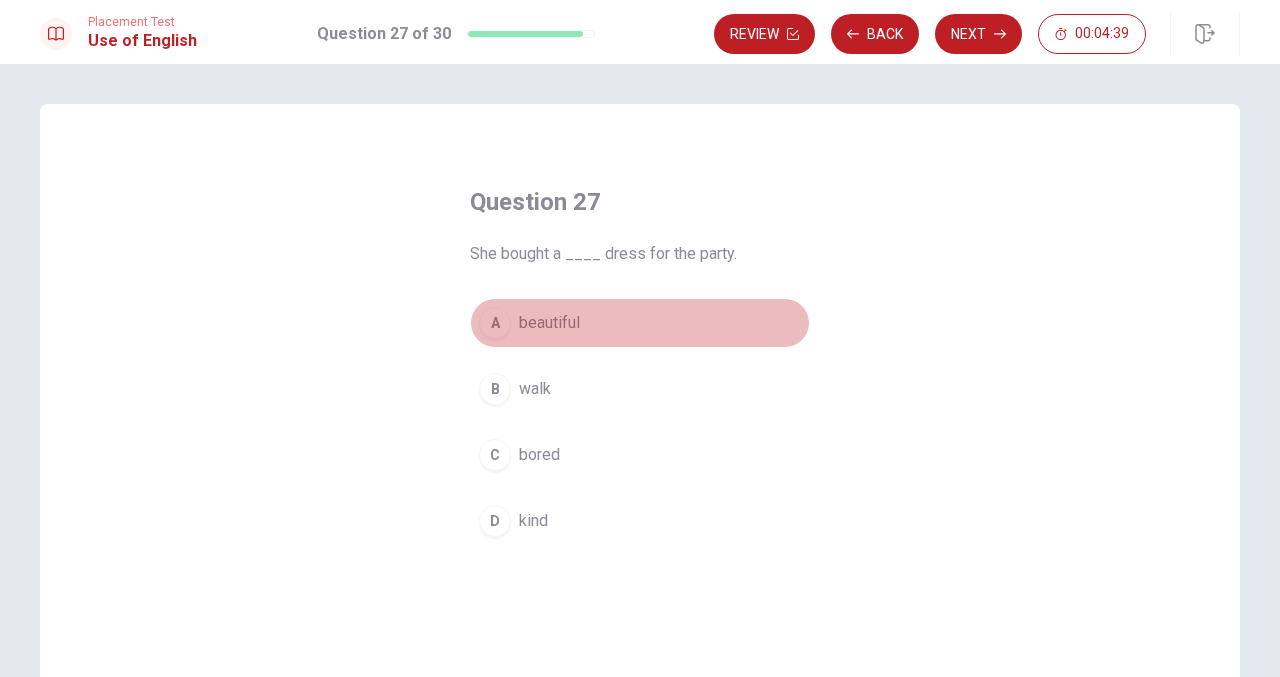 click on "beautiful" at bounding box center (549, 323) 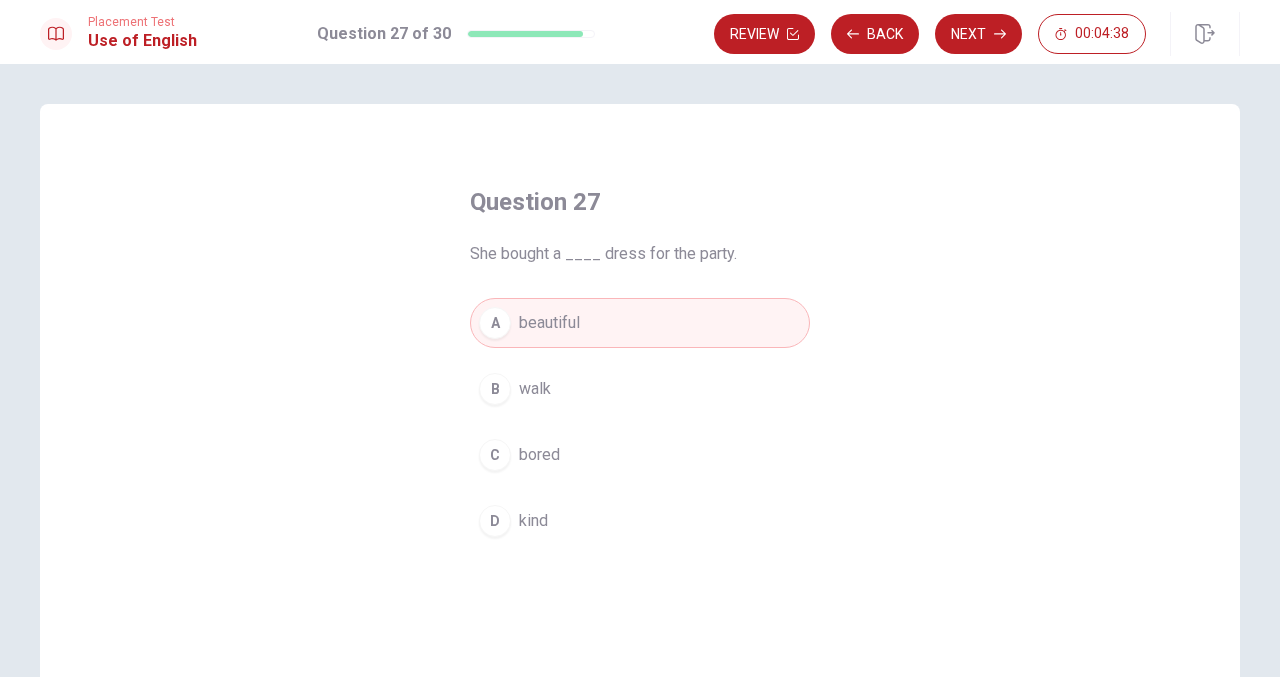 click on "Question 27 She bought a ____ dress for the party. A beautiful B walk C bored D kind © Copyright  [YEAR]" at bounding box center (640, 370) 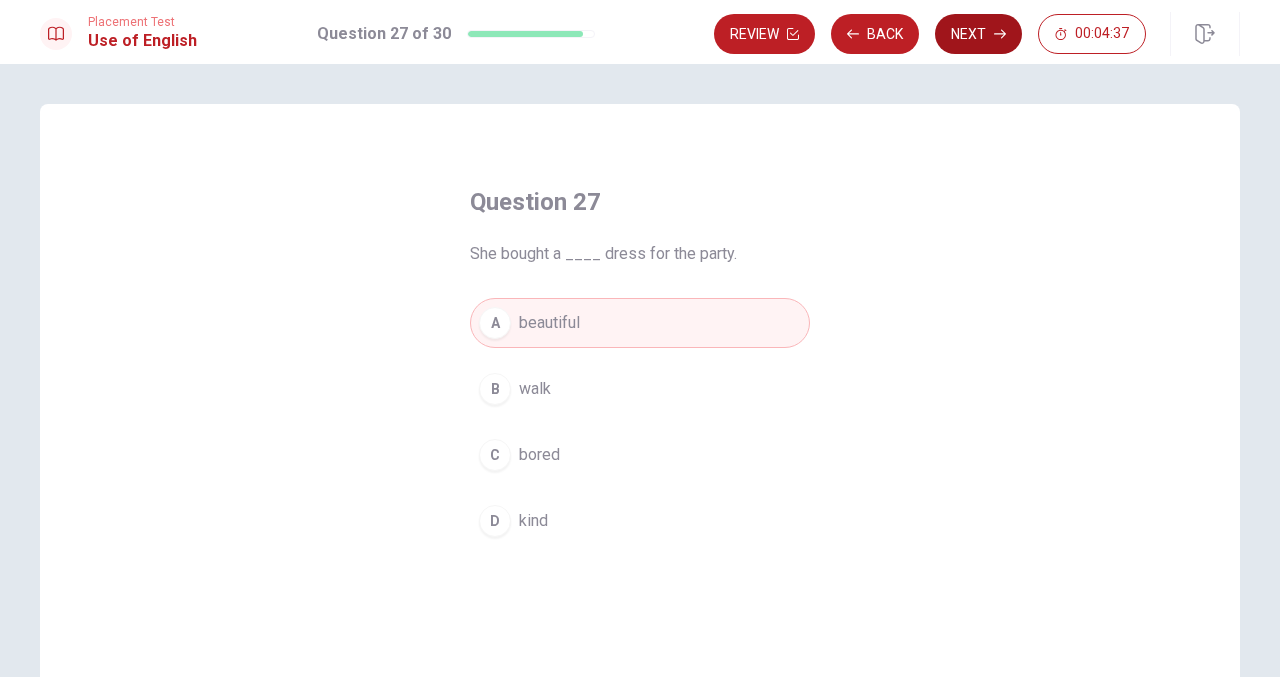 click 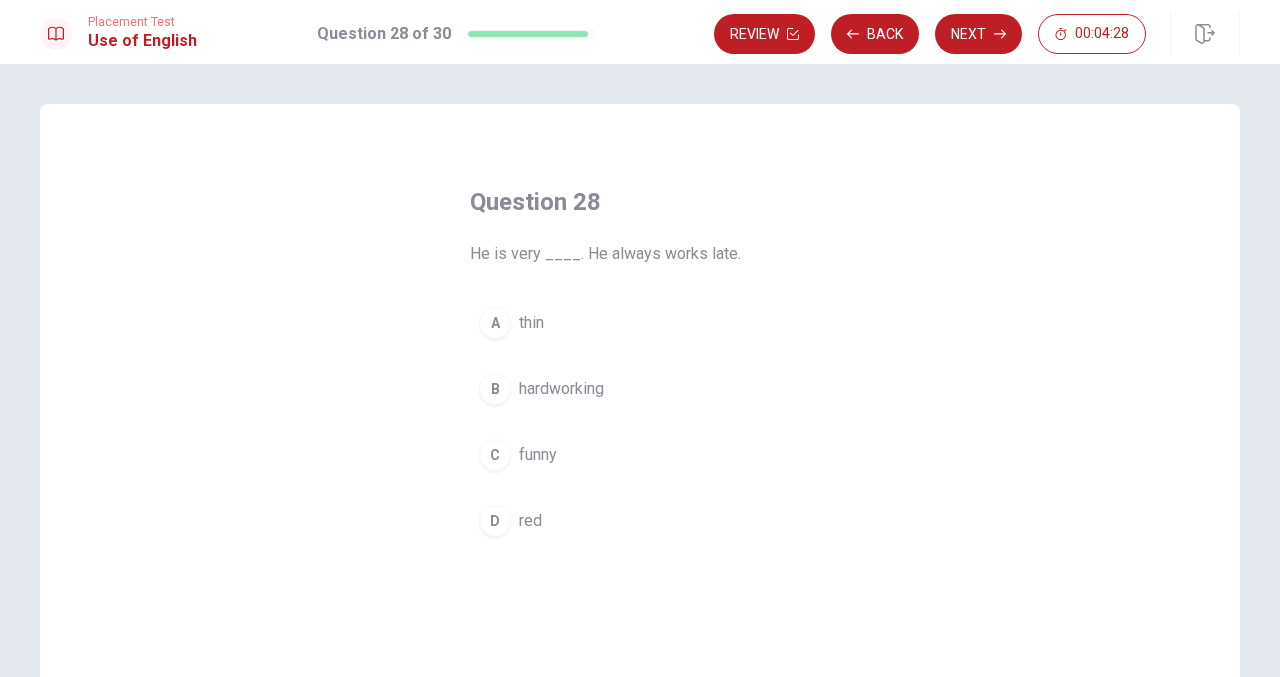 click on "hardworking" at bounding box center (561, 389) 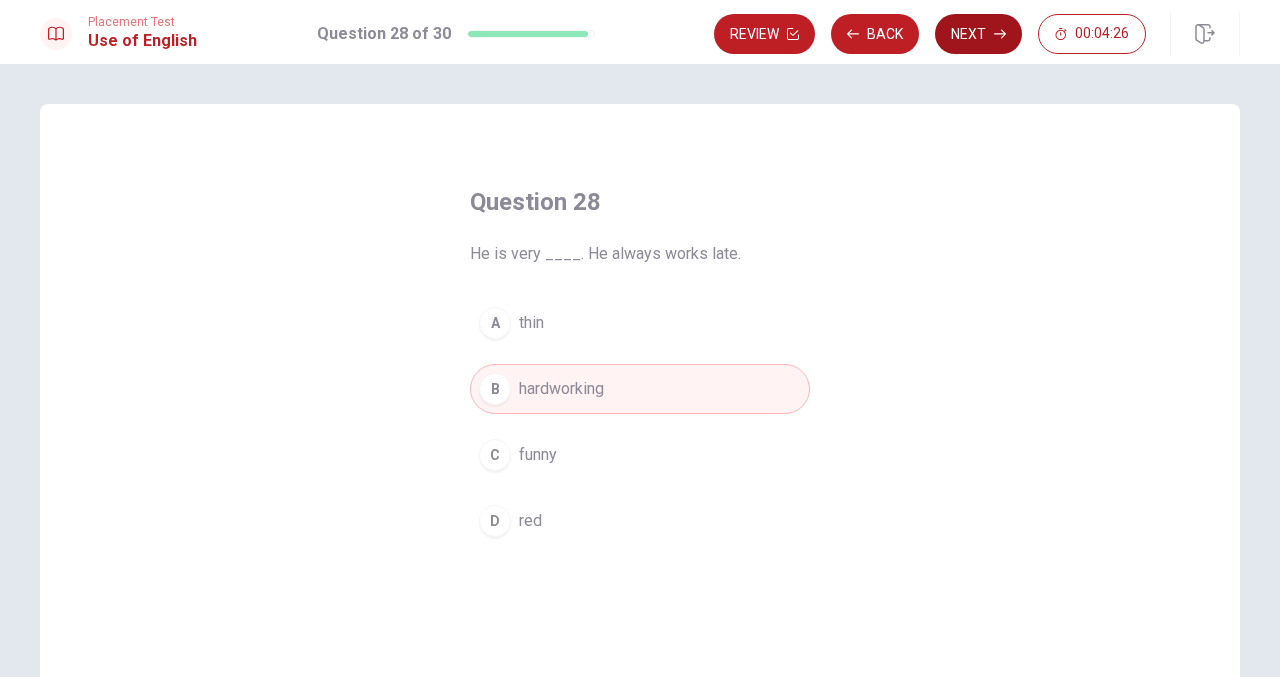 click 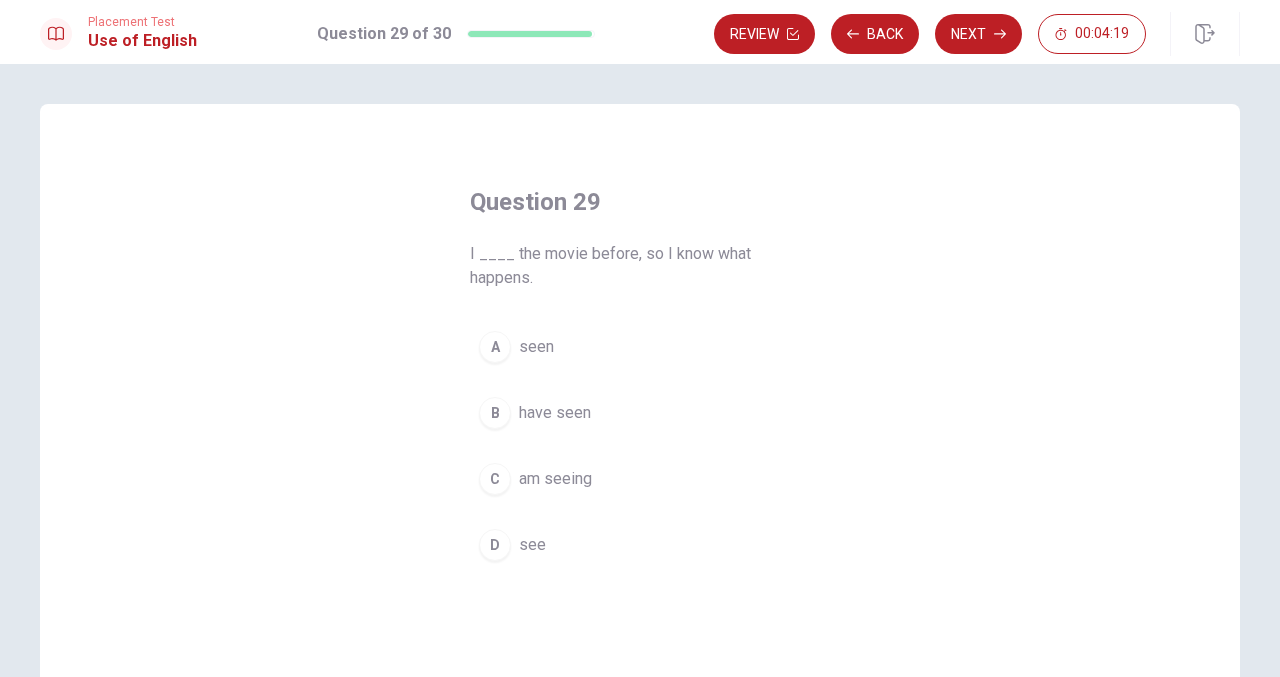 click on "A seen" at bounding box center (640, 347) 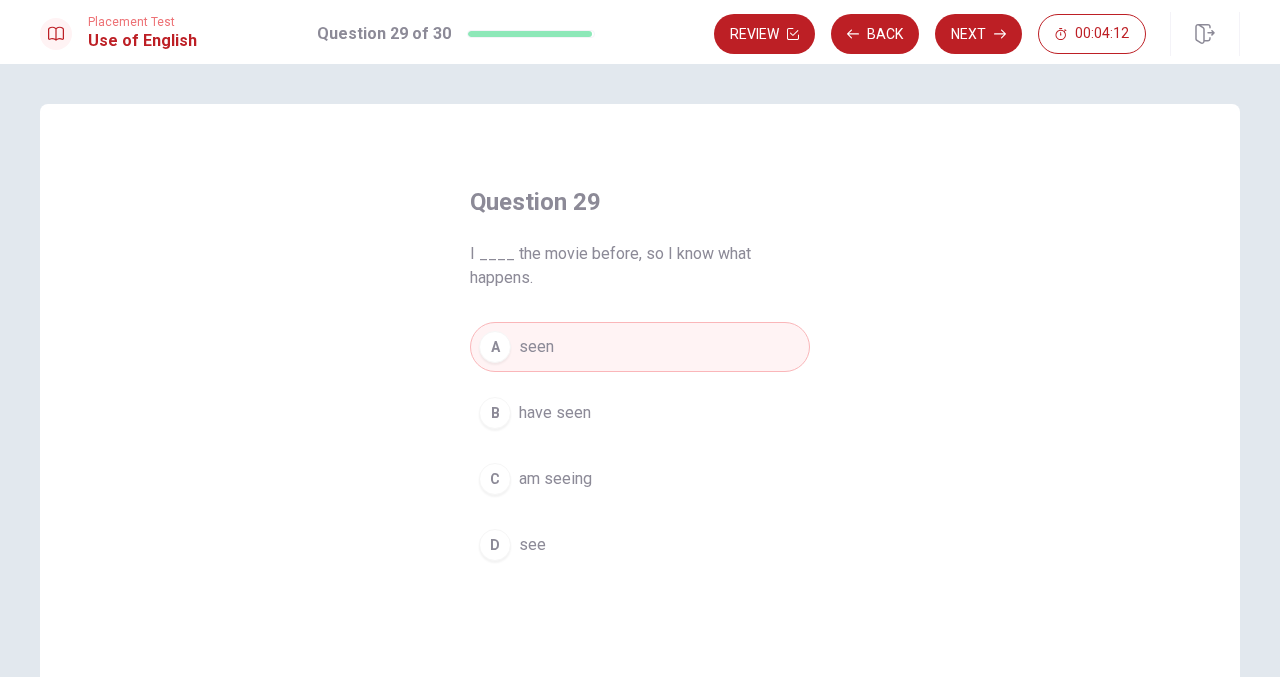 click on "B have seen" at bounding box center (640, 413) 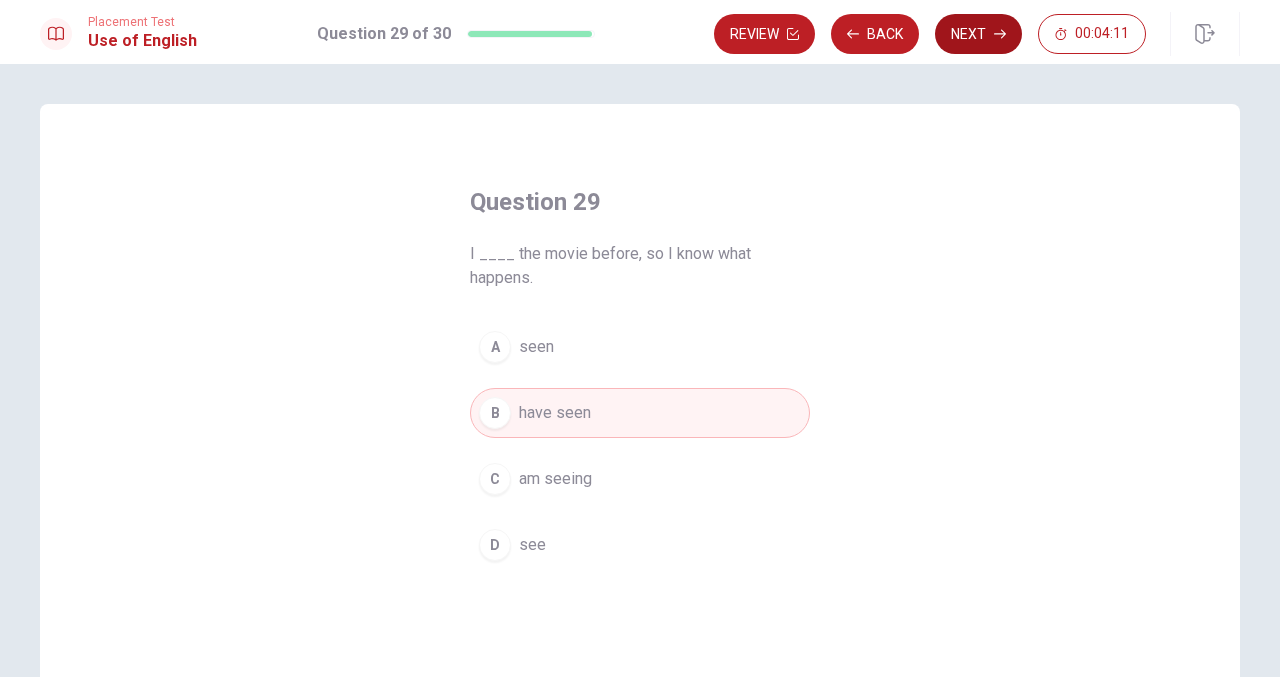 click 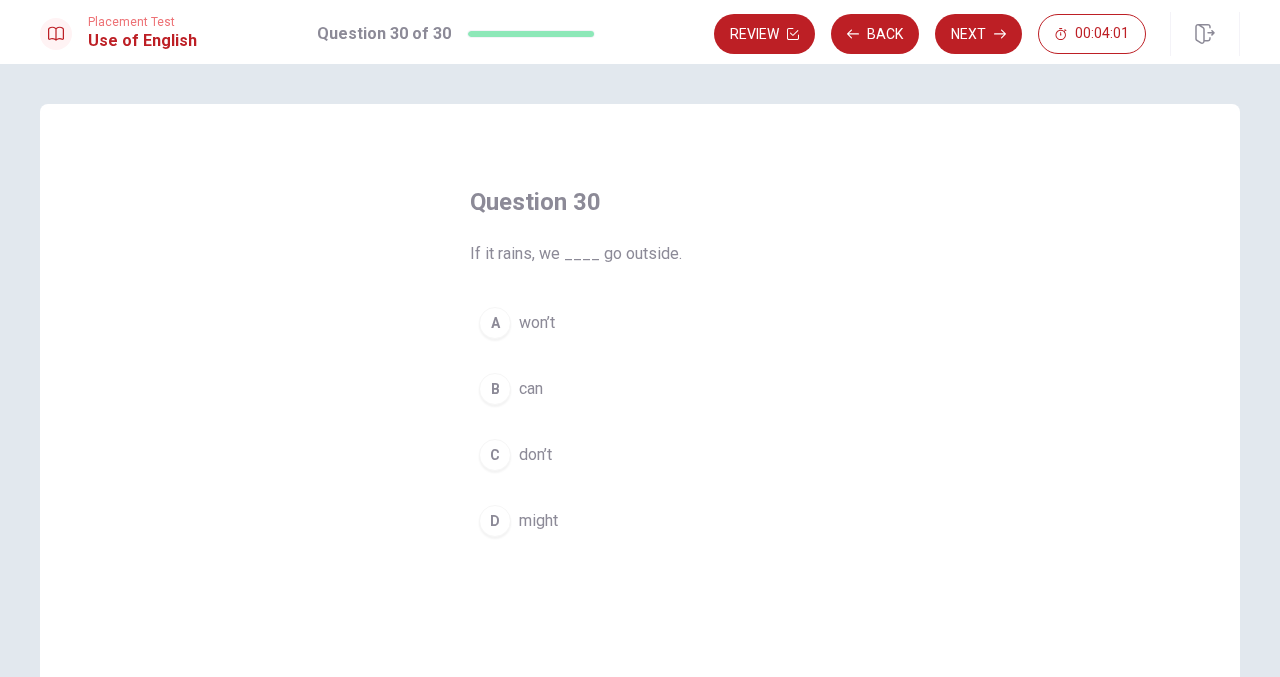 click on "A won’t" at bounding box center [640, 323] 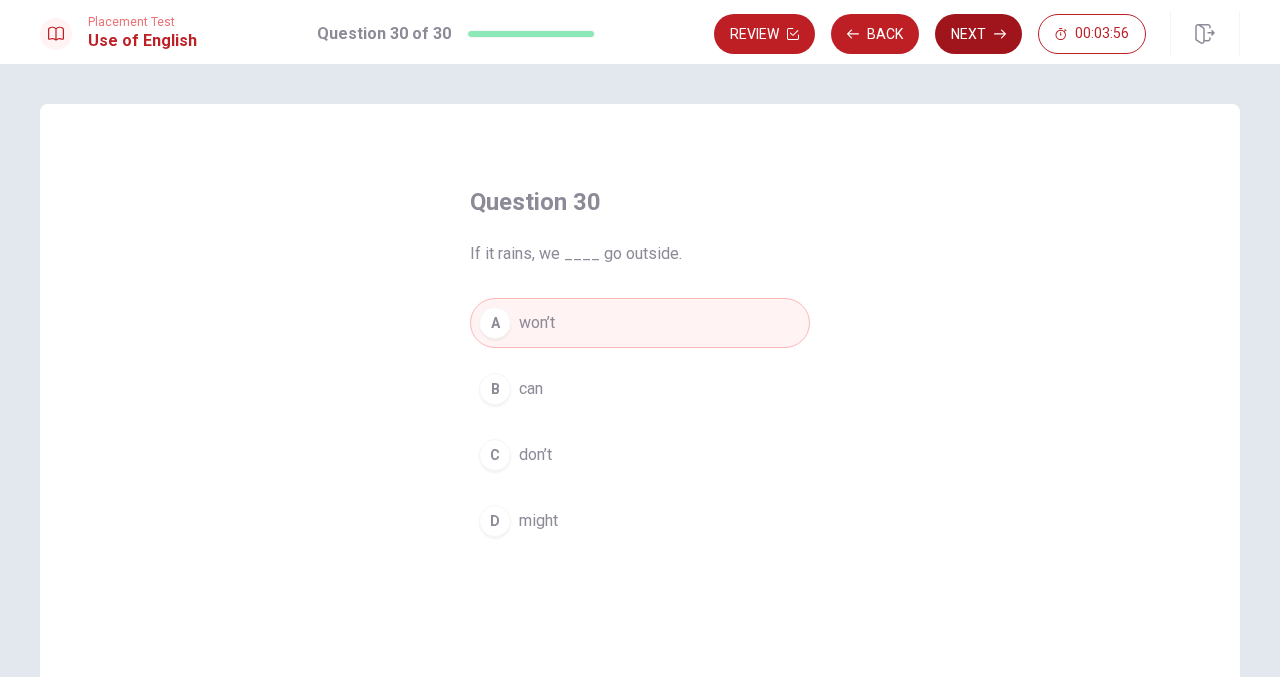 click 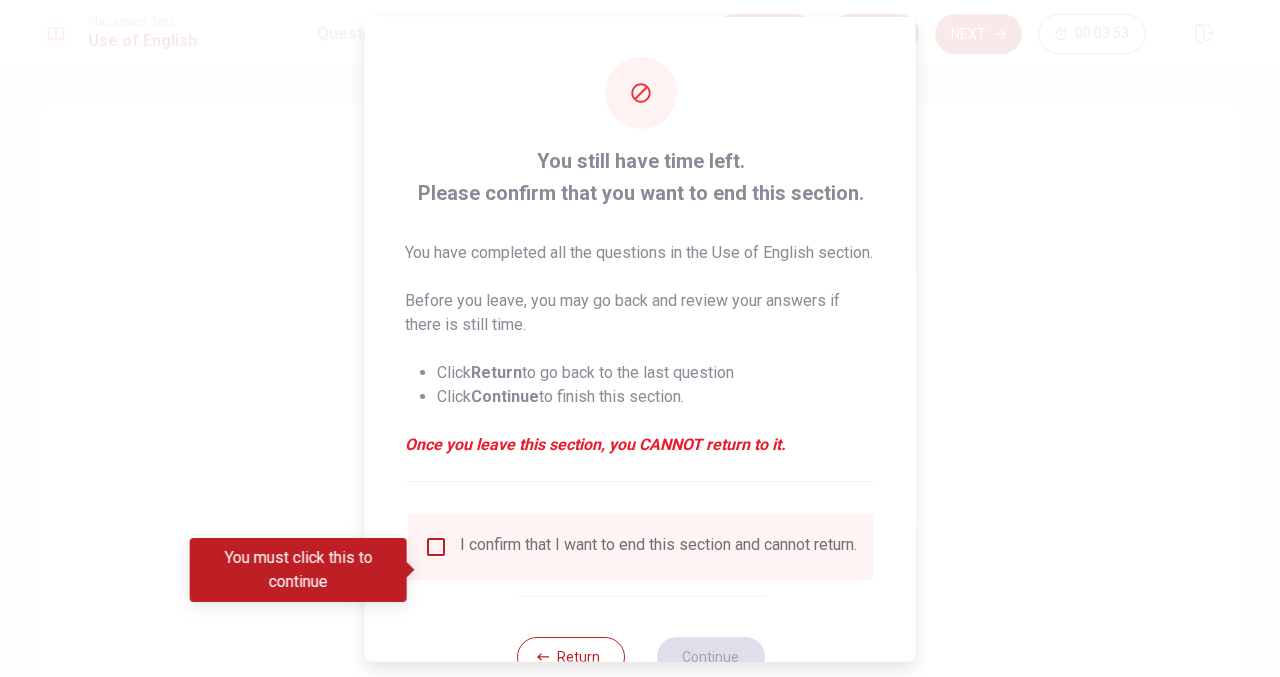 click at bounding box center [436, 546] 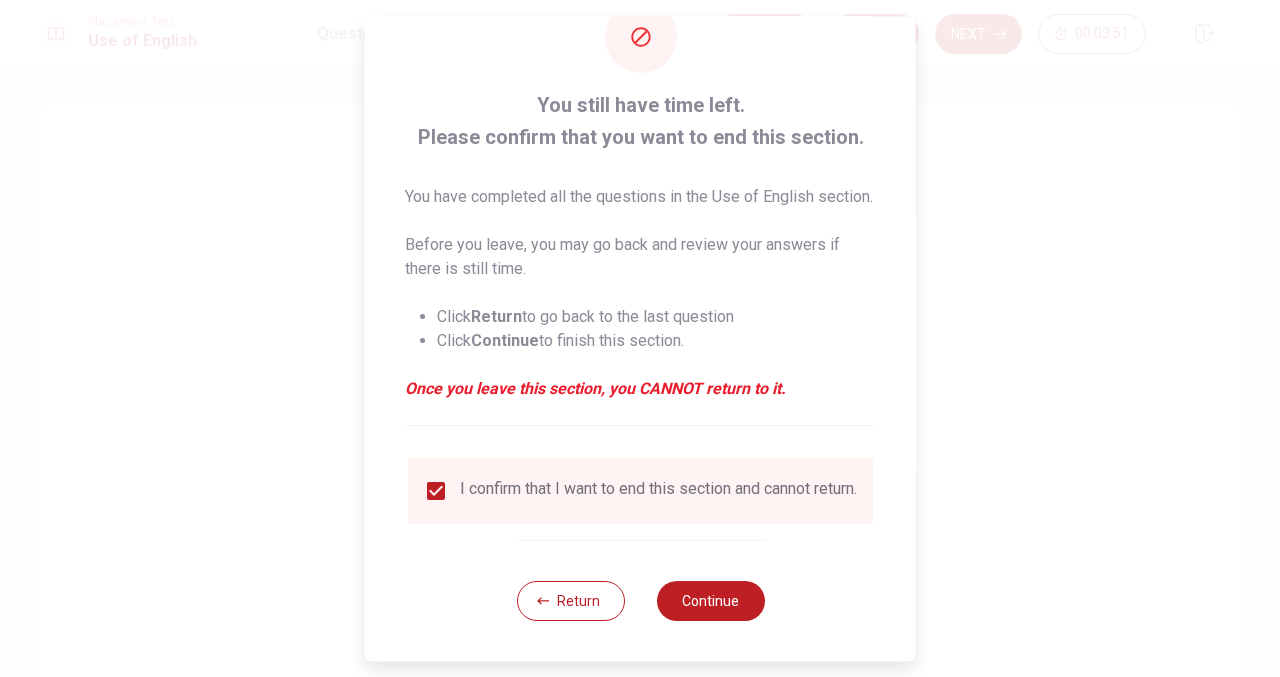 scroll, scrollTop: 92, scrollLeft: 0, axis: vertical 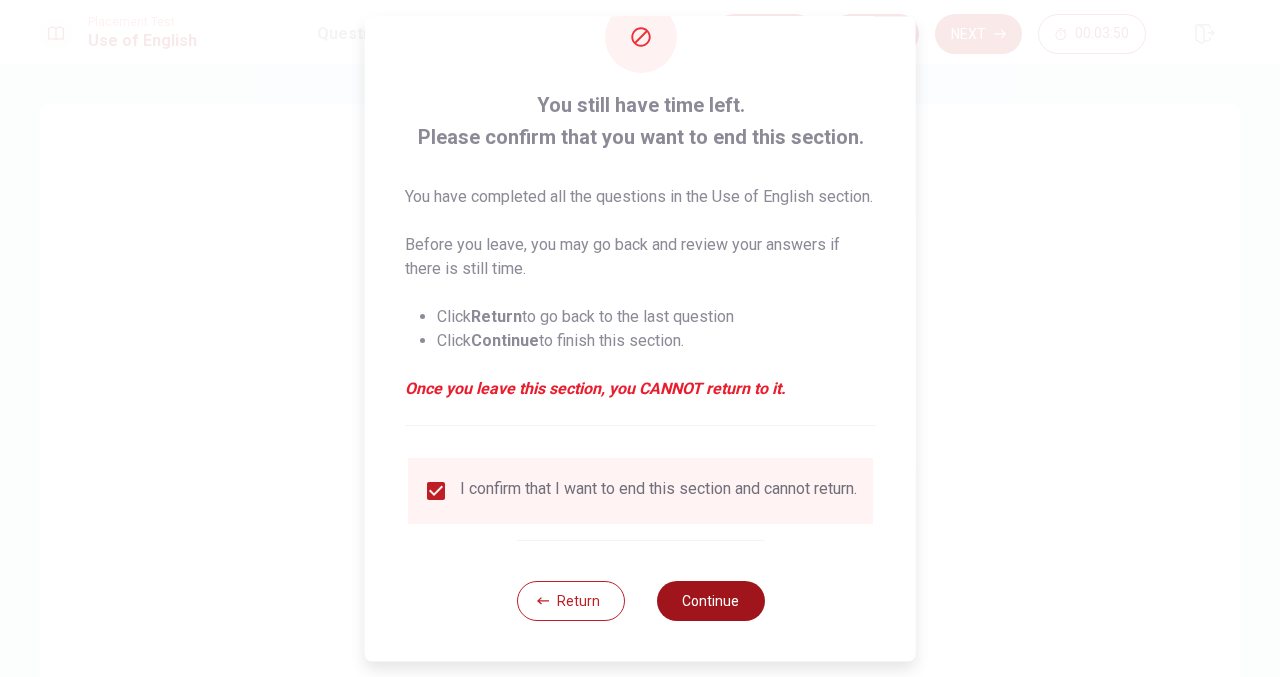 click on "Continue" at bounding box center (710, 601) 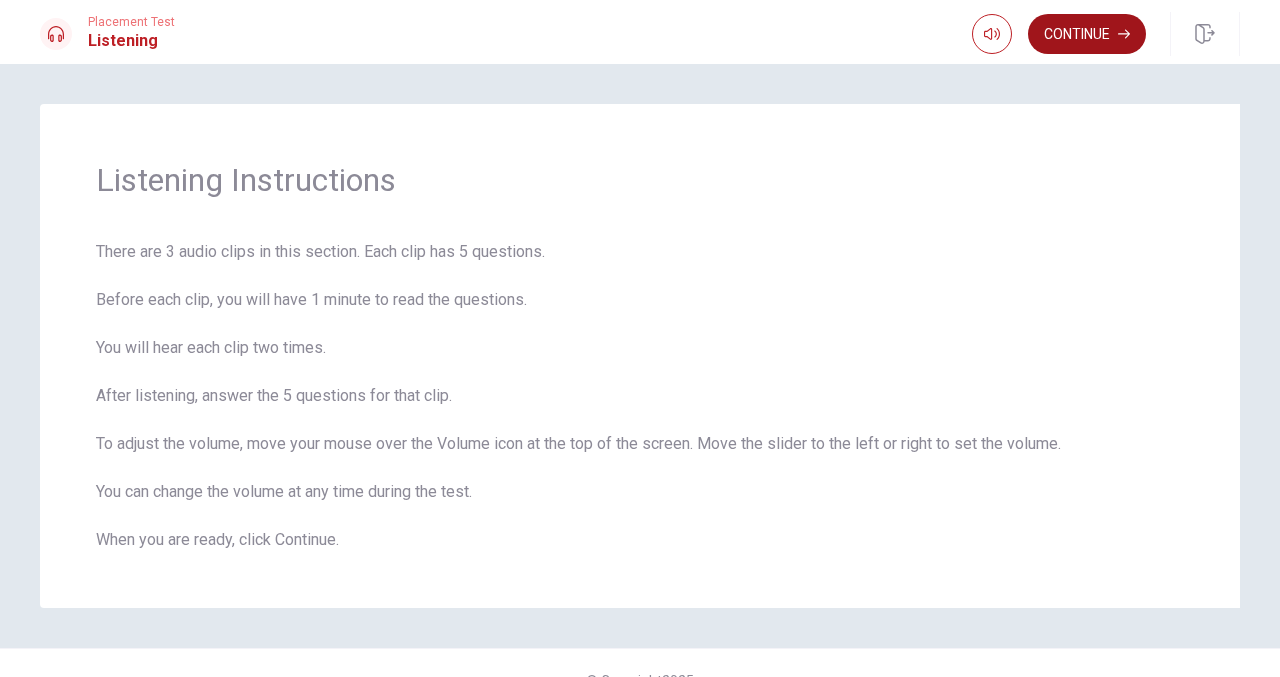click on "Continue" at bounding box center (1087, 34) 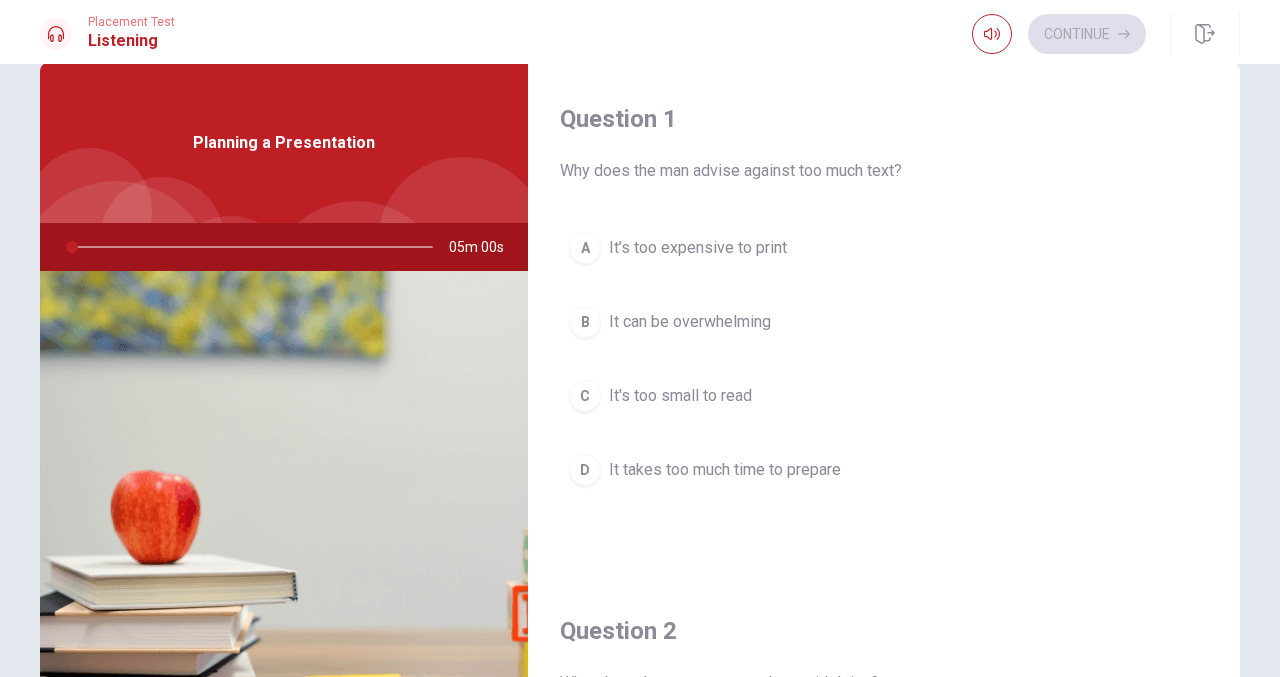 scroll, scrollTop: 26, scrollLeft: 0, axis: vertical 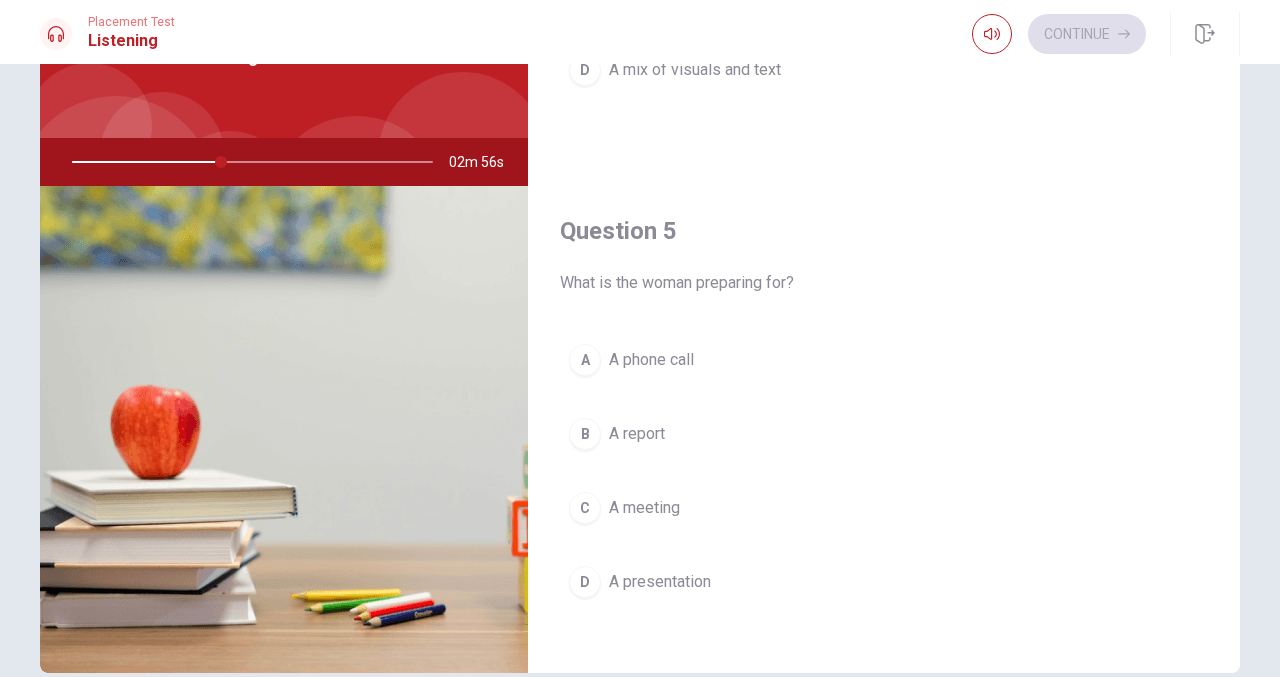 click on "A presentation" at bounding box center (660, 582) 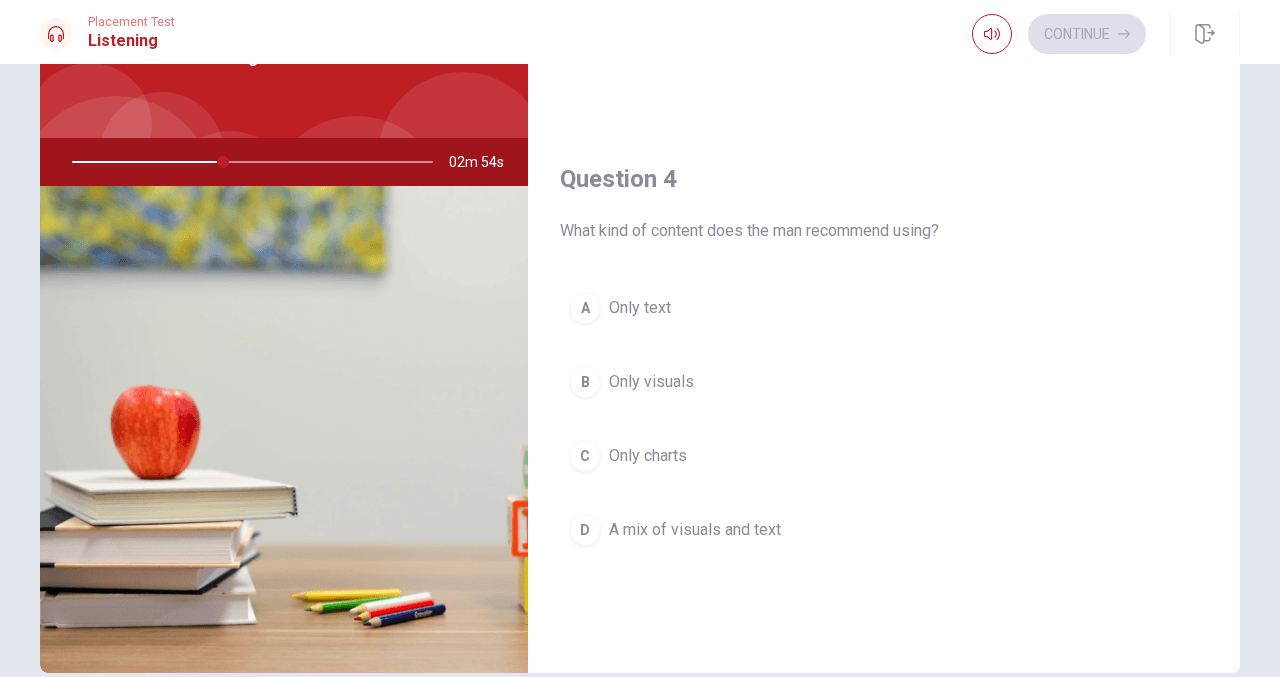 scroll, scrollTop: 1351, scrollLeft: 0, axis: vertical 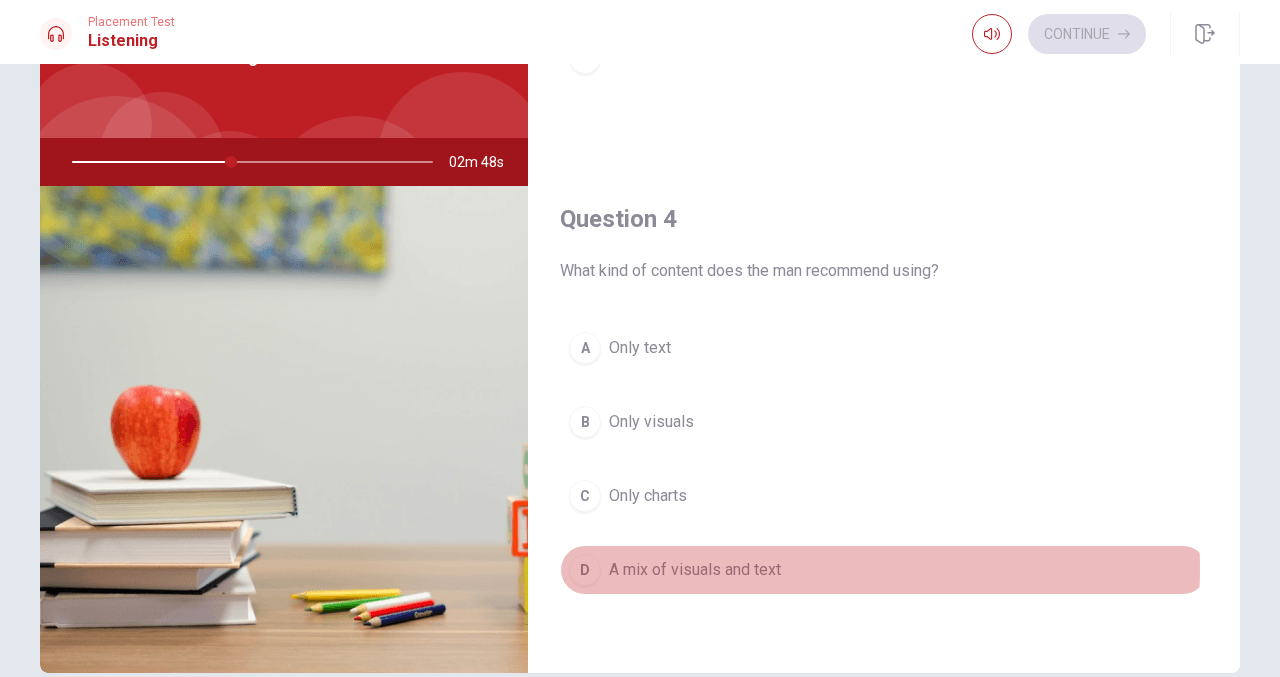 click on "A mix of visuals and text" at bounding box center (695, 570) 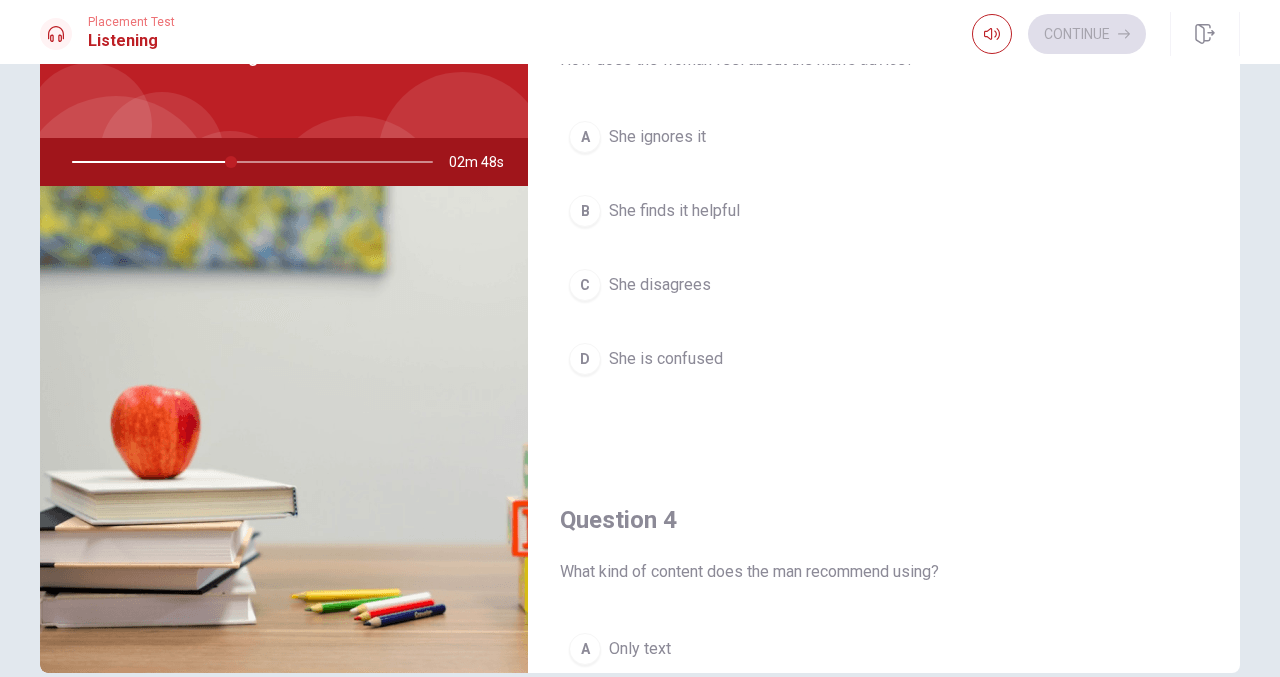 scroll, scrollTop: 851, scrollLeft: 0, axis: vertical 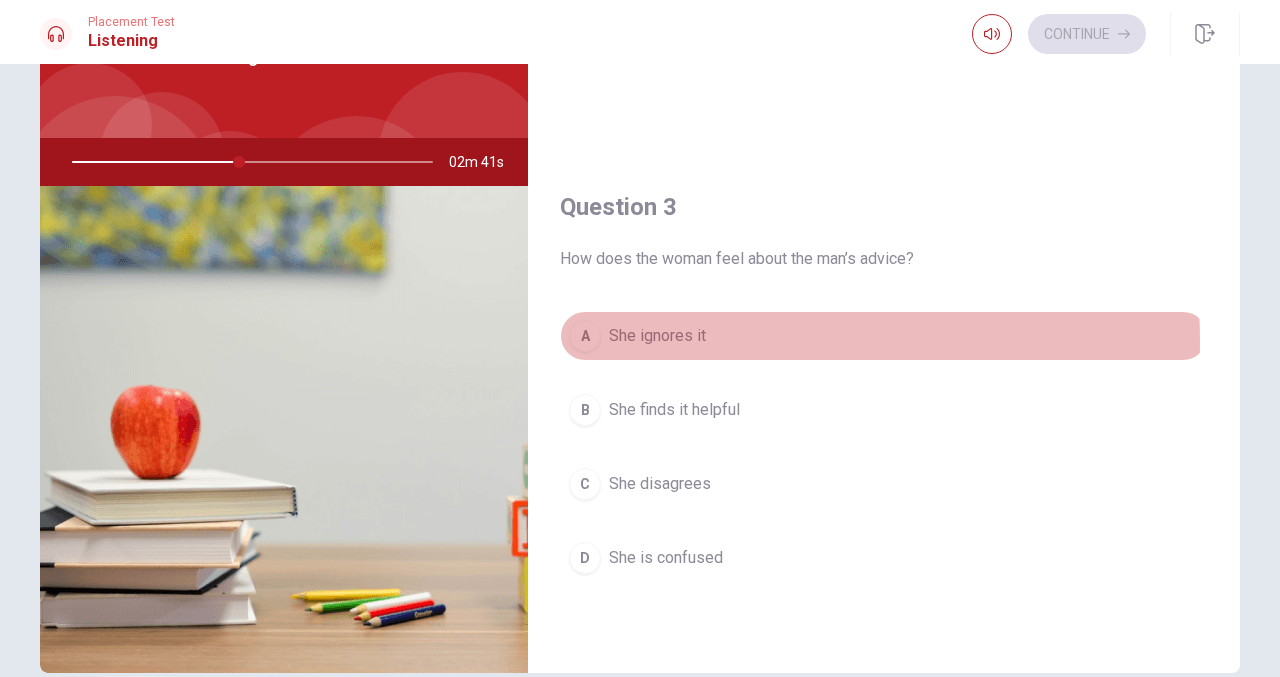 click on "She ignores it" at bounding box center (657, 336) 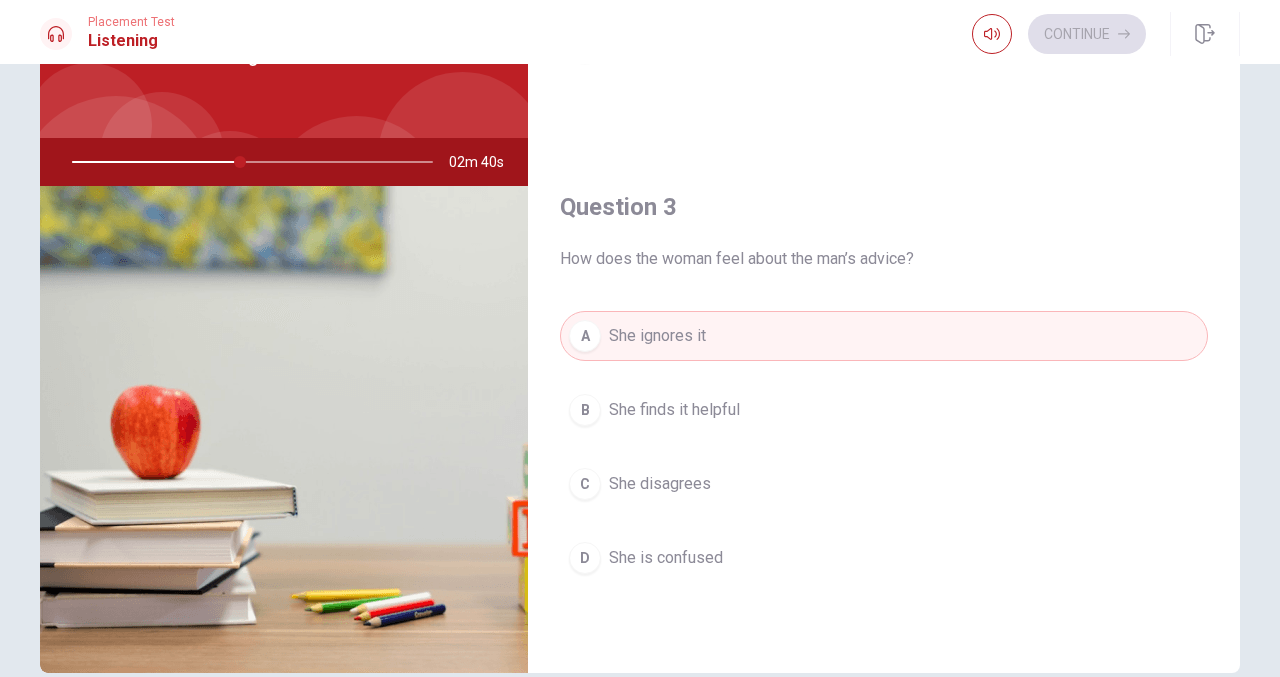 click on "She finds it helpful" at bounding box center [674, 410] 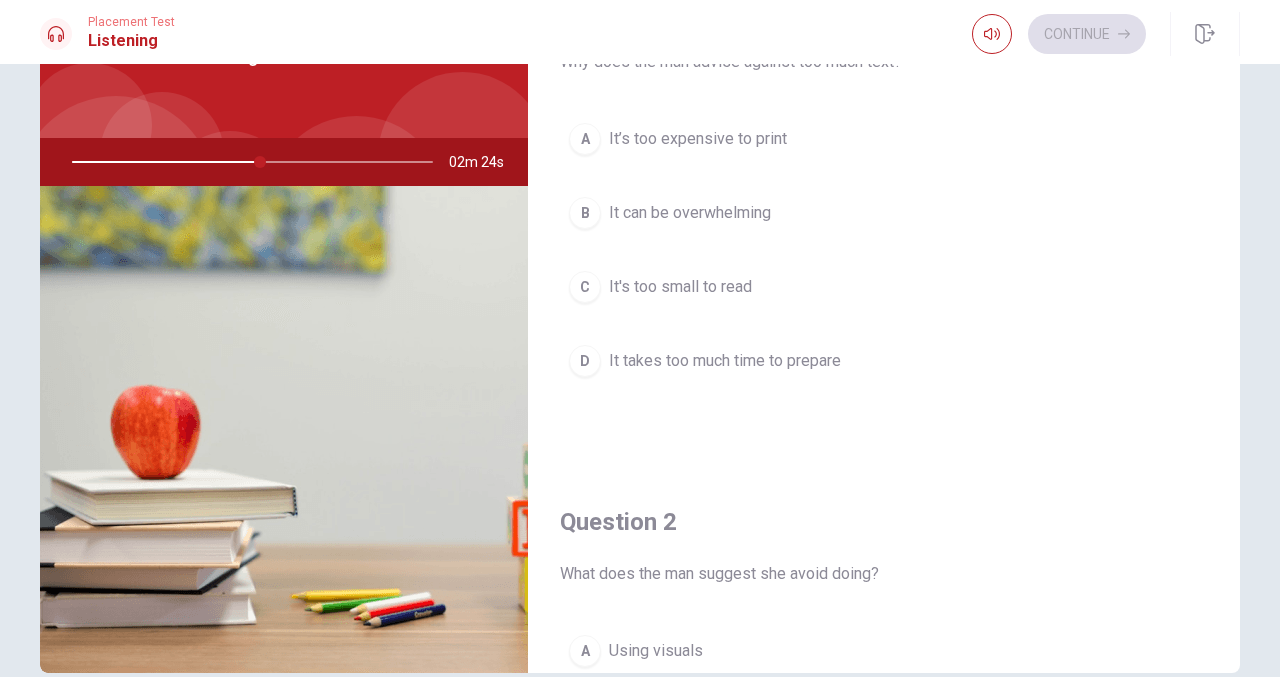 scroll, scrollTop: 0, scrollLeft: 0, axis: both 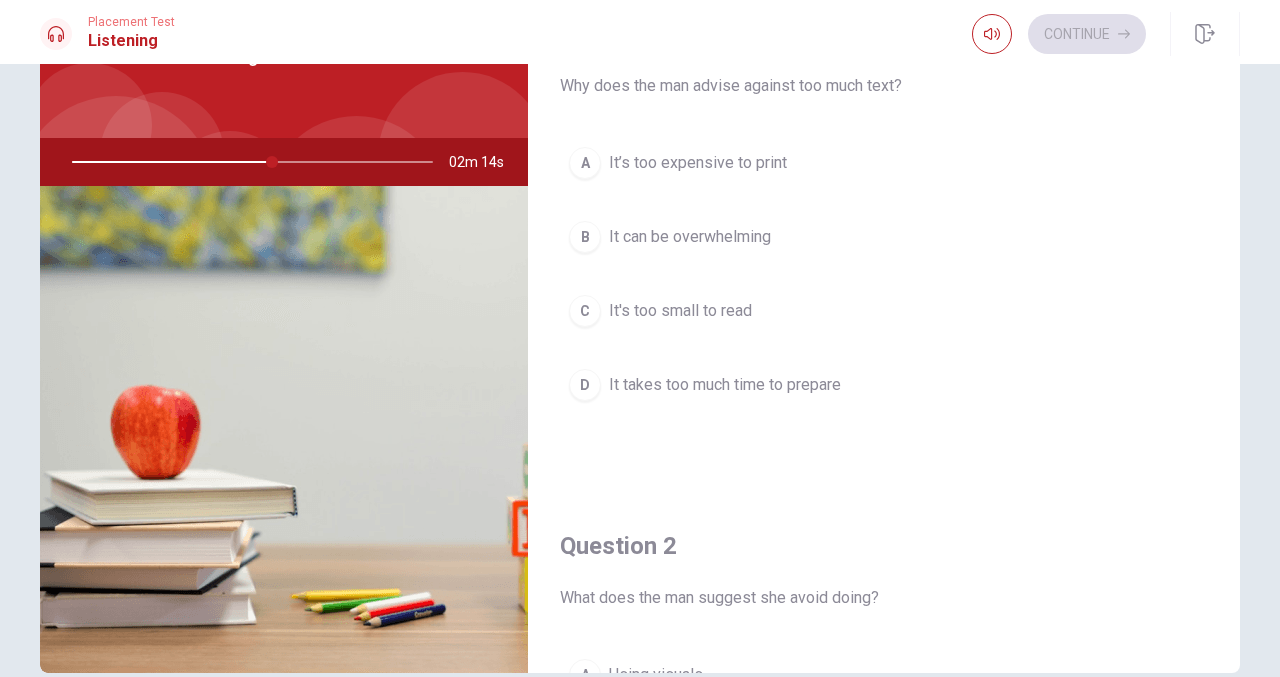 click on "It can be overwhelming" at bounding box center (690, 237) 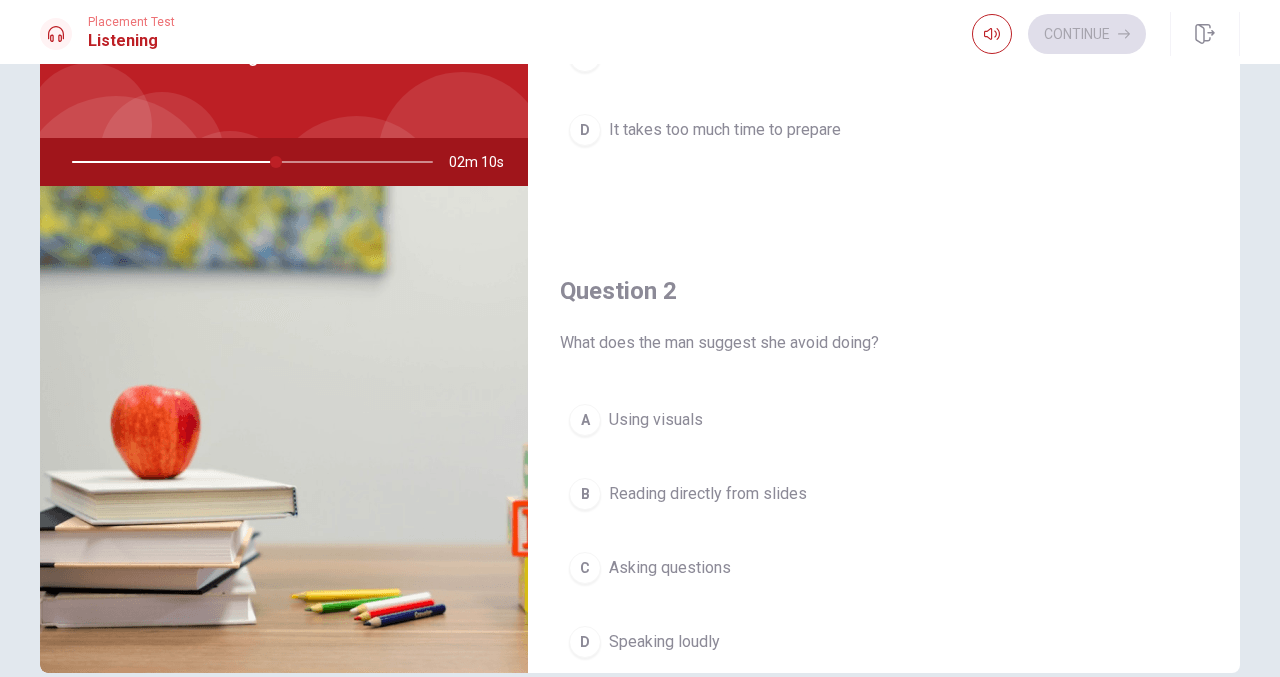 scroll, scrollTop: 300, scrollLeft: 0, axis: vertical 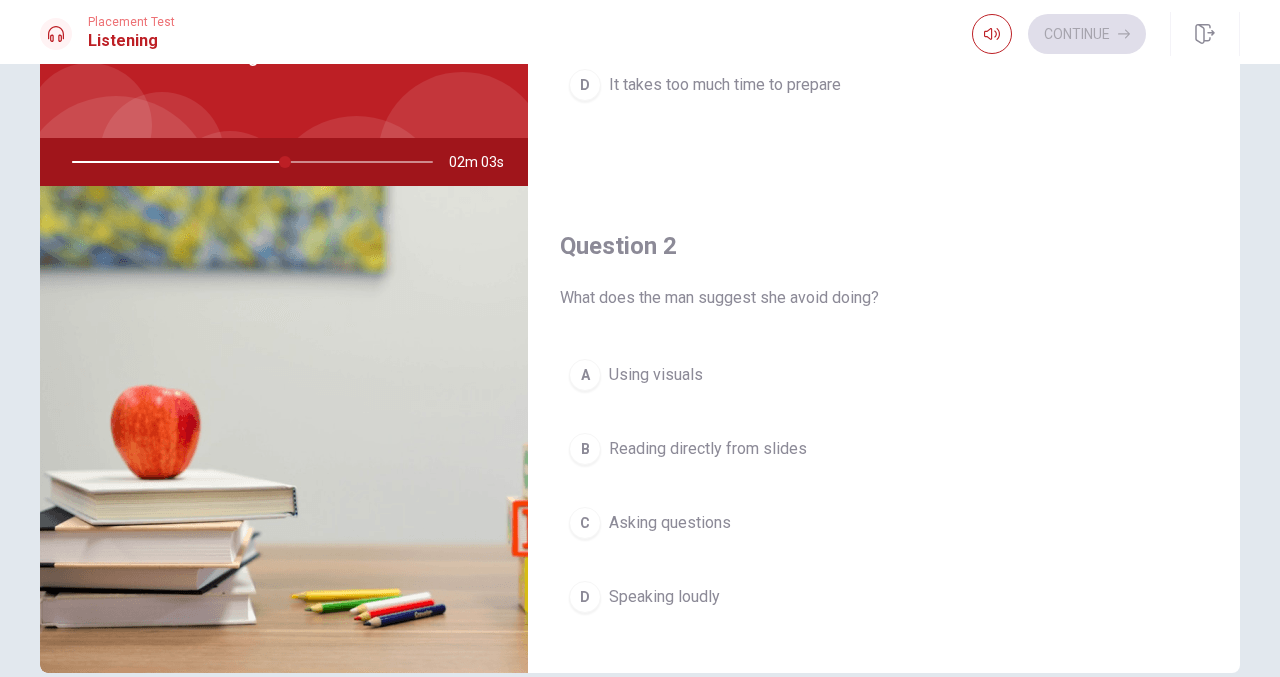 drag, startPoint x: 280, startPoint y: 165, endPoint x: 257, endPoint y: 164, distance: 23.021729 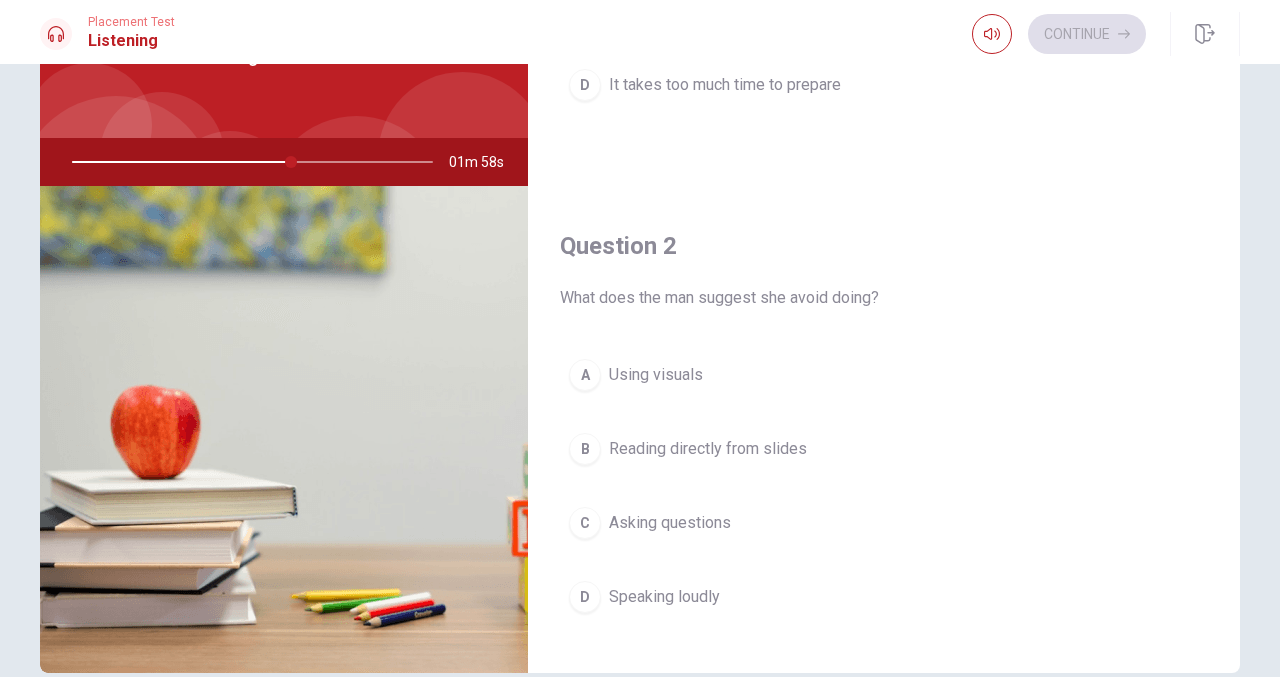click on "Reading directly from slides" at bounding box center (708, 449) 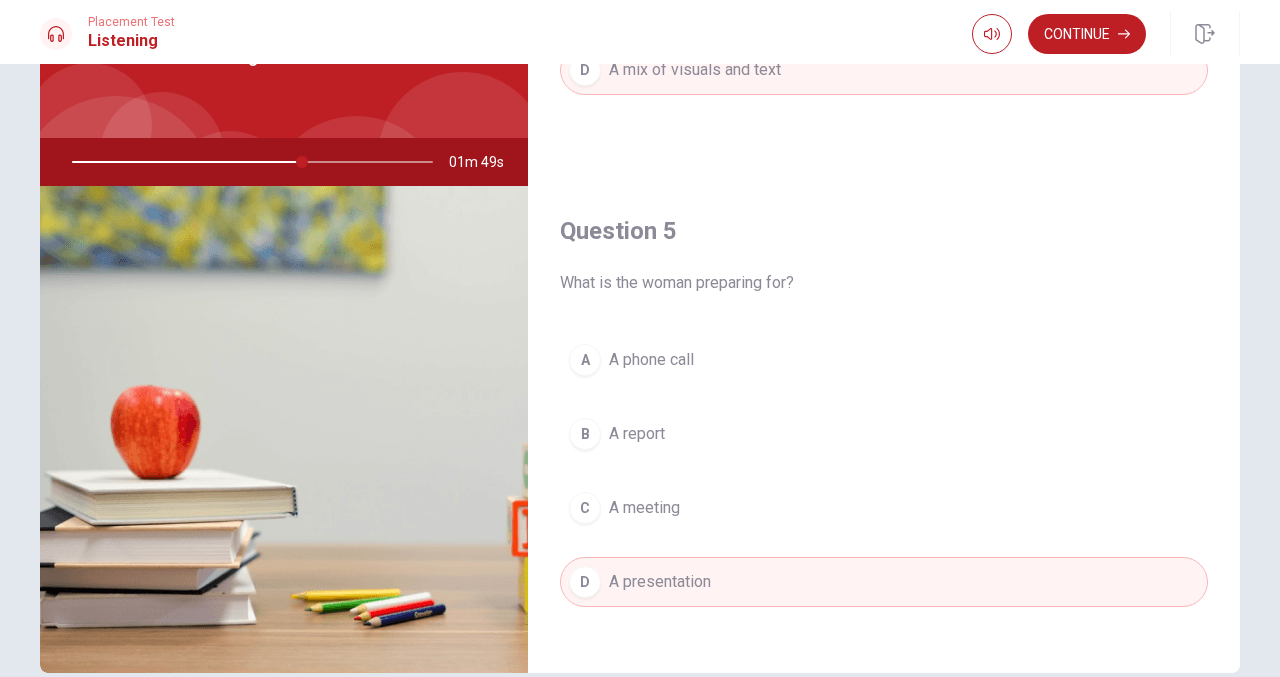 scroll, scrollTop: 1651, scrollLeft: 0, axis: vertical 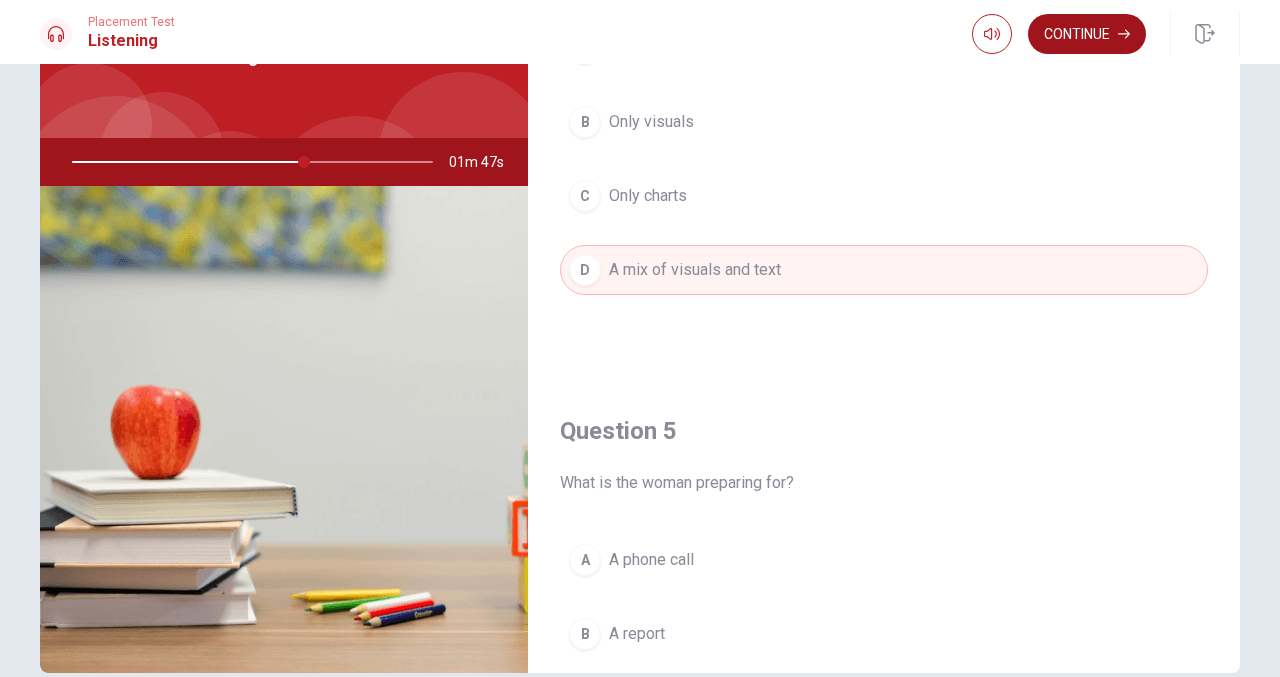 click on "Continue" at bounding box center (1087, 34) 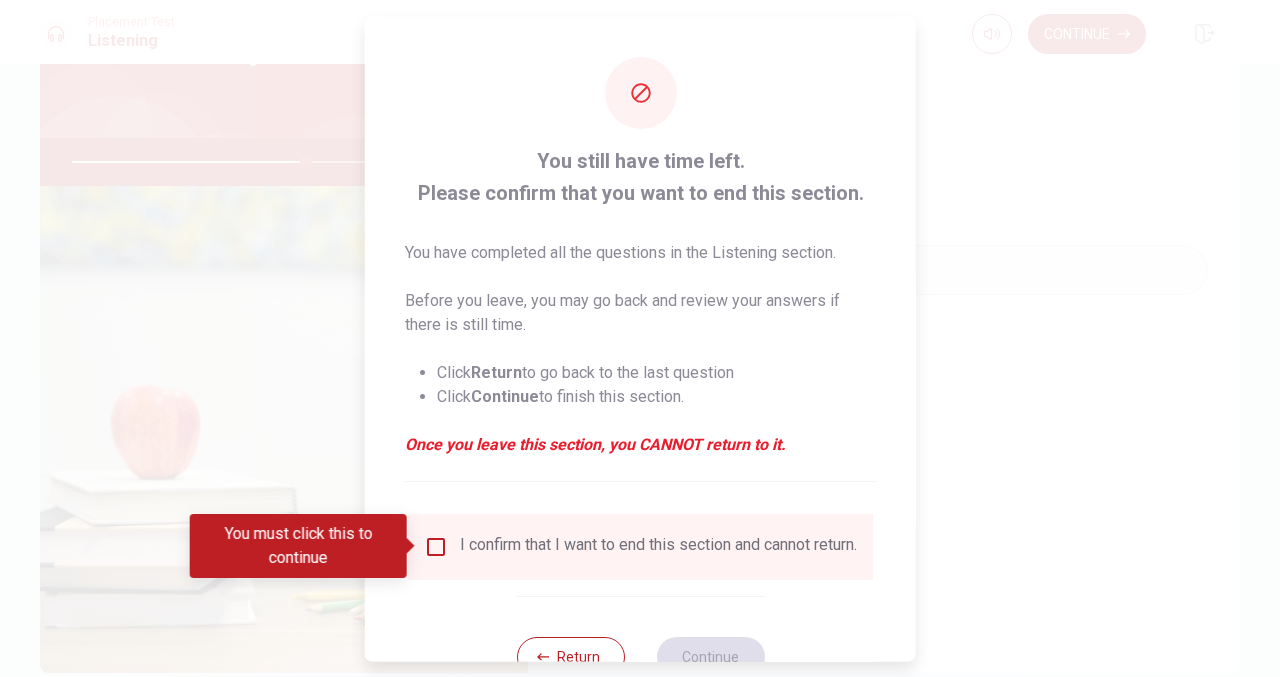 click at bounding box center (436, 546) 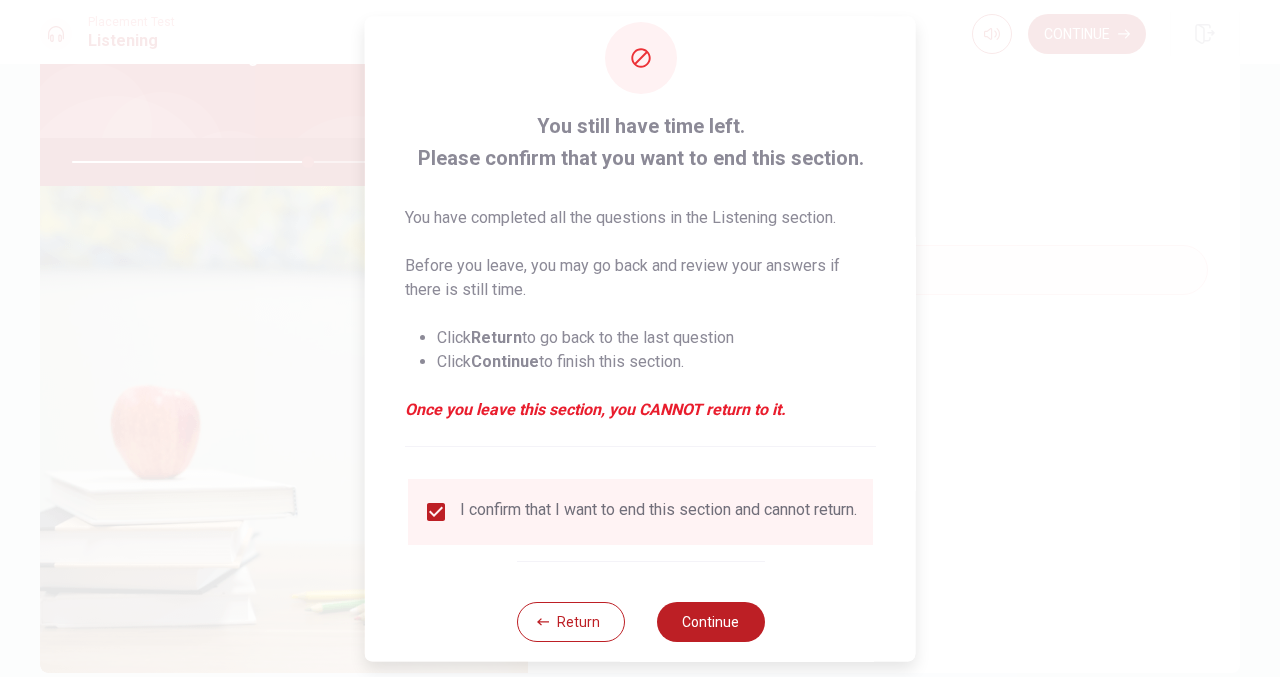 scroll, scrollTop: 68, scrollLeft: 0, axis: vertical 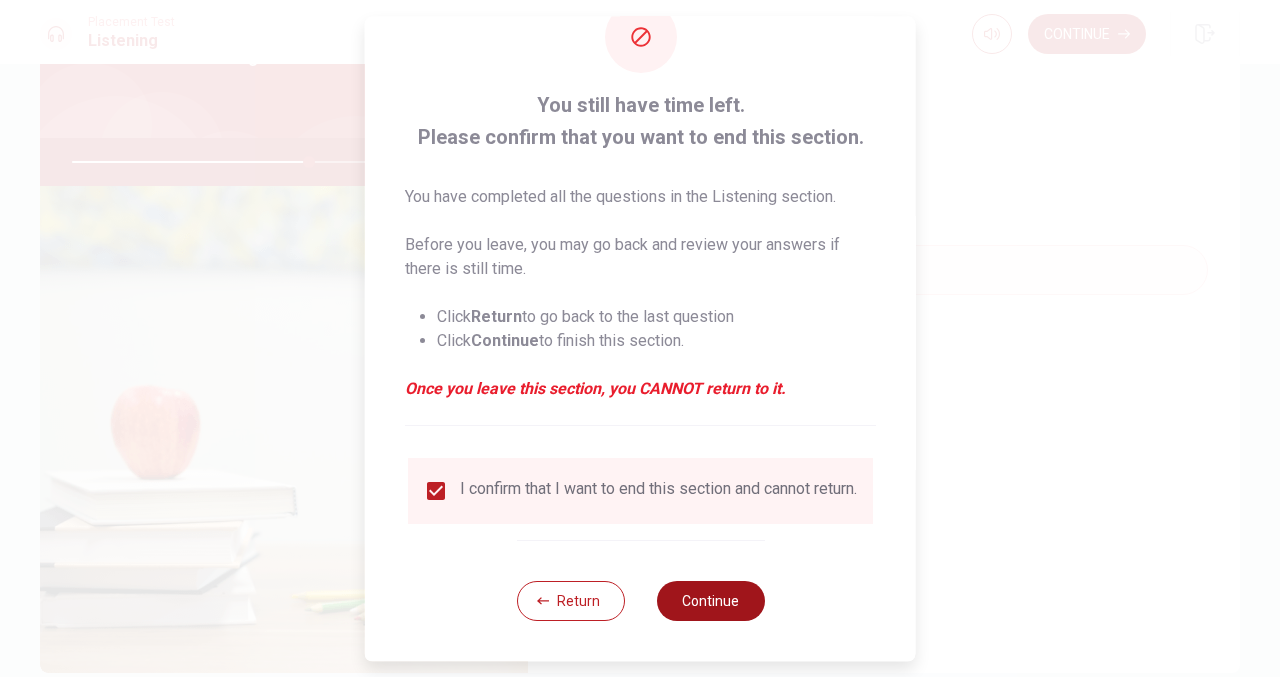 click on "Continue" at bounding box center [710, 601] 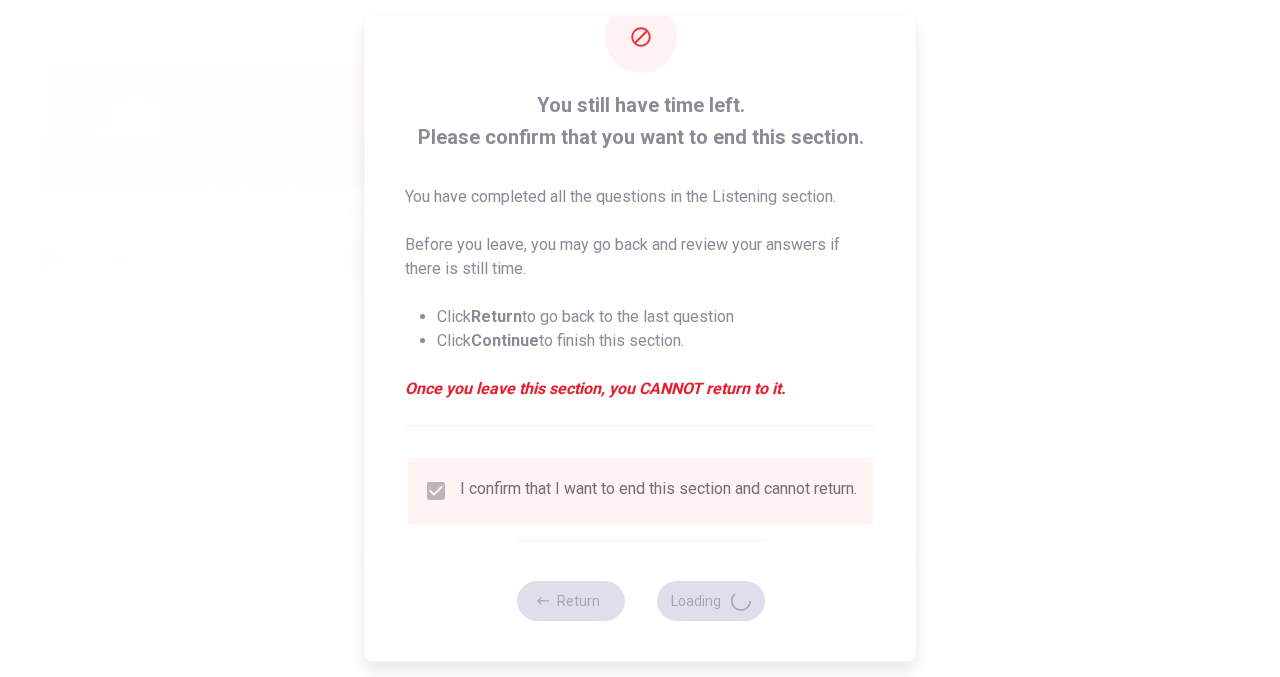 type on "66" 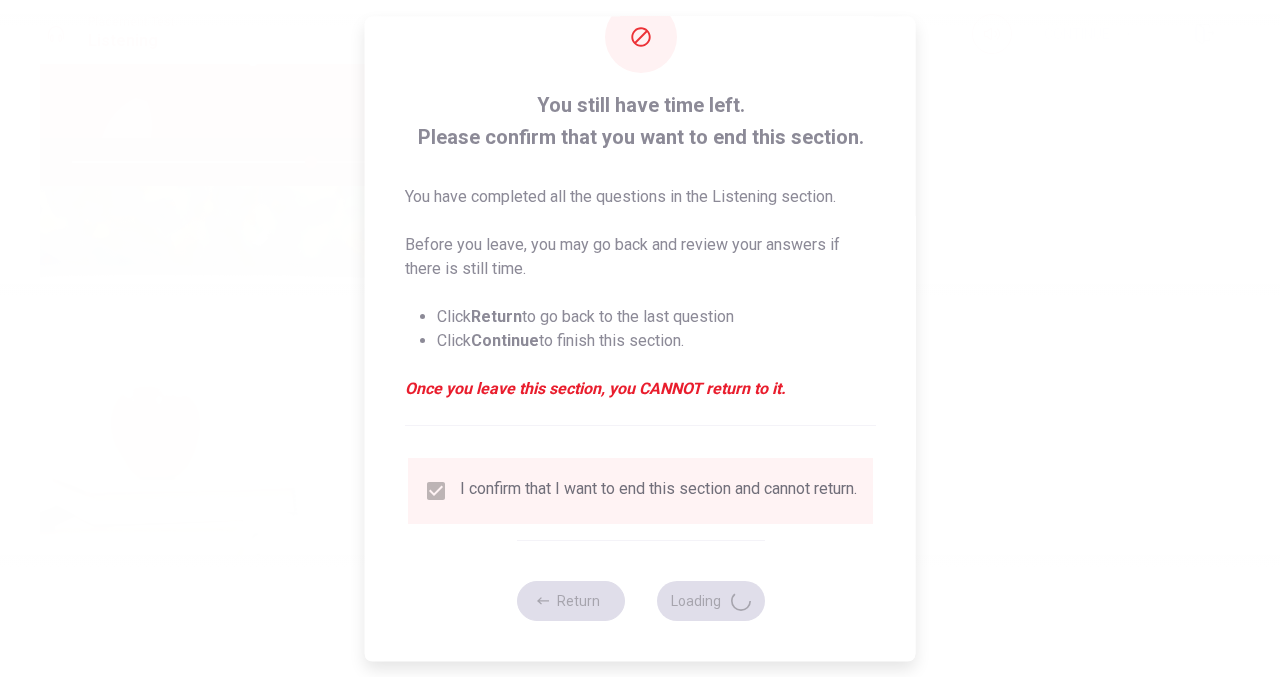 scroll, scrollTop: 0, scrollLeft: 0, axis: both 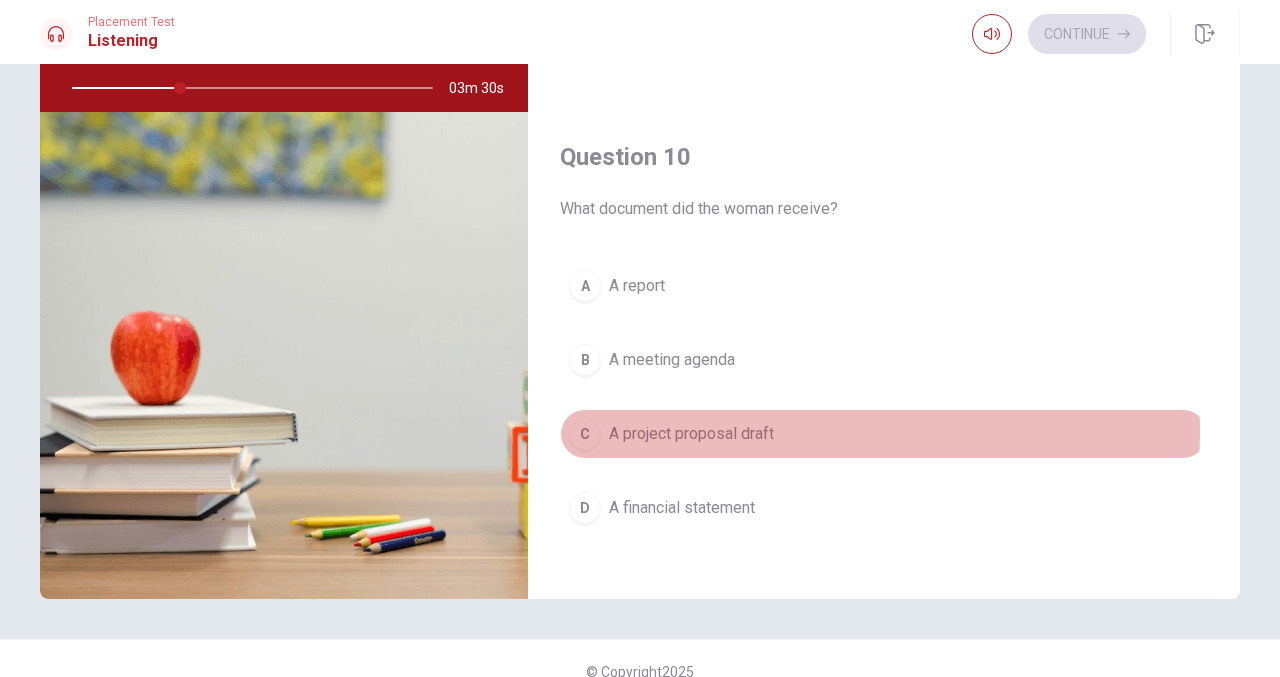 click on "C A project proposal draft" at bounding box center (884, 434) 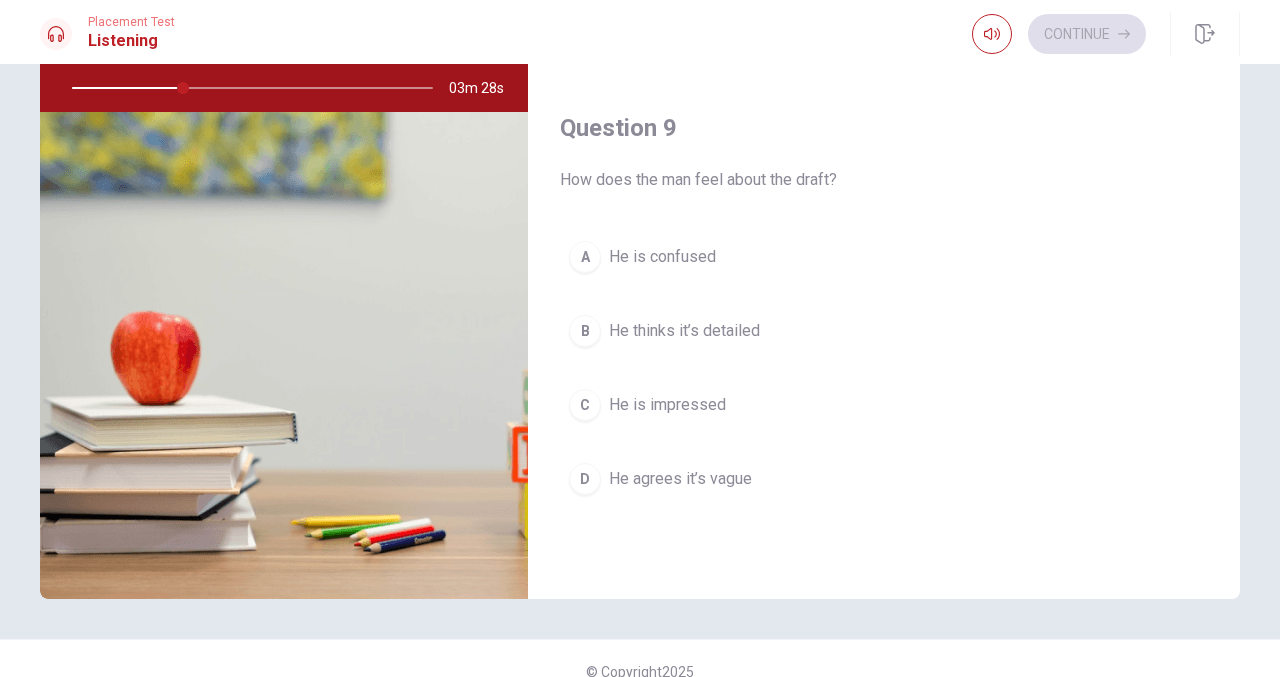 scroll, scrollTop: 1351, scrollLeft: 0, axis: vertical 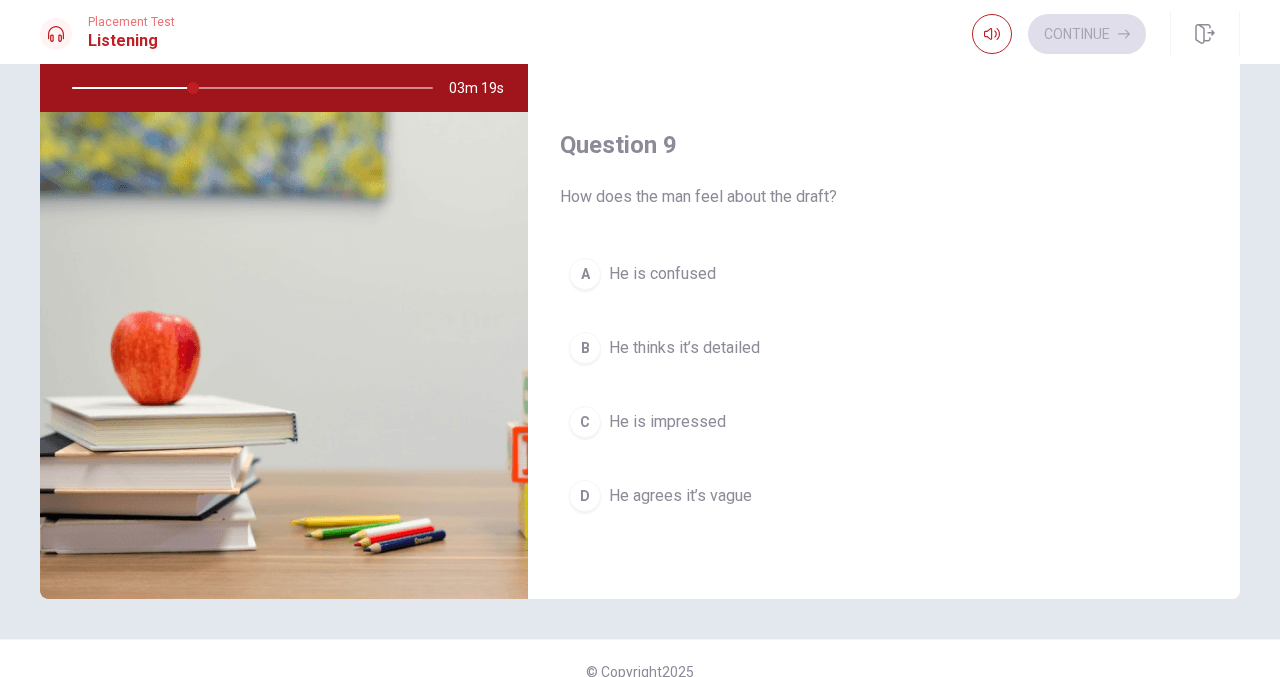 click on "B He thinks it’s detailed" at bounding box center (884, 348) 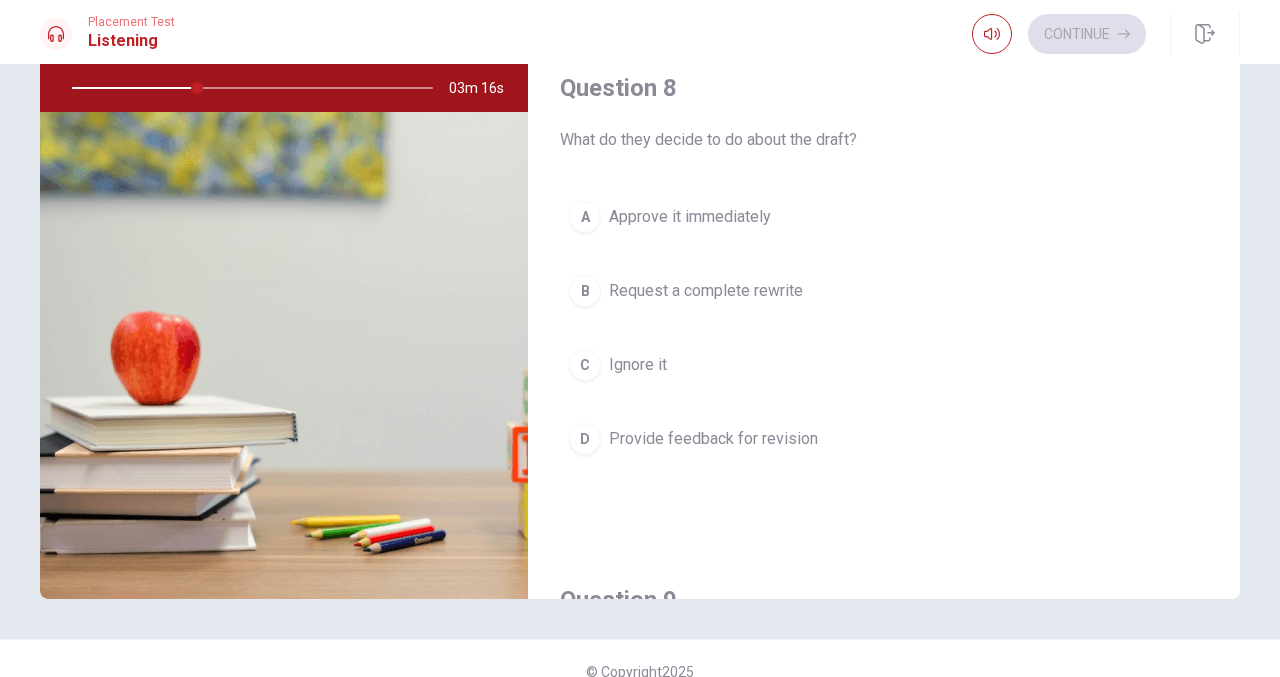 scroll, scrollTop: 851, scrollLeft: 0, axis: vertical 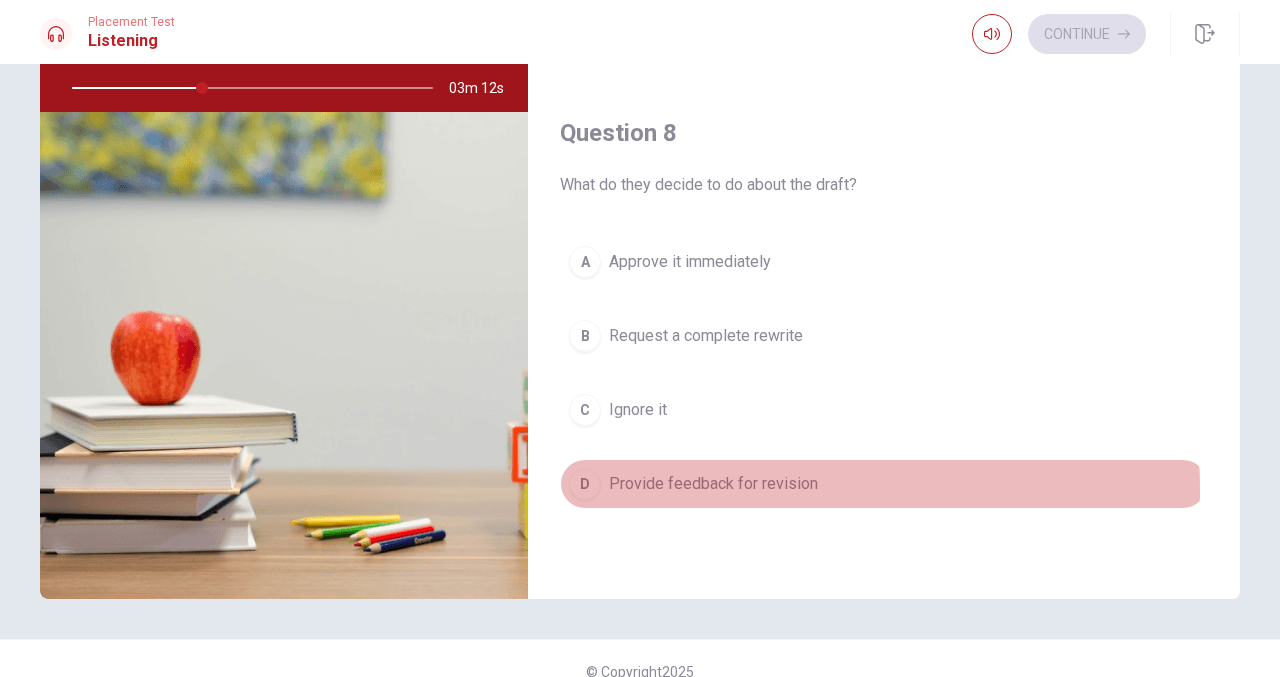 click on "Provide feedback for revision" at bounding box center (713, 484) 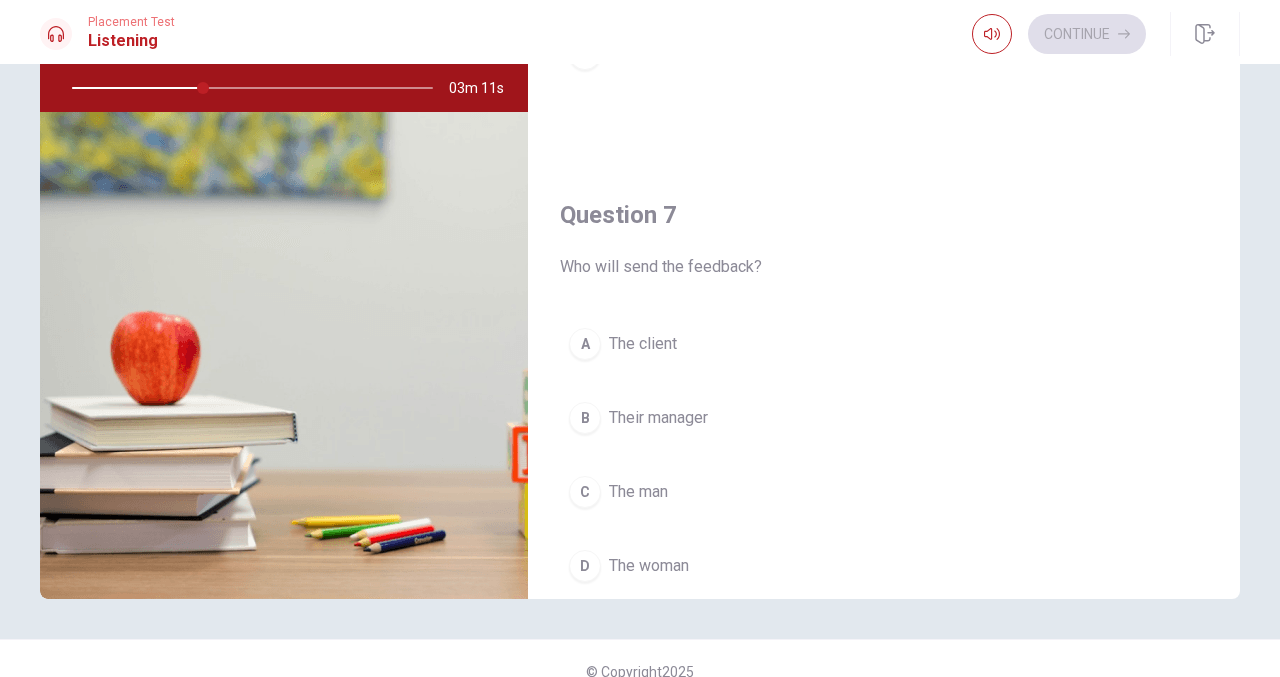 scroll, scrollTop: 251, scrollLeft: 0, axis: vertical 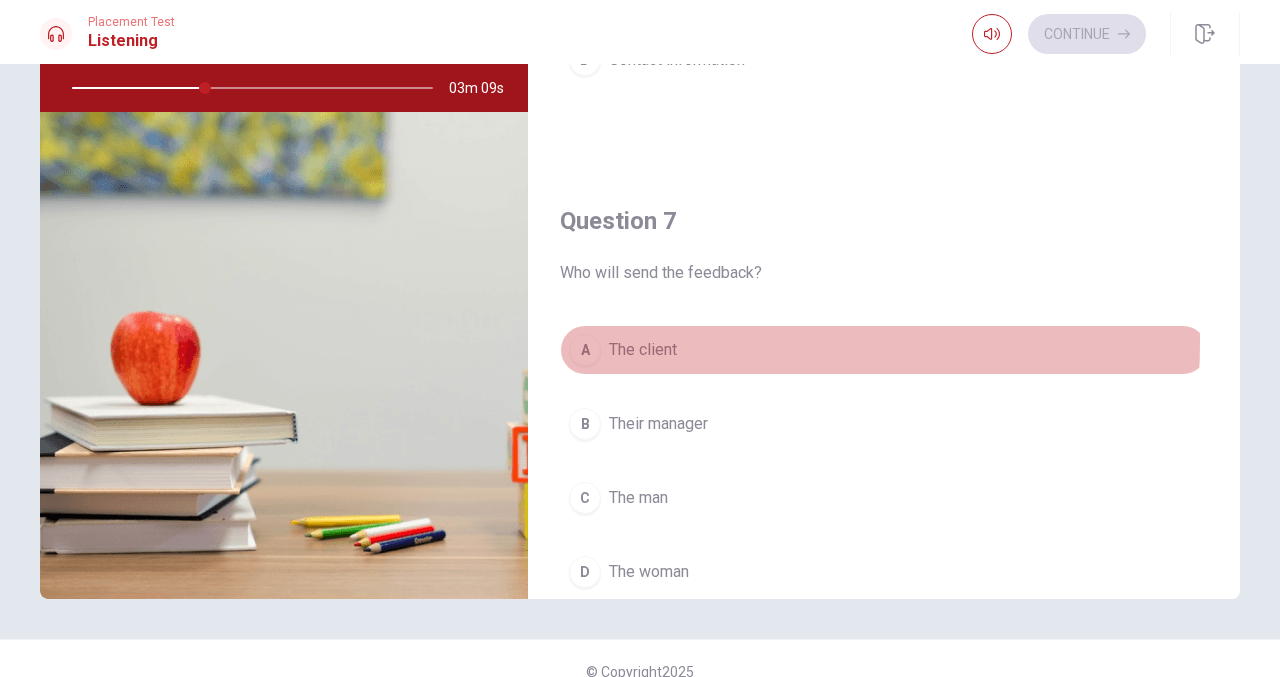 click on "The client" at bounding box center (643, 350) 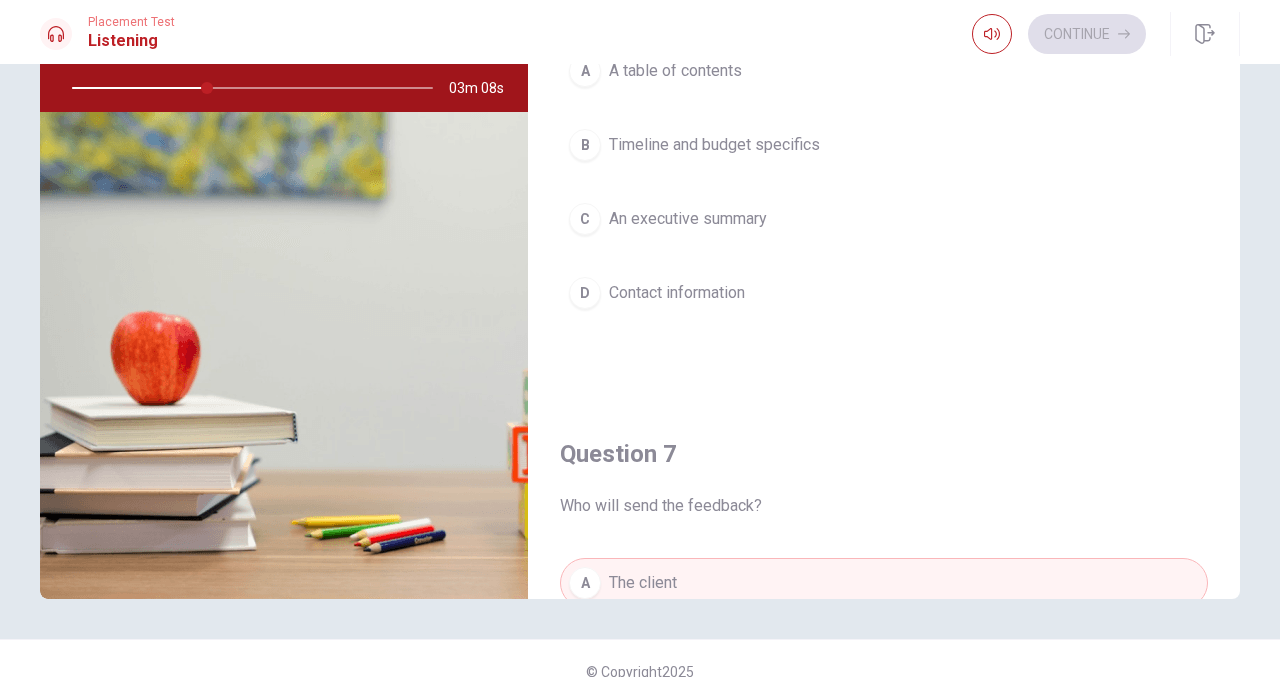 scroll, scrollTop: 0, scrollLeft: 0, axis: both 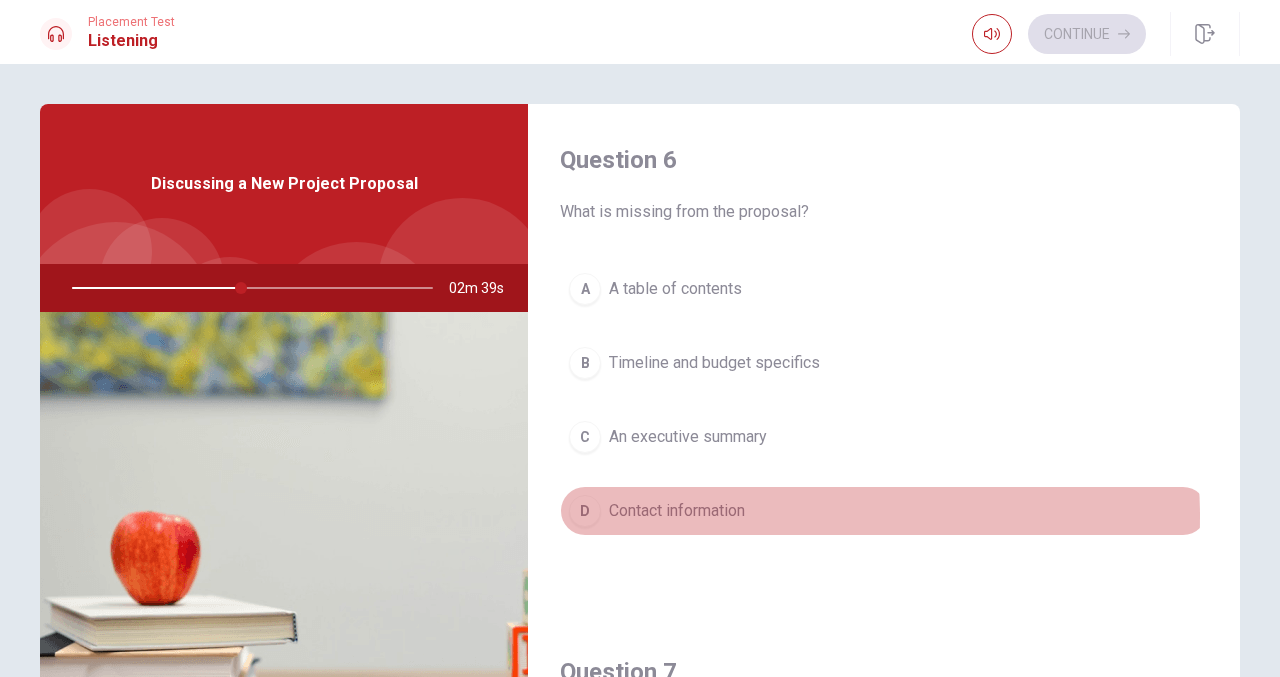 click on "Contact information" at bounding box center [677, 511] 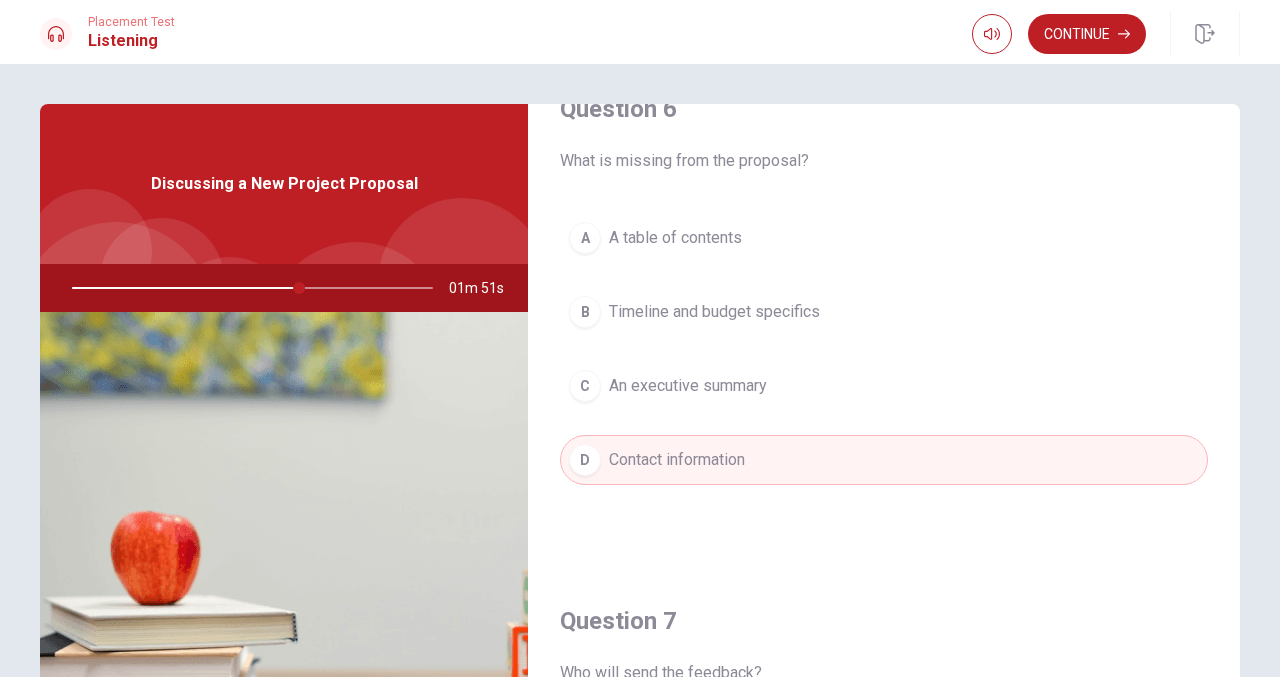 scroll, scrollTop: 0, scrollLeft: 0, axis: both 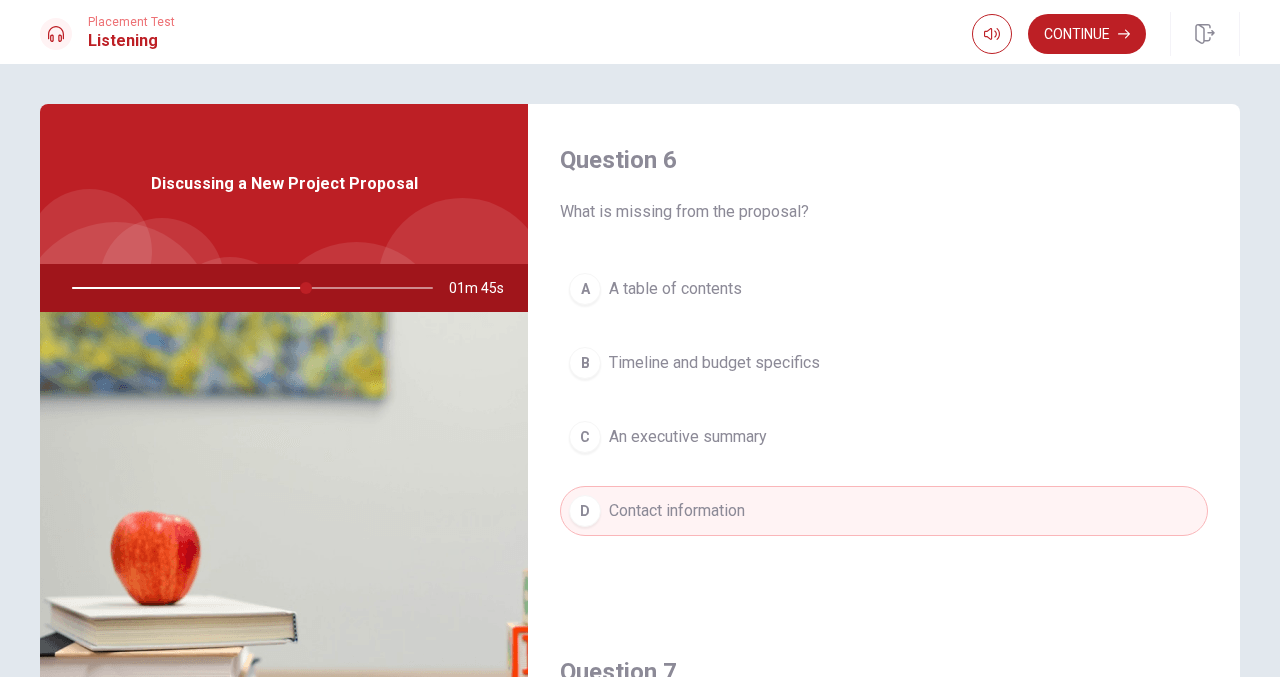 click on "B Timeline and budget specifics" at bounding box center (884, 363) 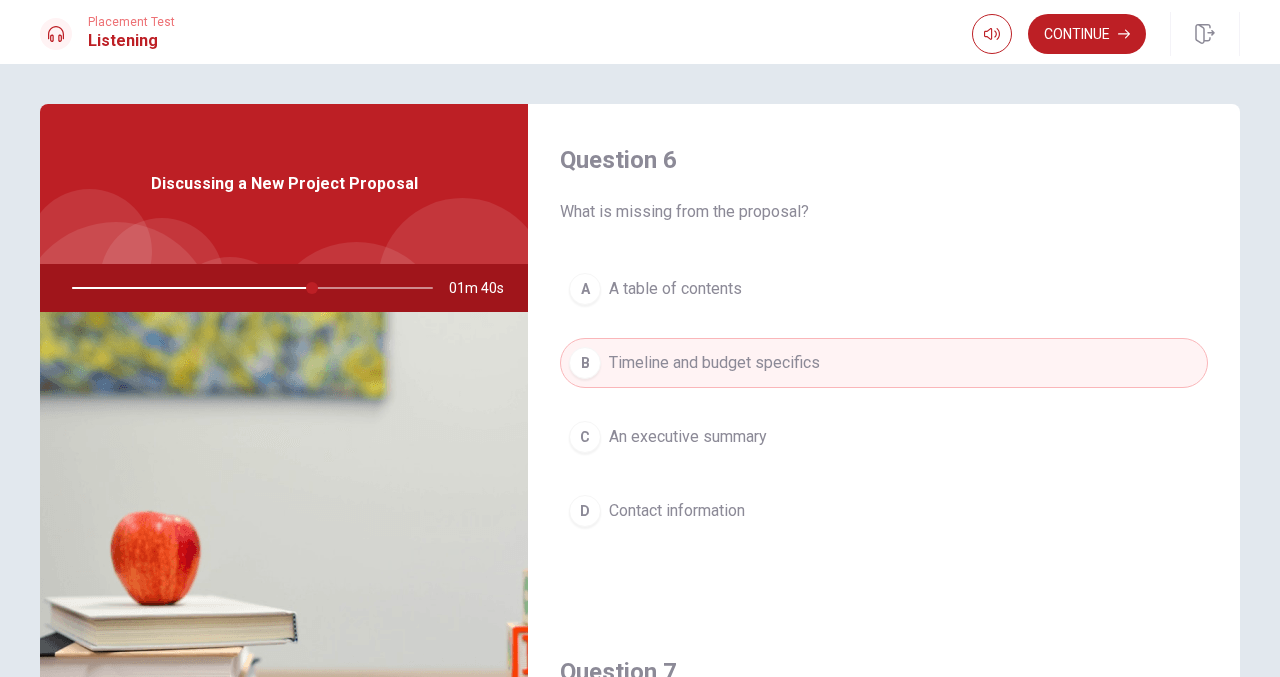 click on "Continue" at bounding box center [1106, 34] 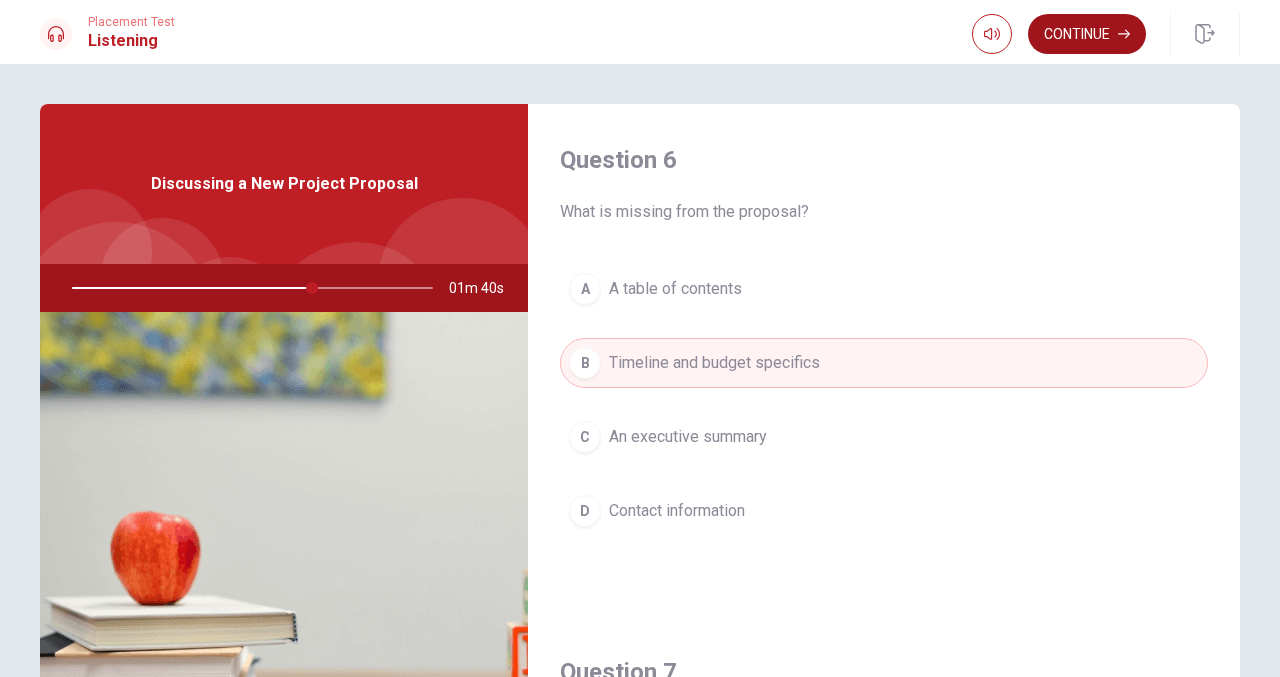 click on "Continue" at bounding box center [1087, 34] 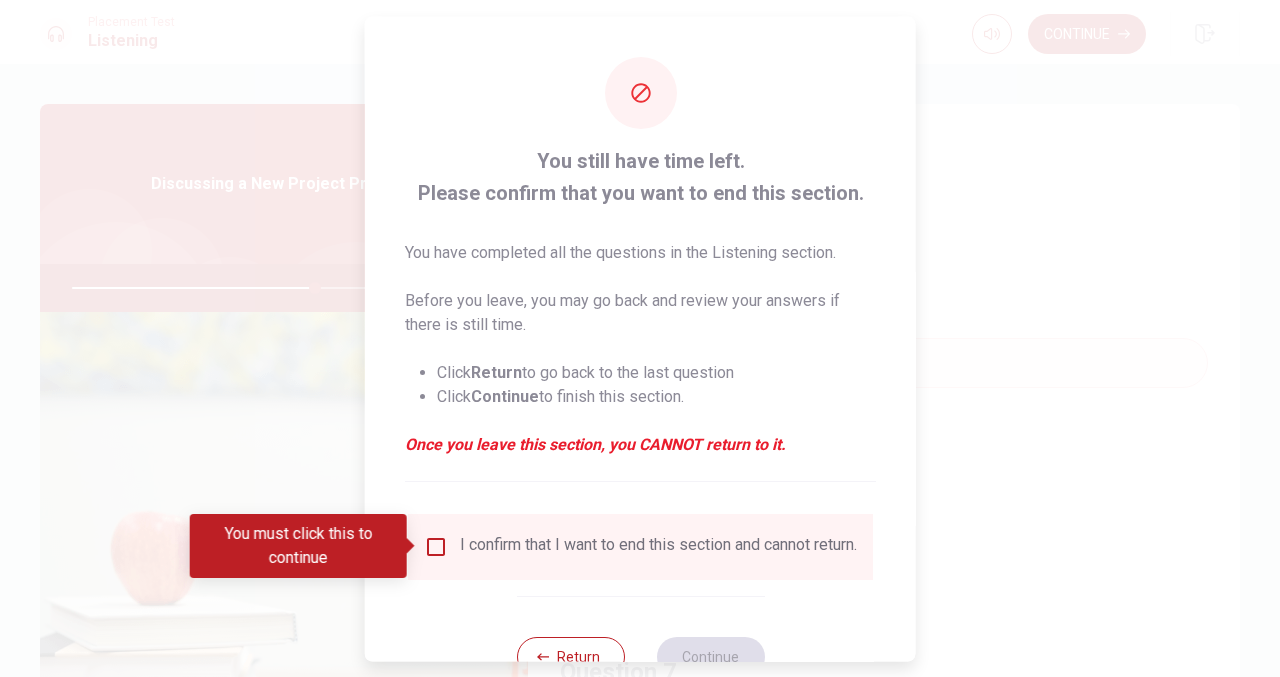 click on "I confirm that I want to end this section and cannot return." at bounding box center (640, 546) 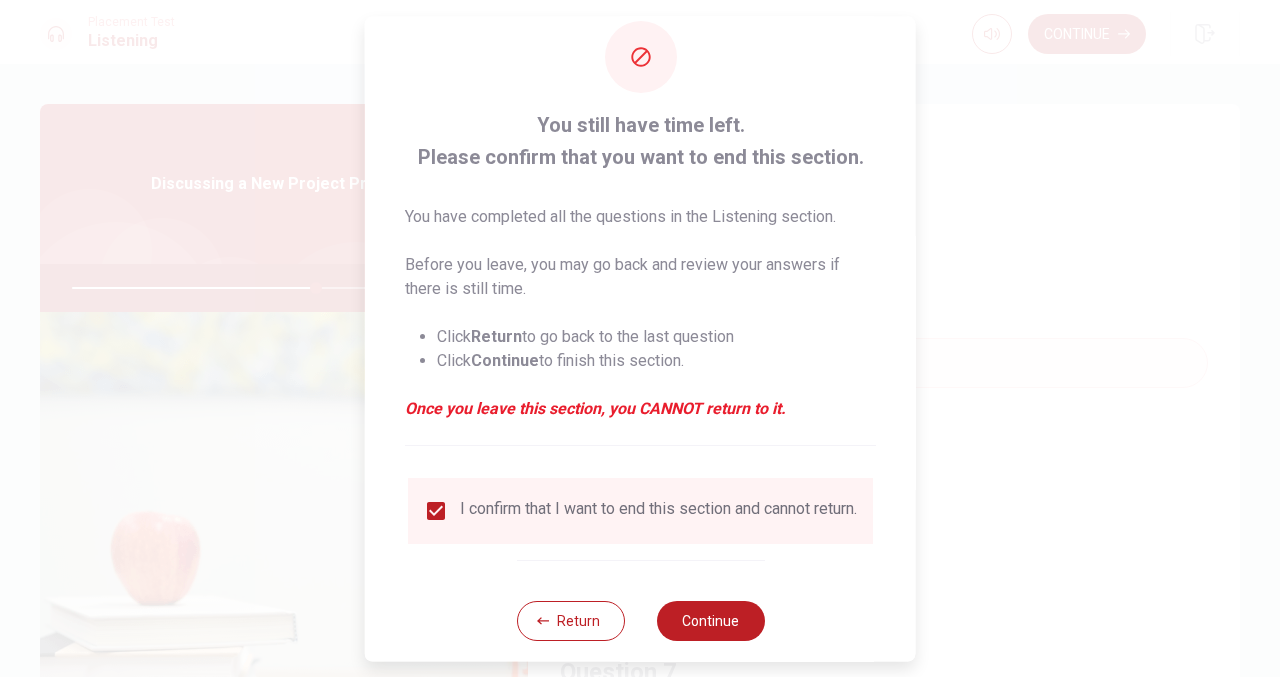 scroll, scrollTop: 68, scrollLeft: 0, axis: vertical 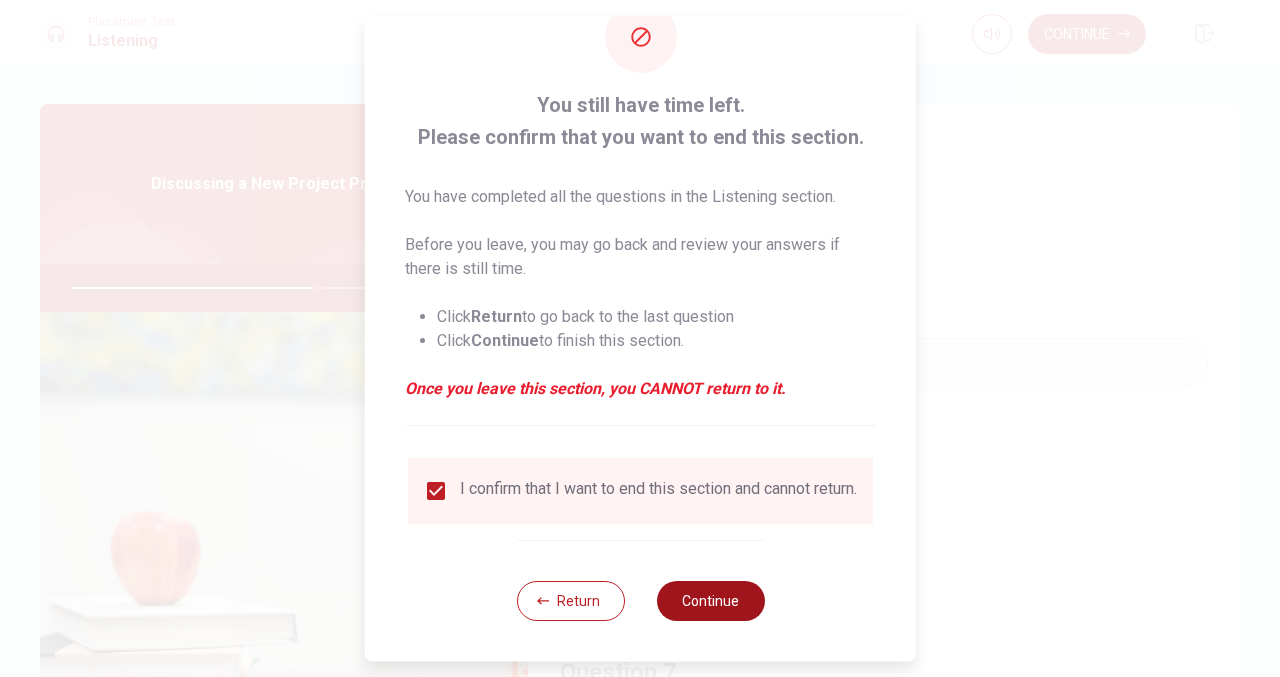 click on "Continue" at bounding box center (710, 601) 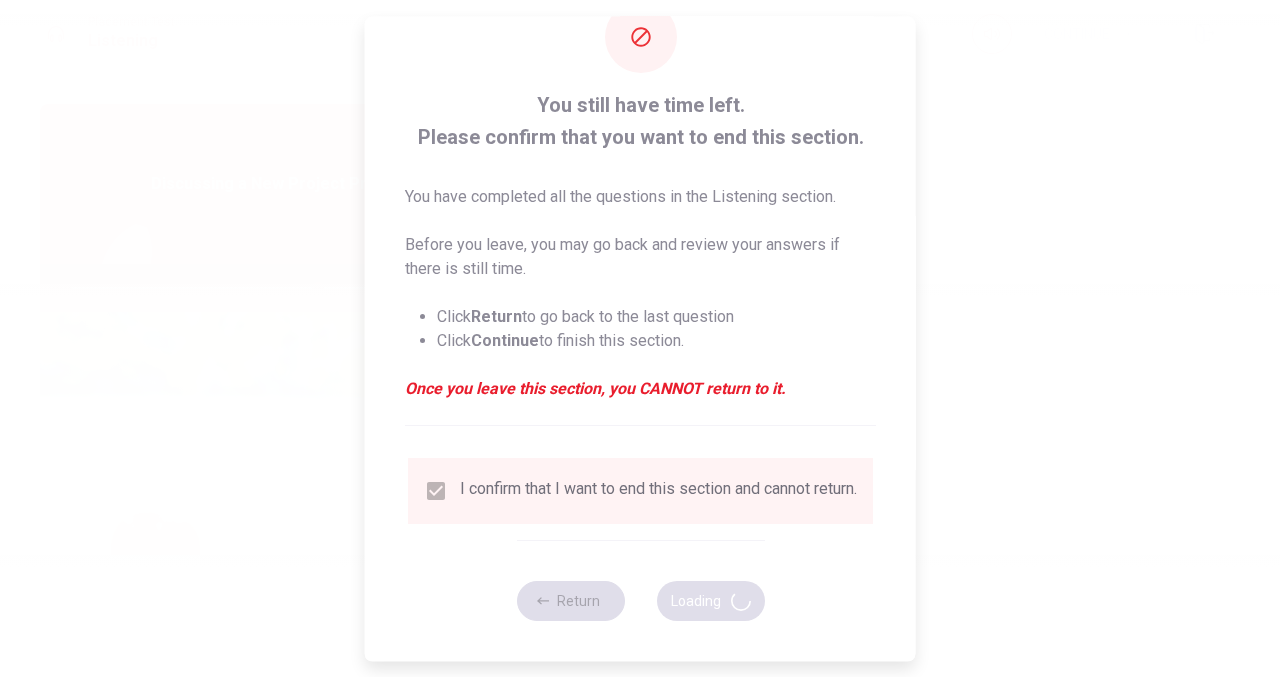 type on "69" 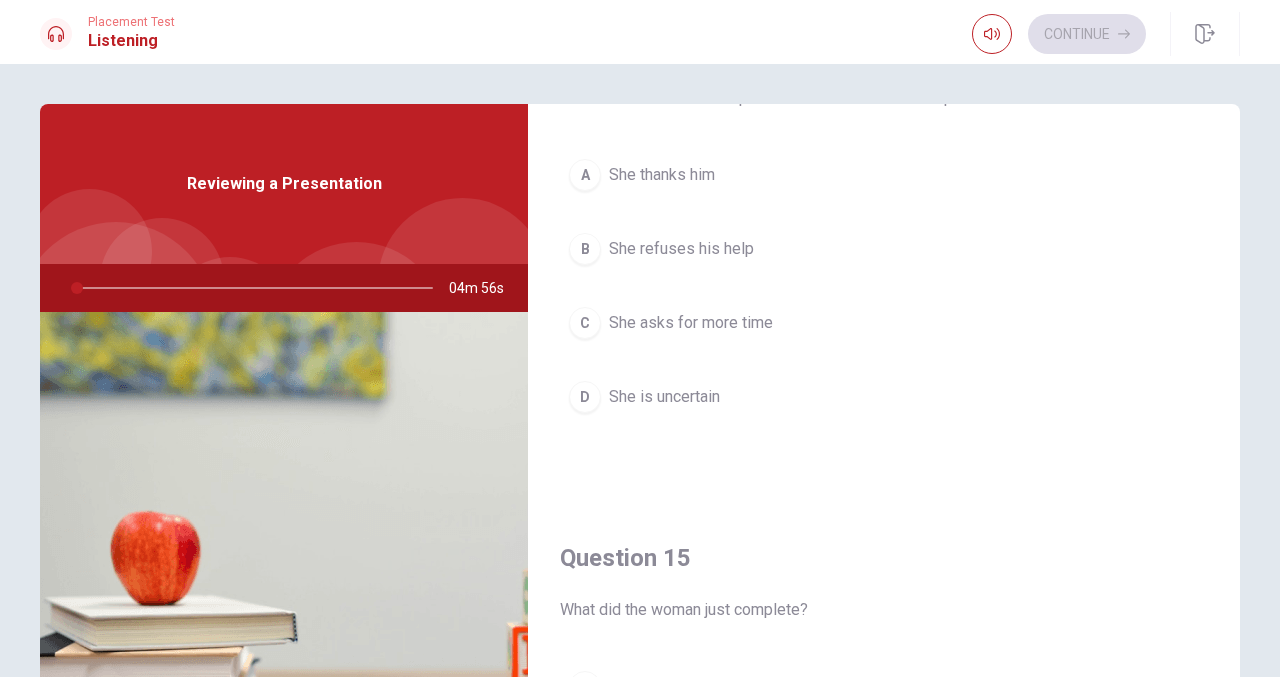 scroll, scrollTop: 1851, scrollLeft: 0, axis: vertical 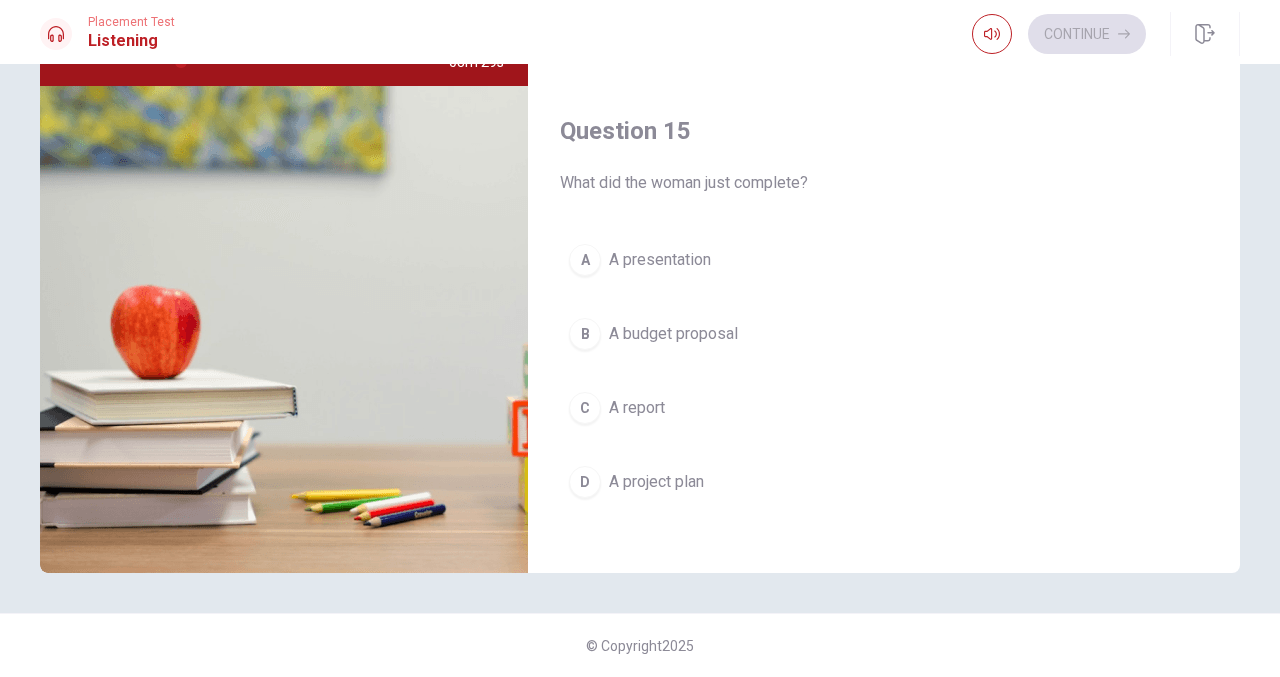 click on "A presentation" at bounding box center (660, 260) 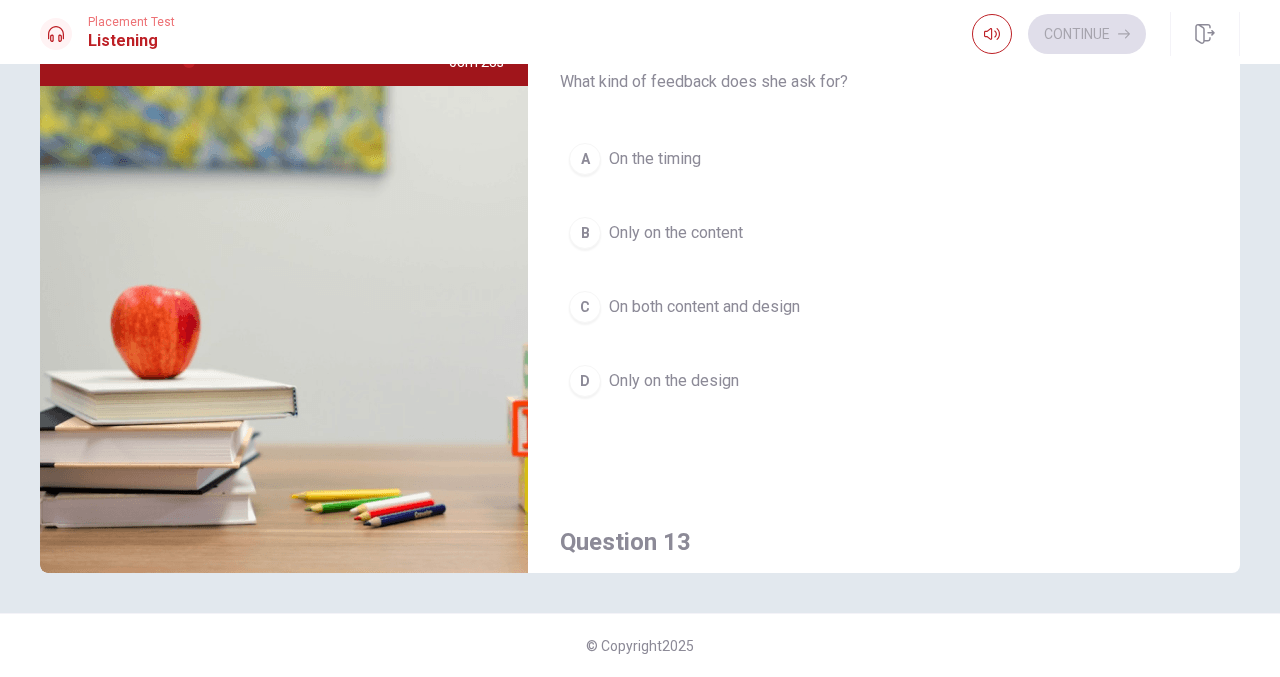 scroll, scrollTop: 351, scrollLeft: 0, axis: vertical 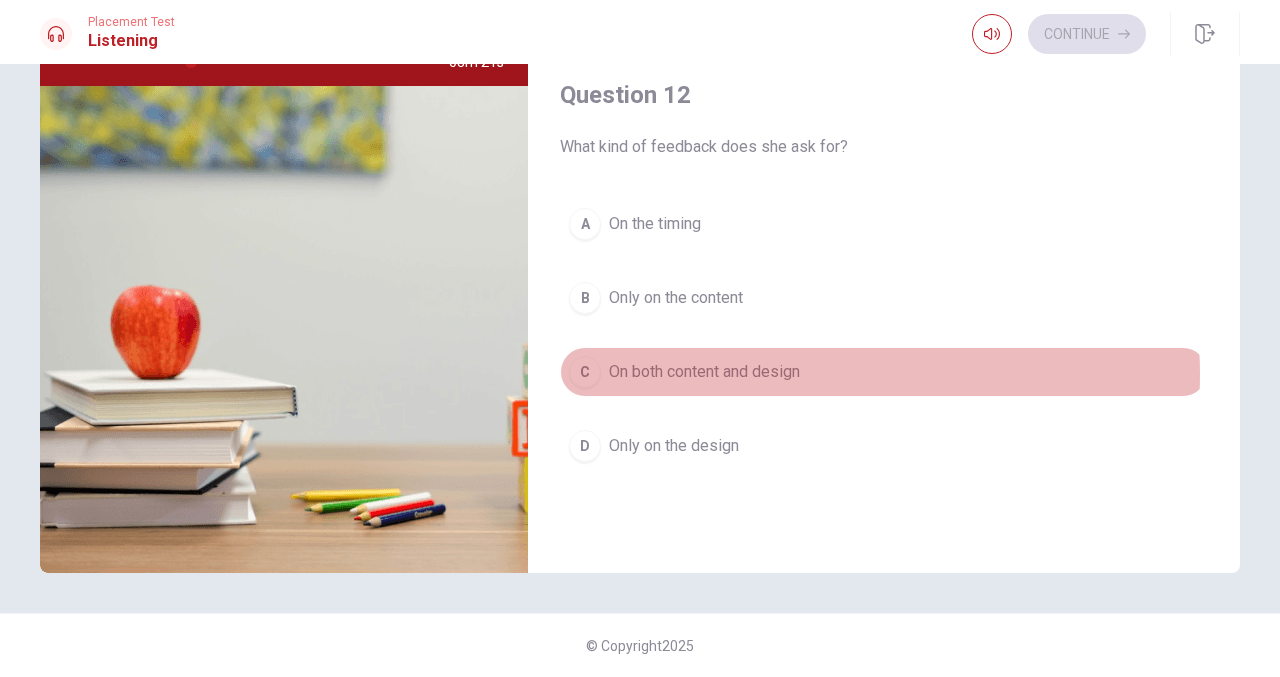 click on "C On both content and design" at bounding box center (884, 372) 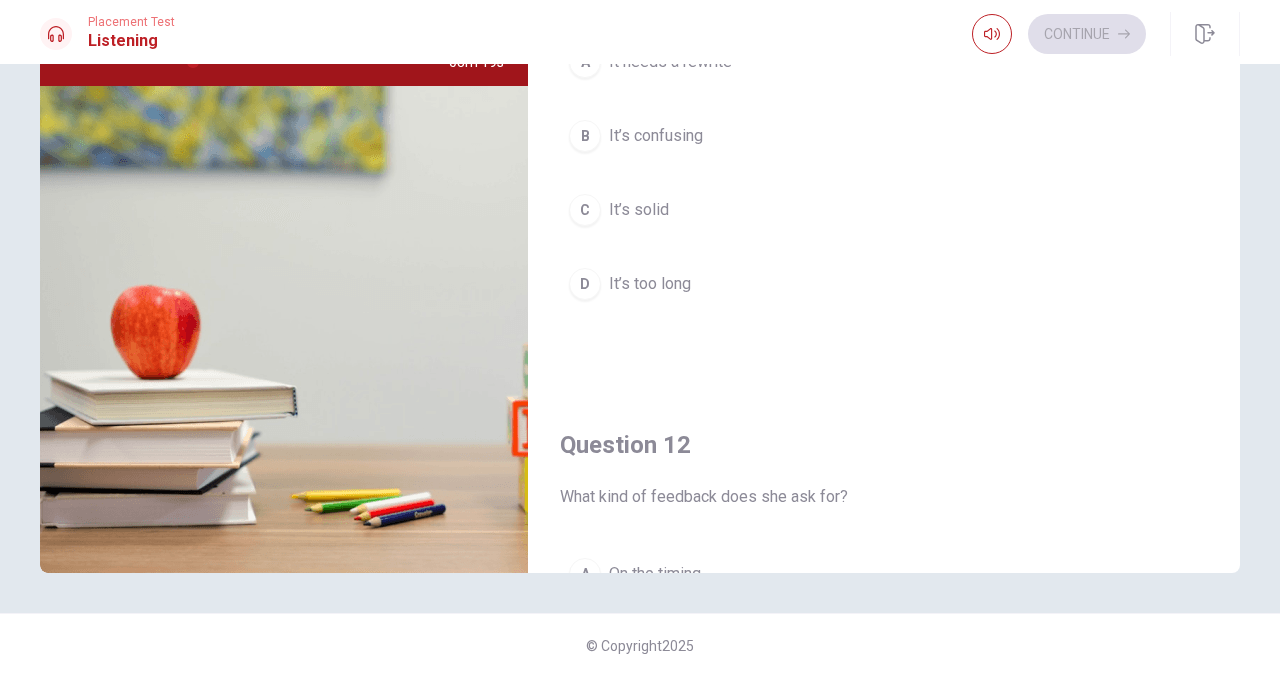 scroll, scrollTop: 0, scrollLeft: 0, axis: both 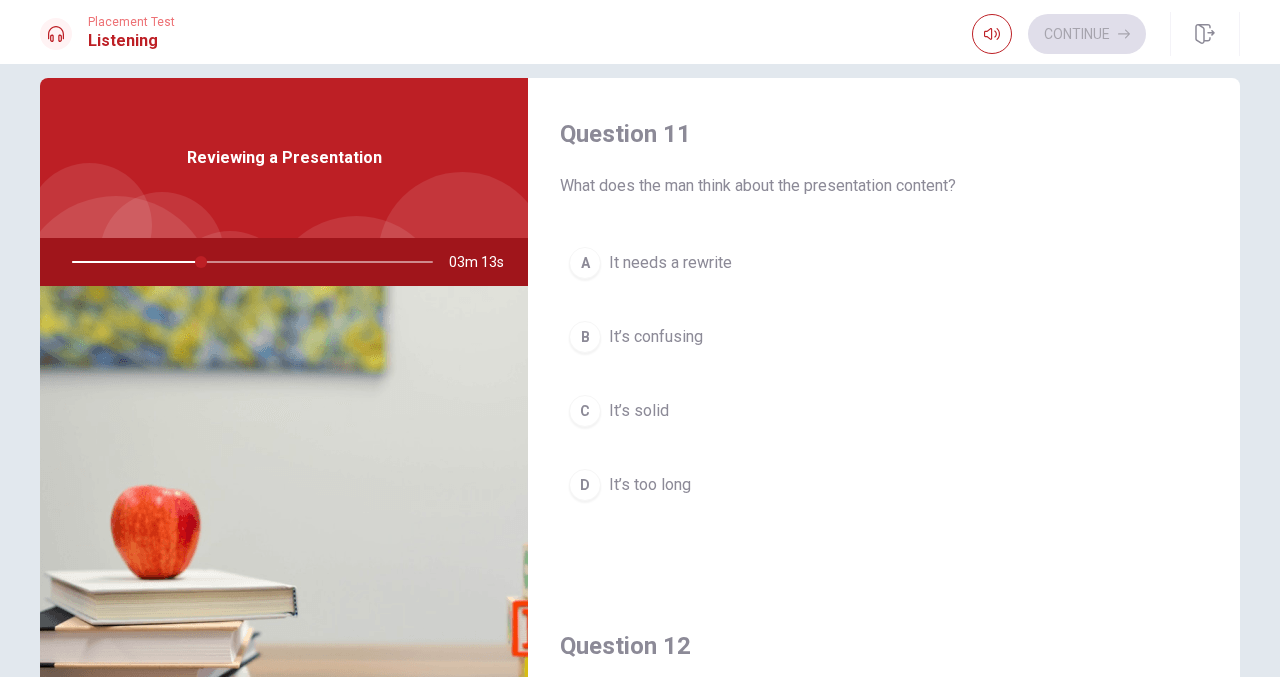 click on "C It’s solid" at bounding box center (884, 411) 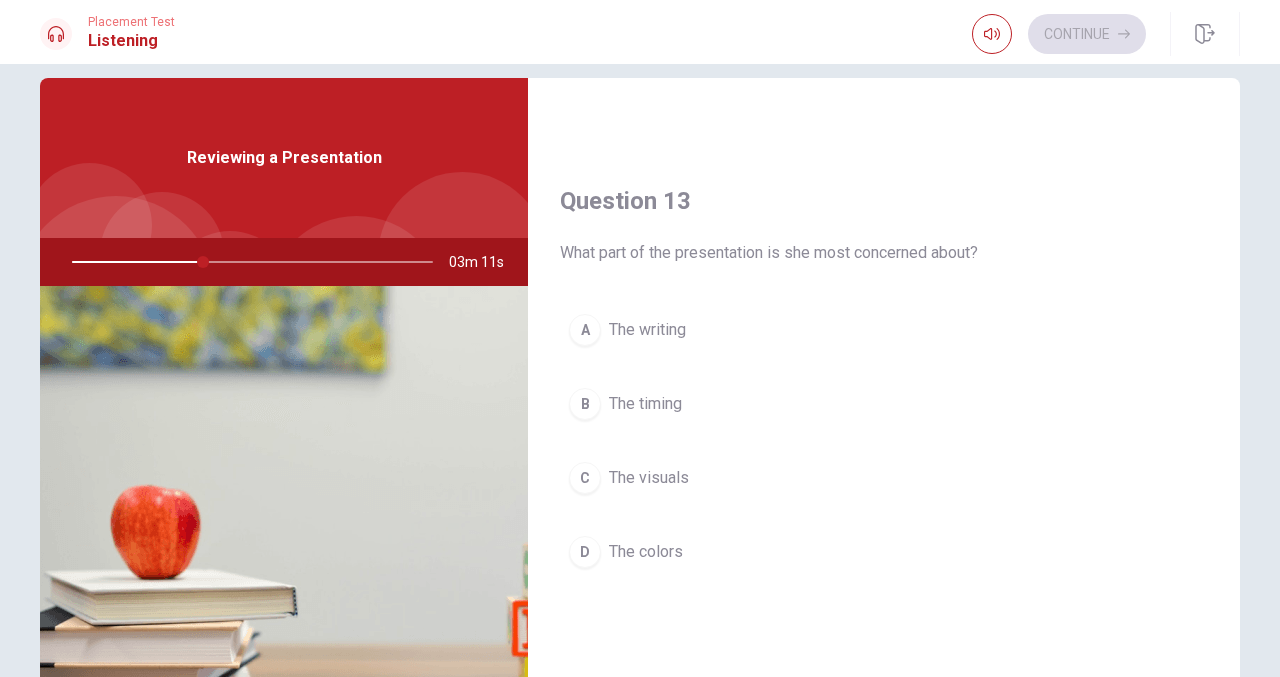 scroll, scrollTop: 1000, scrollLeft: 0, axis: vertical 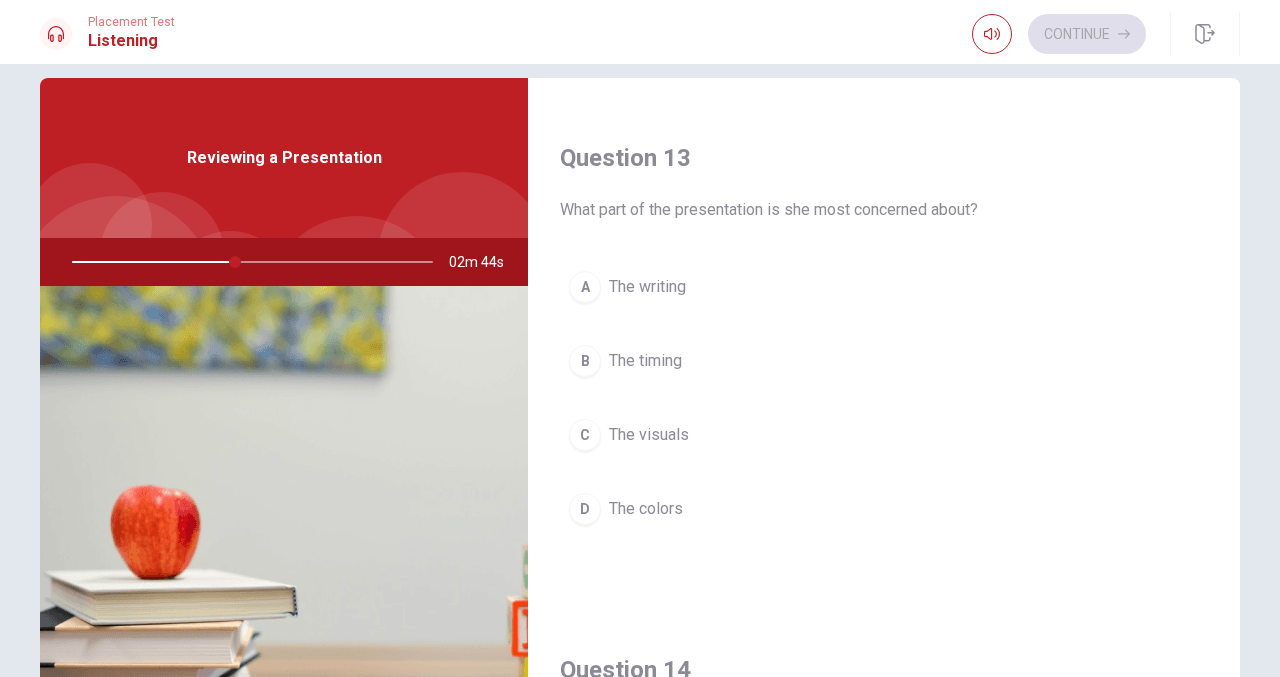 click on "The visuals" at bounding box center (649, 435) 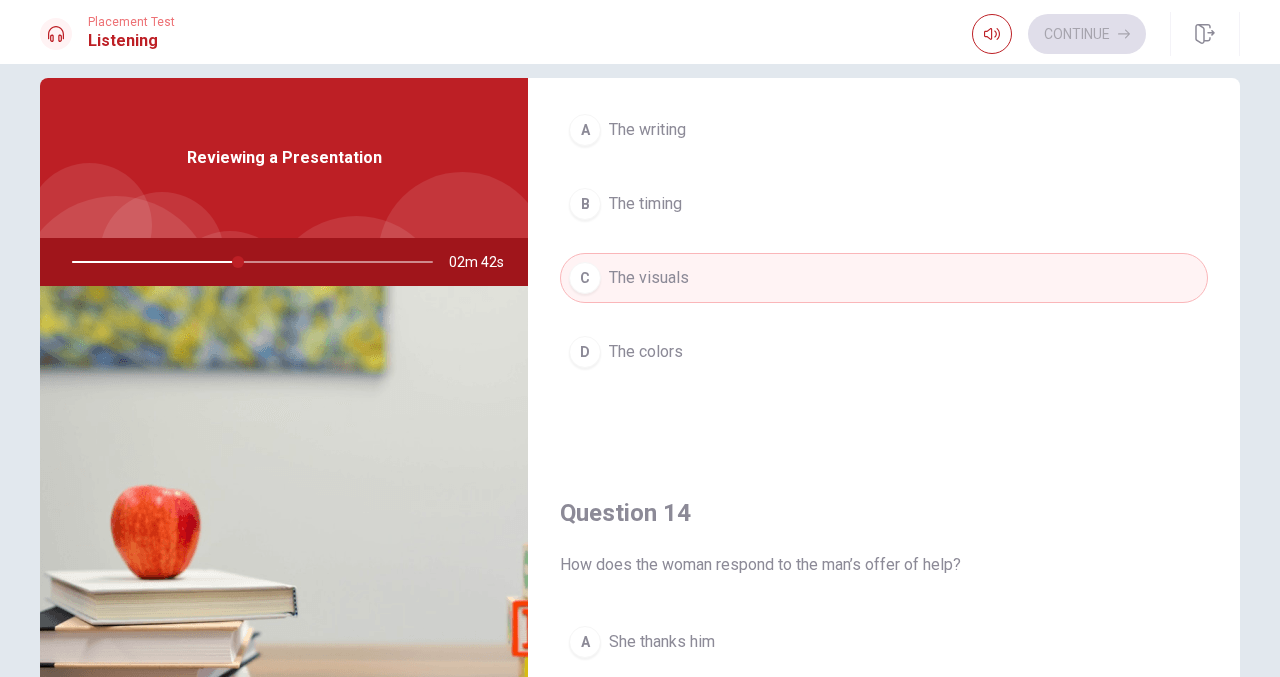 scroll, scrollTop: 1500, scrollLeft: 0, axis: vertical 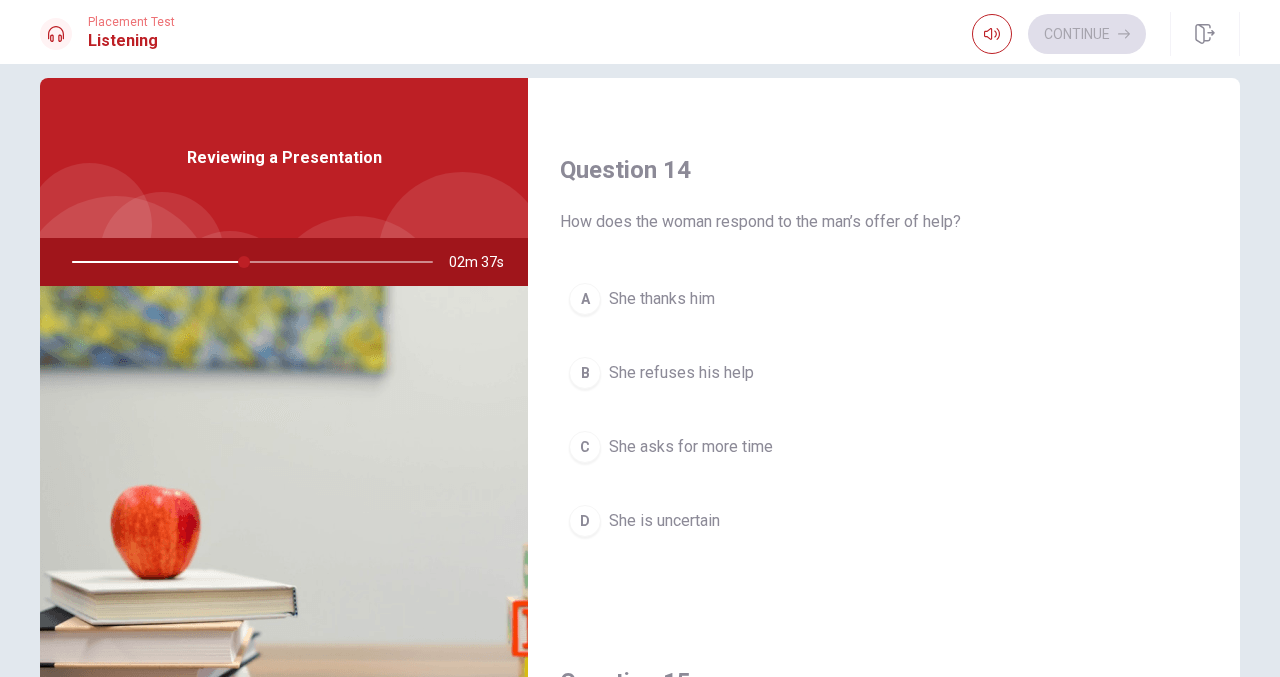 click on "She thanks him" at bounding box center (662, 299) 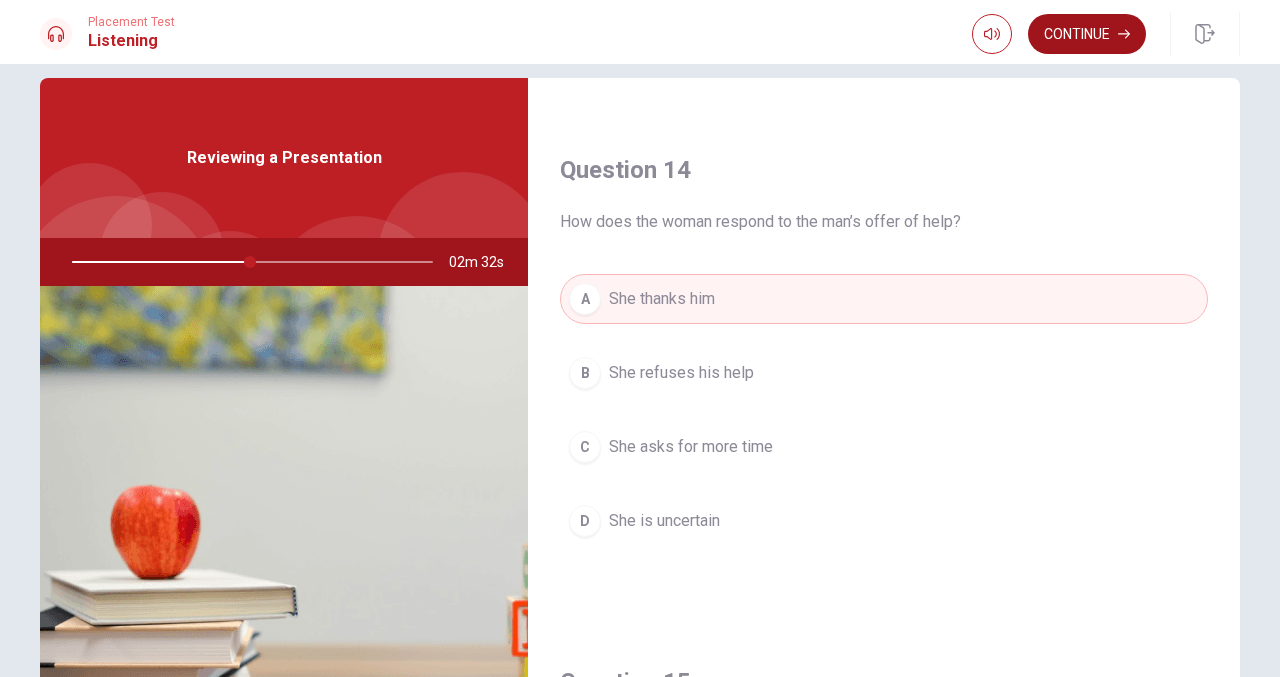 click on "Continue" at bounding box center [1087, 34] 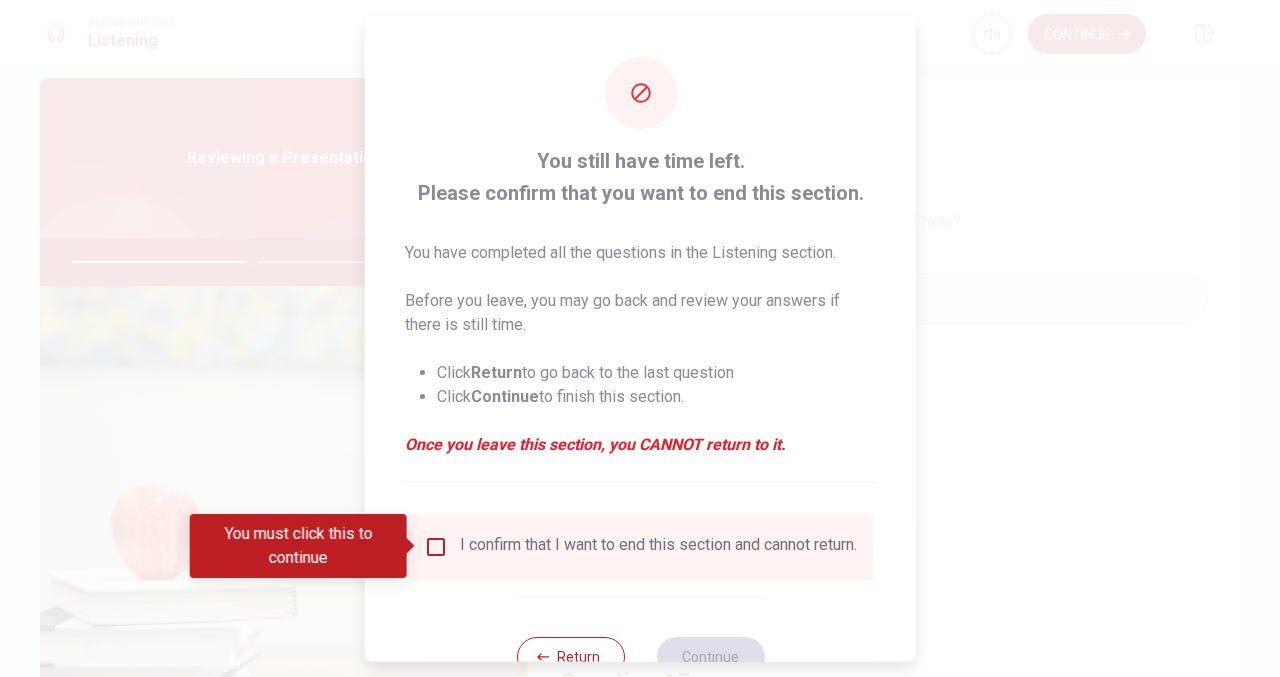 click at bounding box center (436, 546) 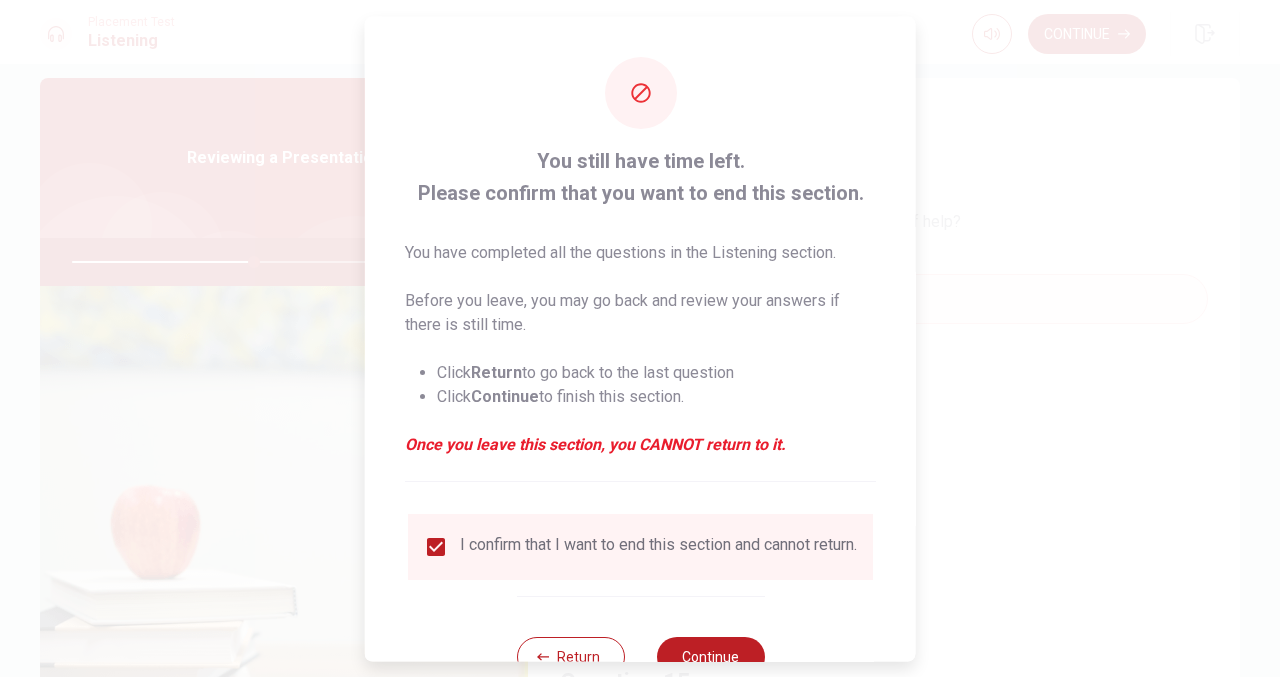 scroll, scrollTop: 68, scrollLeft: 0, axis: vertical 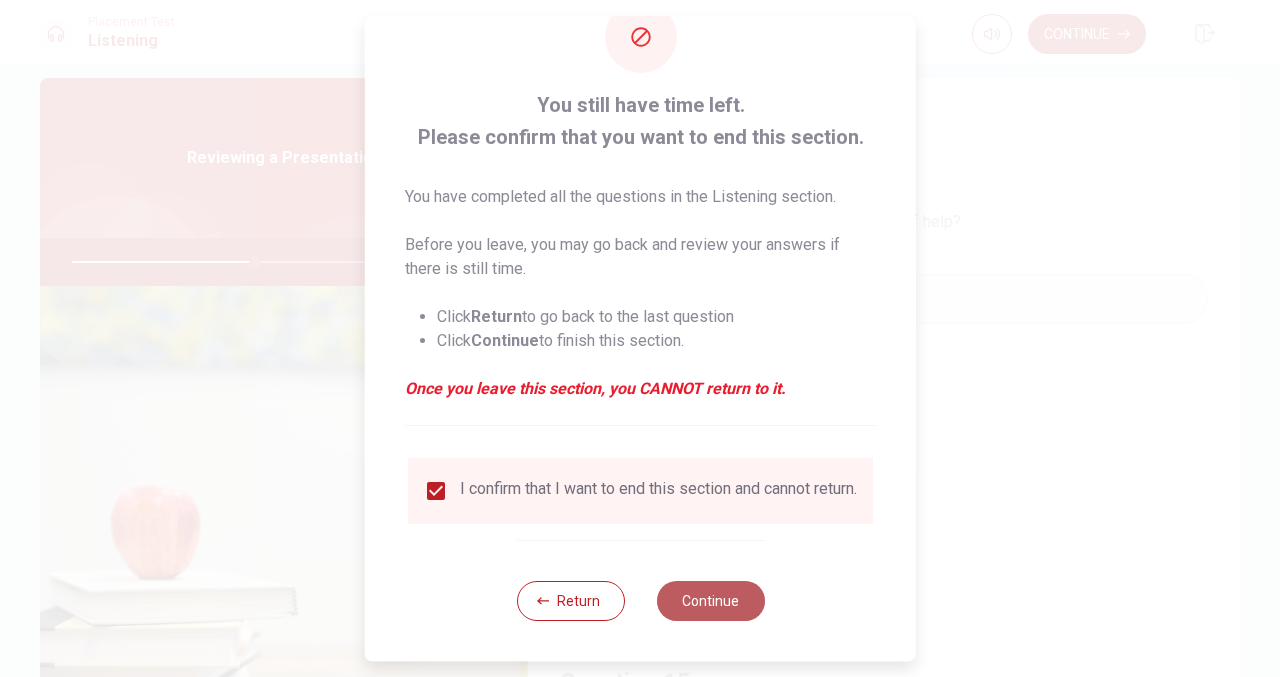 click on "Continue" at bounding box center [710, 601] 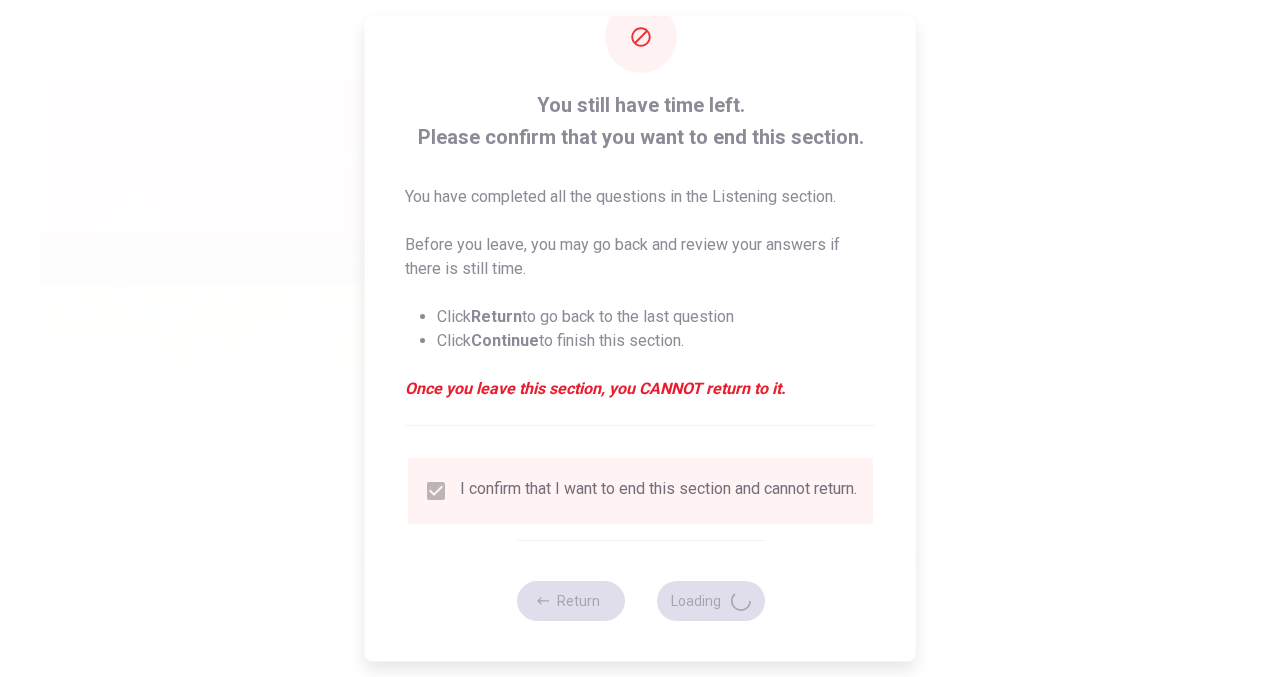 type on "51" 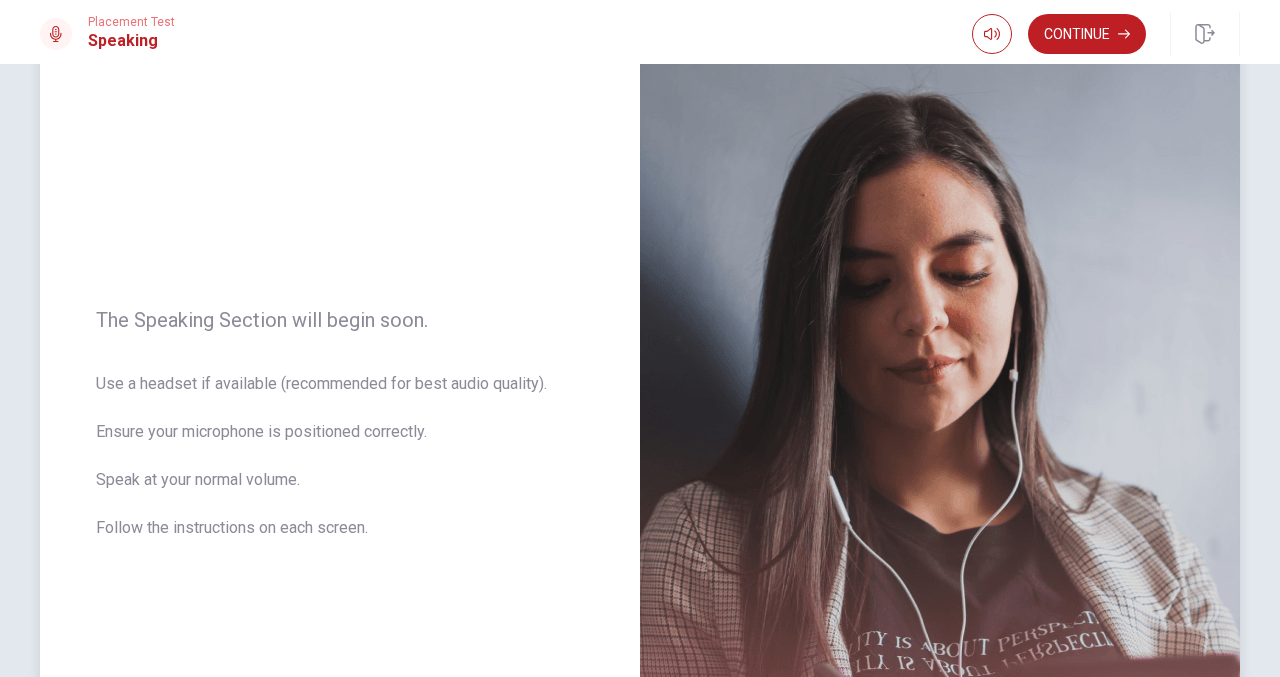scroll, scrollTop: 102, scrollLeft: 0, axis: vertical 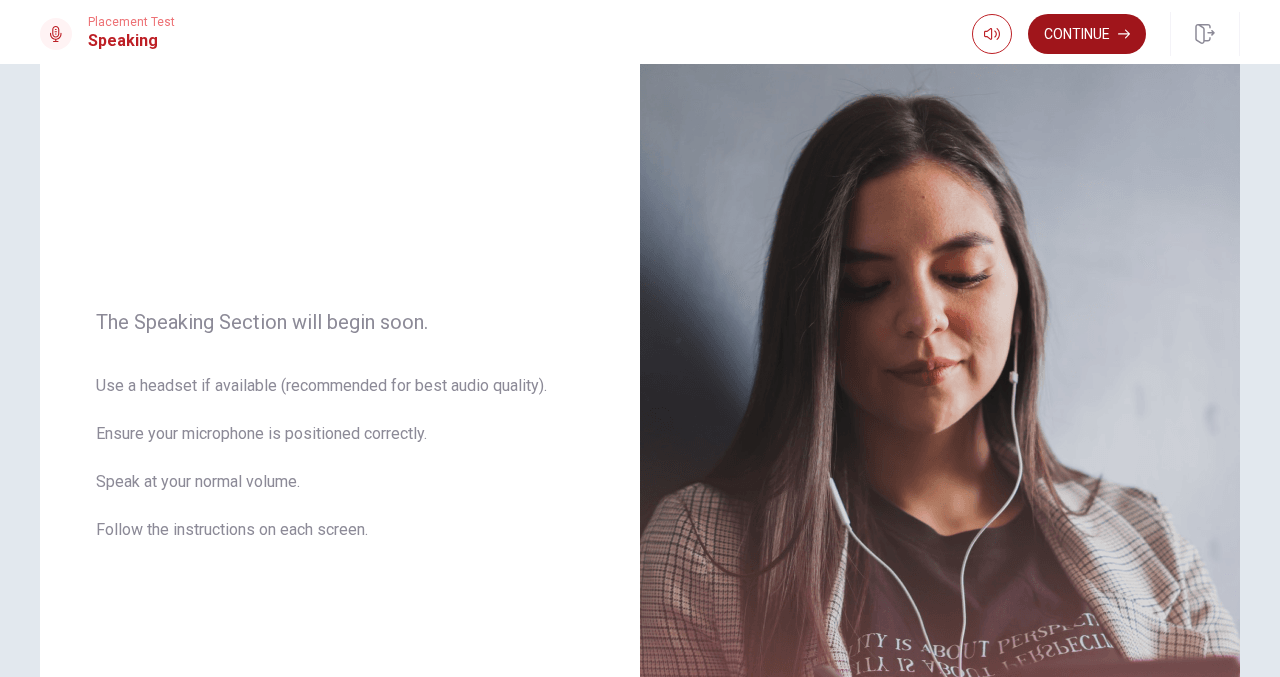 click on "Continue" at bounding box center [1087, 34] 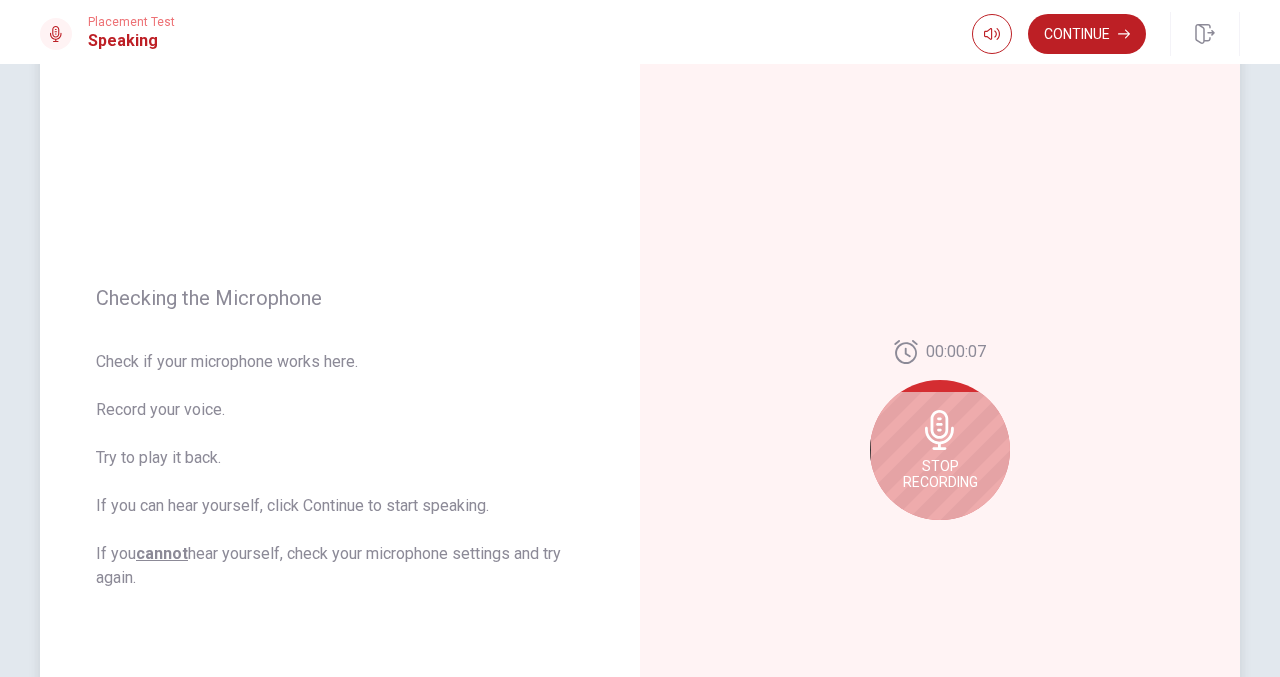 click on "Stop   Recording" at bounding box center (940, 450) 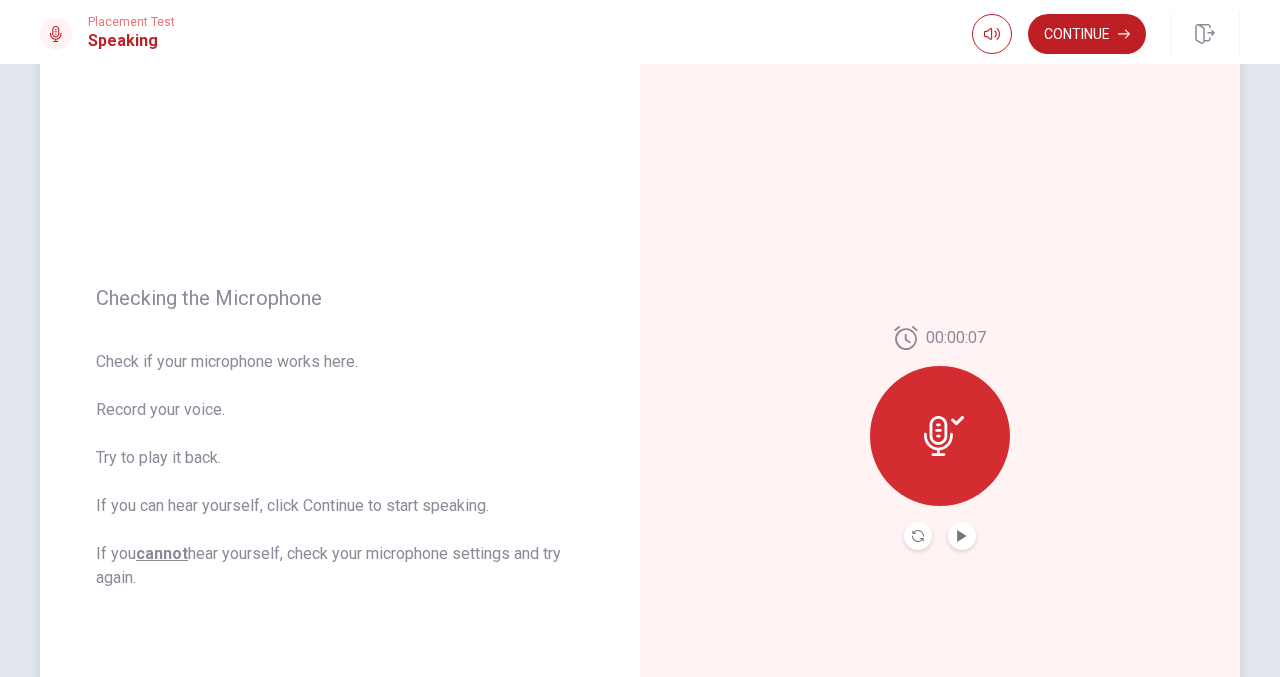 click at bounding box center (962, 536) 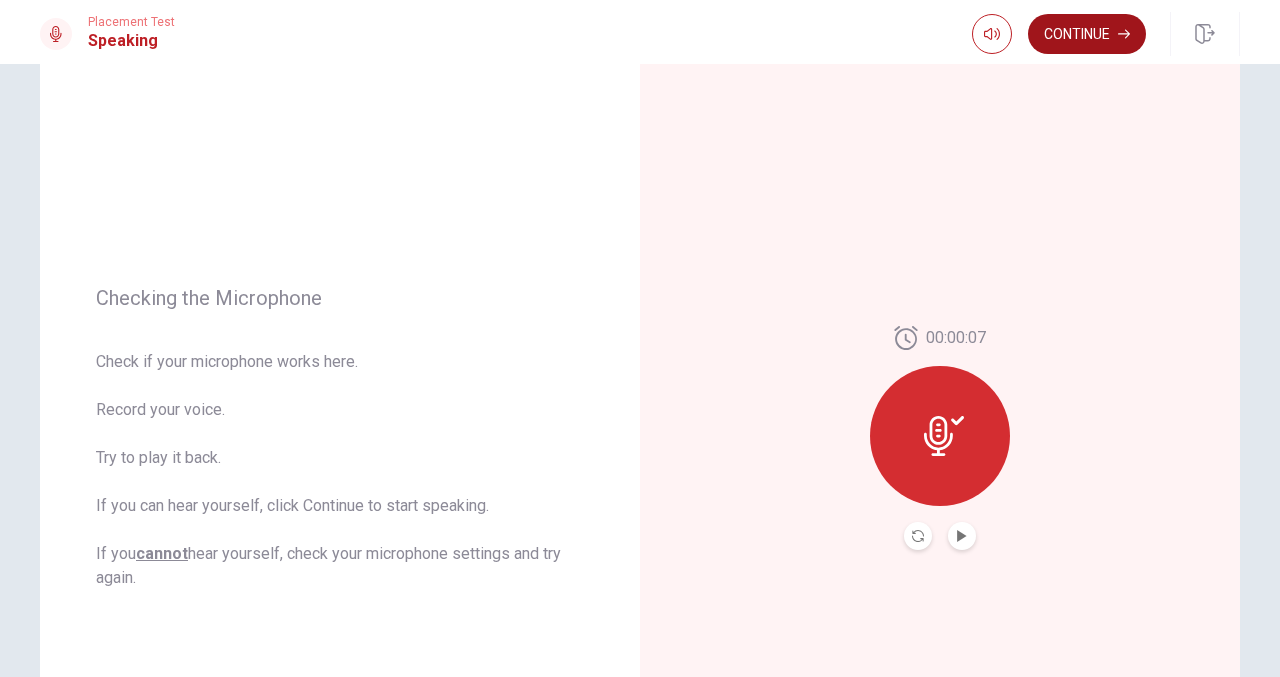 click on "Continue" at bounding box center (1087, 34) 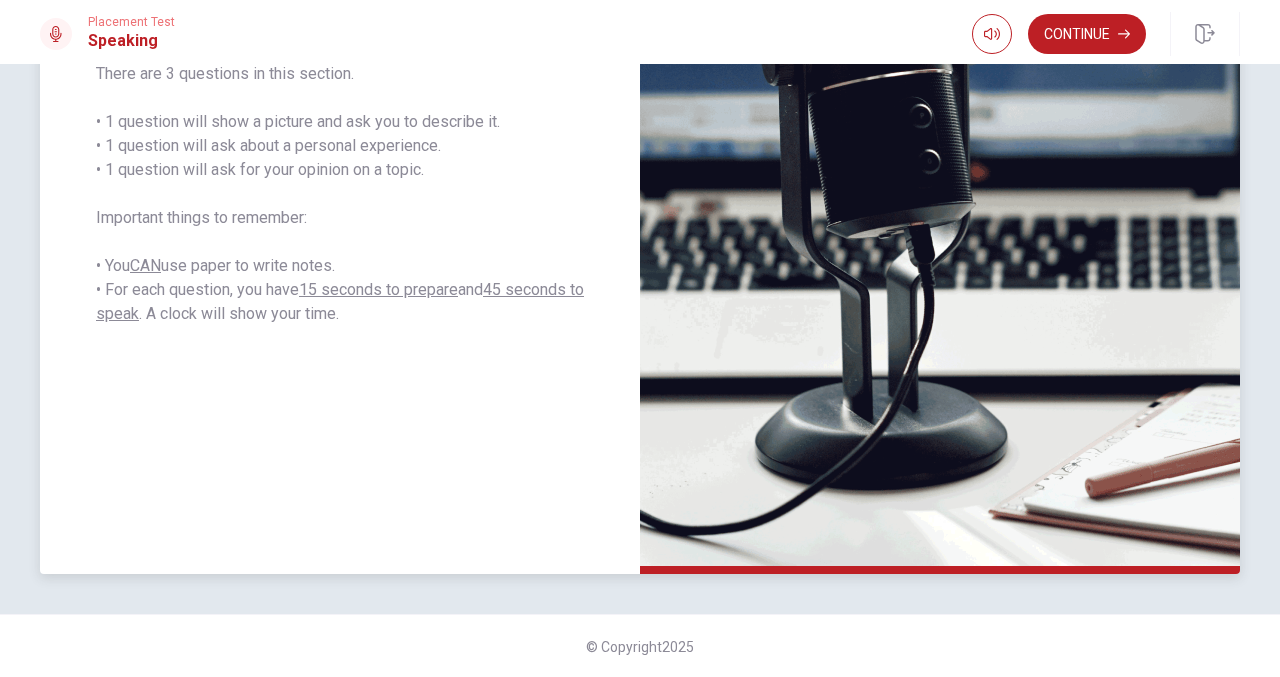 scroll, scrollTop: 202, scrollLeft: 0, axis: vertical 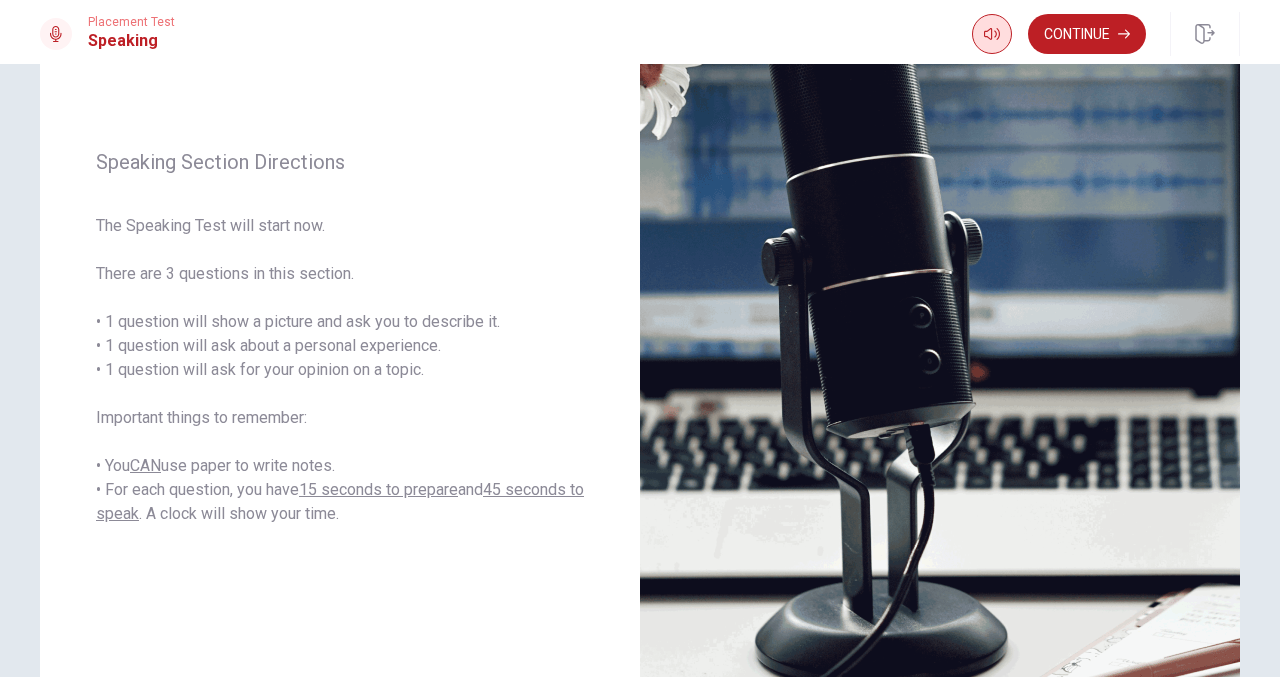 click 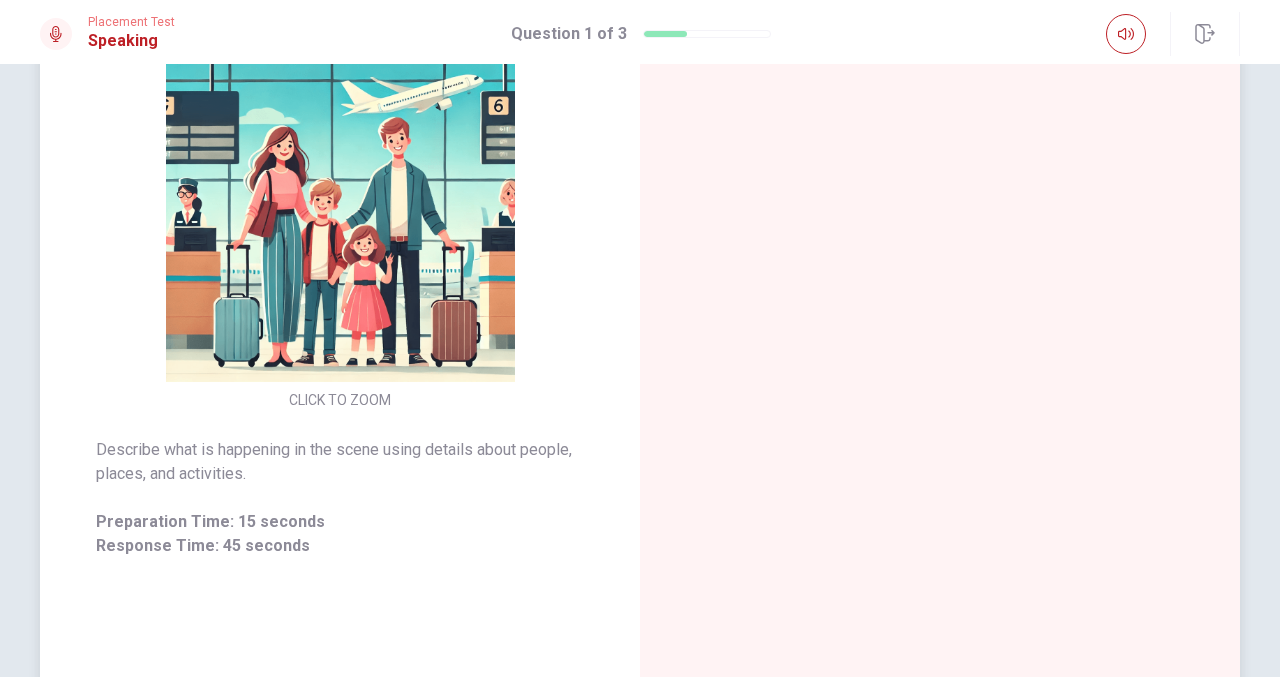 scroll, scrollTop: 302, scrollLeft: 0, axis: vertical 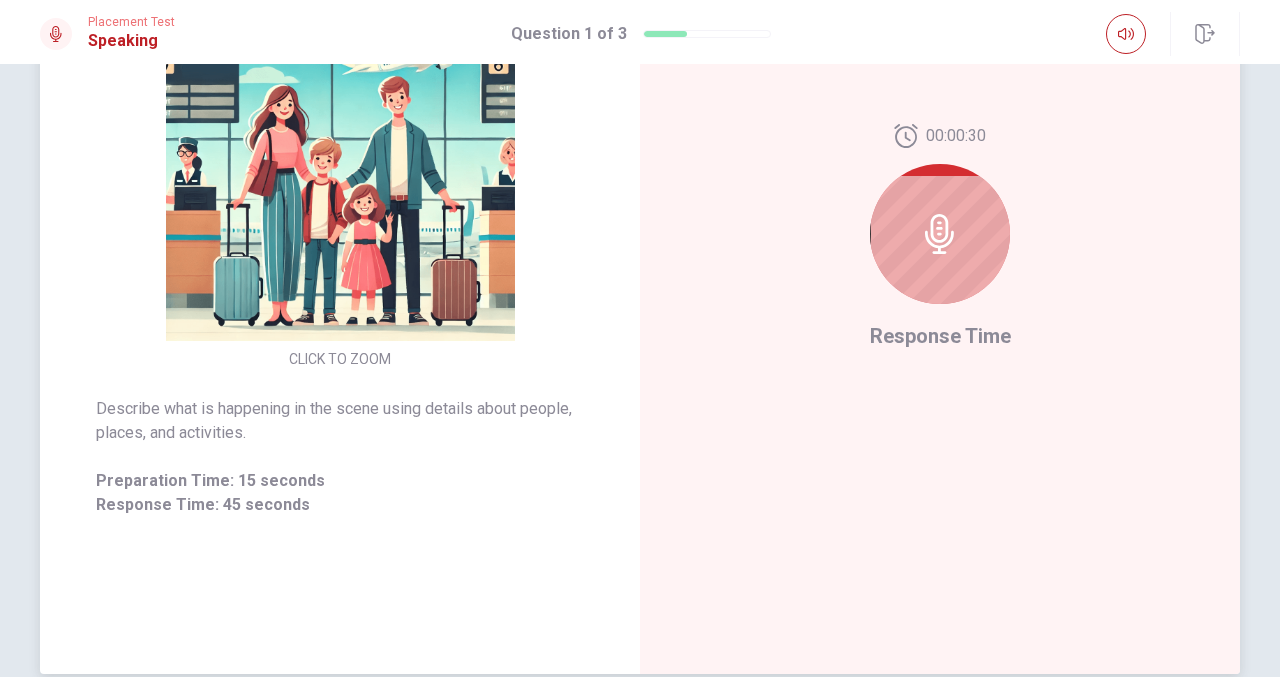 click at bounding box center [940, 234] 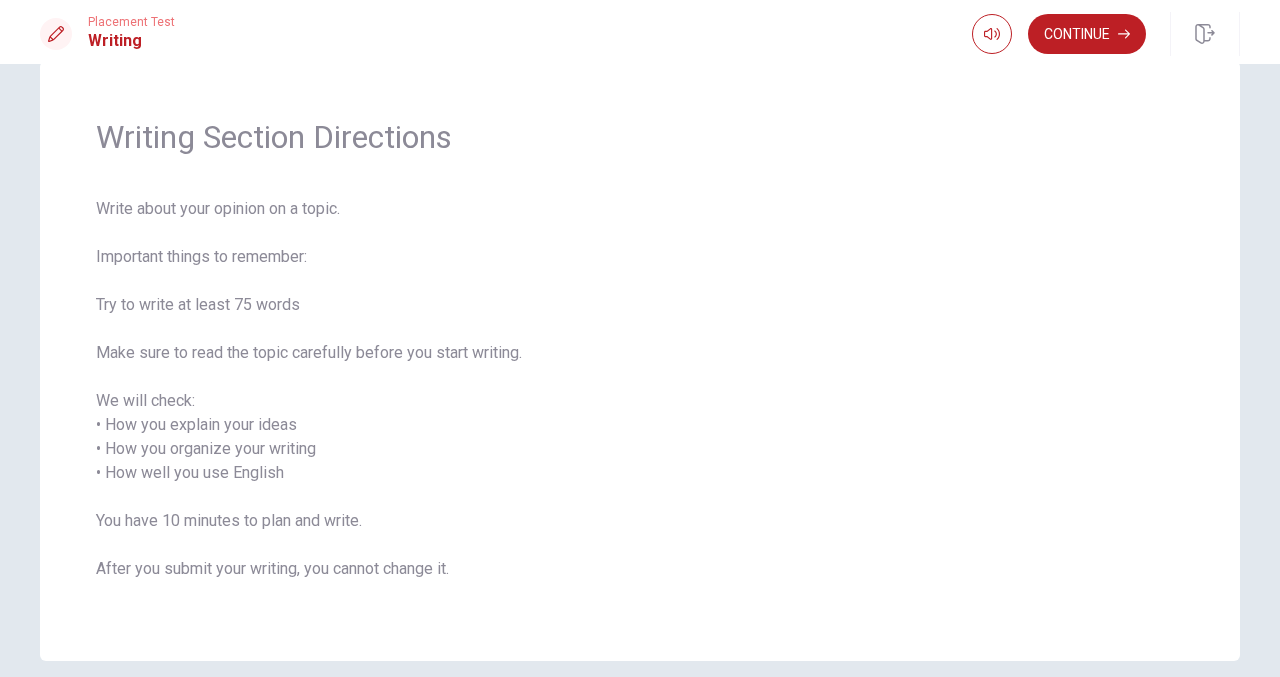 scroll, scrollTop: 0, scrollLeft: 0, axis: both 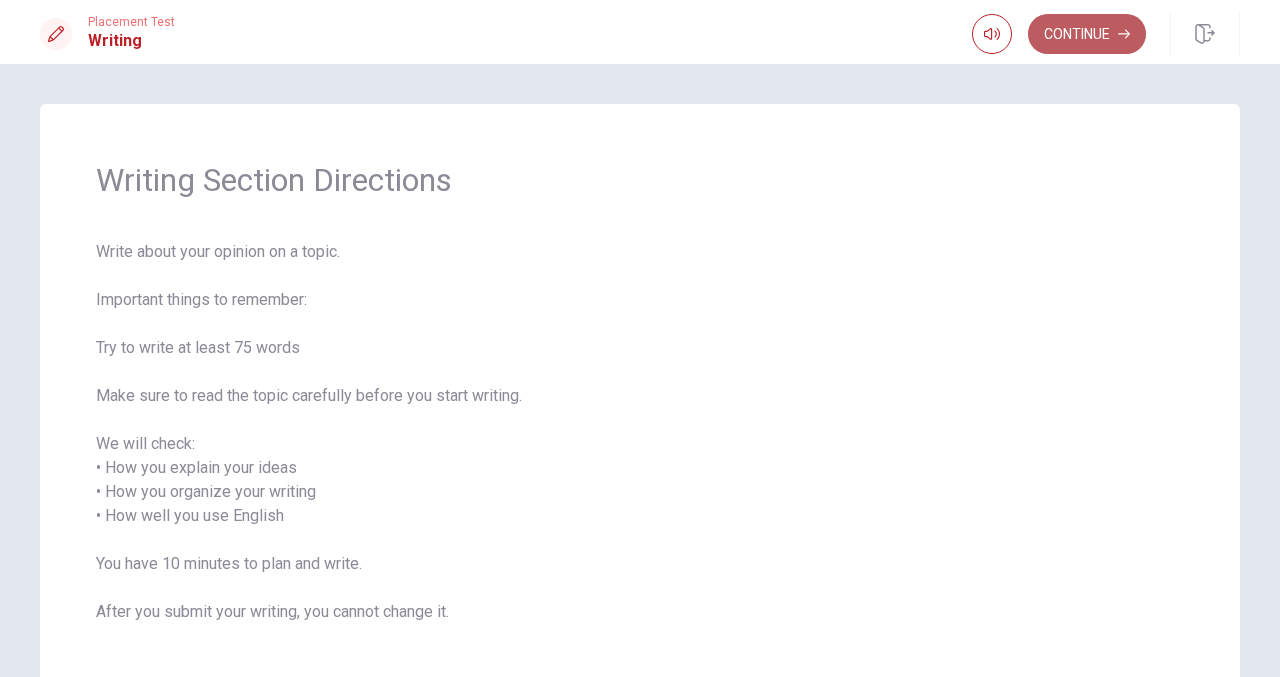 click on "Continue" at bounding box center [1087, 34] 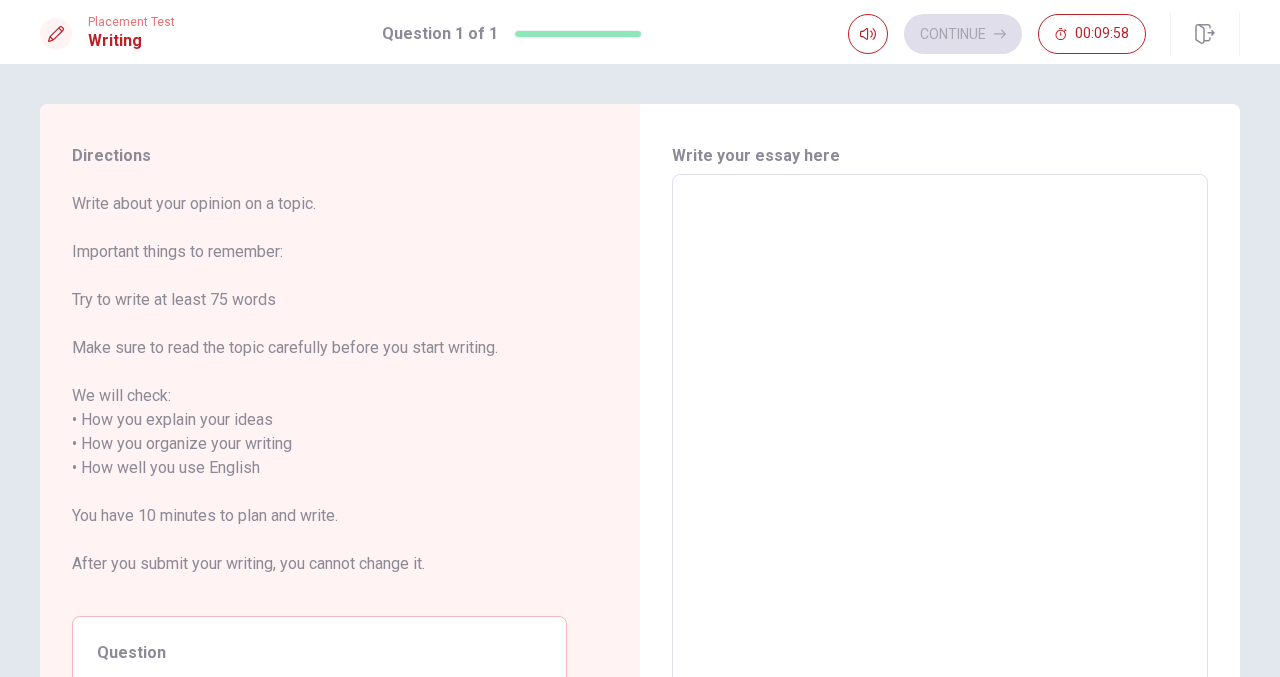 click at bounding box center [940, 456] 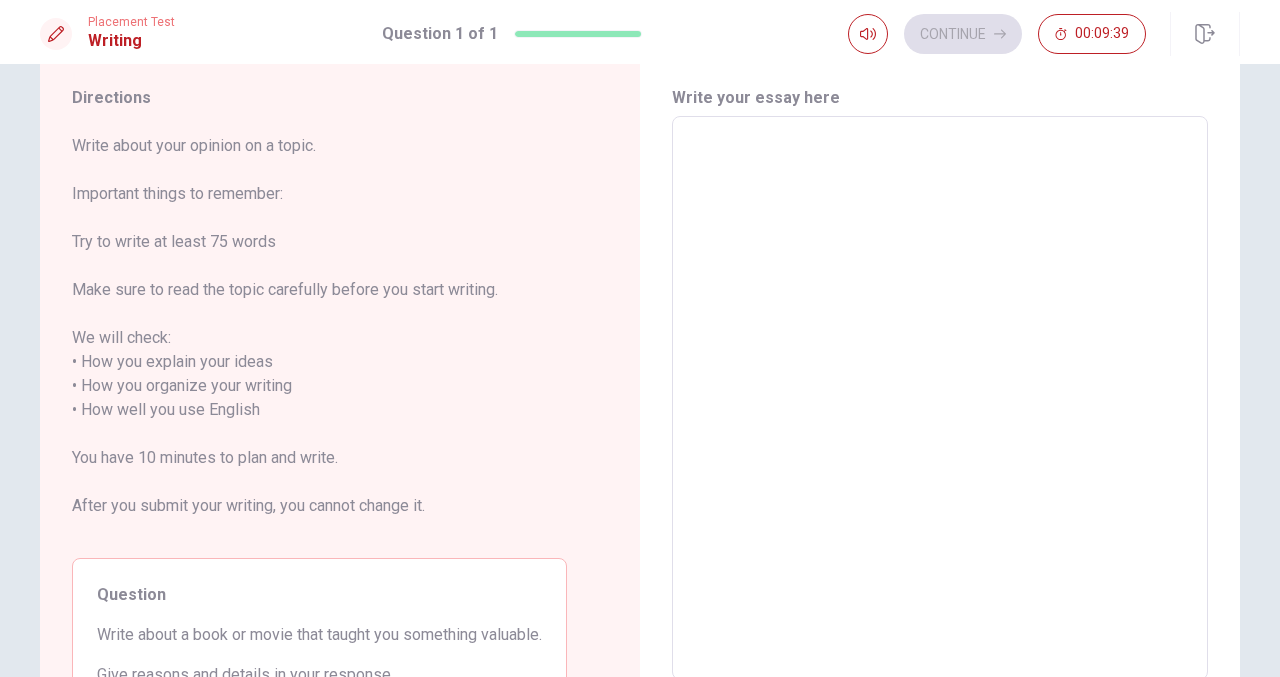 scroll, scrollTop: 100, scrollLeft: 0, axis: vertical 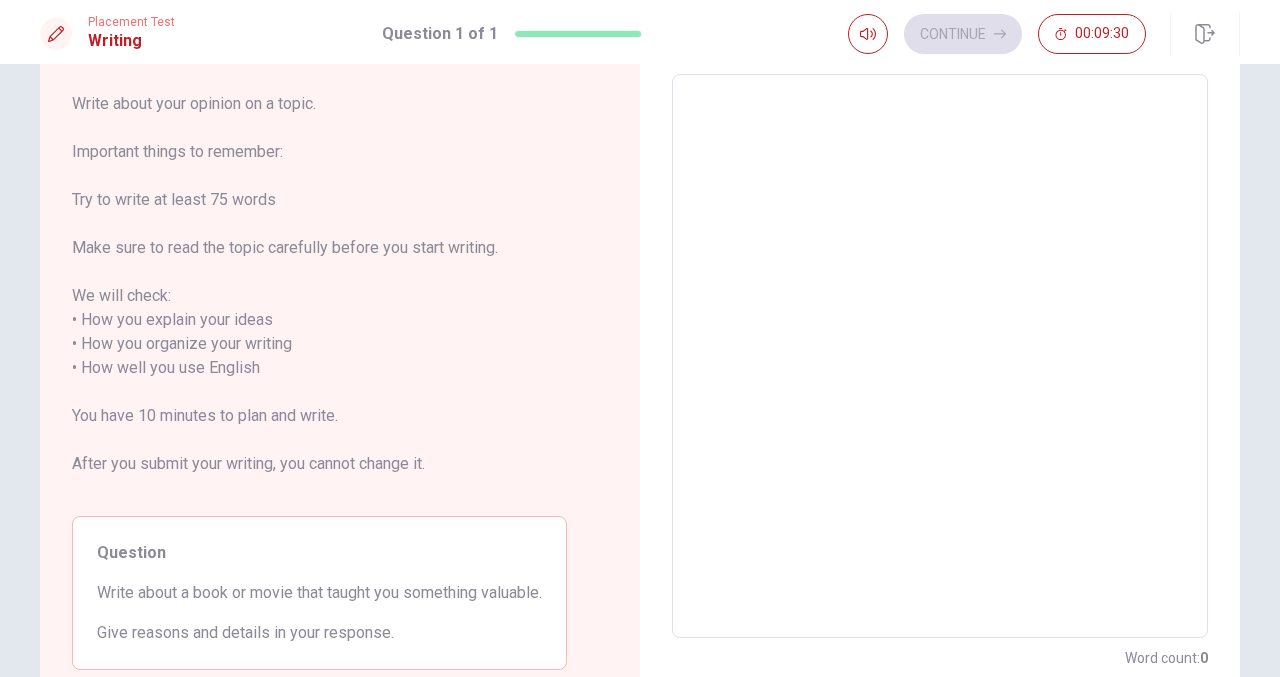 type on "M" 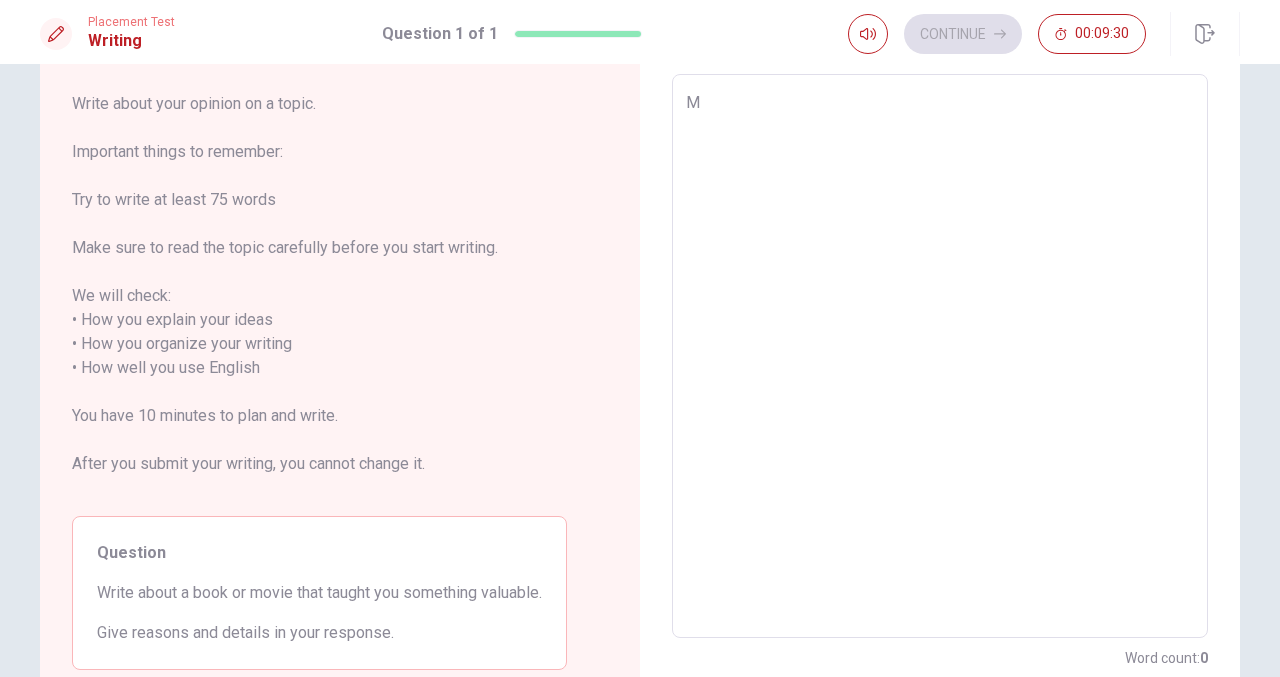 type on "x" 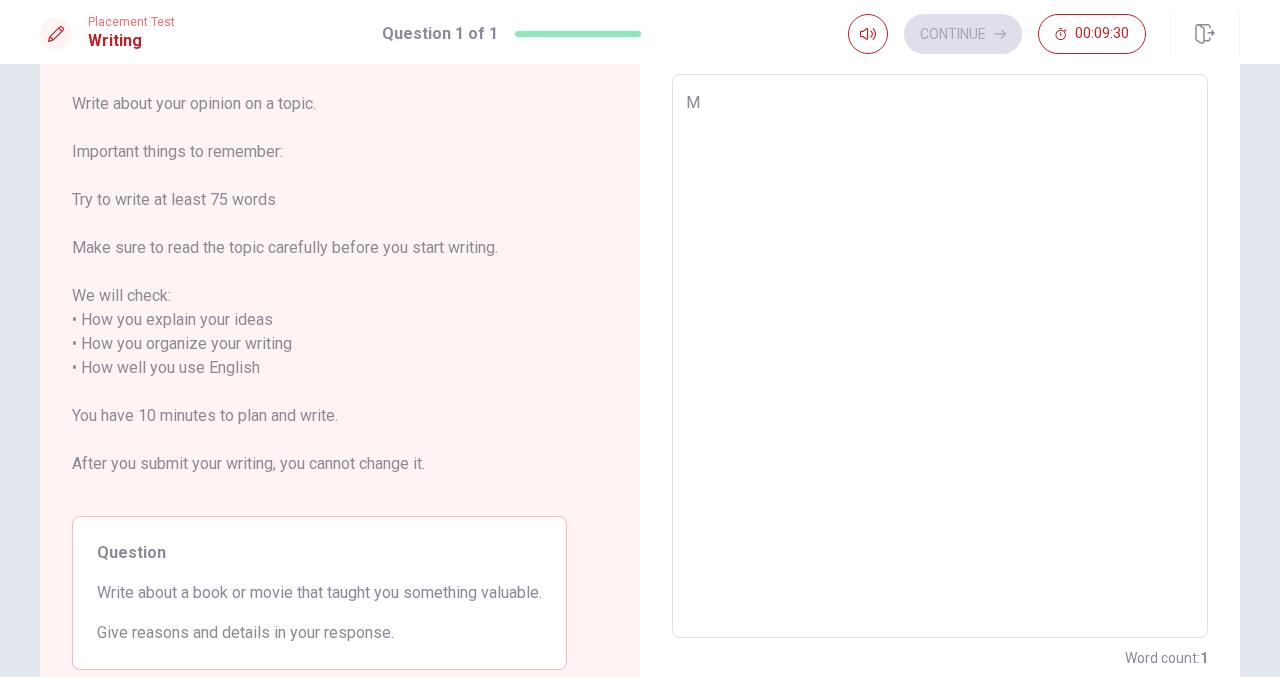 type on "My" 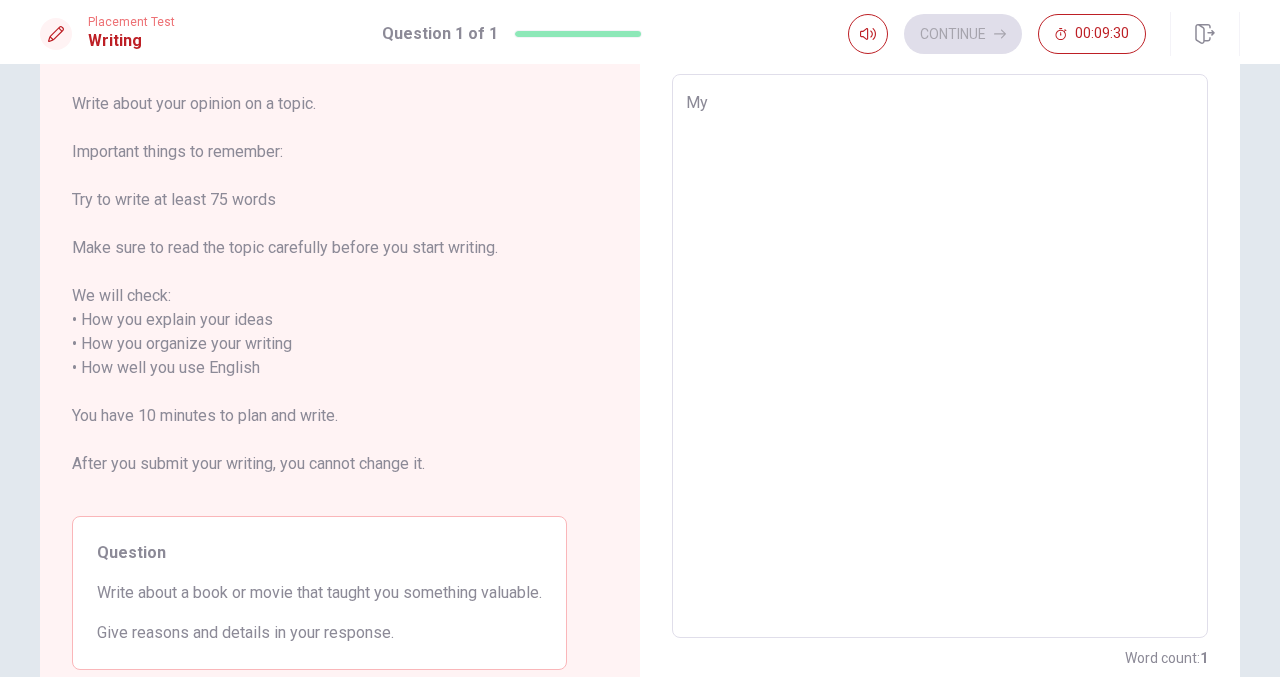 type on "x" 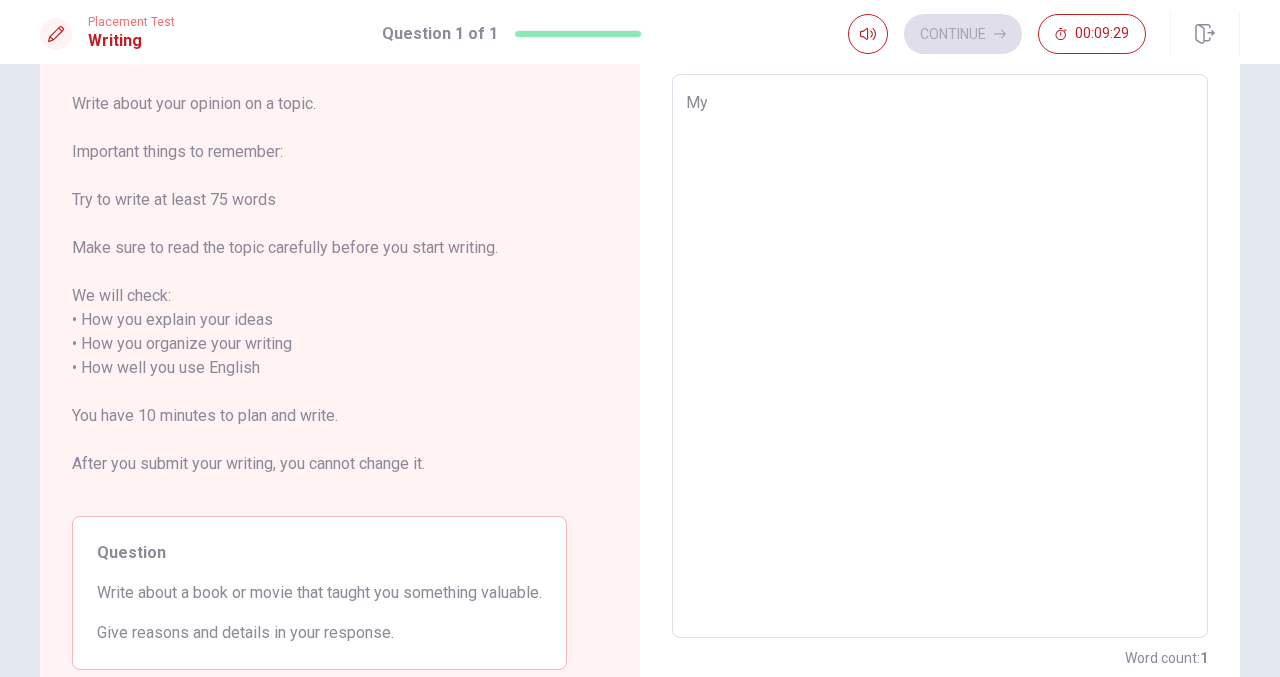type on "My F" 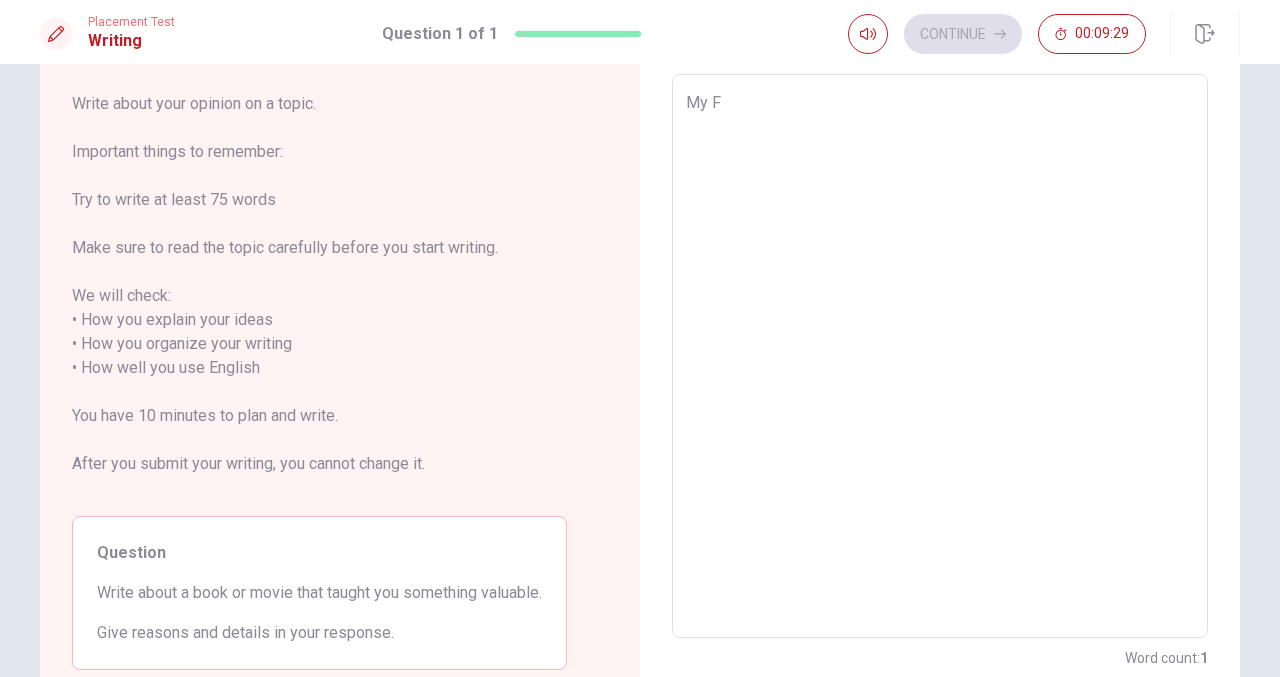 type on "x" 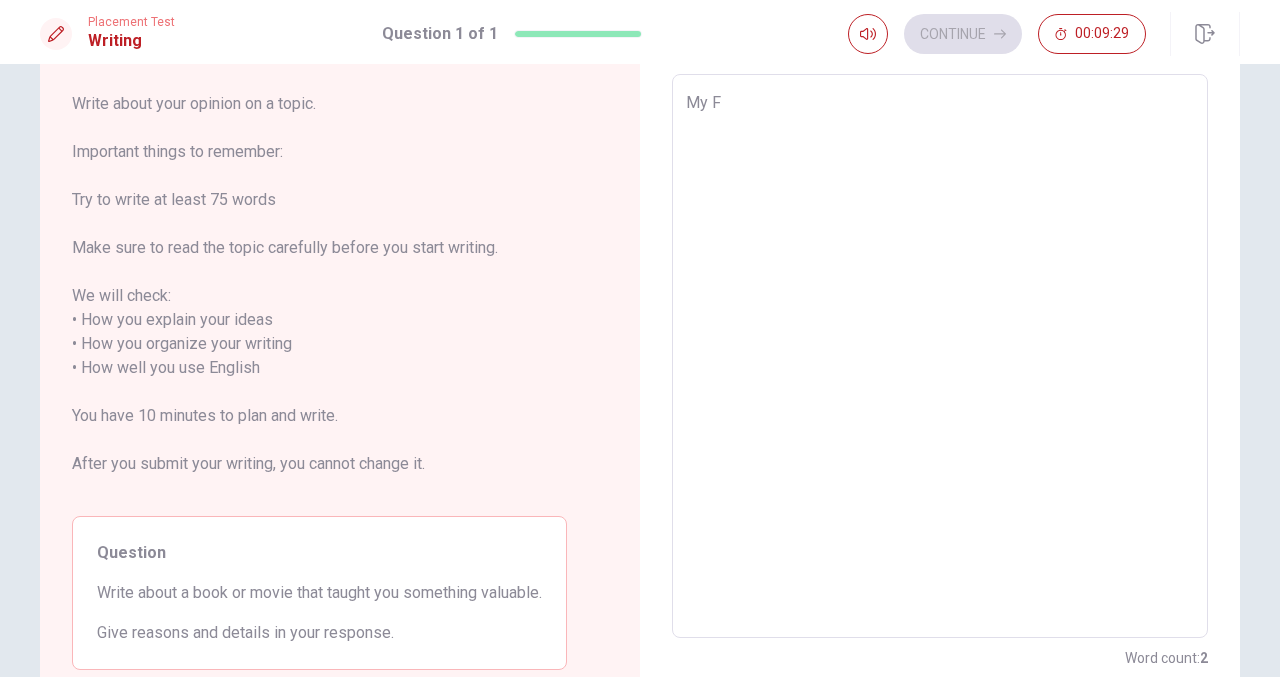 type on "My Fa" 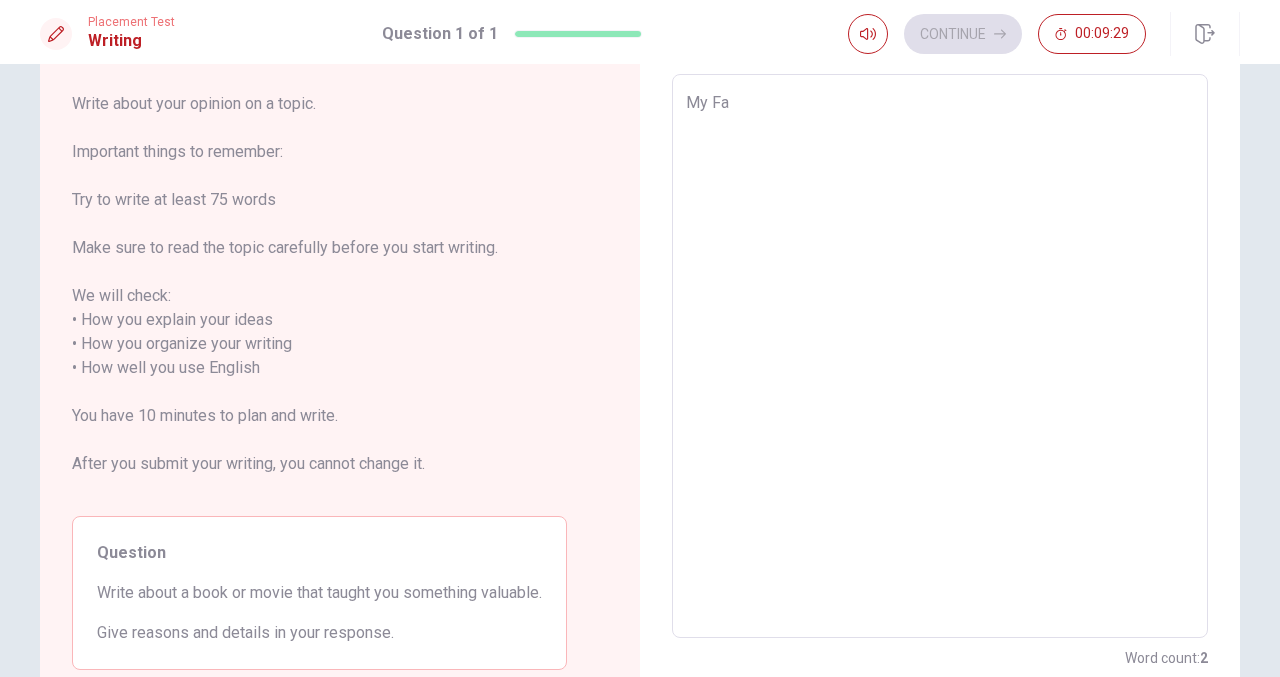 type on "x" 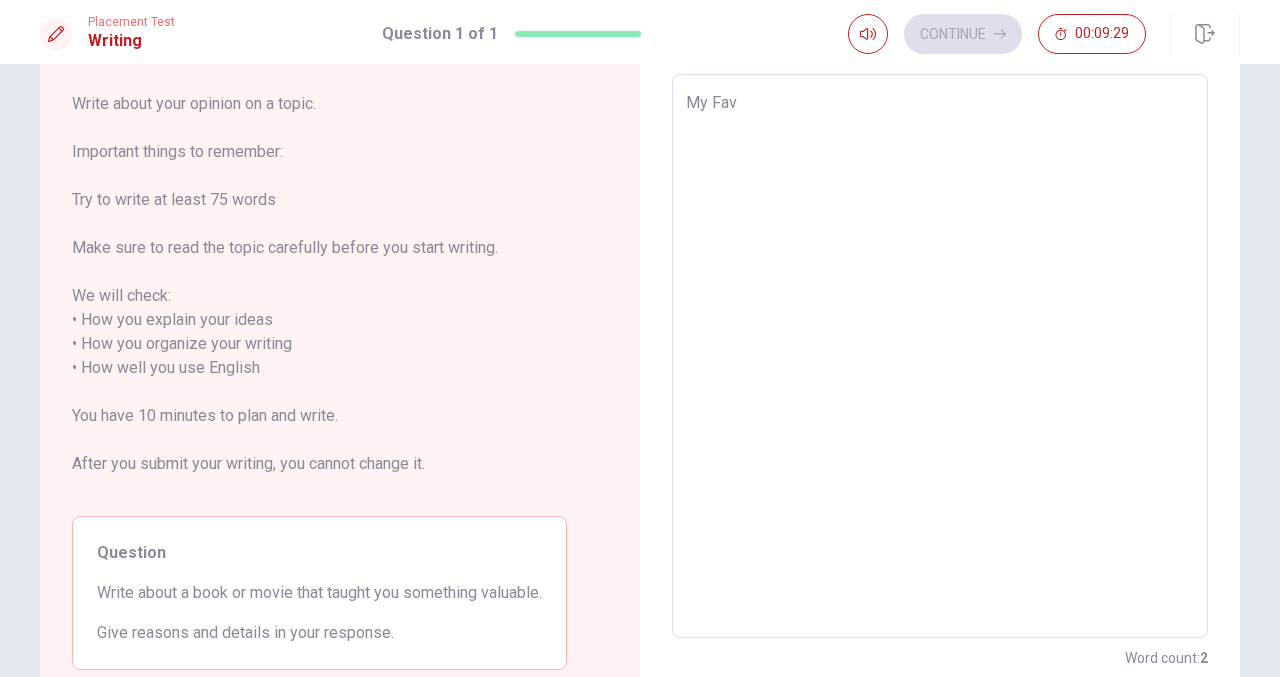 type on "x" 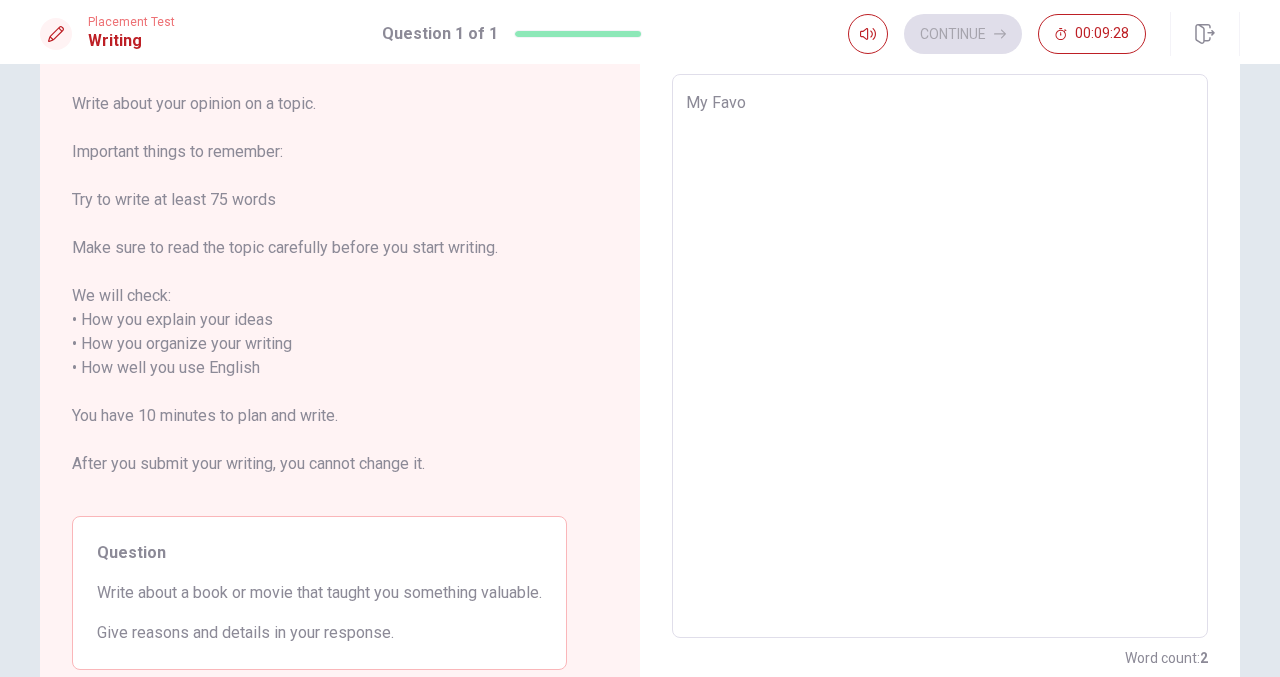 type on "x" 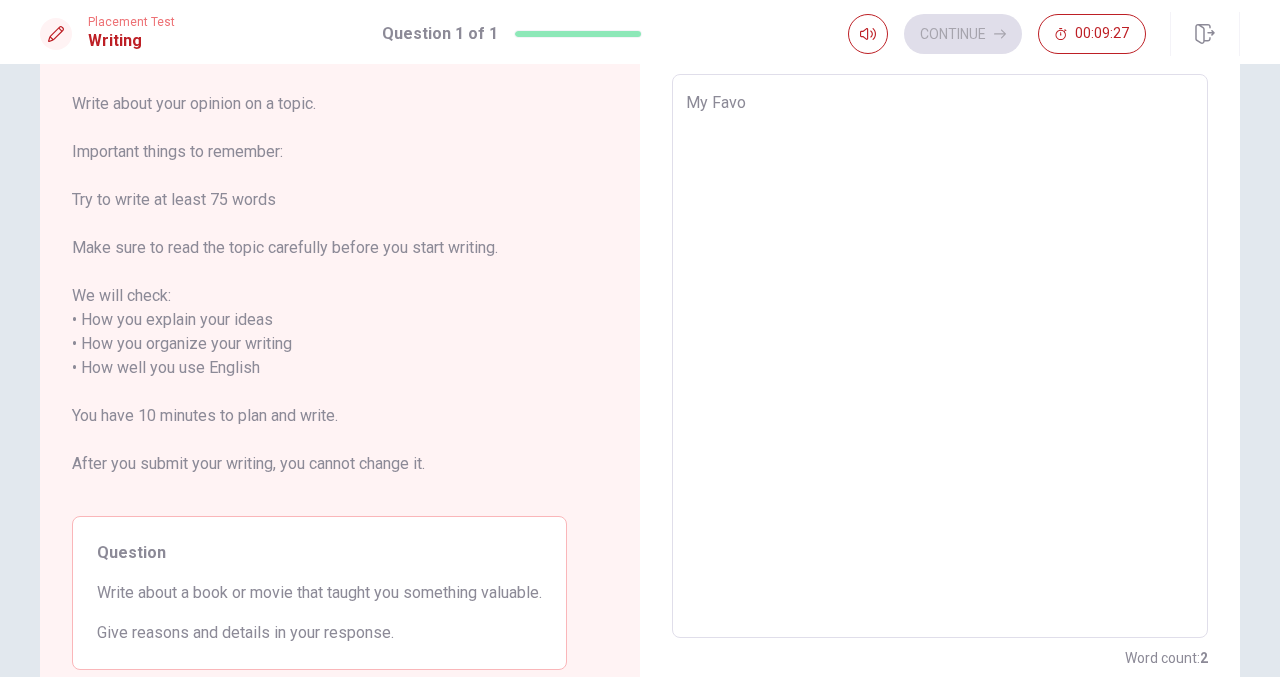 type on "My Favor" 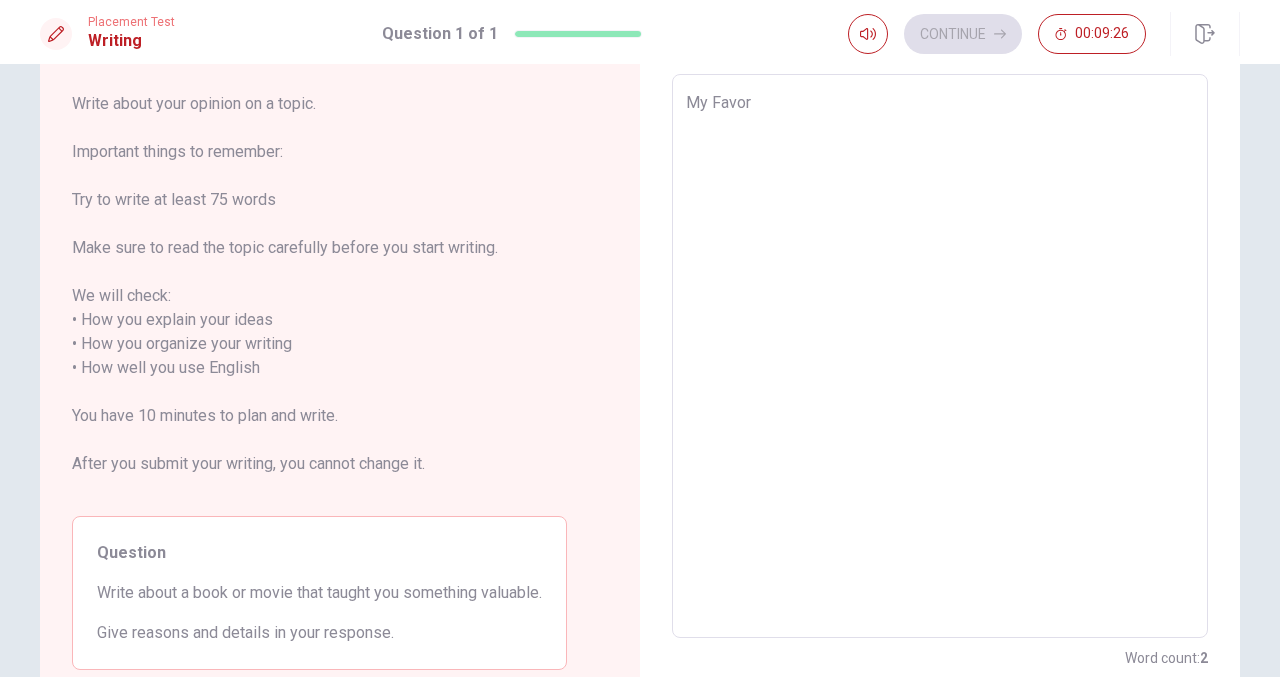 type on "x" 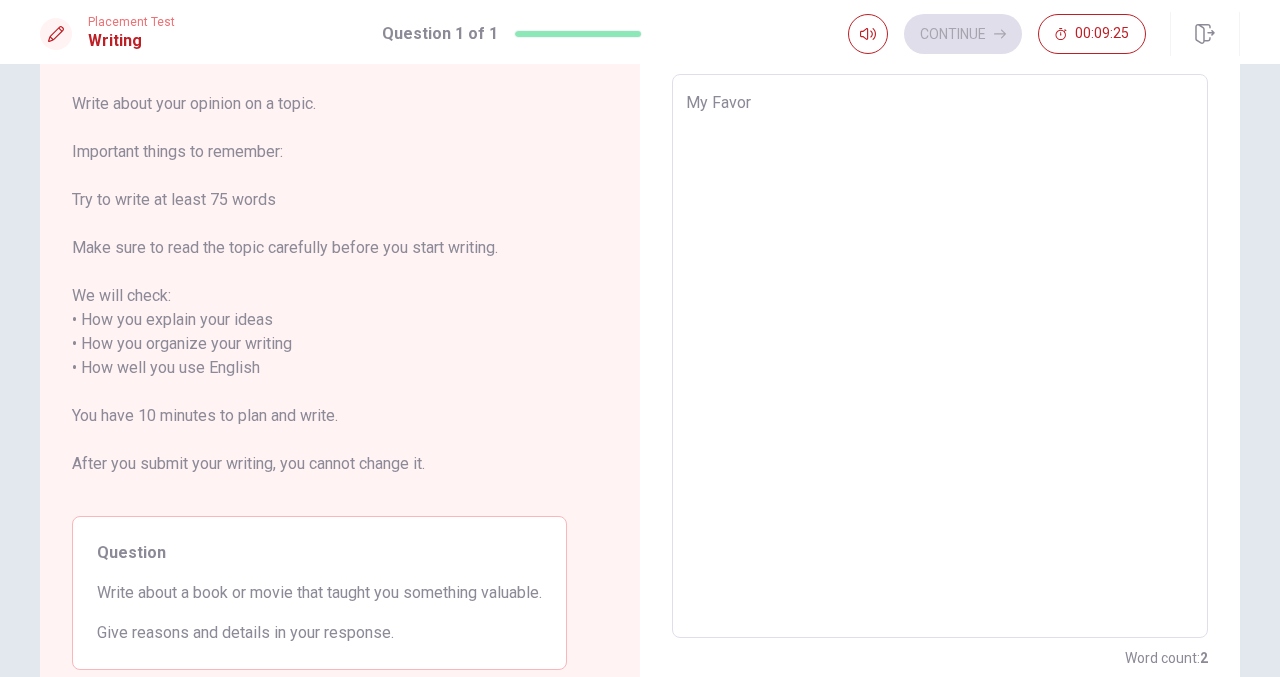 type on "My Favori" 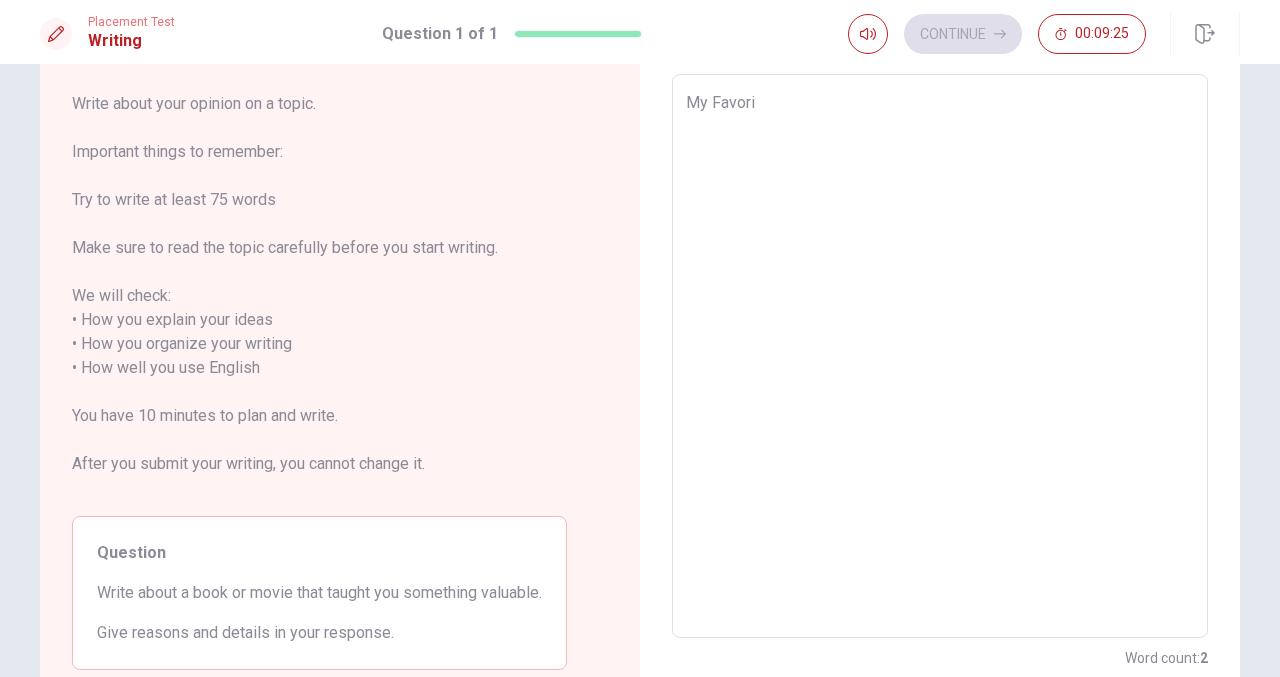 type on "x" 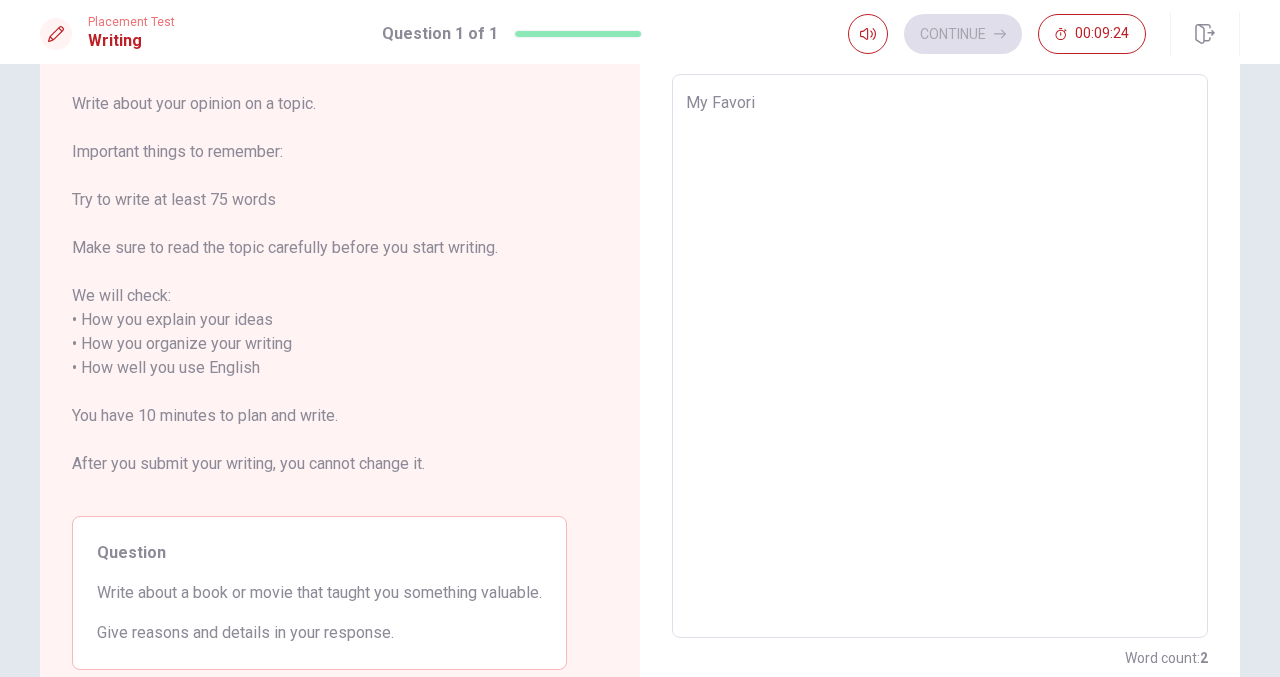 type on "My Favorit" 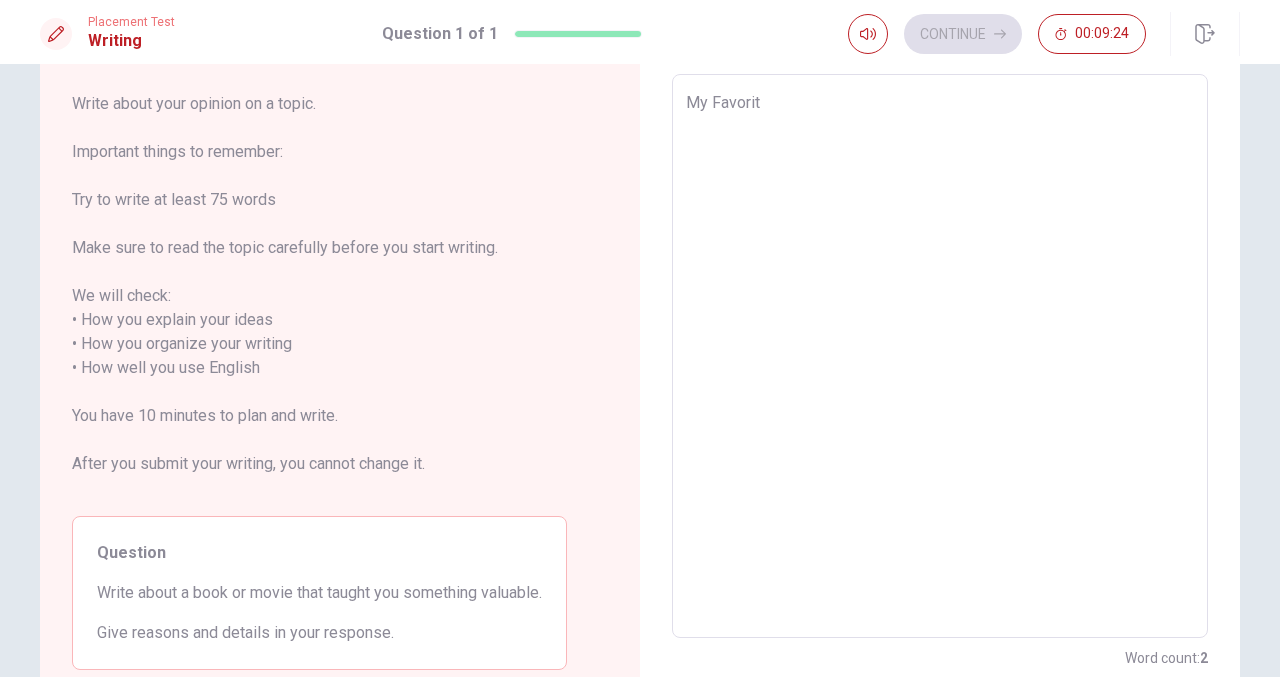 type on "x" 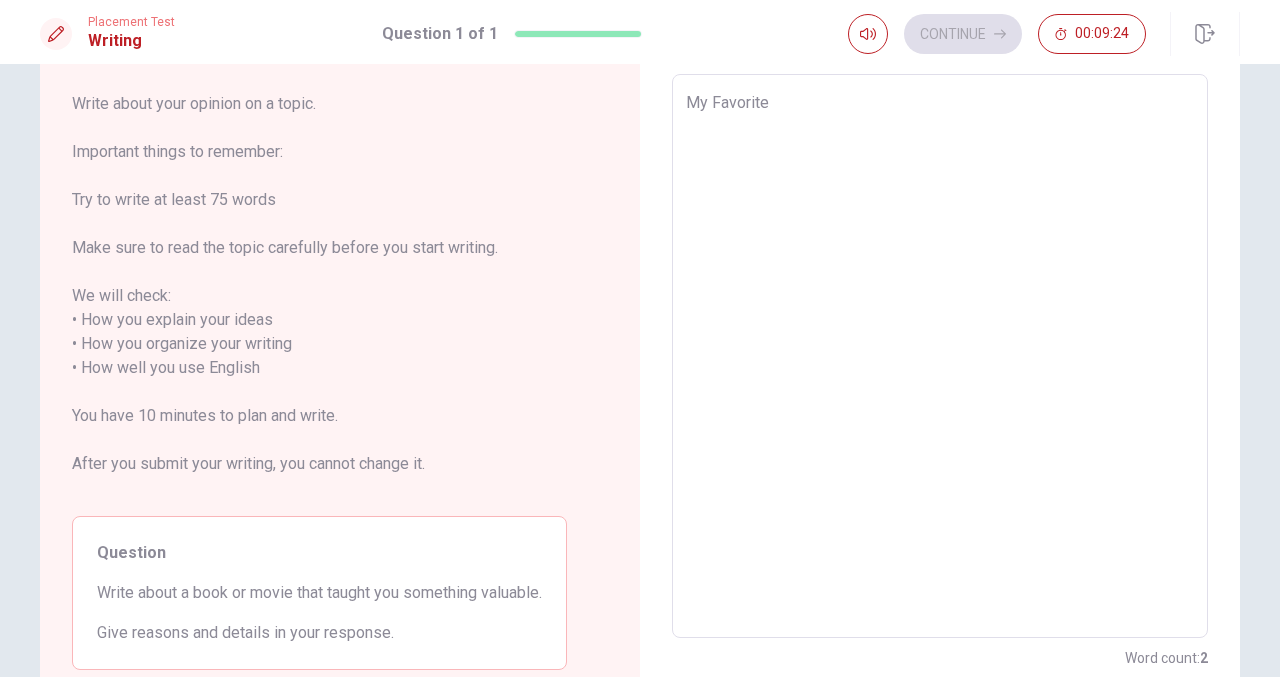 type on "x" 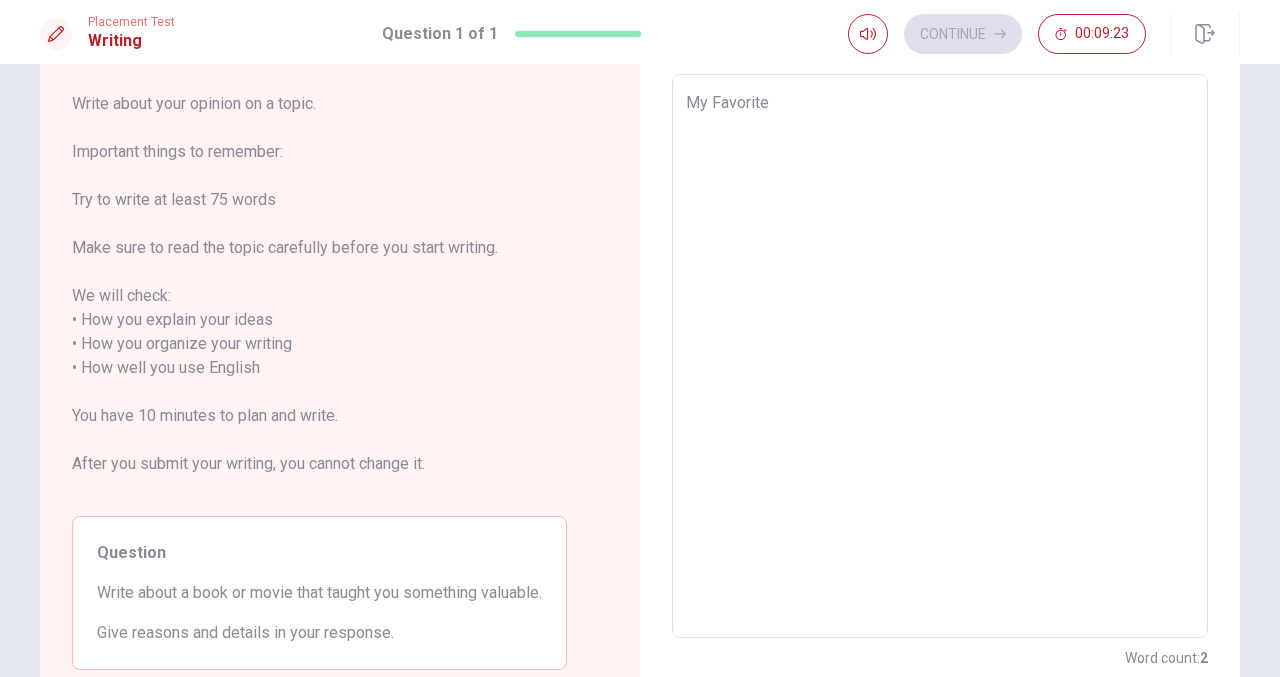type on "My Favorite" 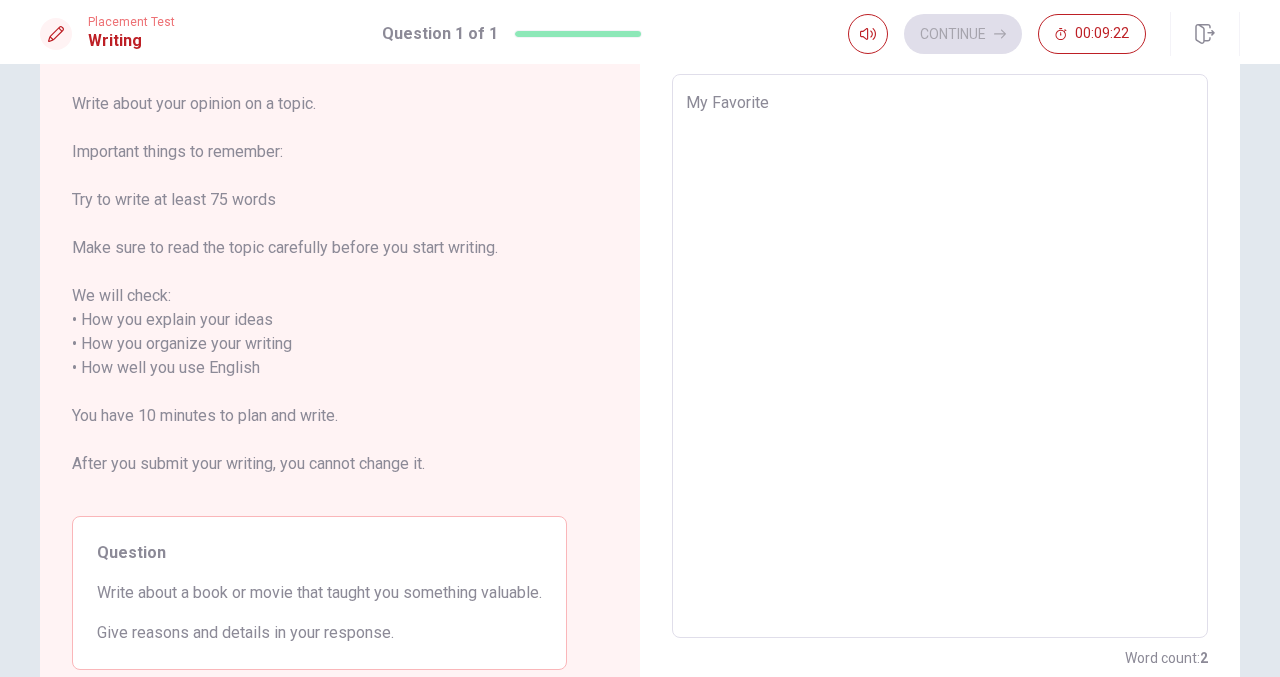 type on "My Favorite" 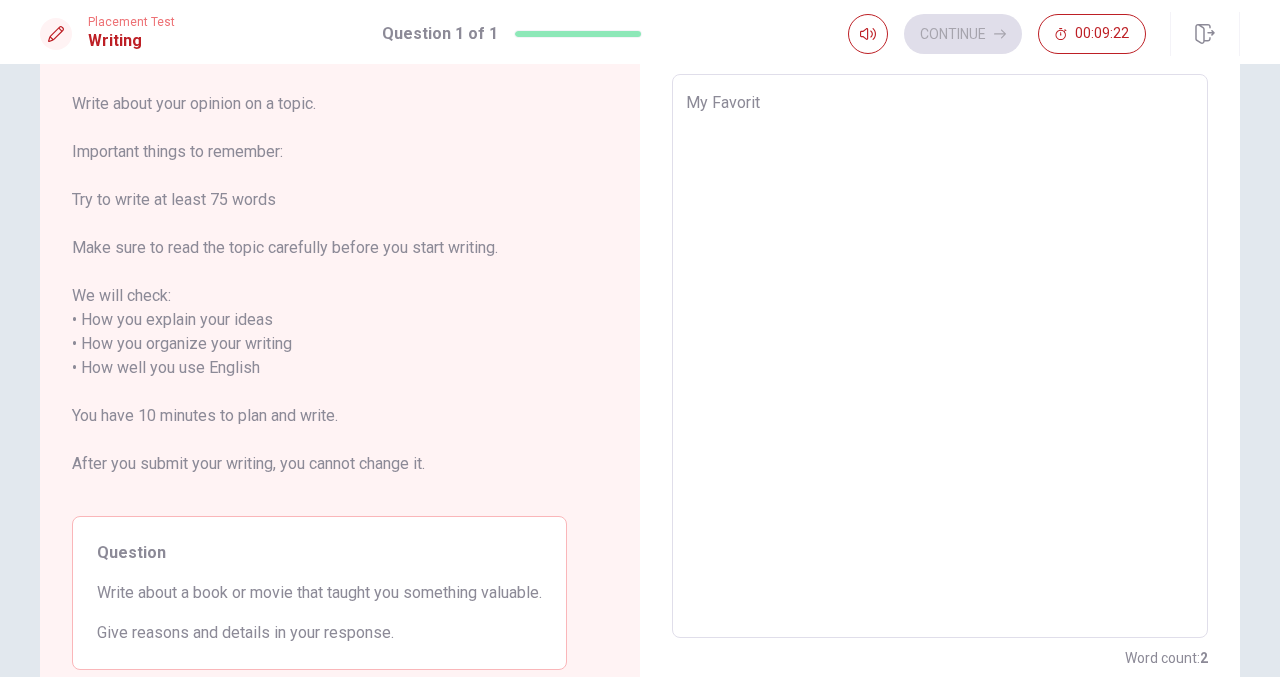 type on "x" 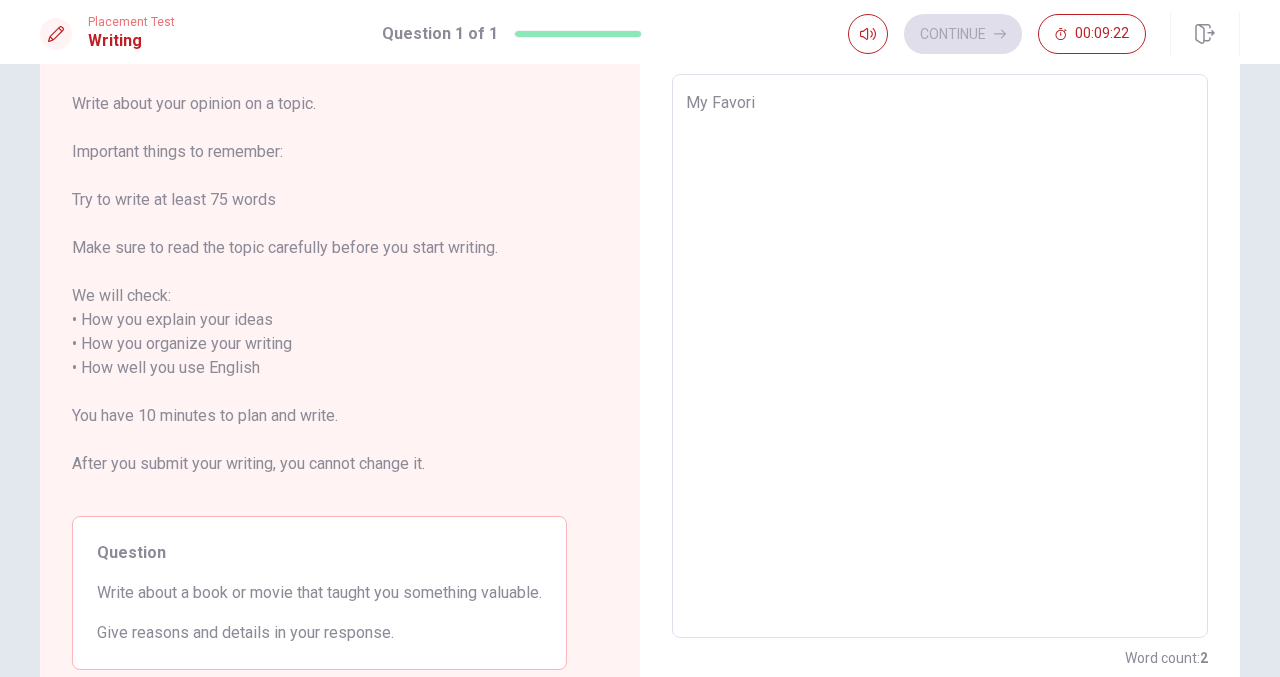 type on "x" 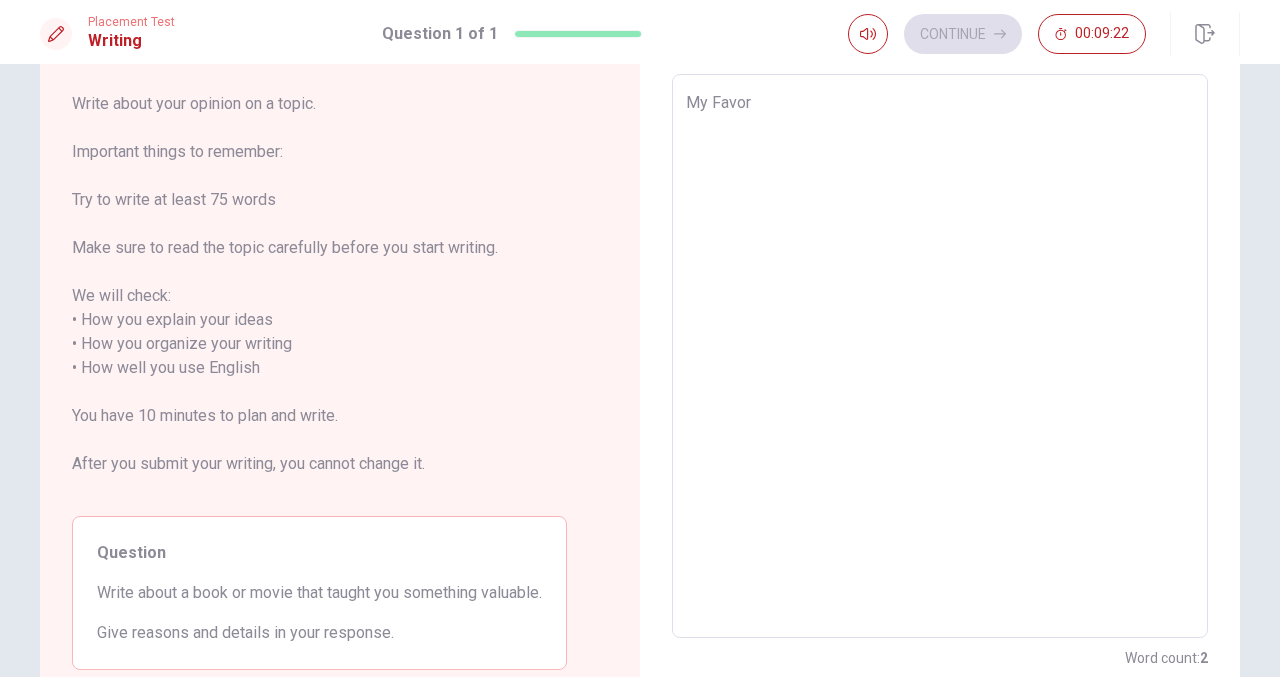 type on "x" 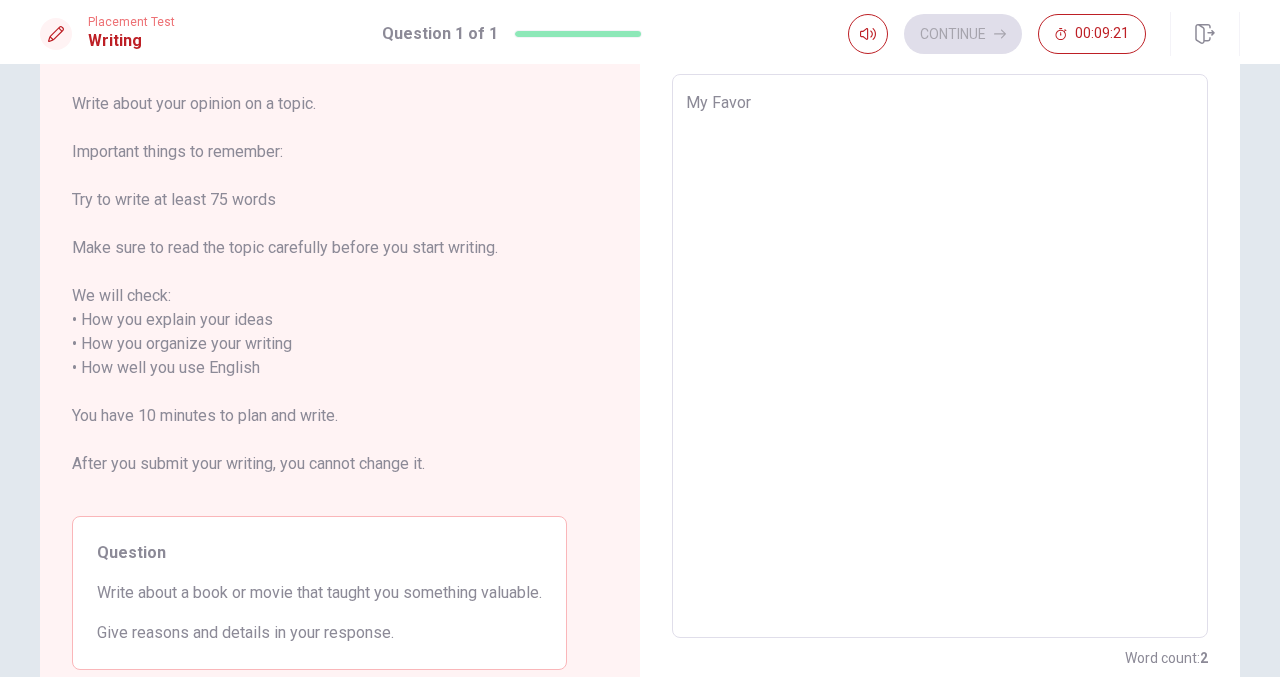 type on "My Favo" 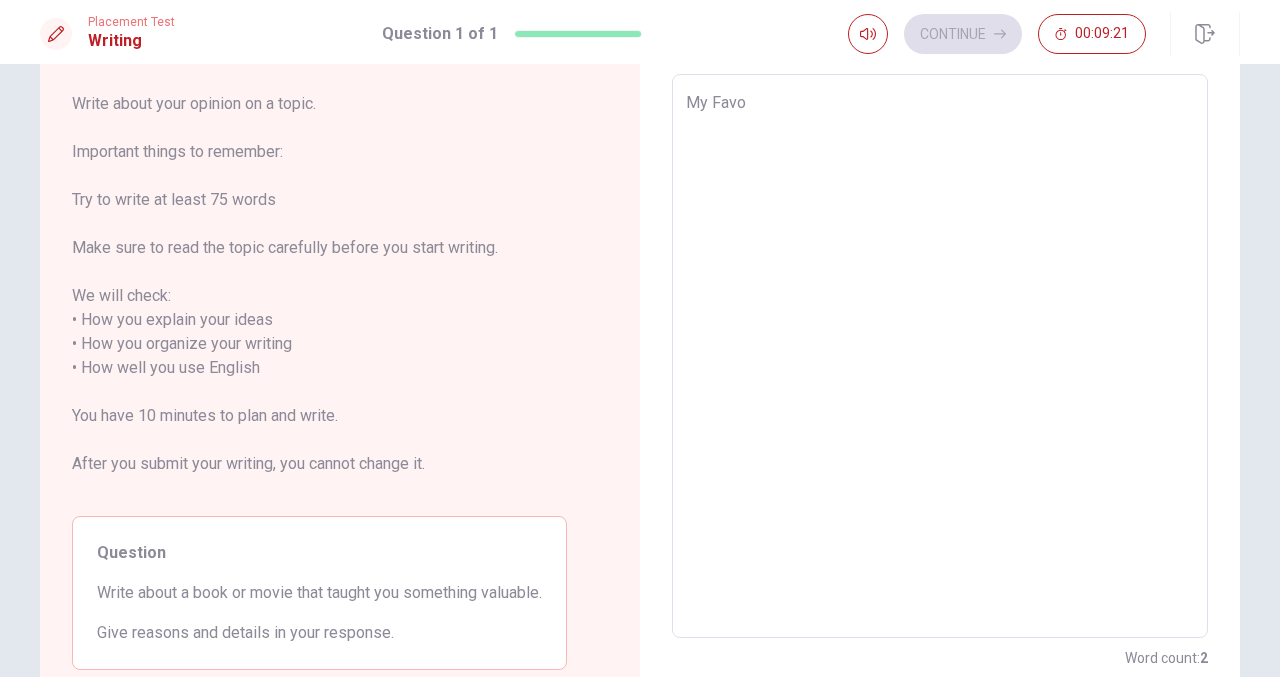 type on "x" 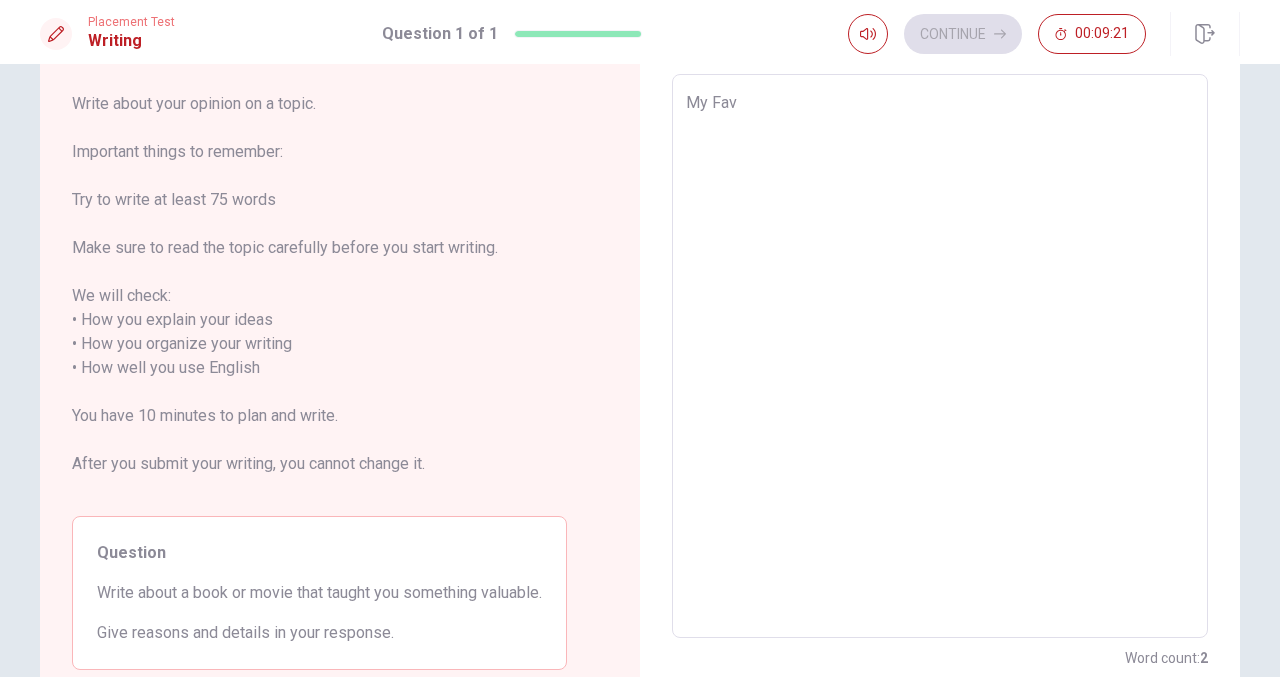 type on "x" 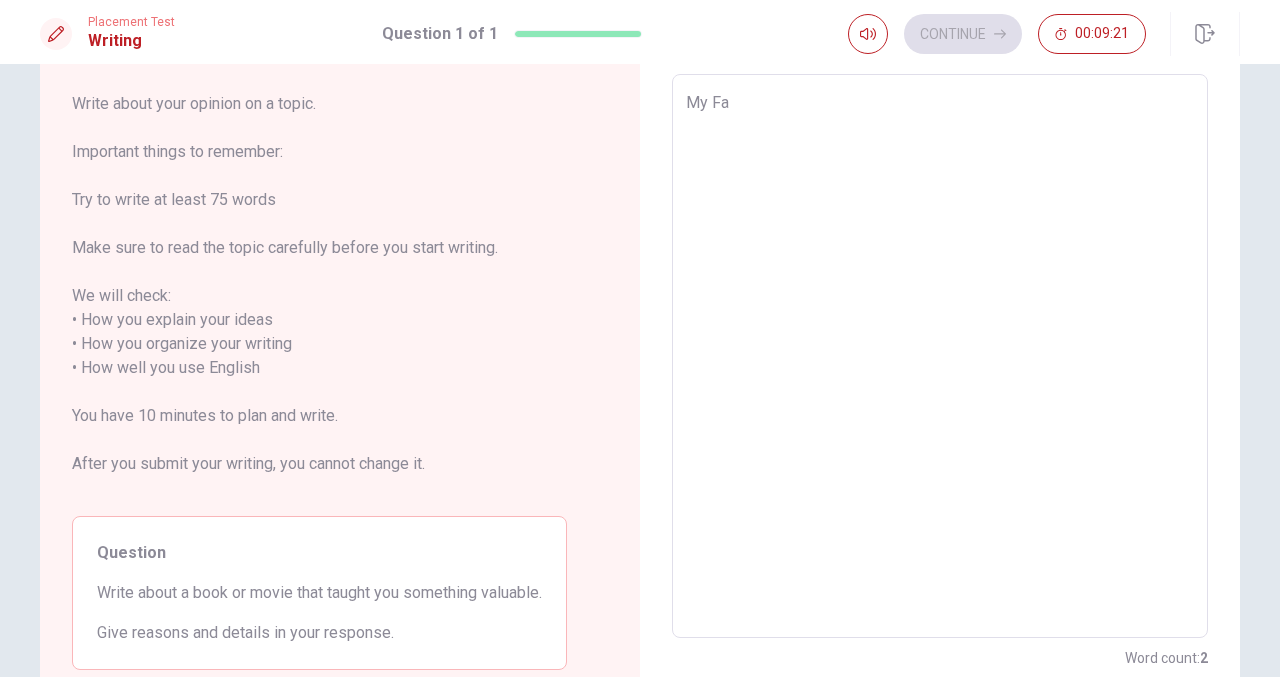 type on "x" 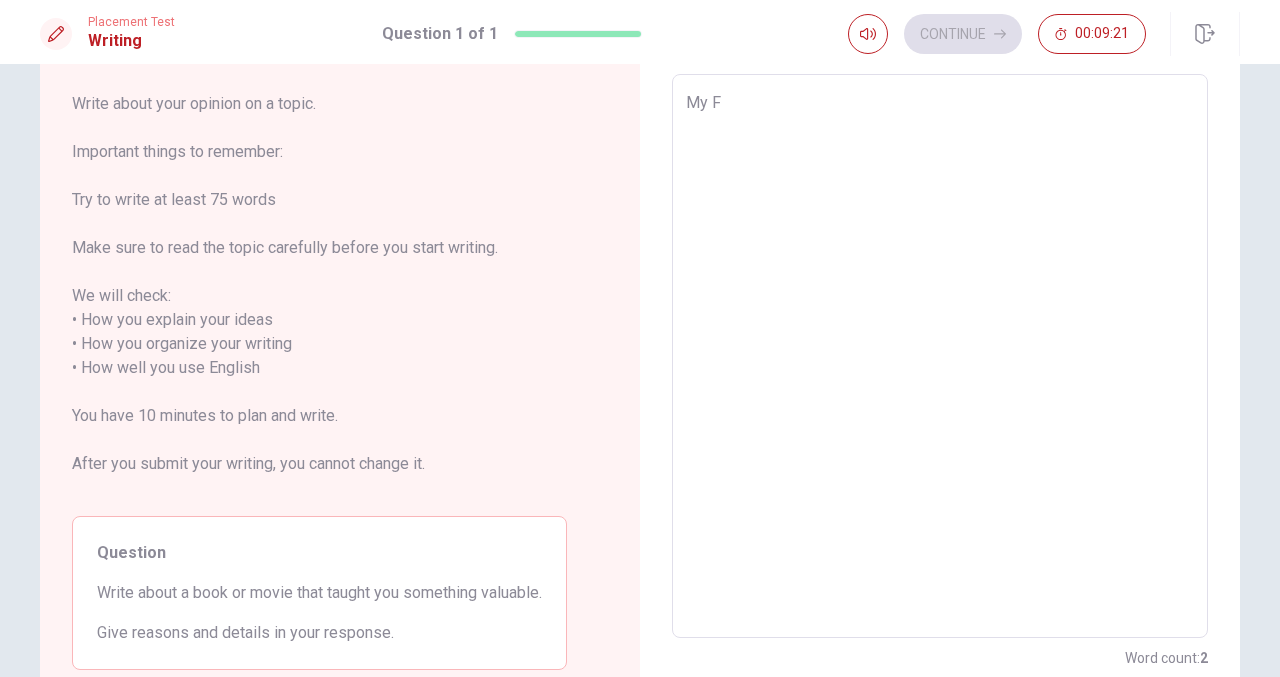 type on "x" 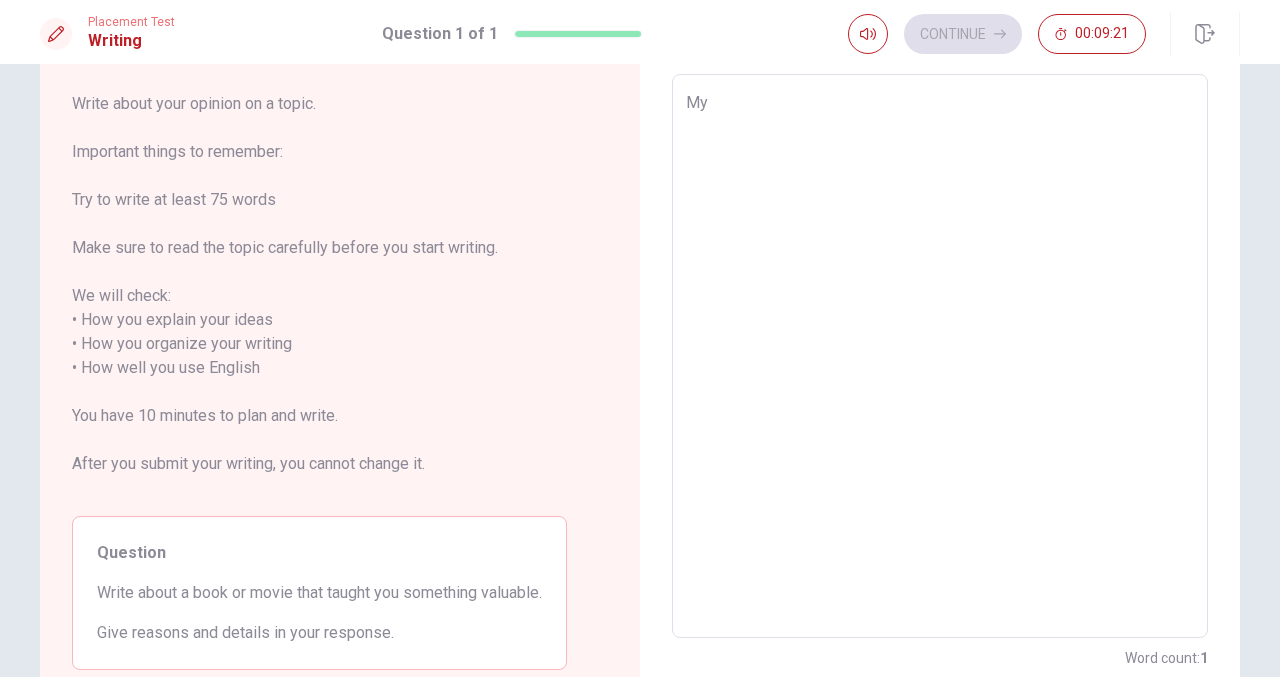 type on "x" 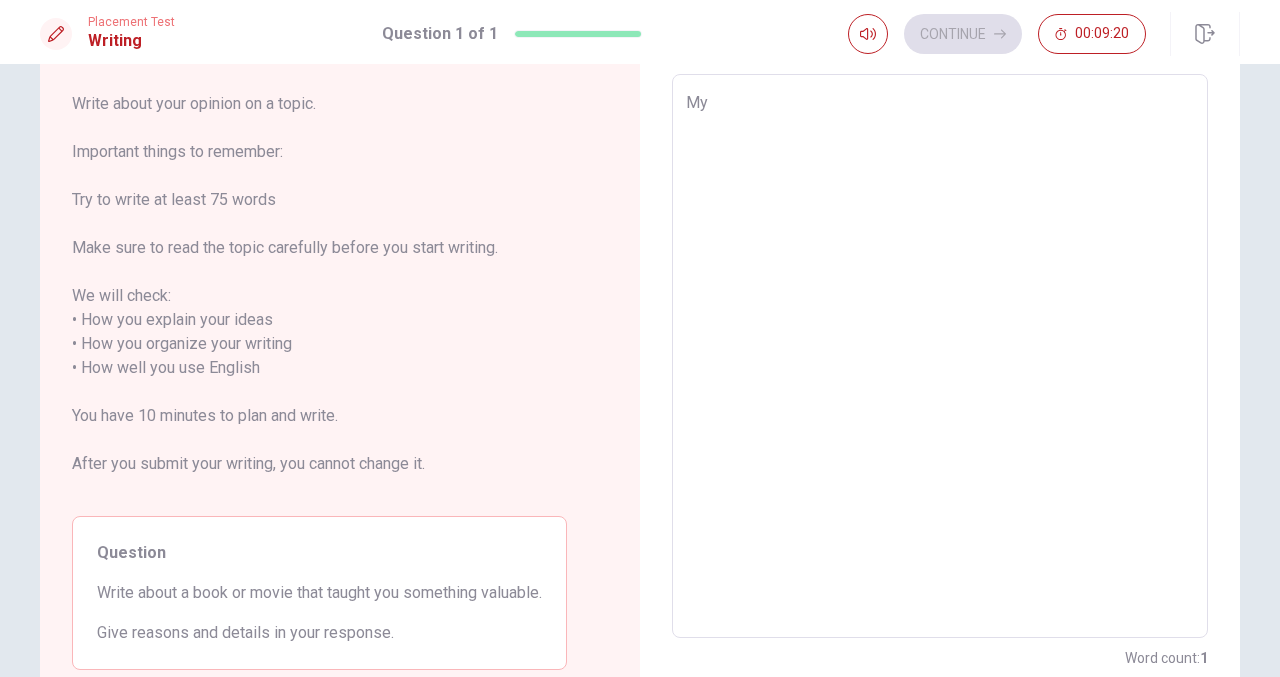 type on "My f" 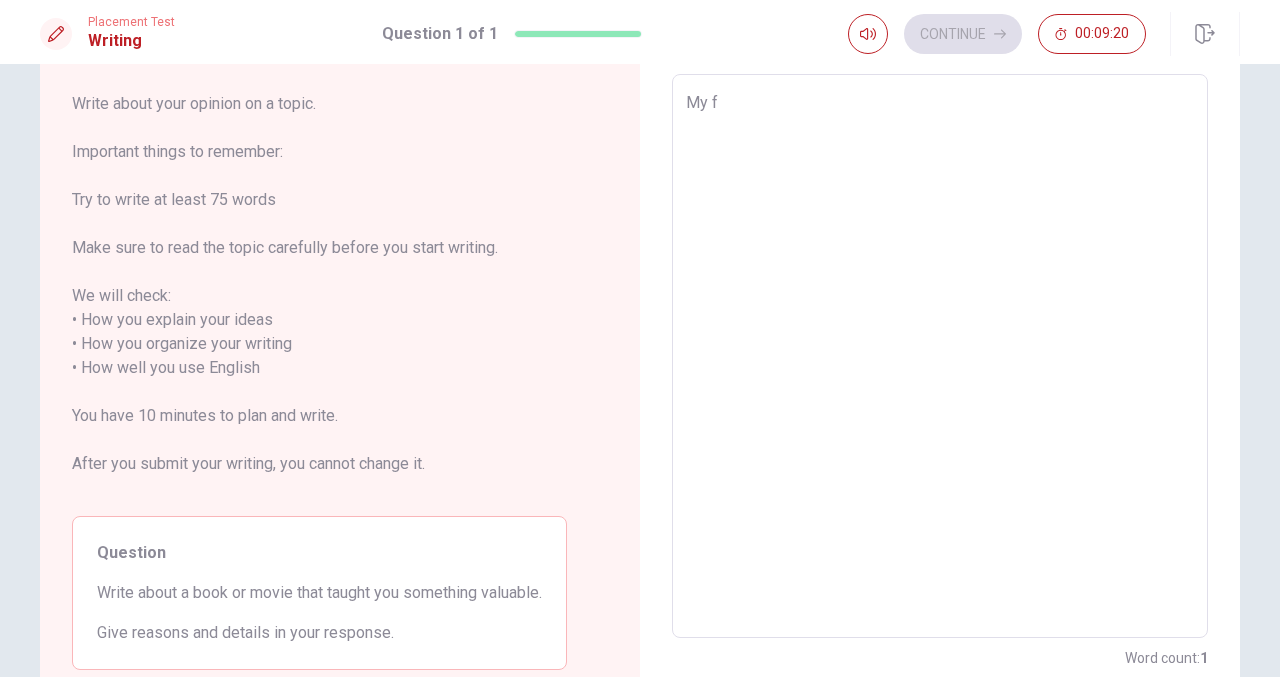 type on "x" 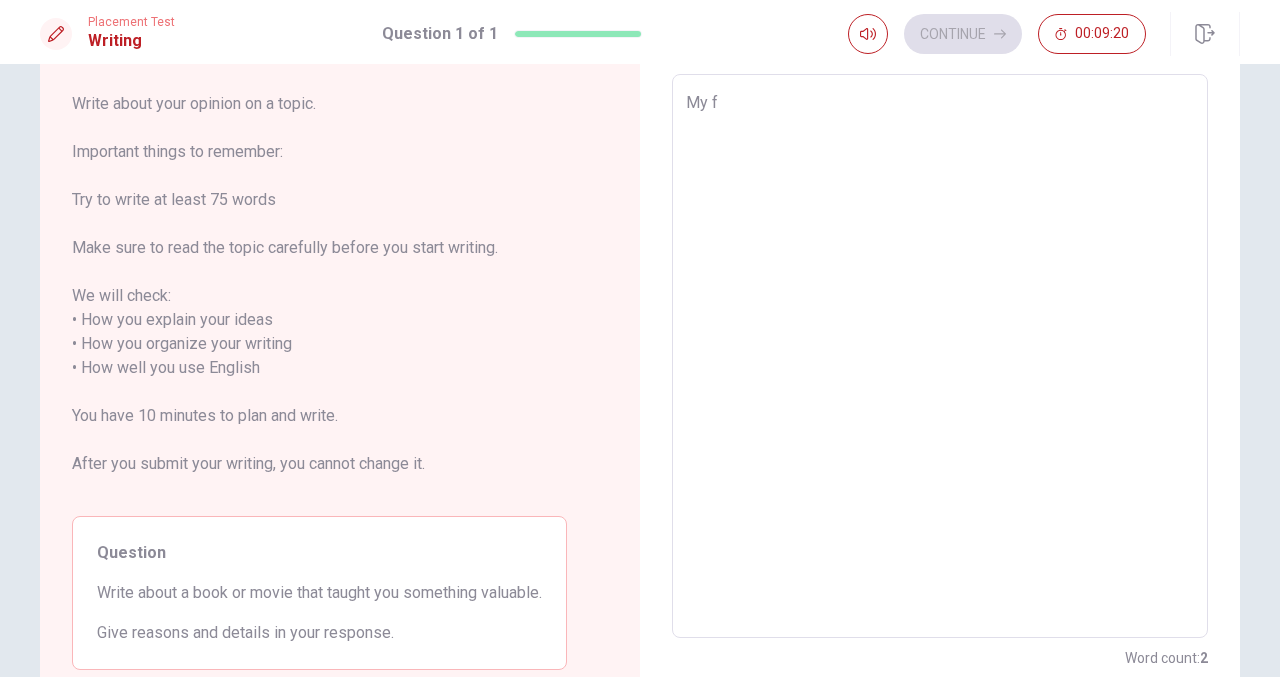 type on "My fa" 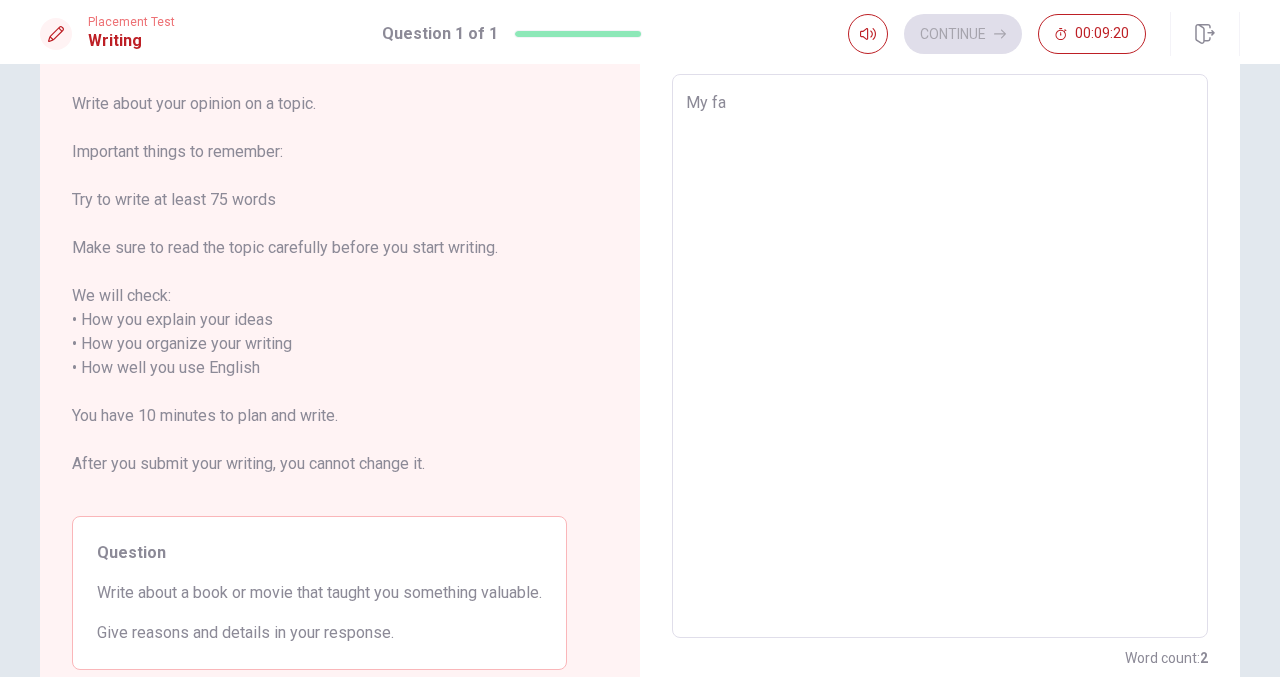 type on "x" 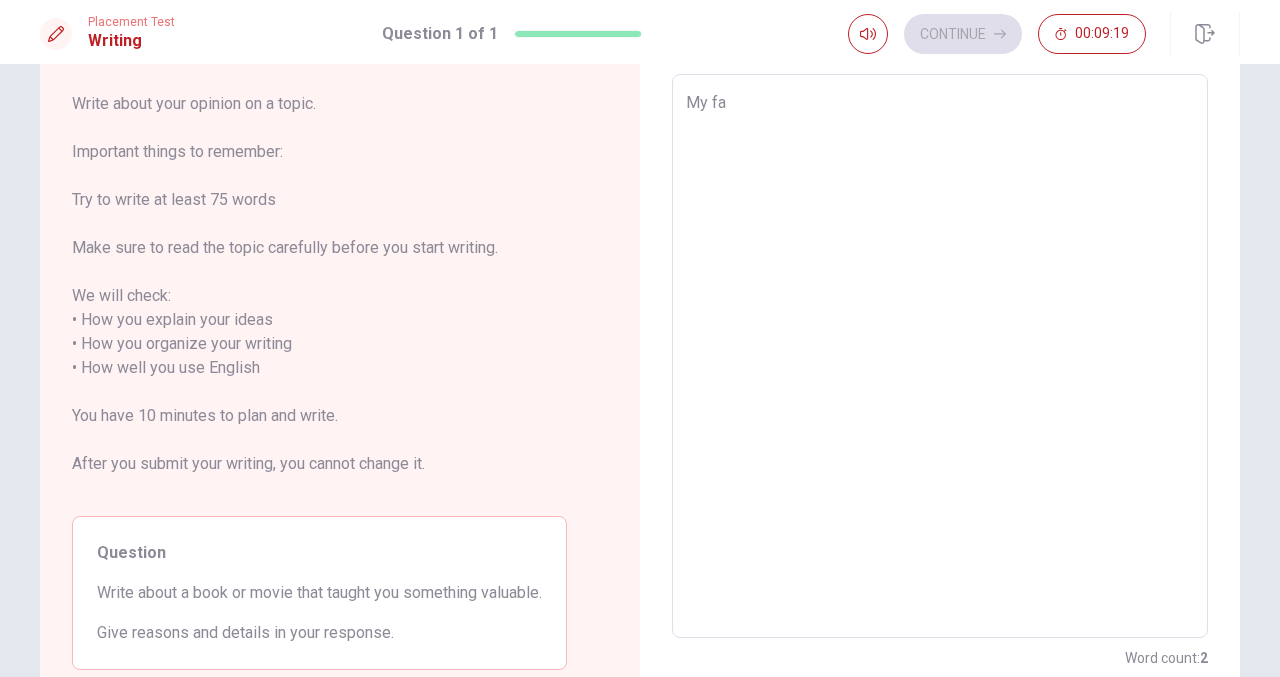 type on "My fav" 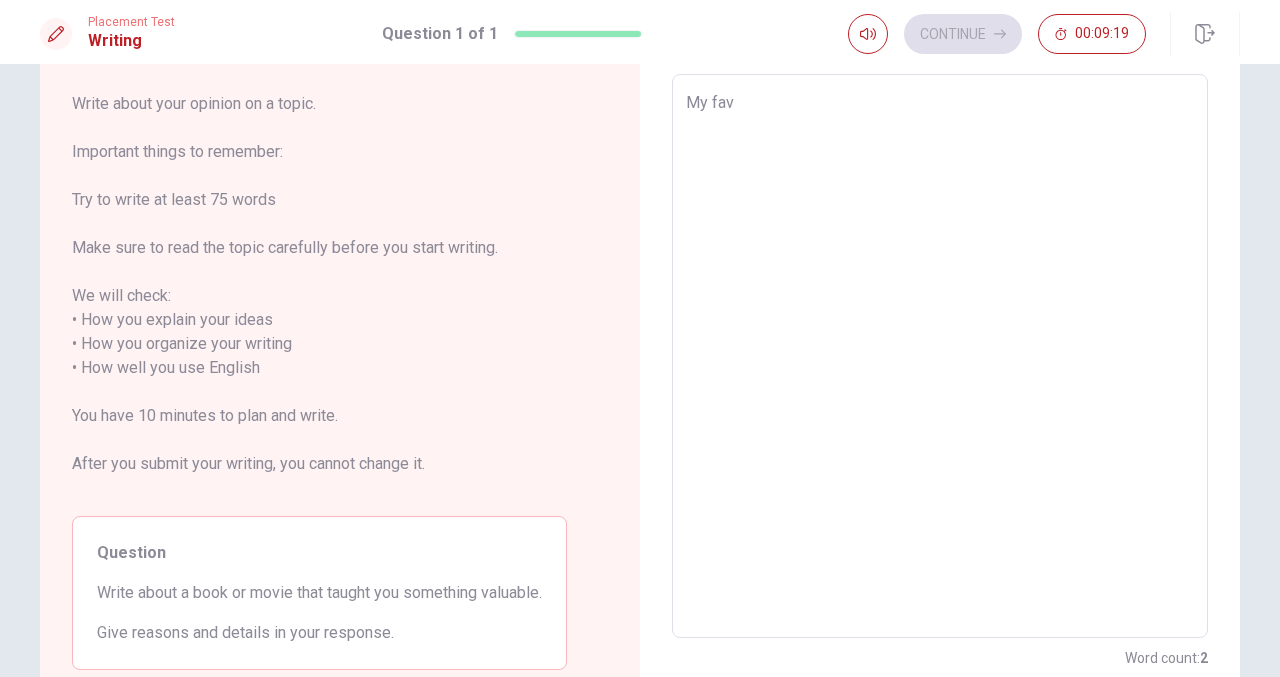 type on "x" 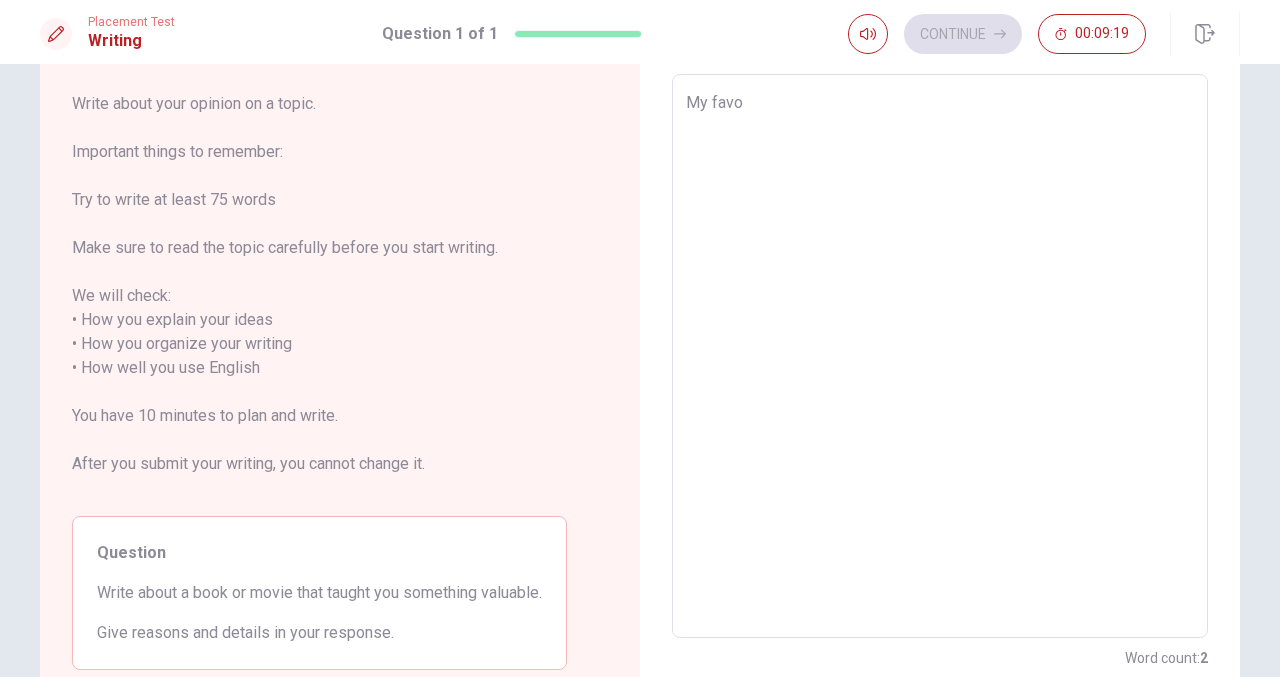 type on "x" 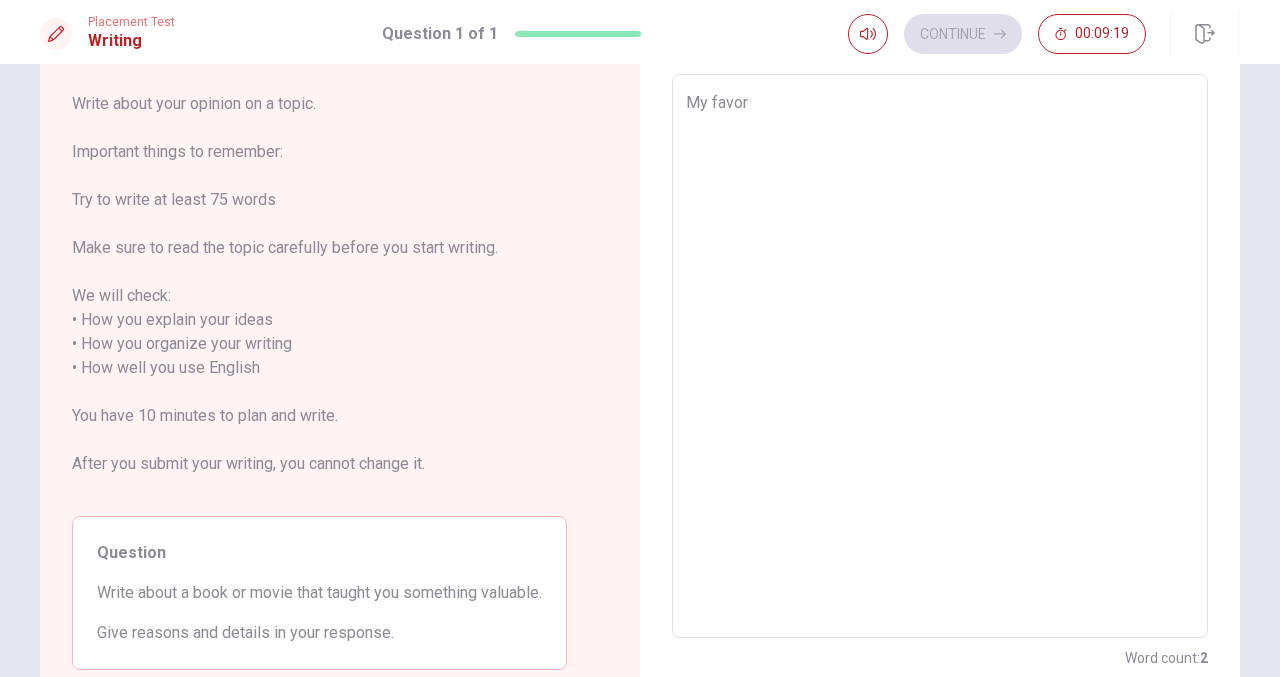 type on "x" 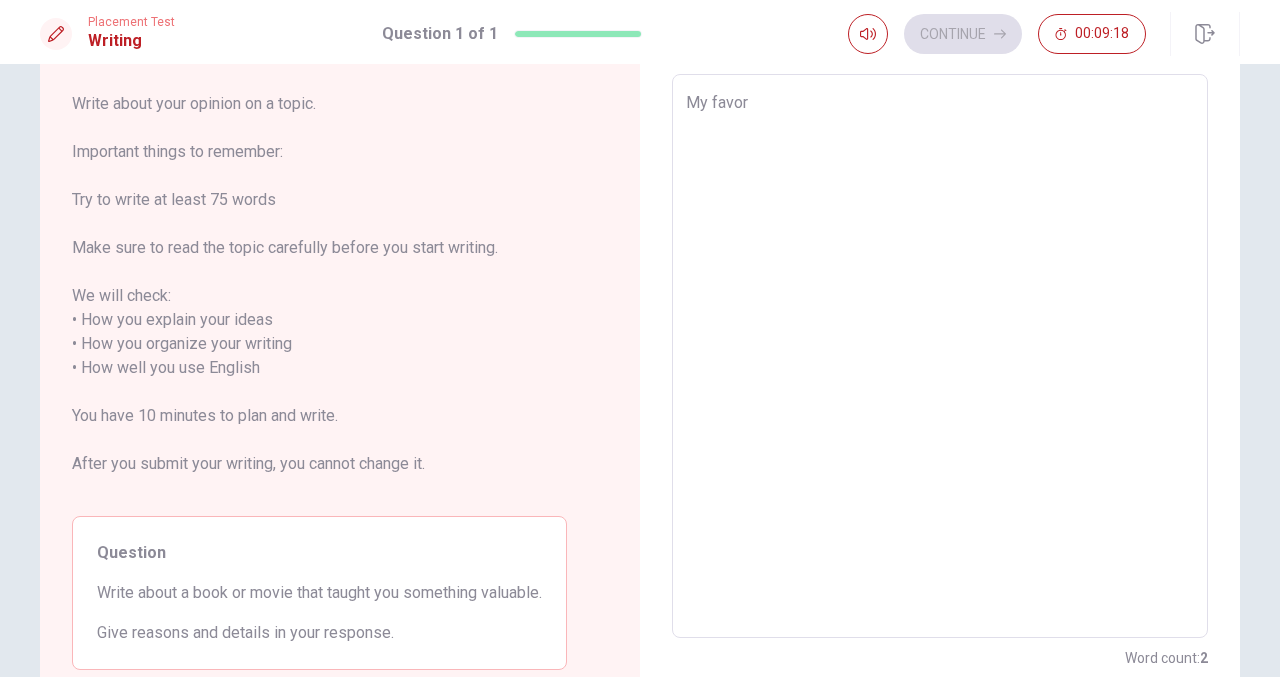 type on "My favori" 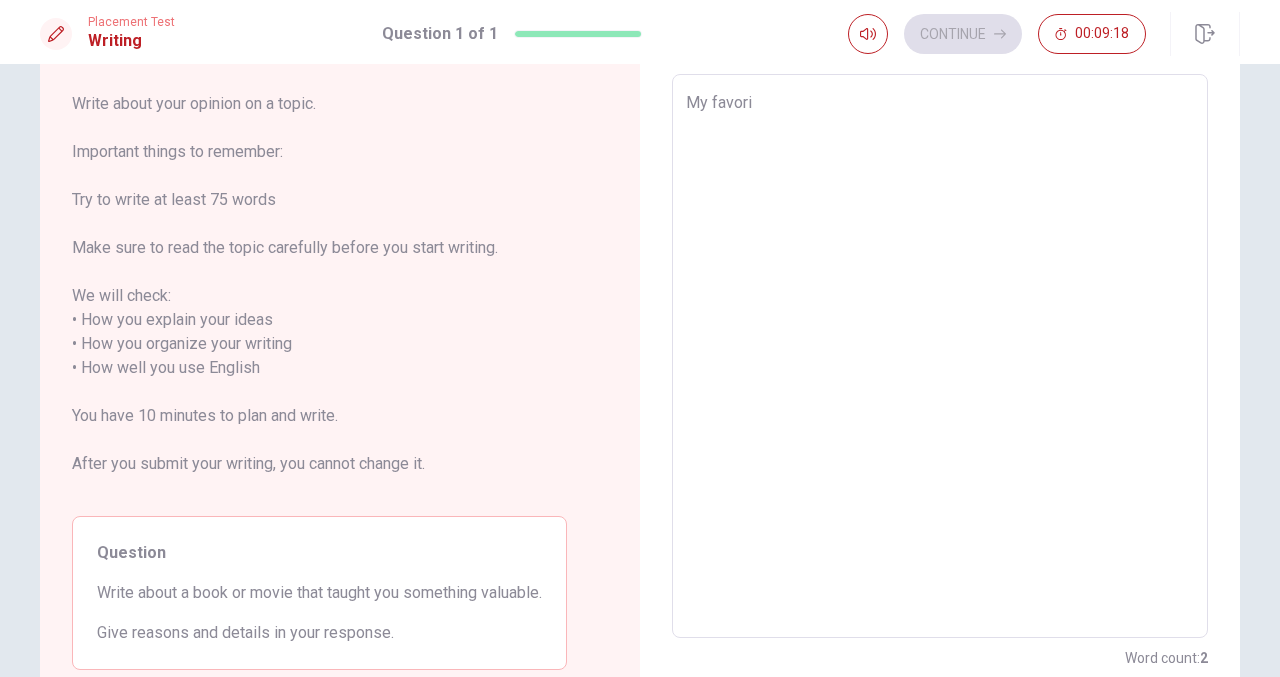 type on "x" 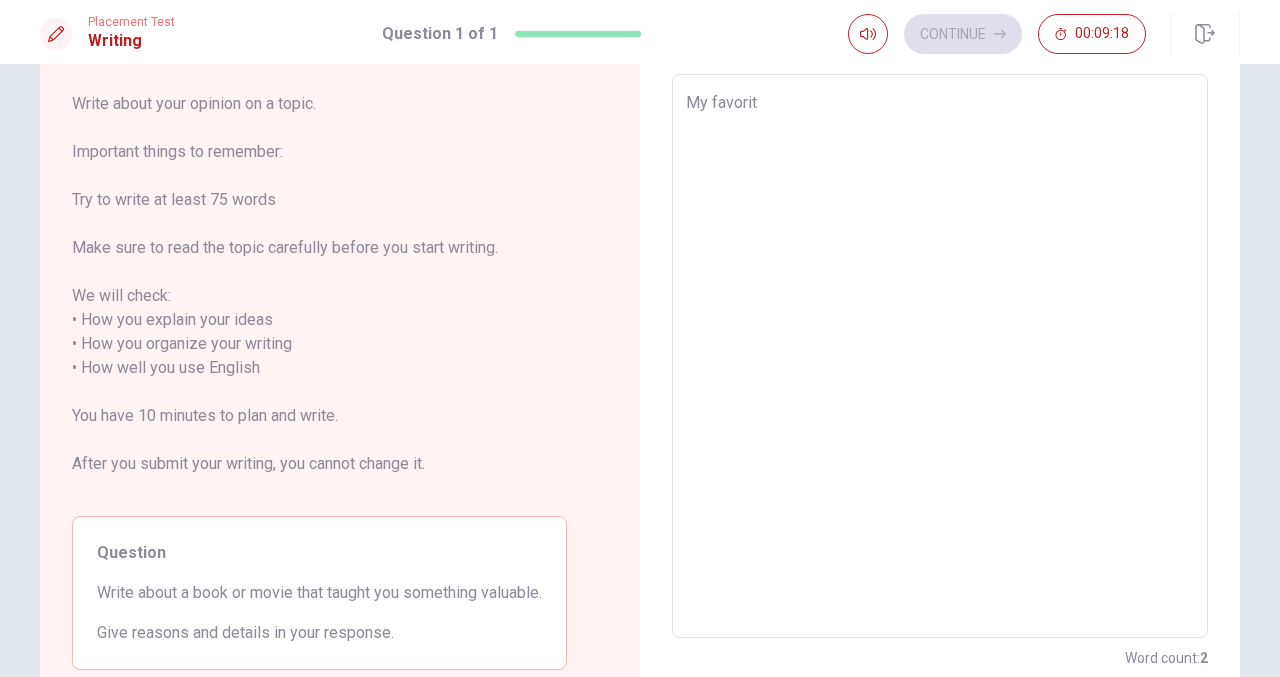 type on "x" 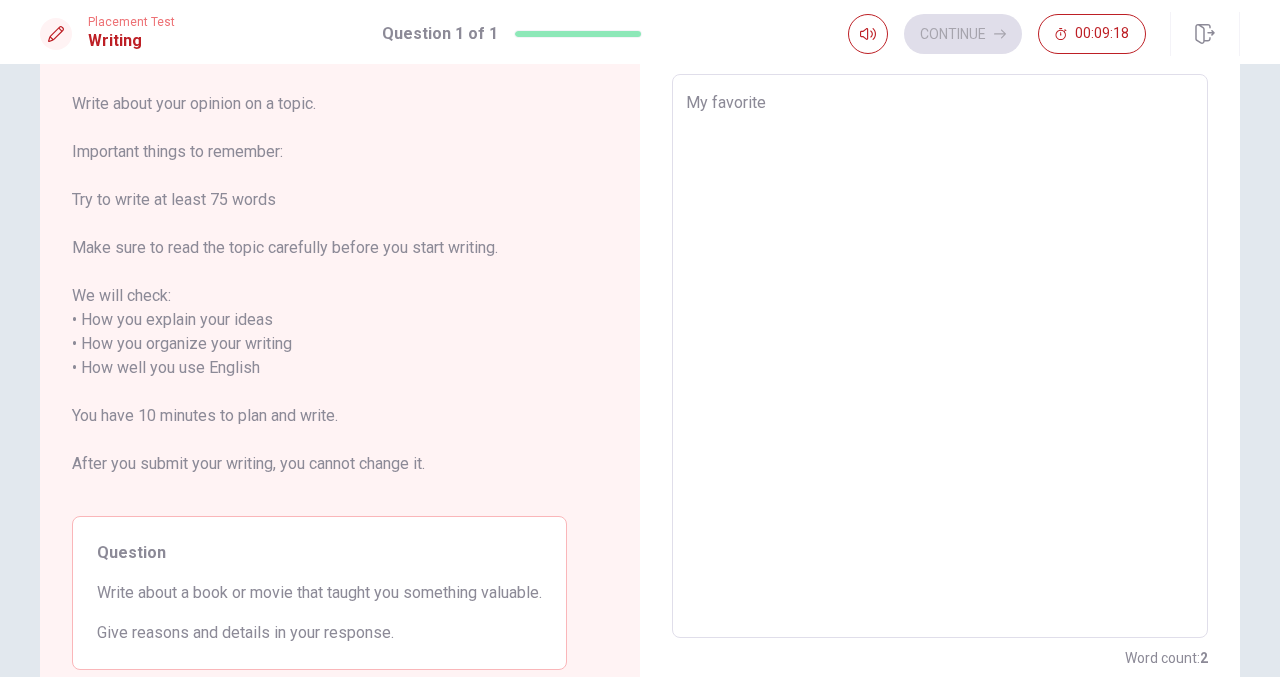 type on "x" 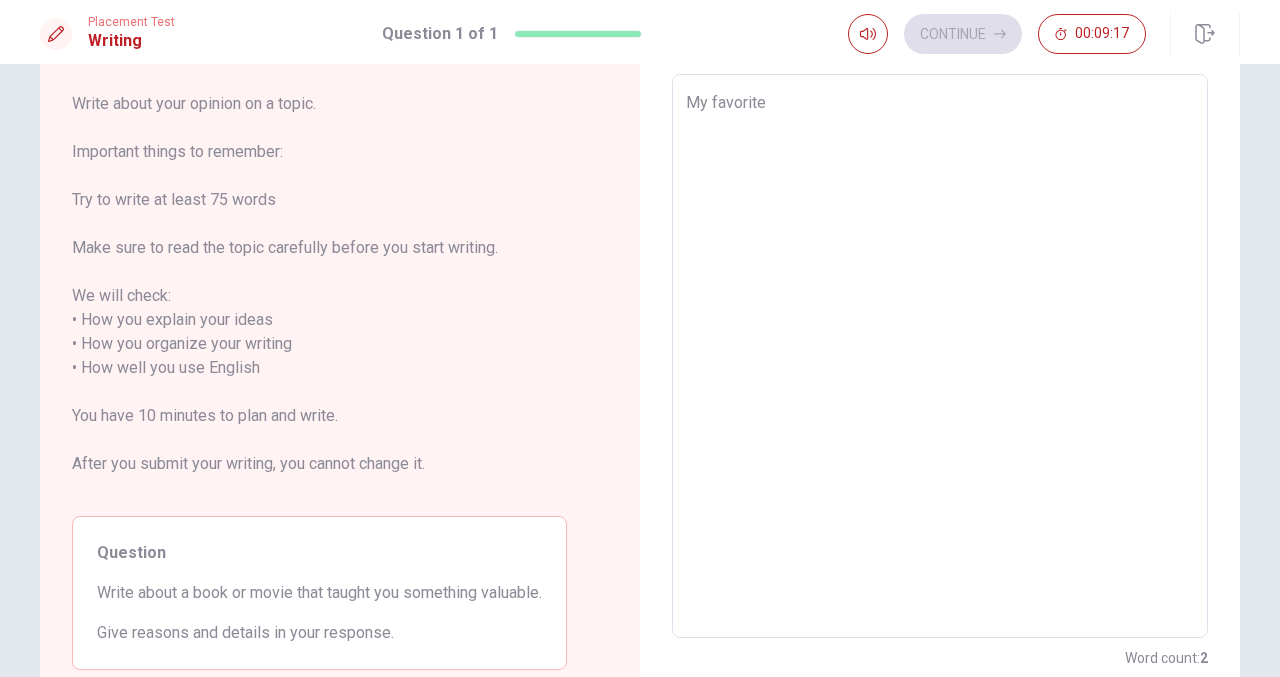 type on "My favorite" 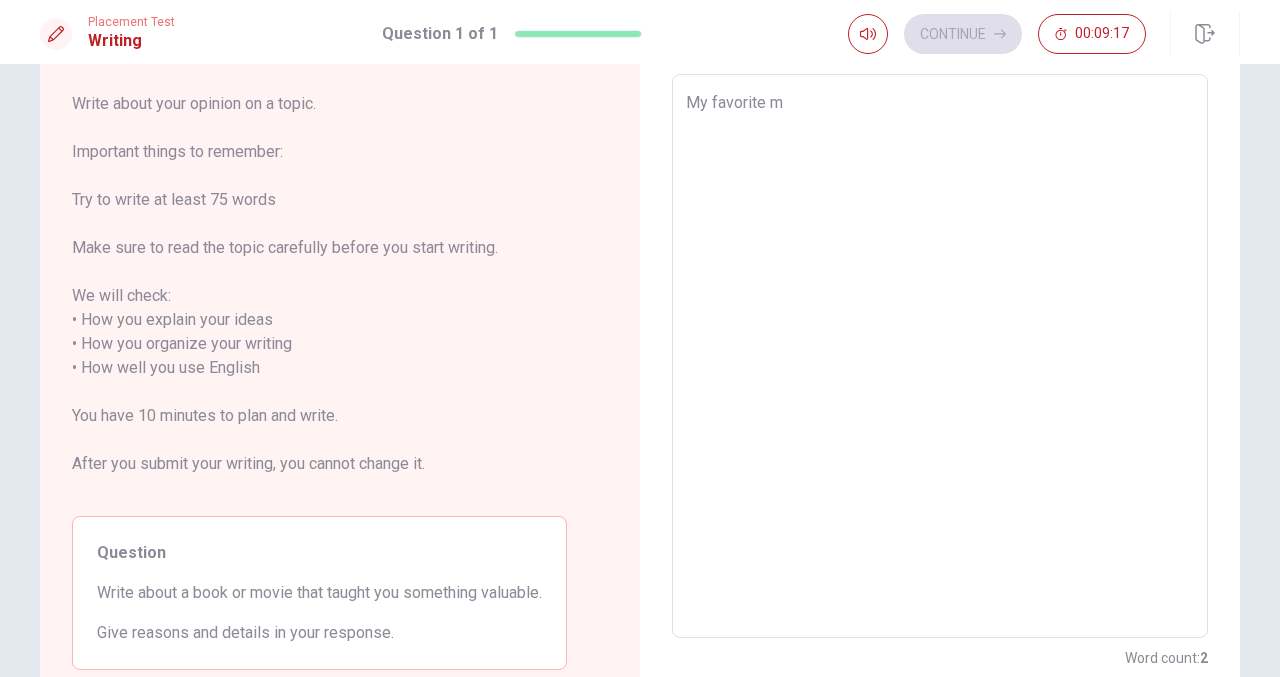 type on "x" 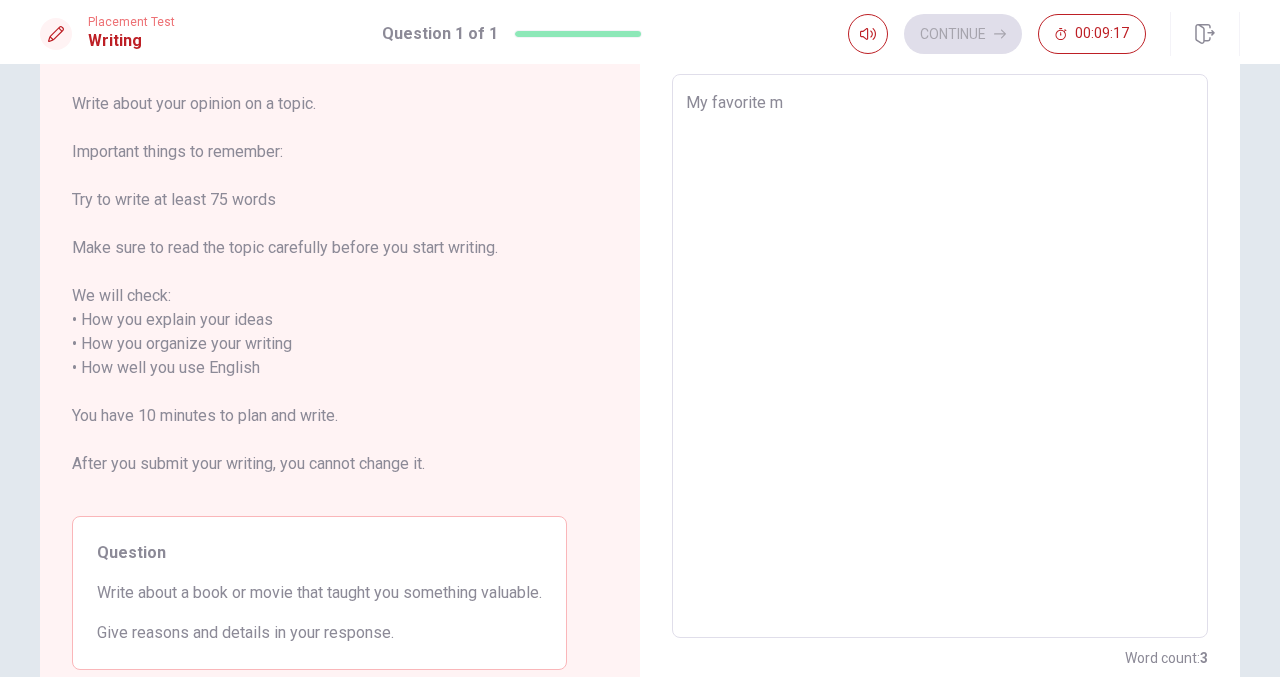 type on "My favorite mo" 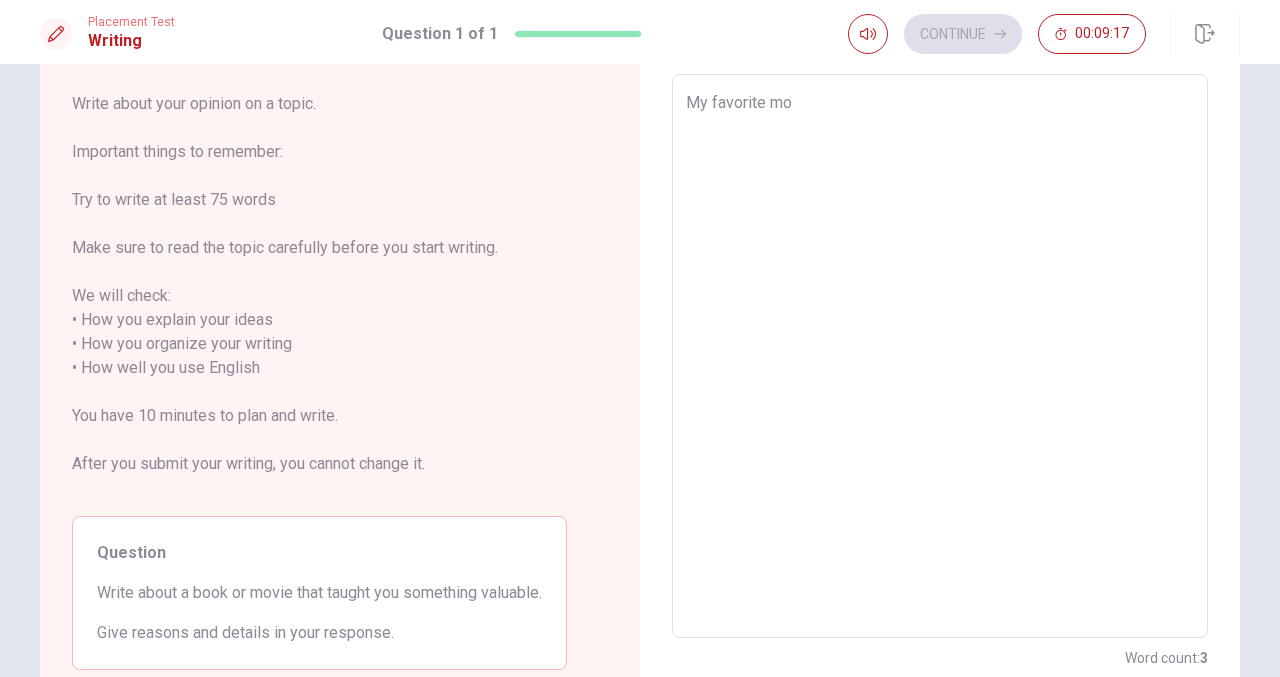 type on "x" 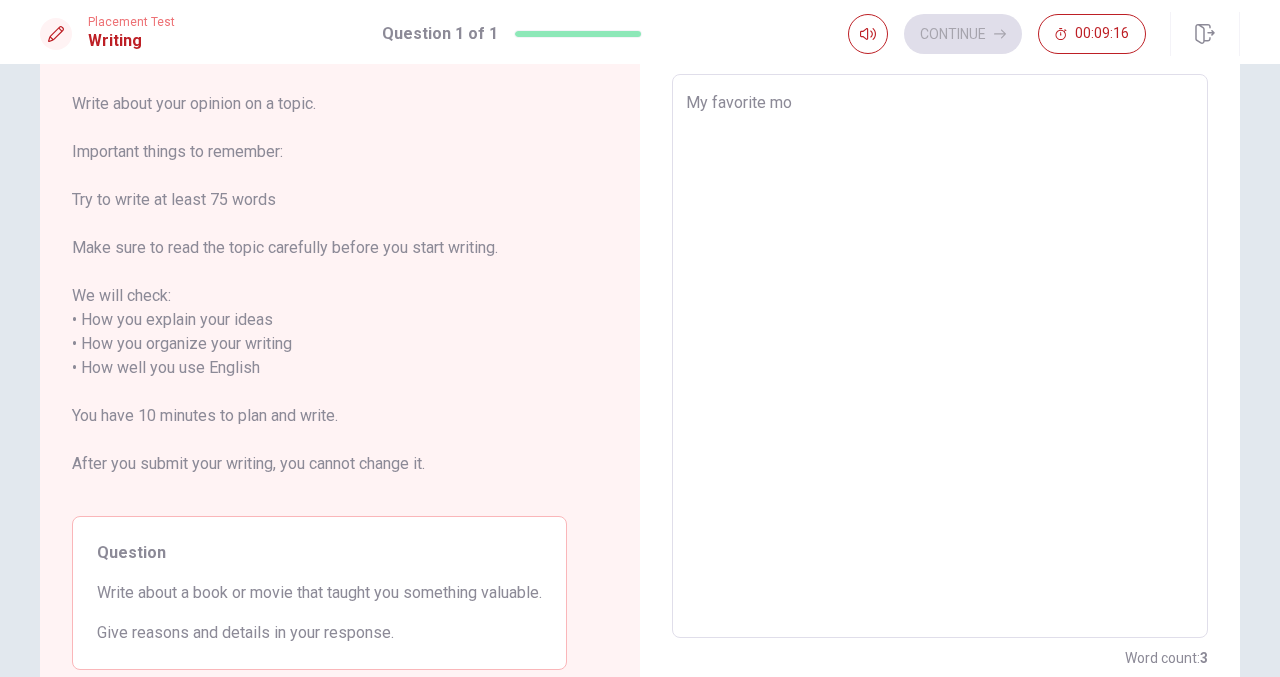 type on "My favorite mov" 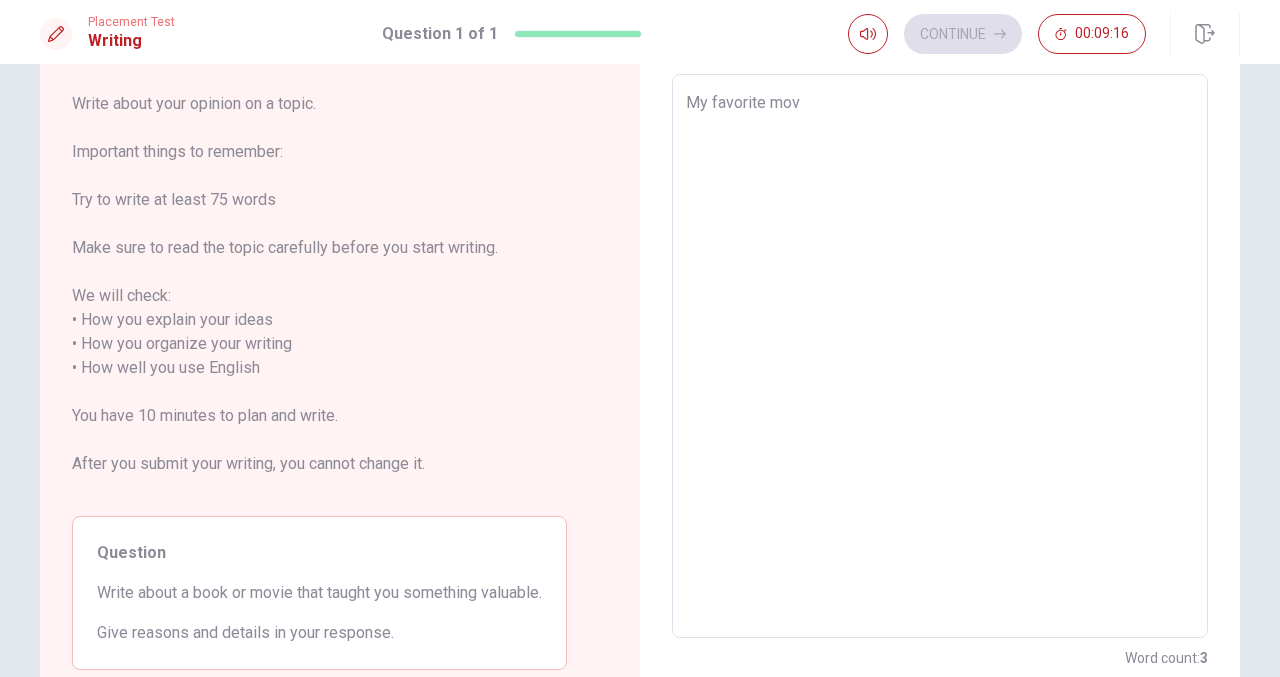 type on "x" 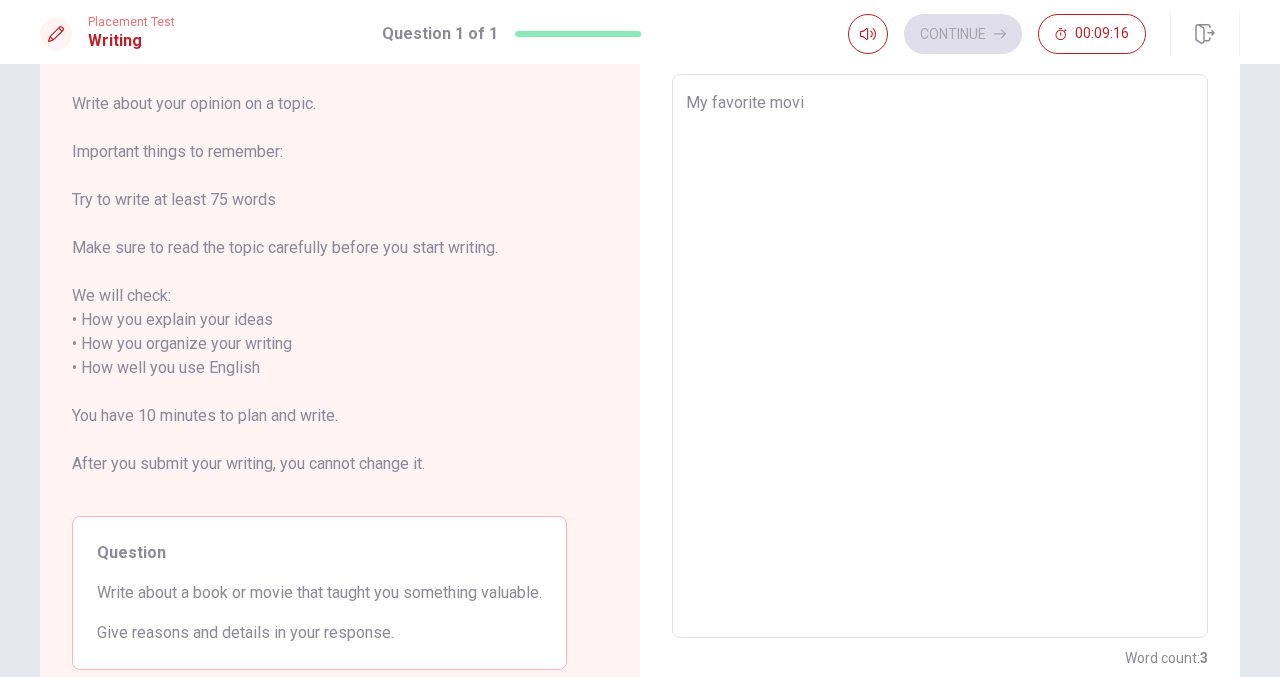 type on "x" 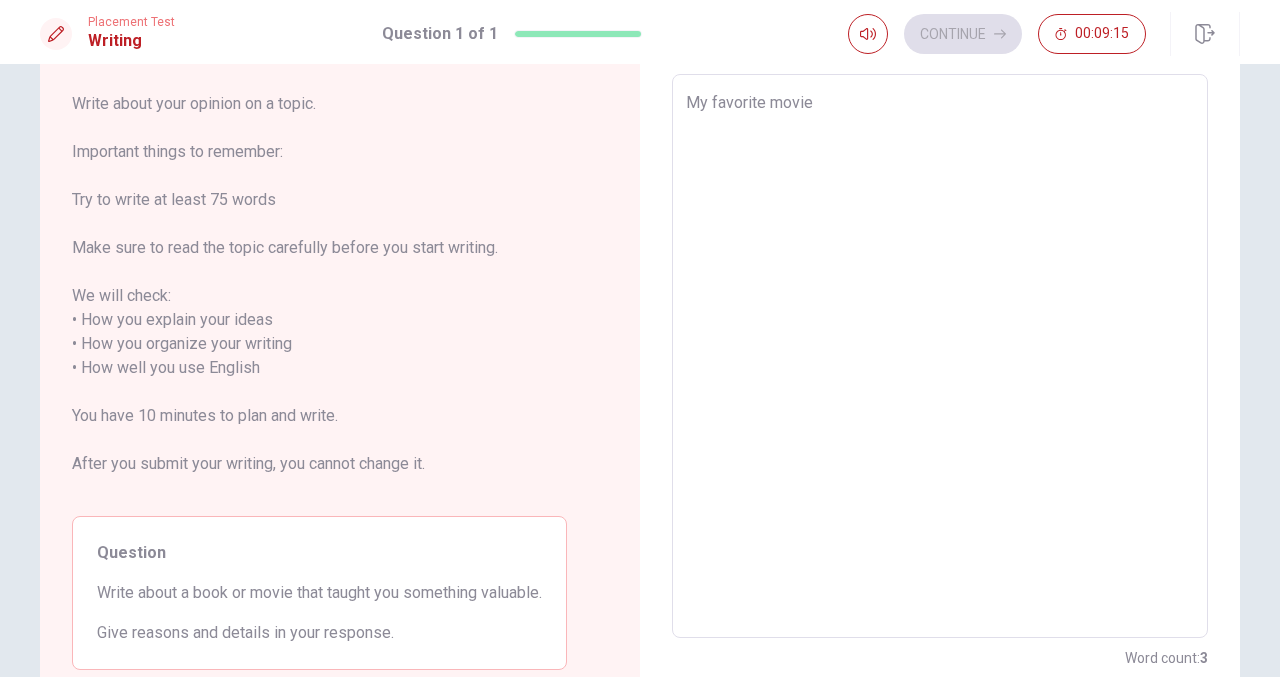 type on "x" 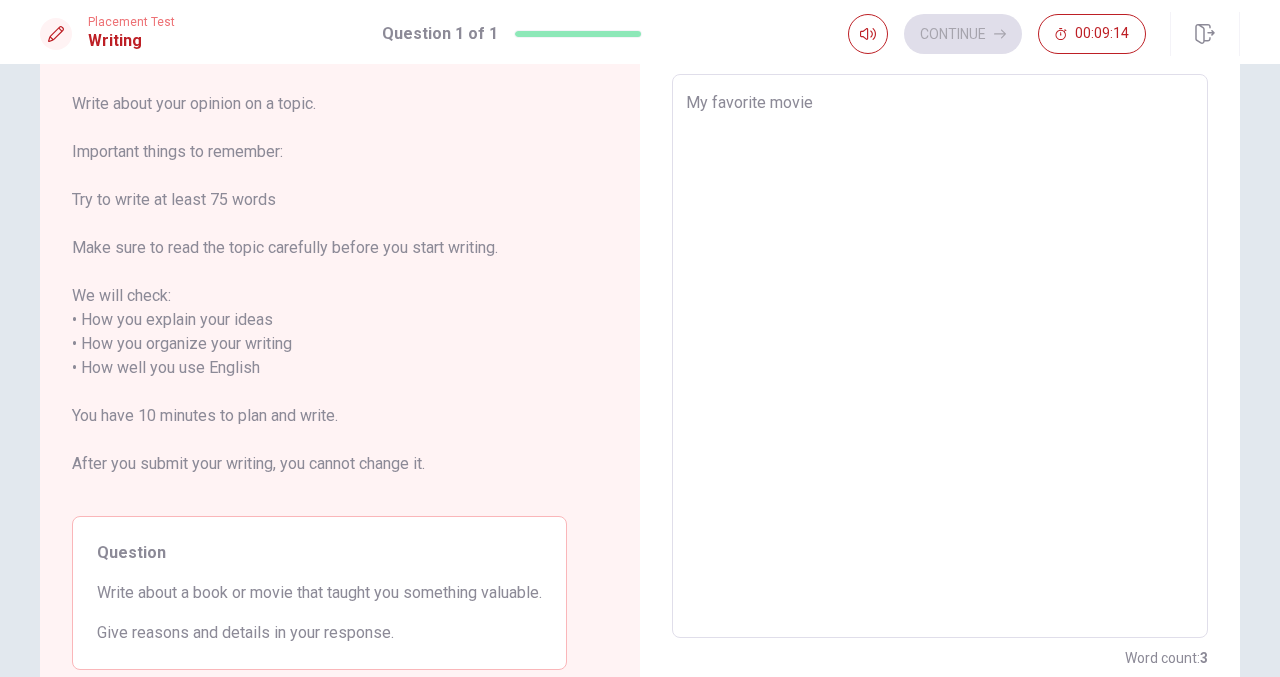 type on "My favorite movie" 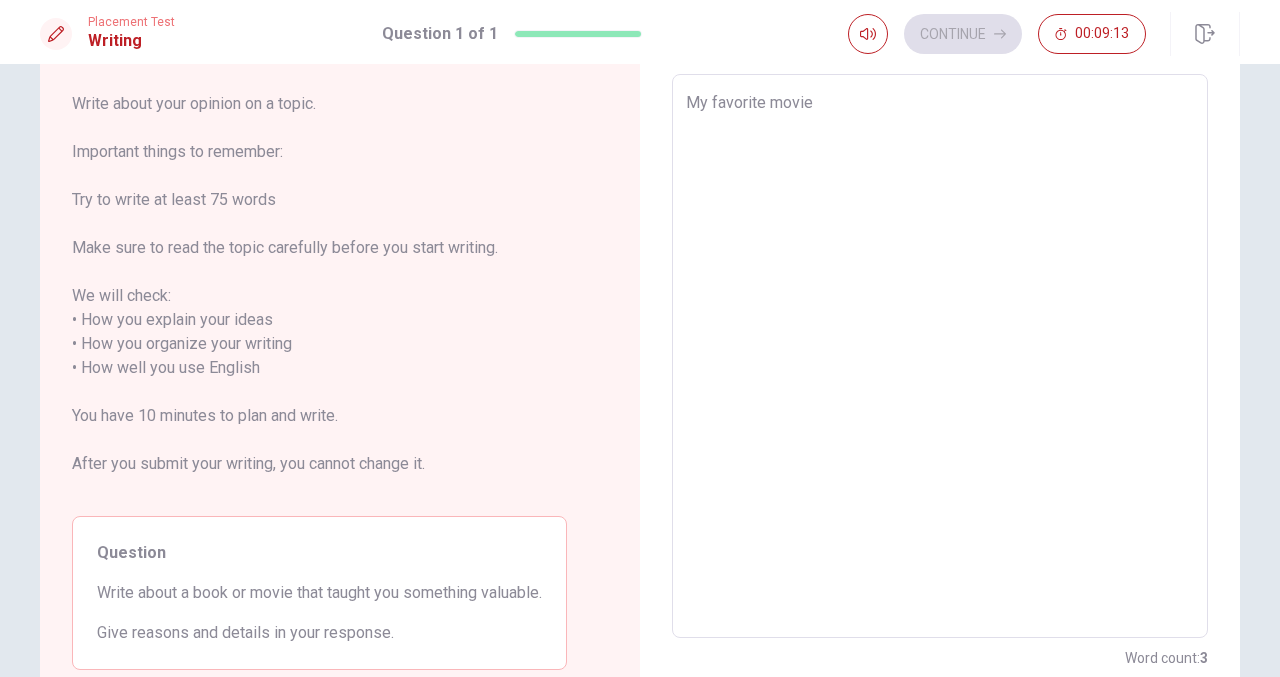 type on "x" 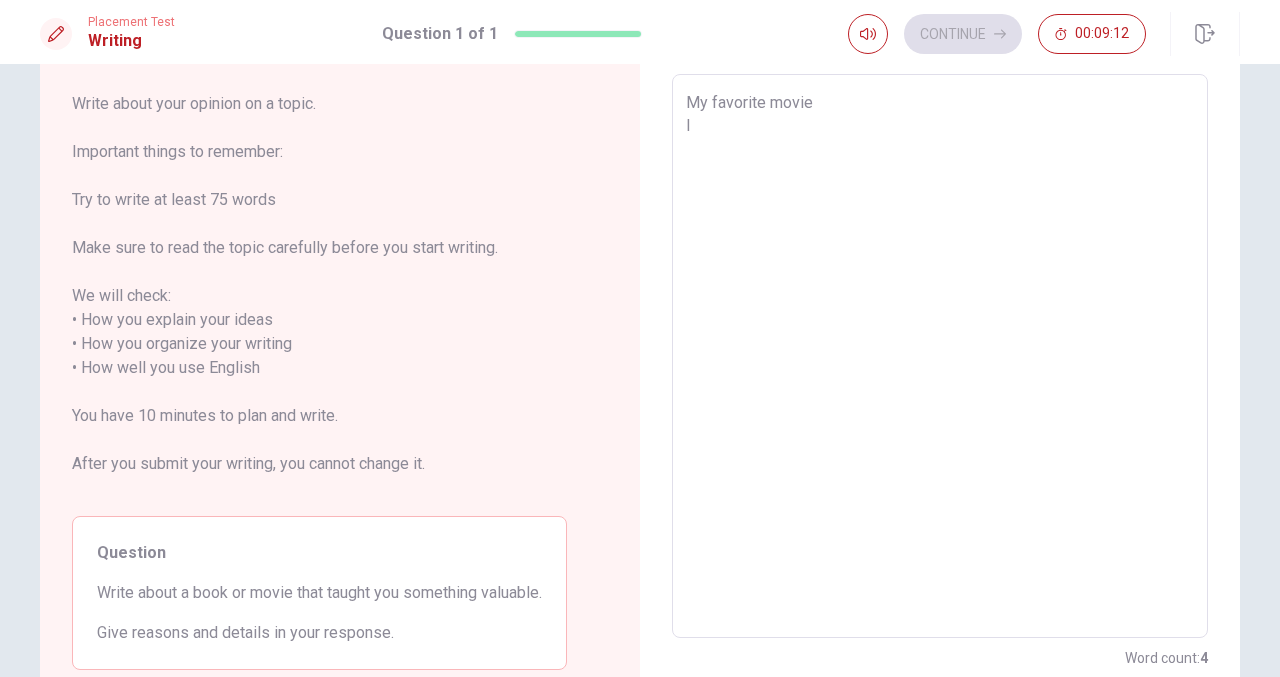 type on "x" 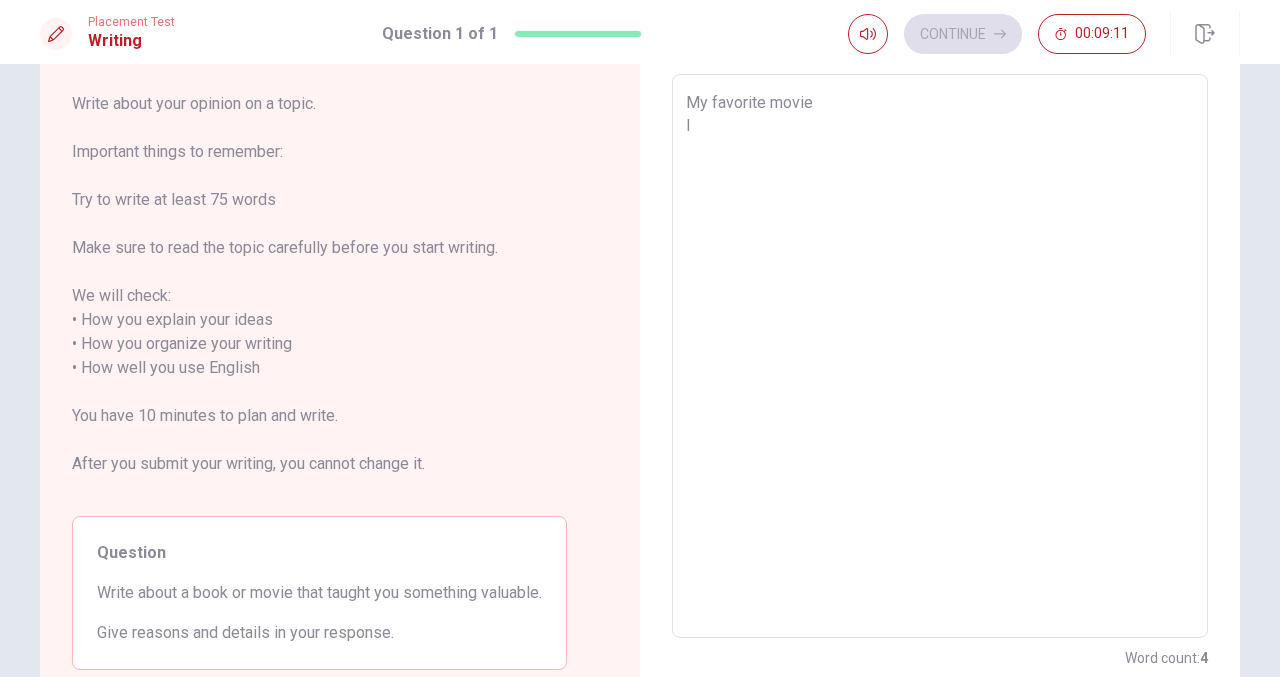 type on "My favorite movie
I r" 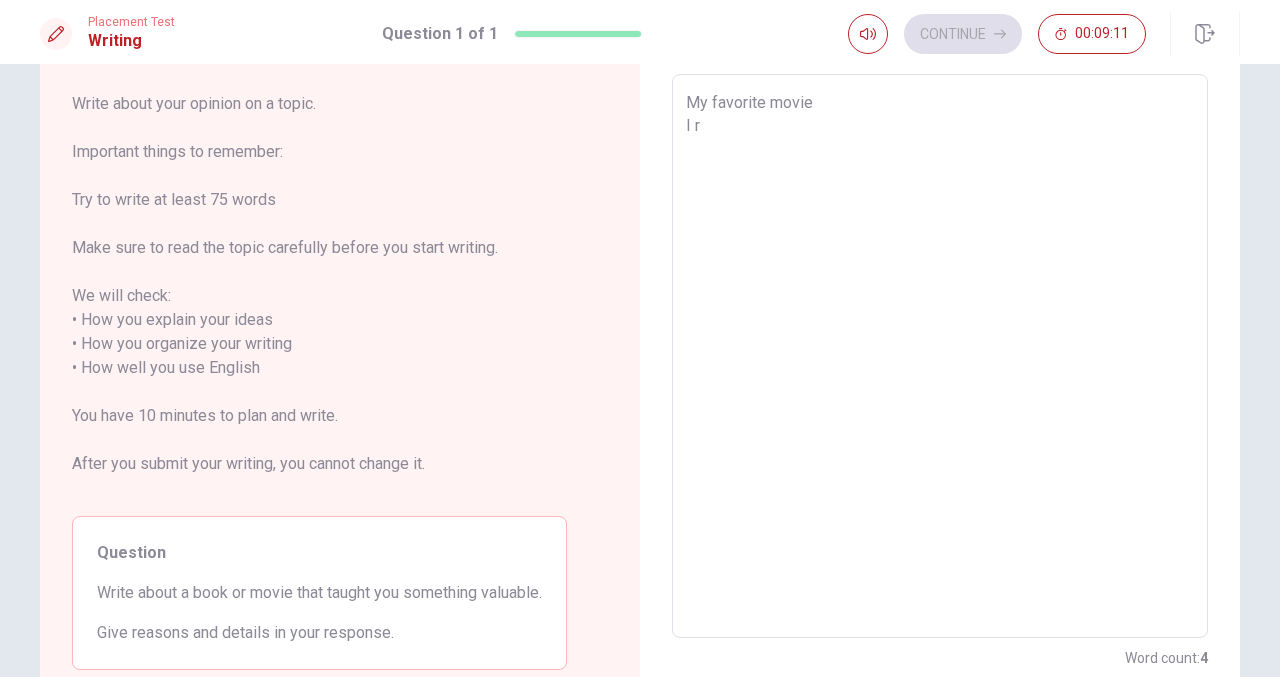 type on "x" 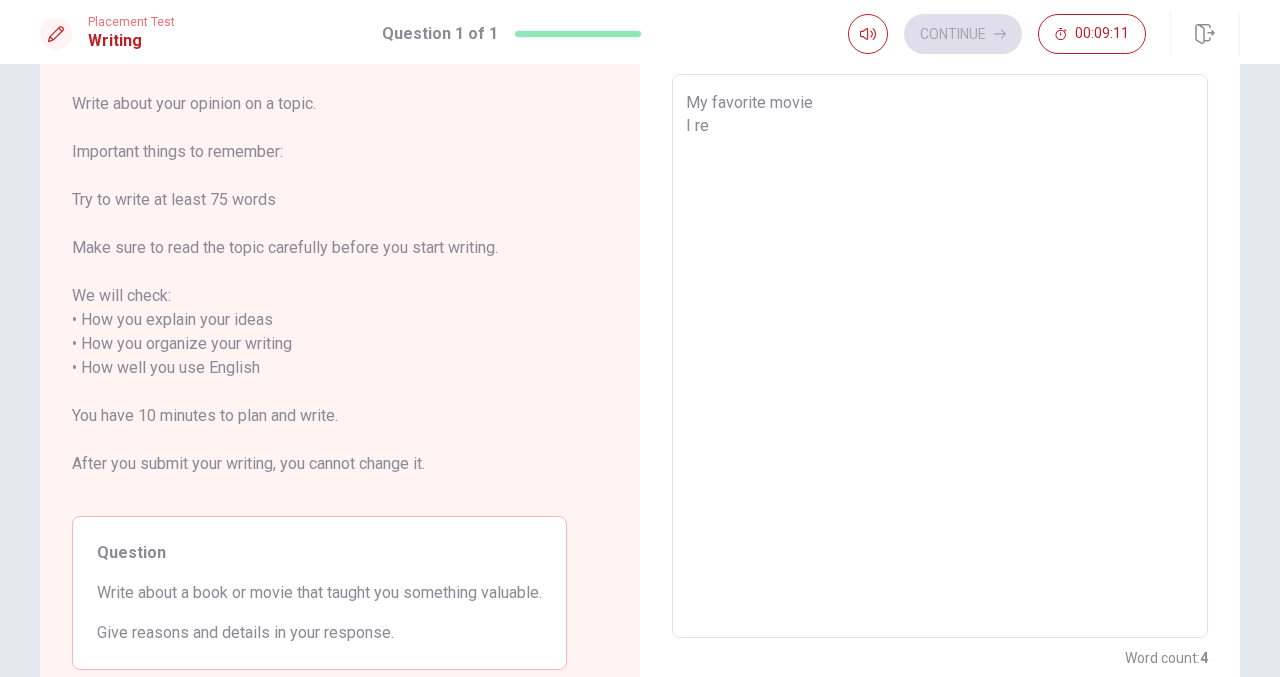 type on "x" 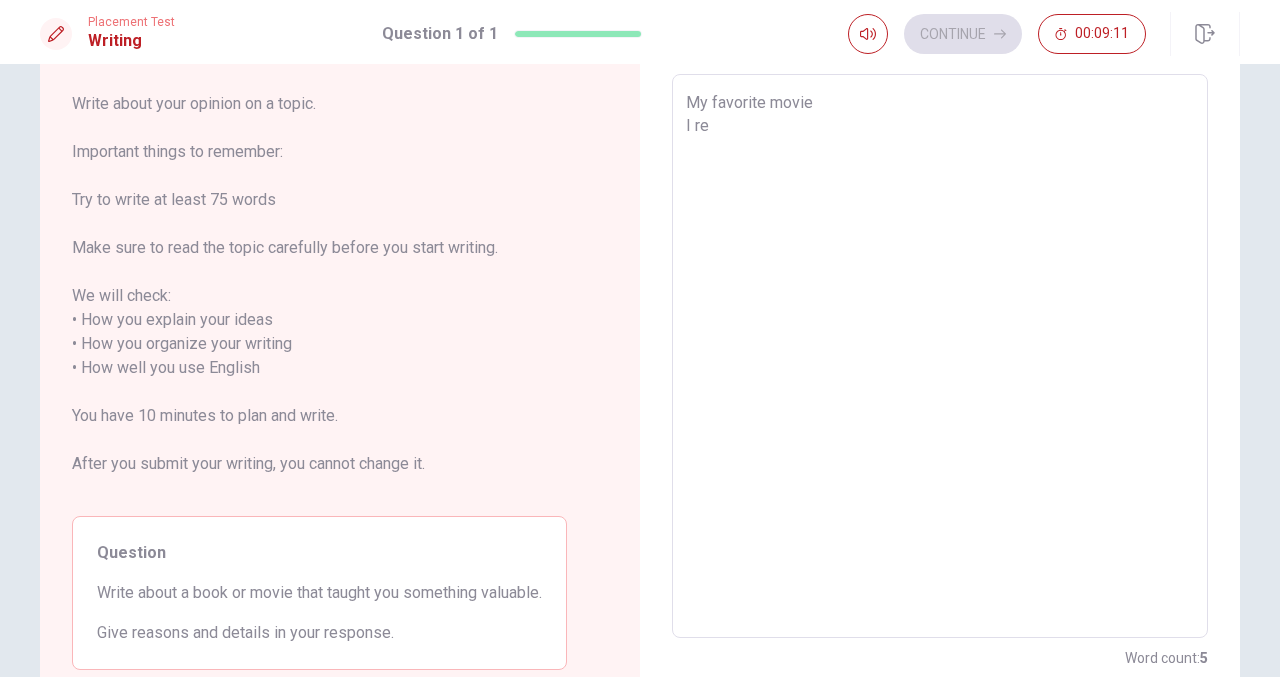type on "My favorite movie
I rea" 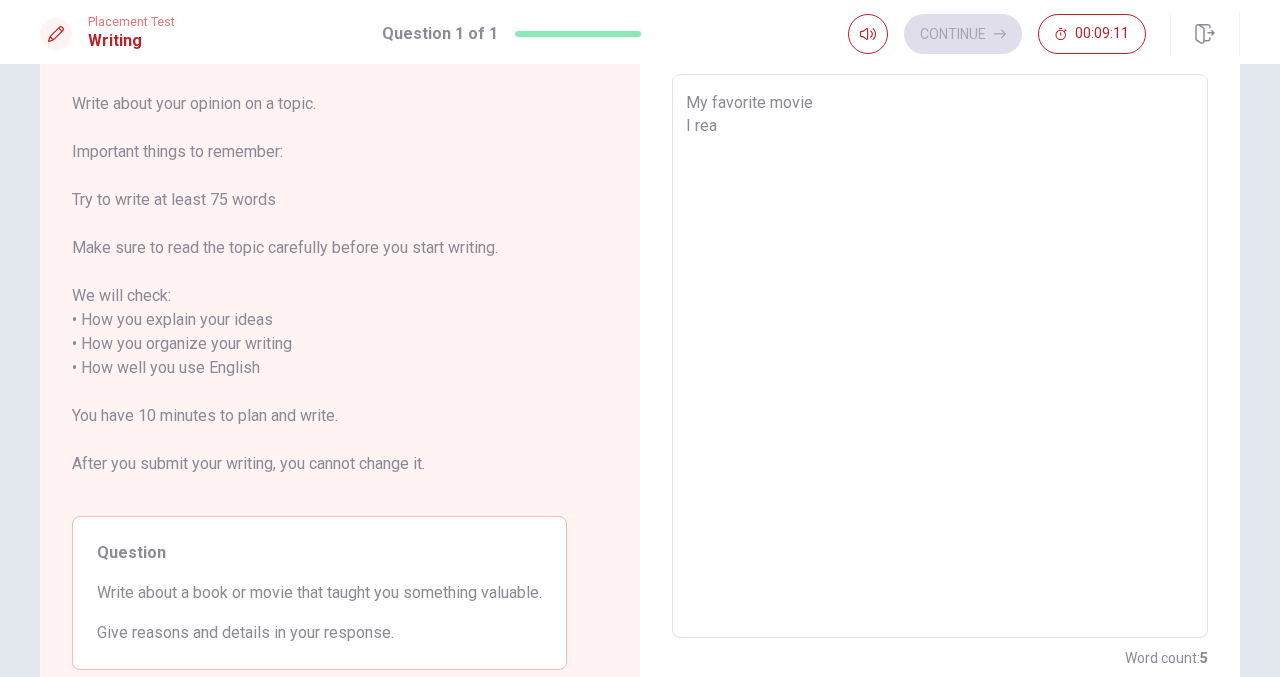 type on "x" 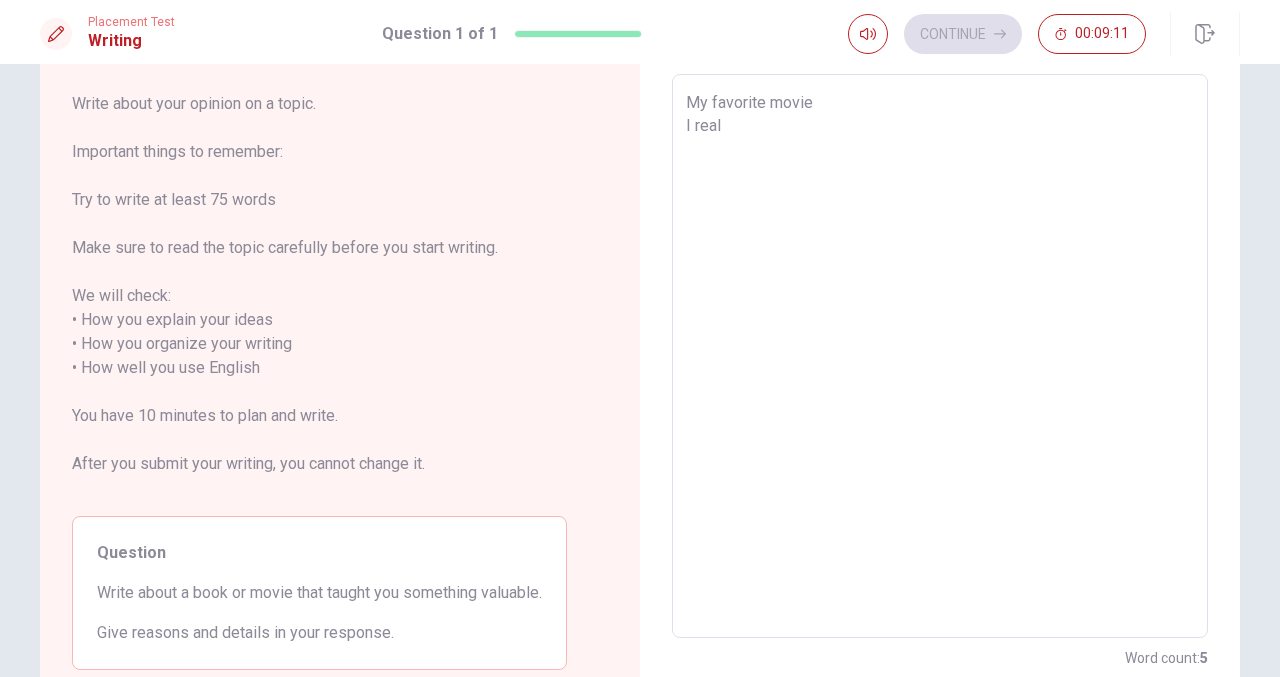 type on "x" 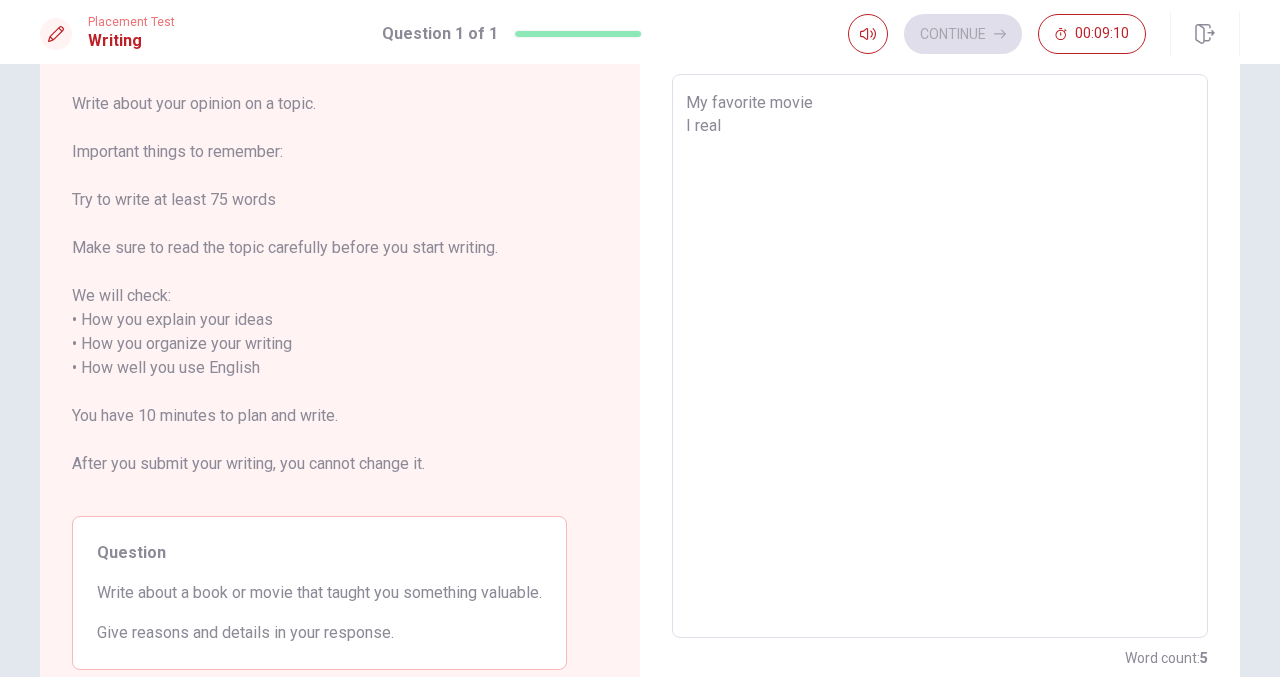 type on "My favorite movie
I reall" 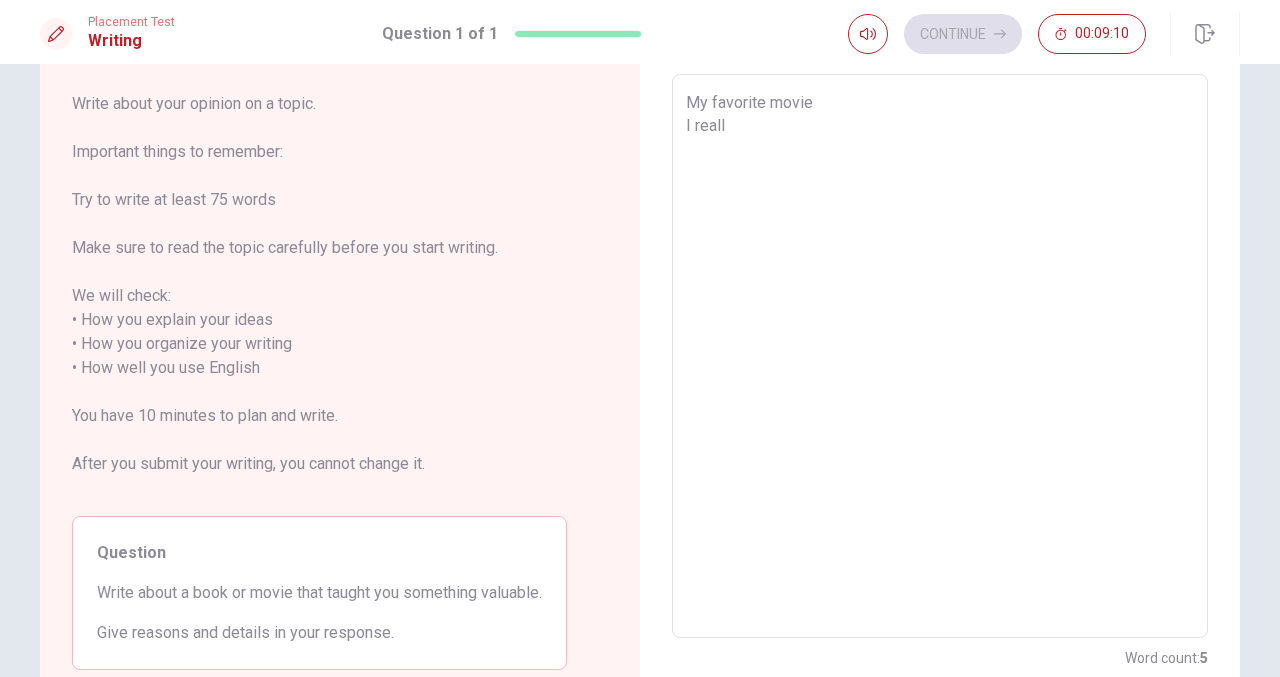 type on "x" 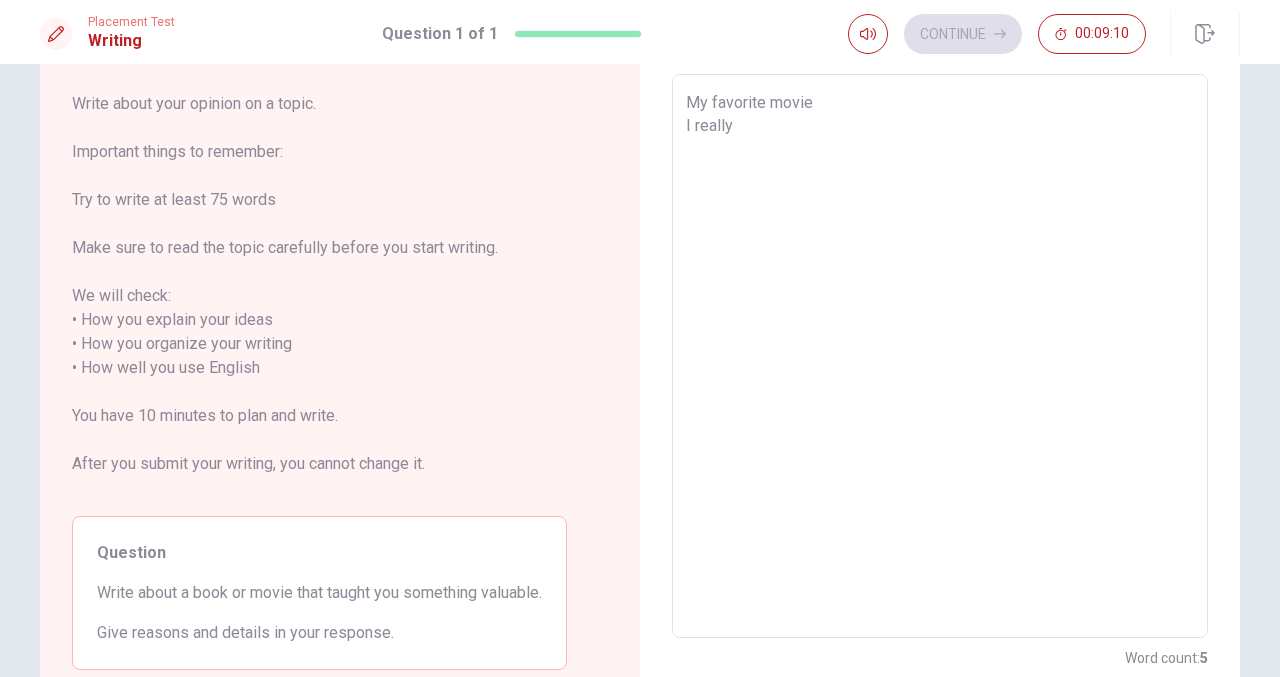 type on "x" 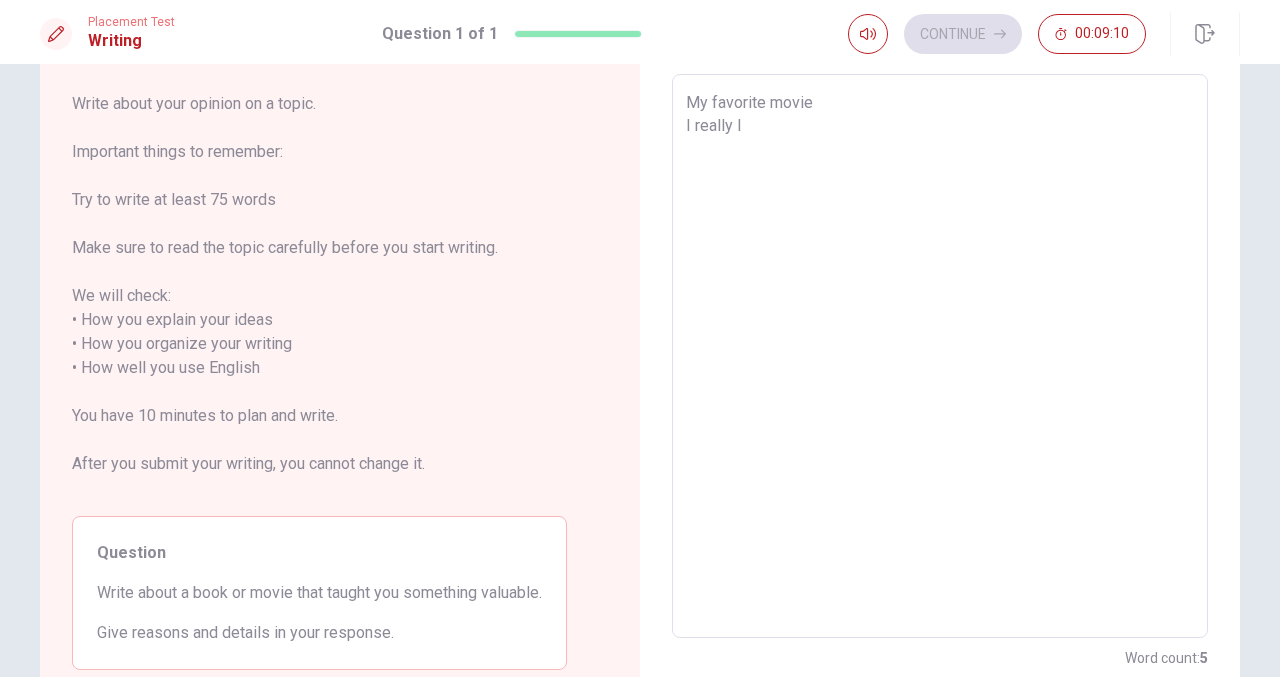type on "x" 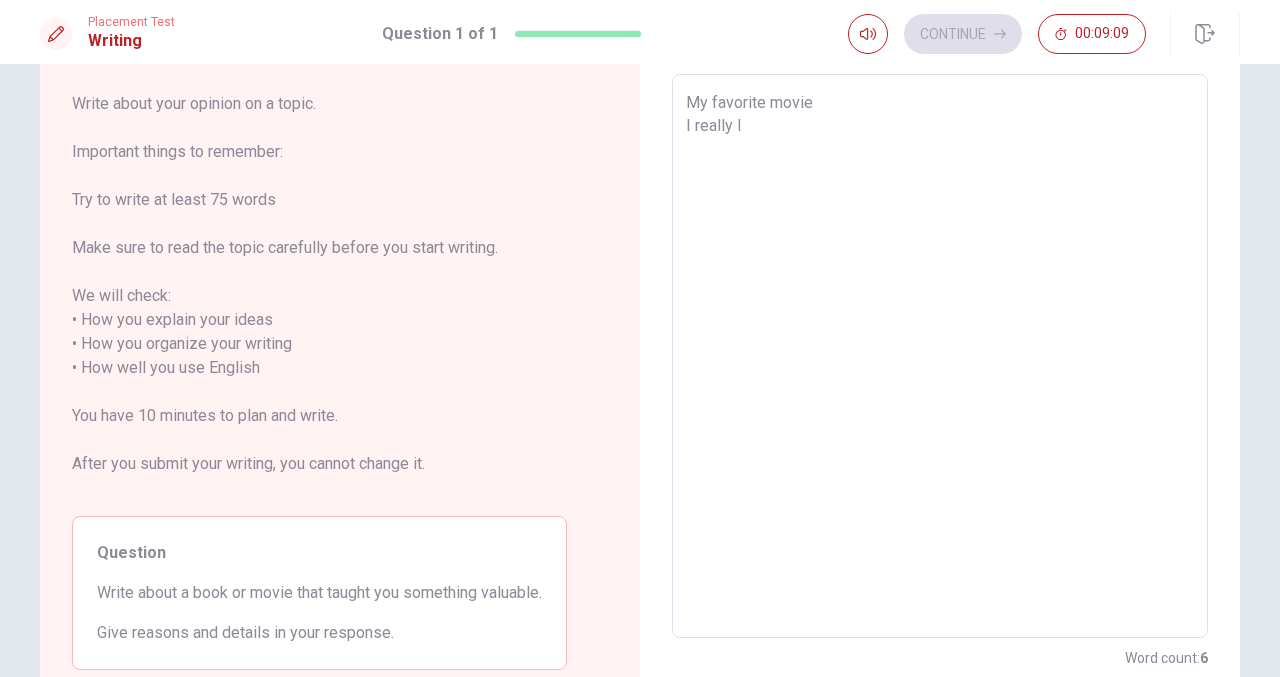 type on "My favorite movie
I really lo" 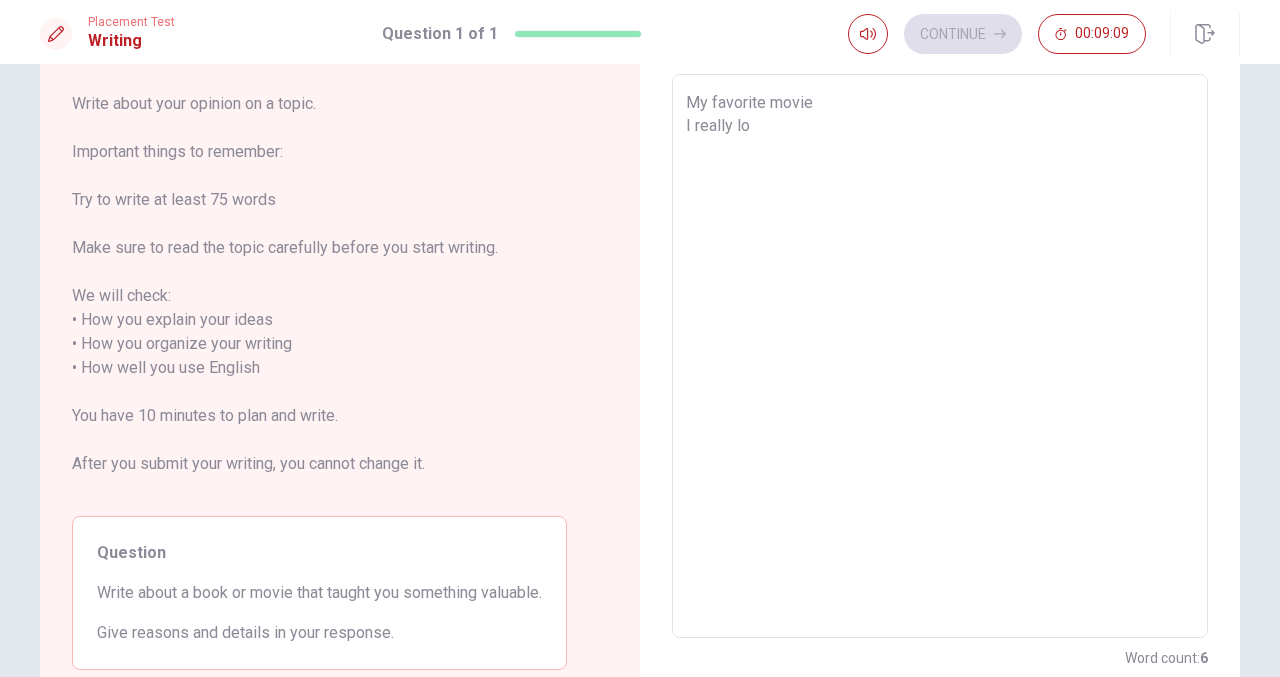 type on "x" 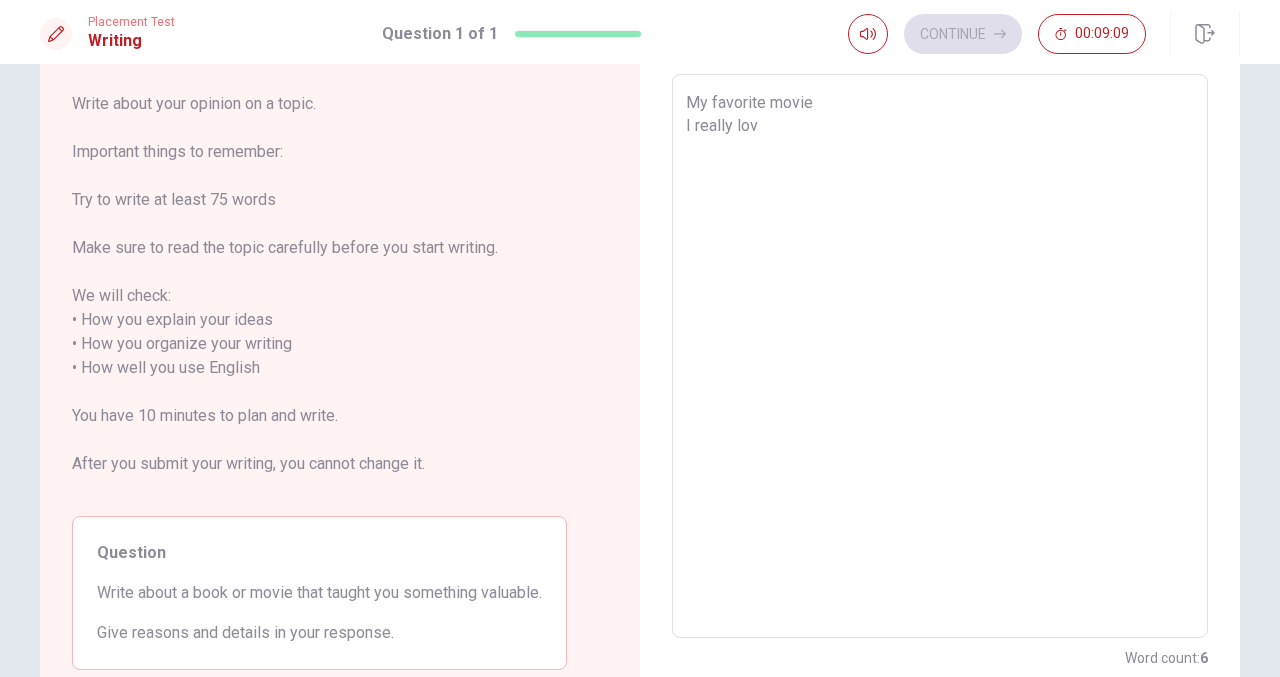 type on "x" 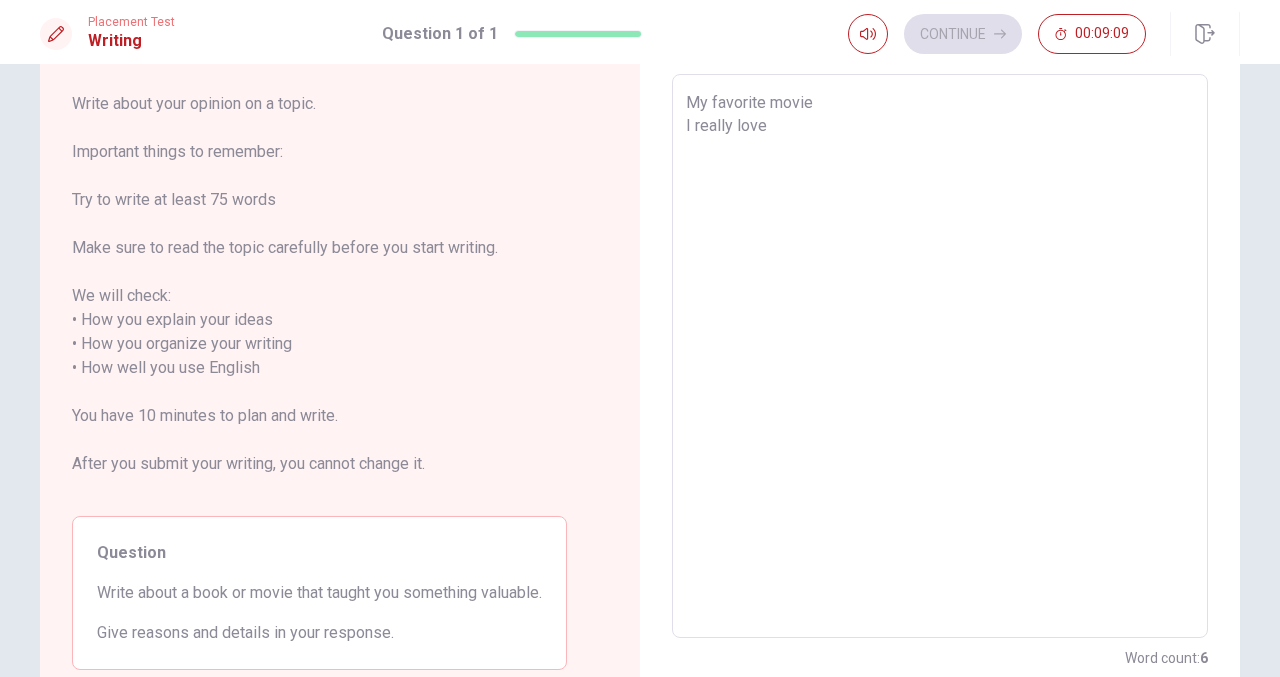 type on "x" 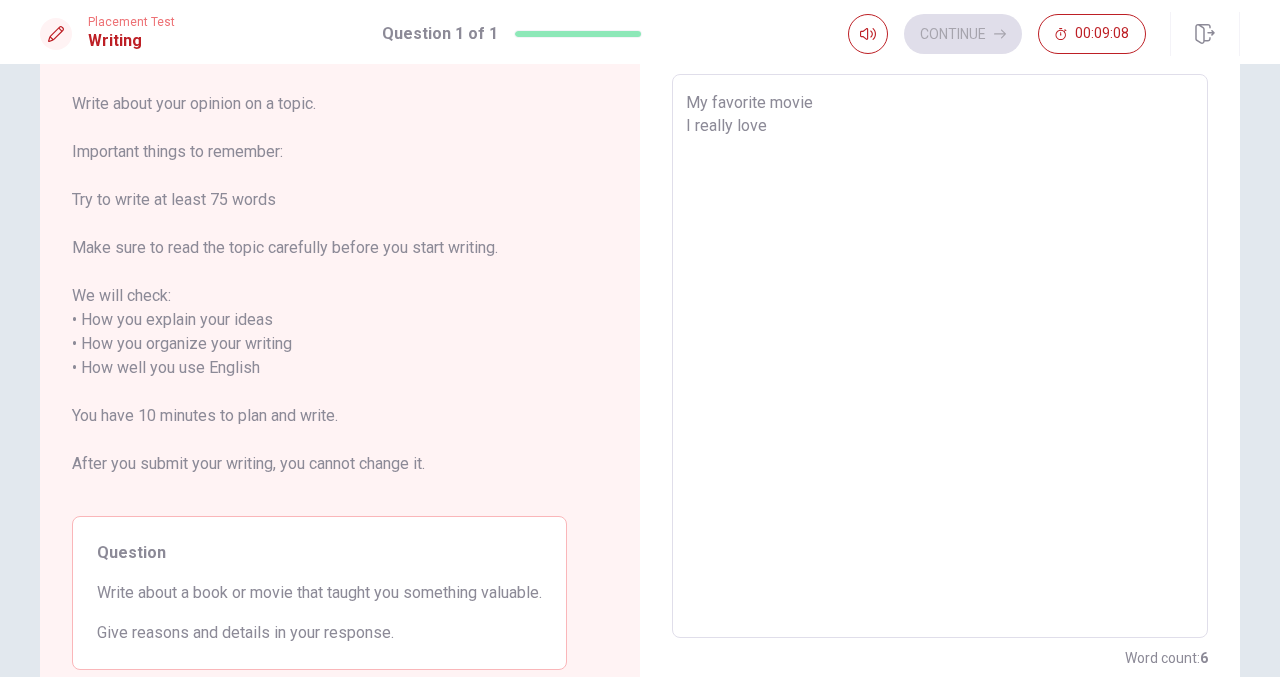 type on "My favorite movie
I really love w" 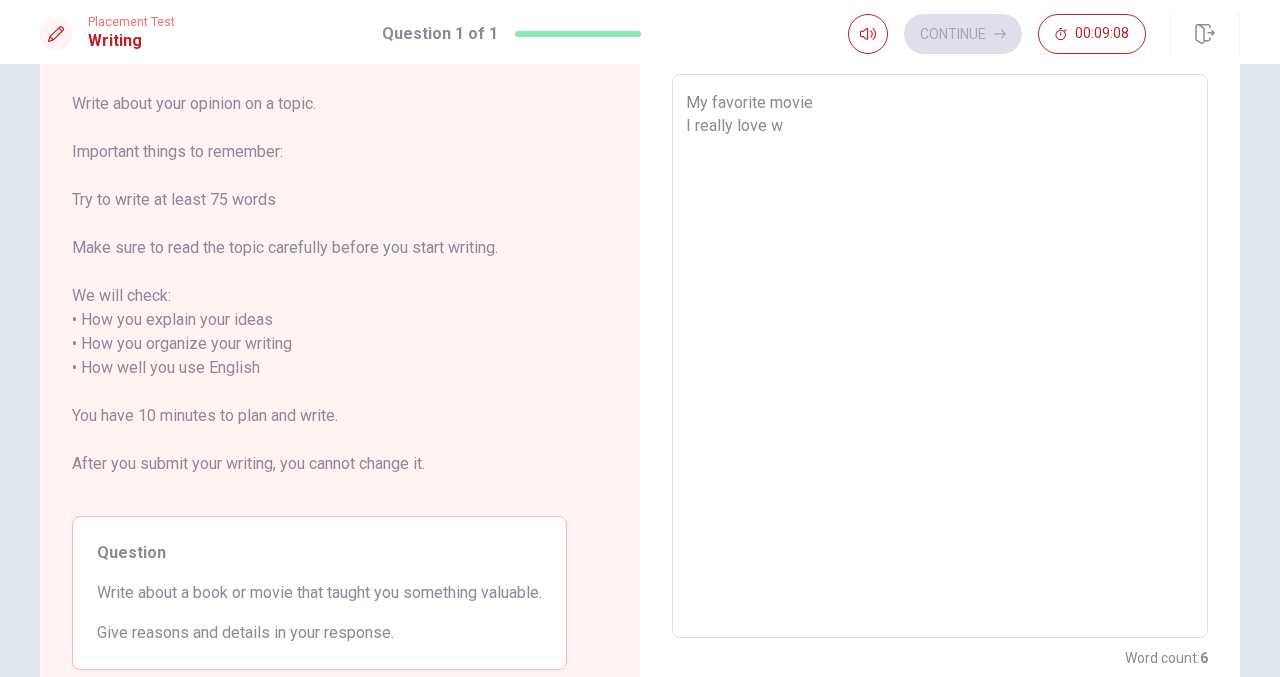 type on "x" 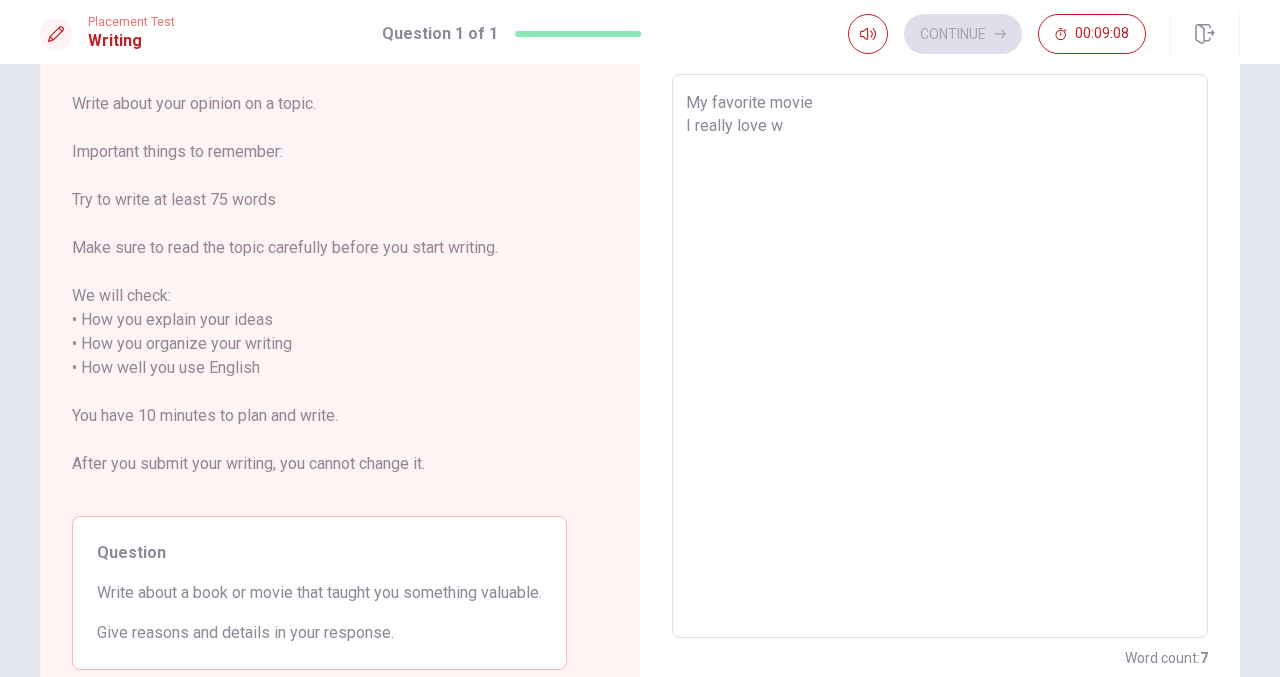 type on "My favorite movie
I really love wa" 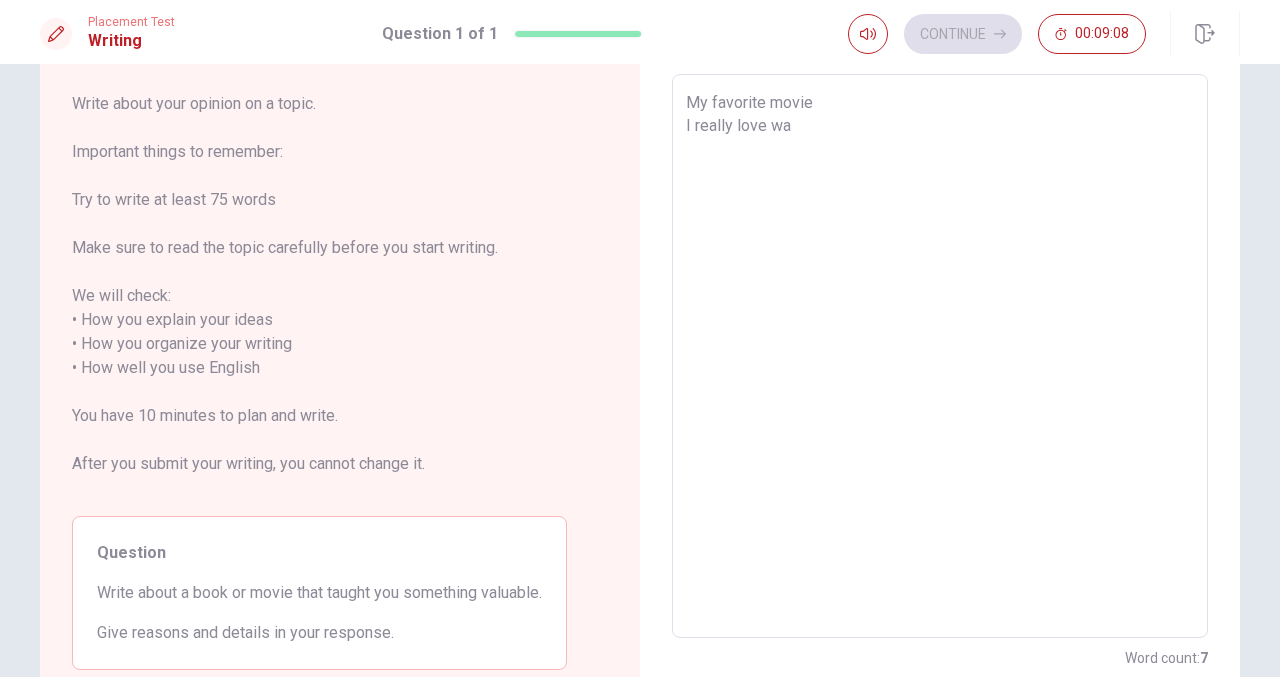 type on "x" 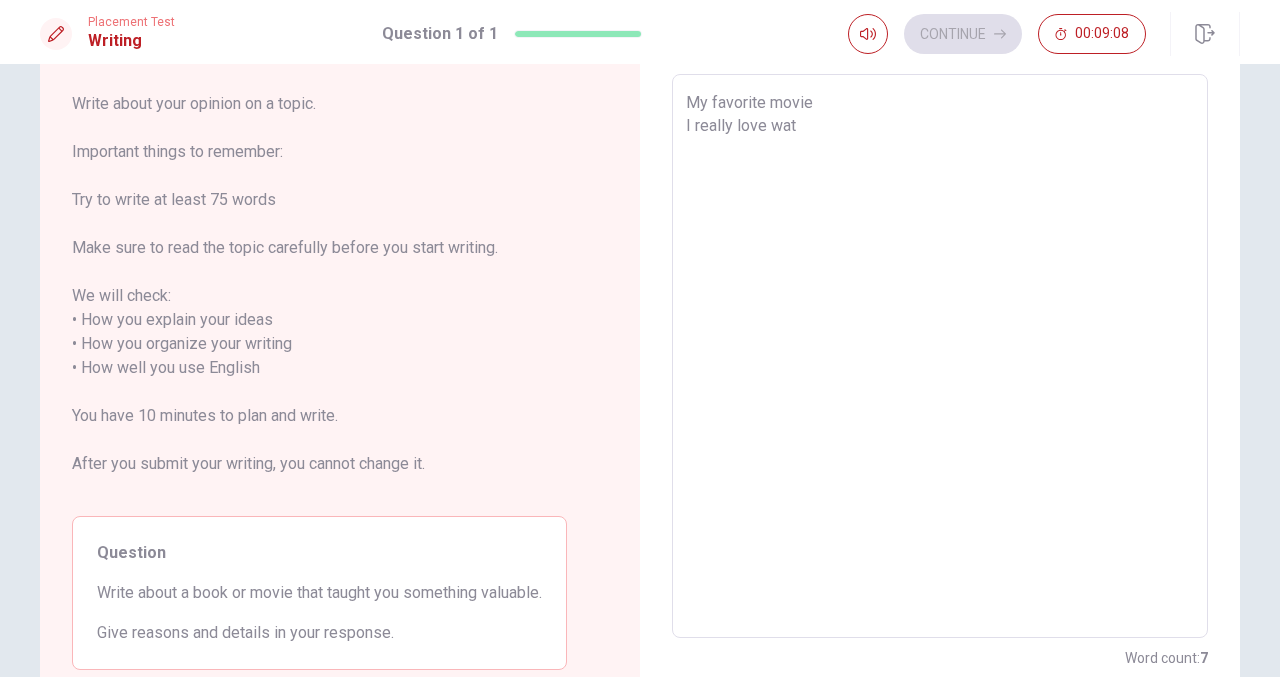 type on "x" 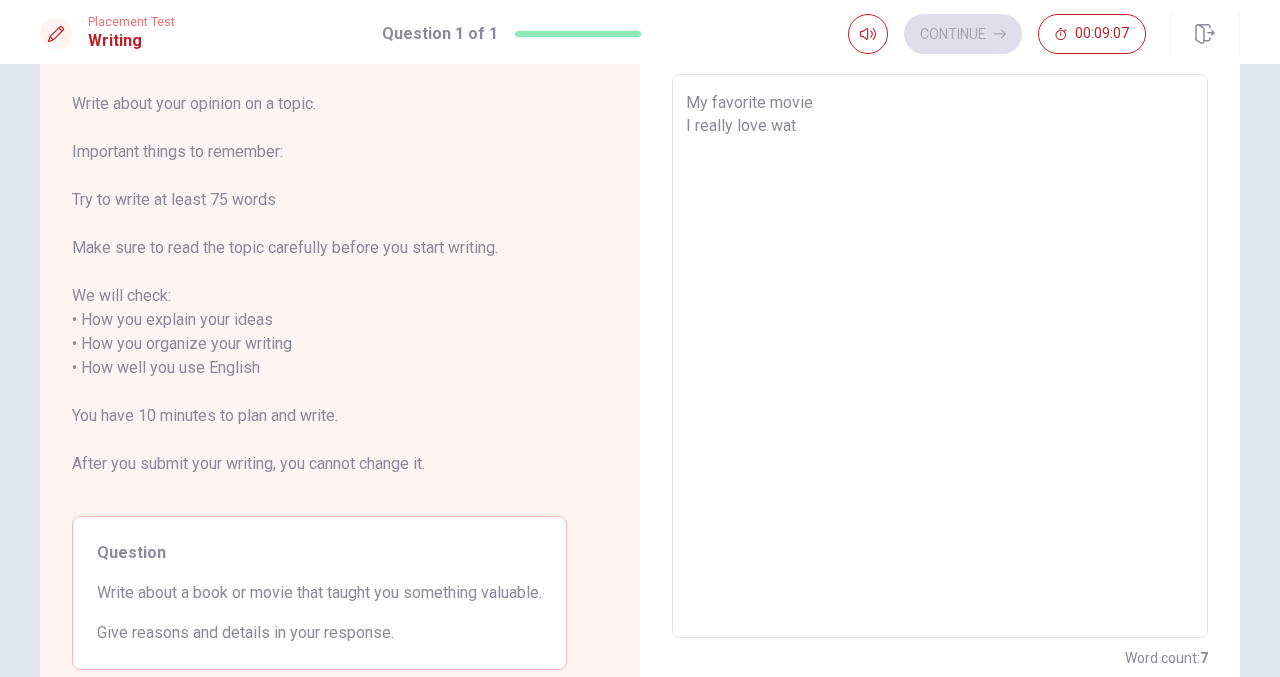type on "My favorite movie
I really love watc" 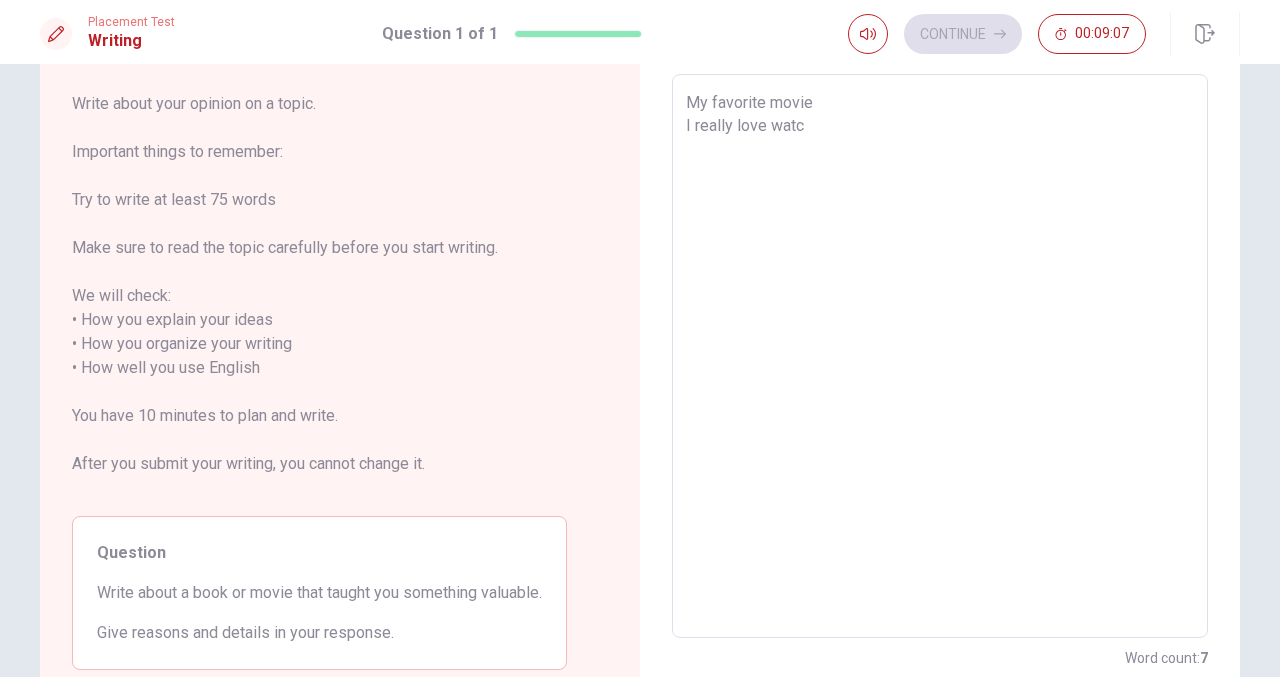 type on "x" 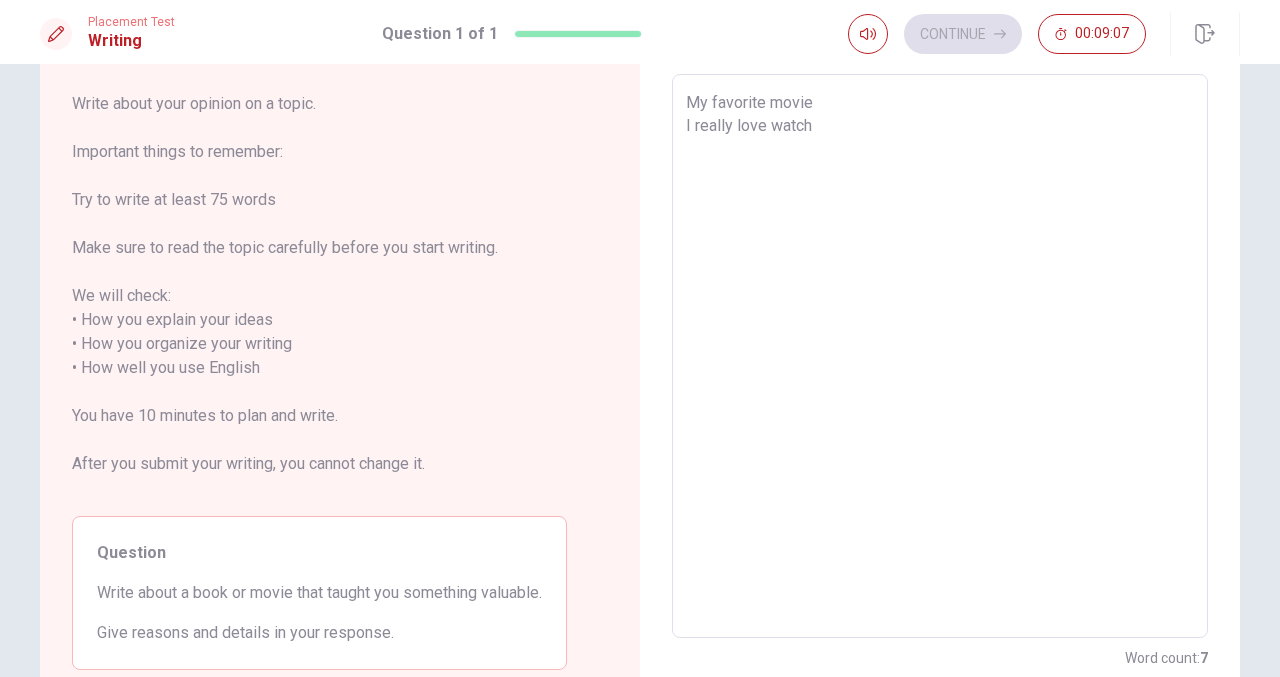 type on "x" 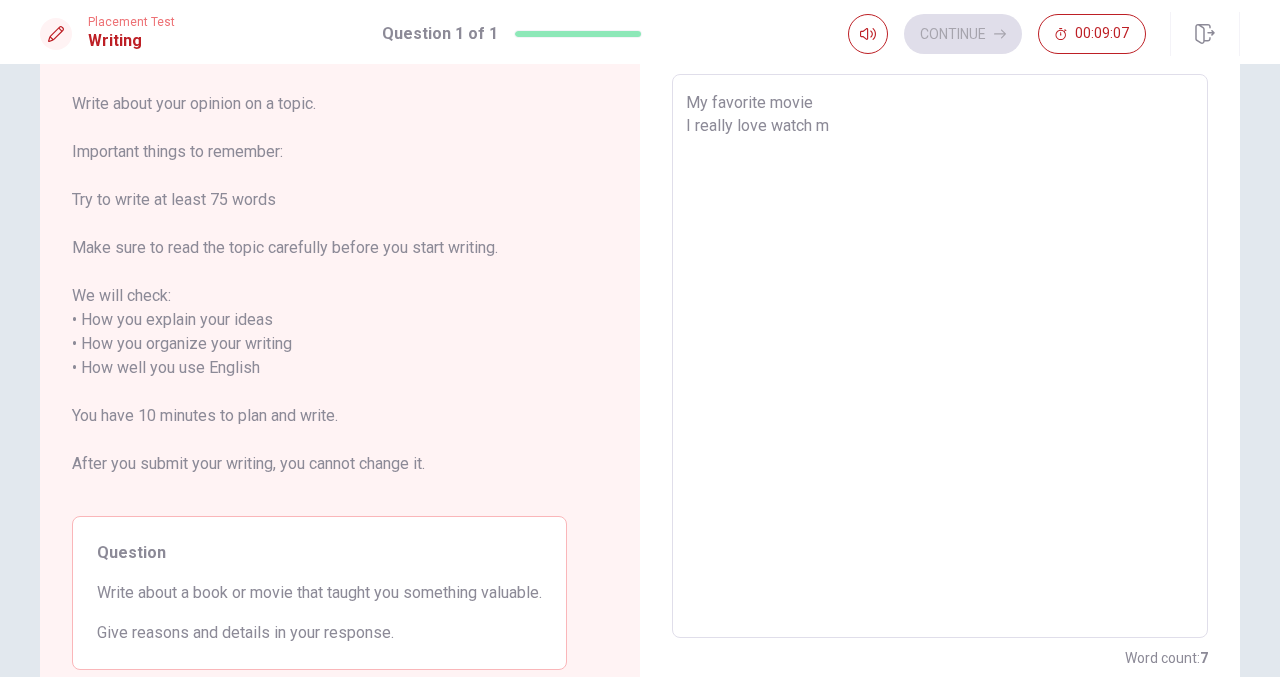 type on "x" 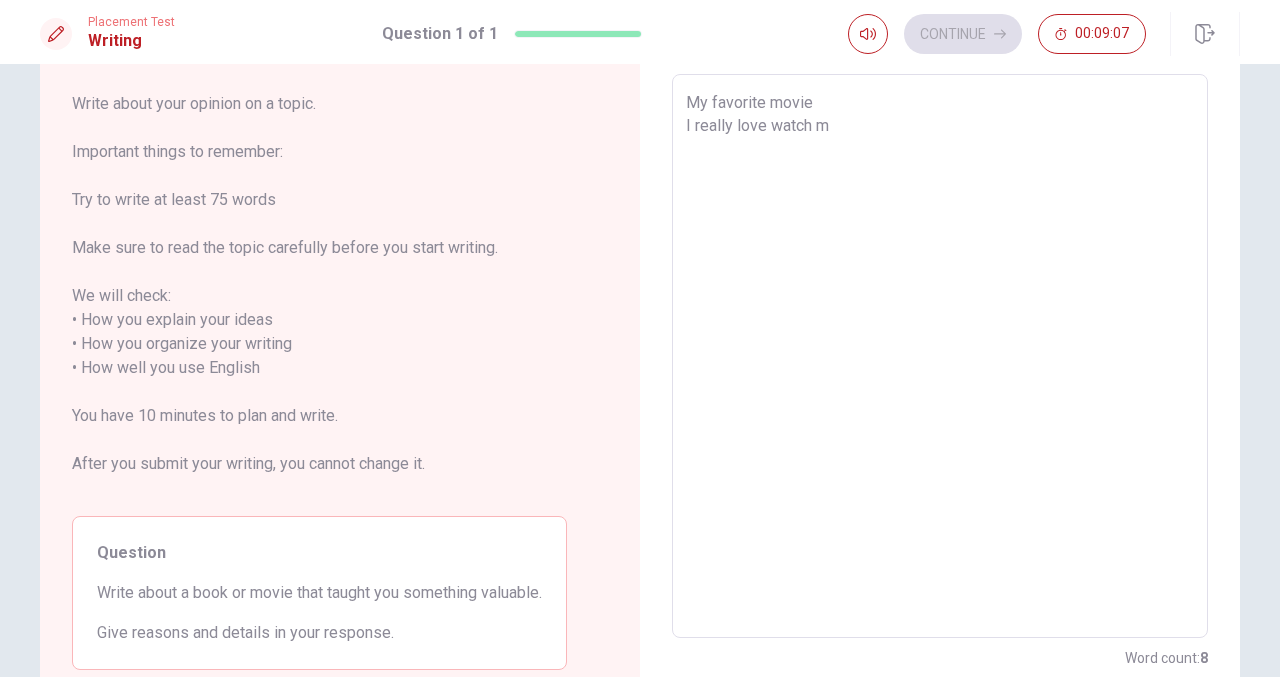 type on "My favorite movie
I really love watch mo" 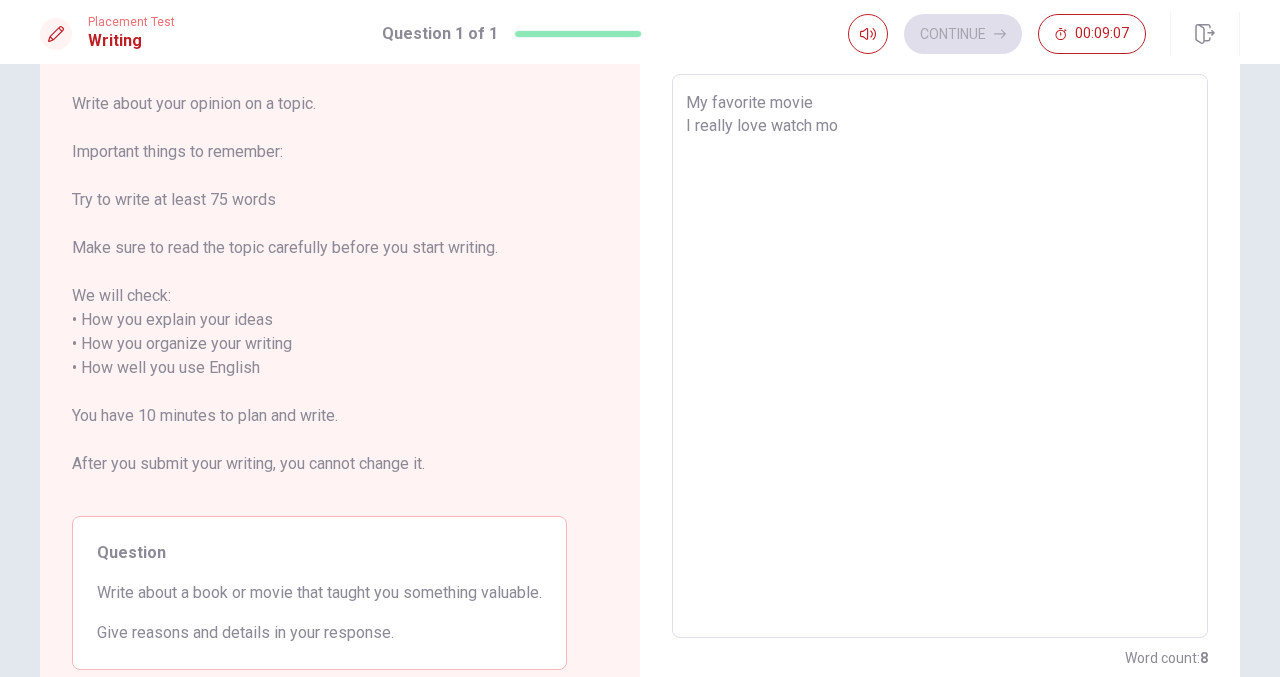 type on "x" 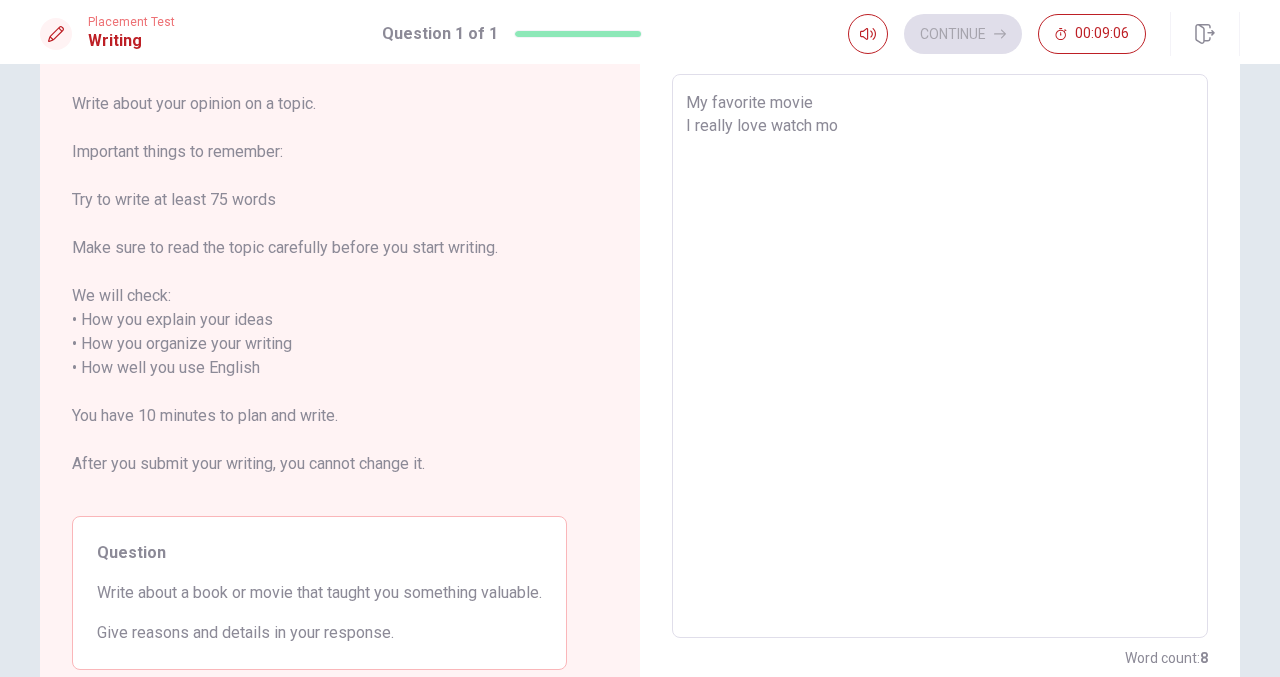 type on "My favorite movie
I really love watch mov" 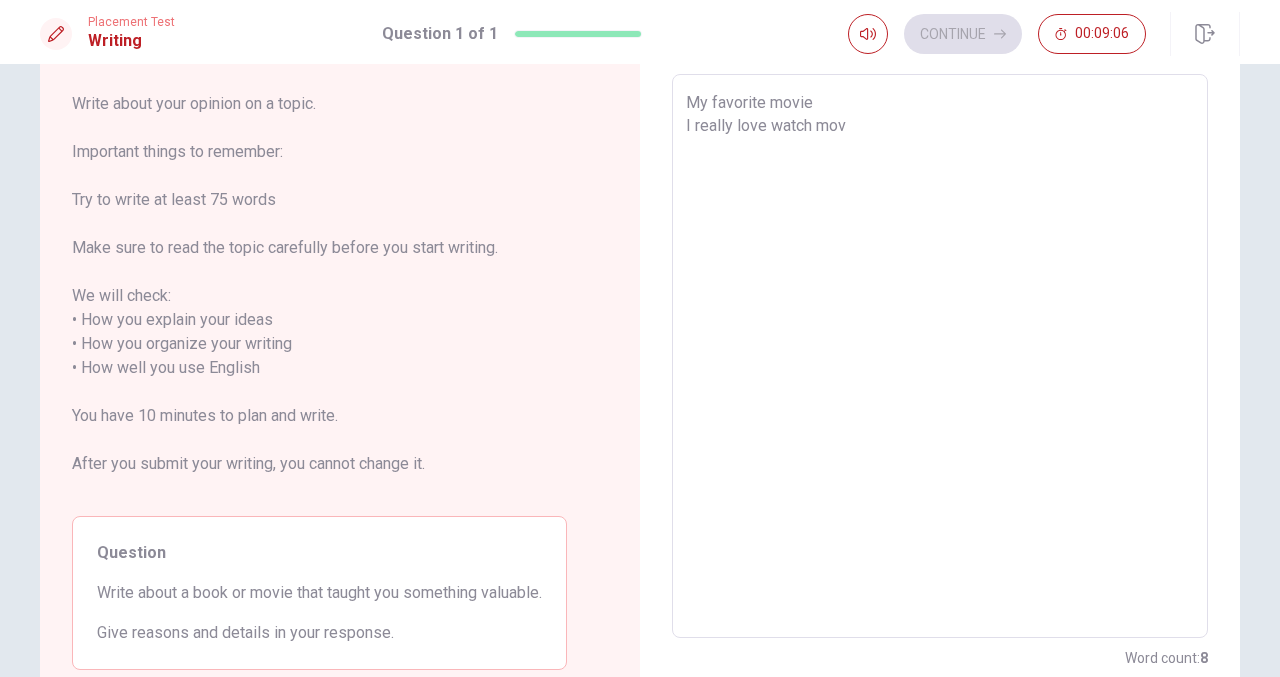 type on "x" 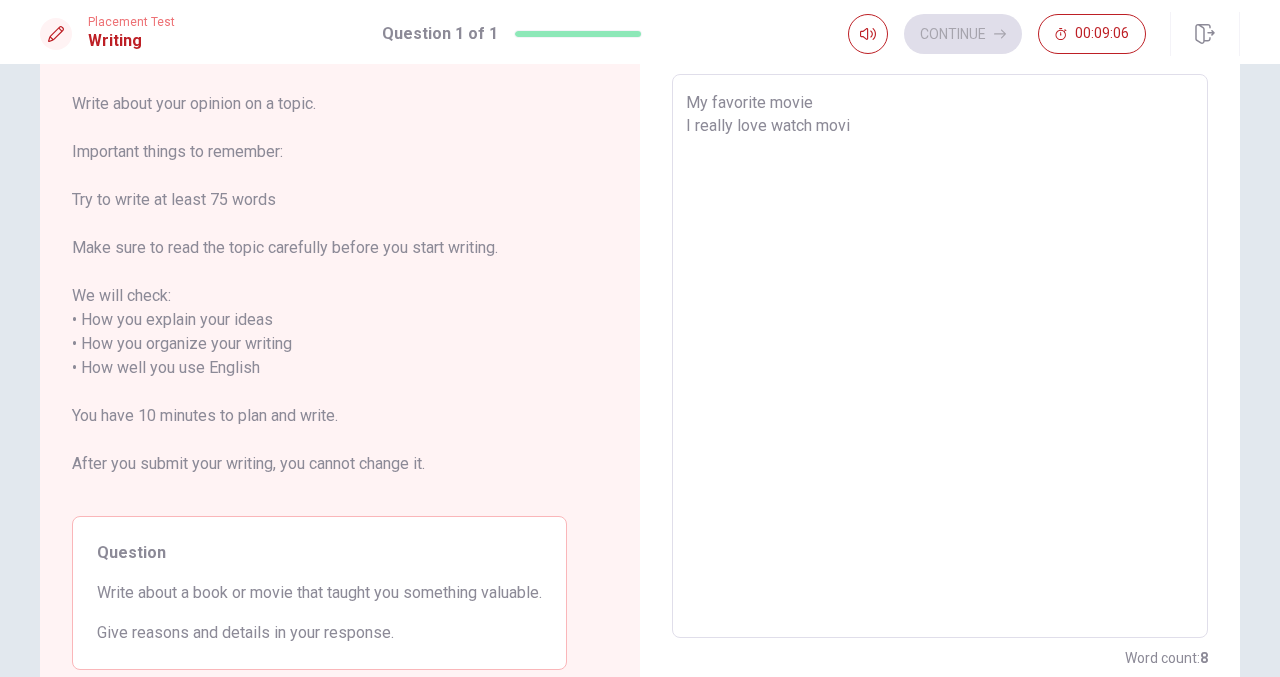 type on "x" 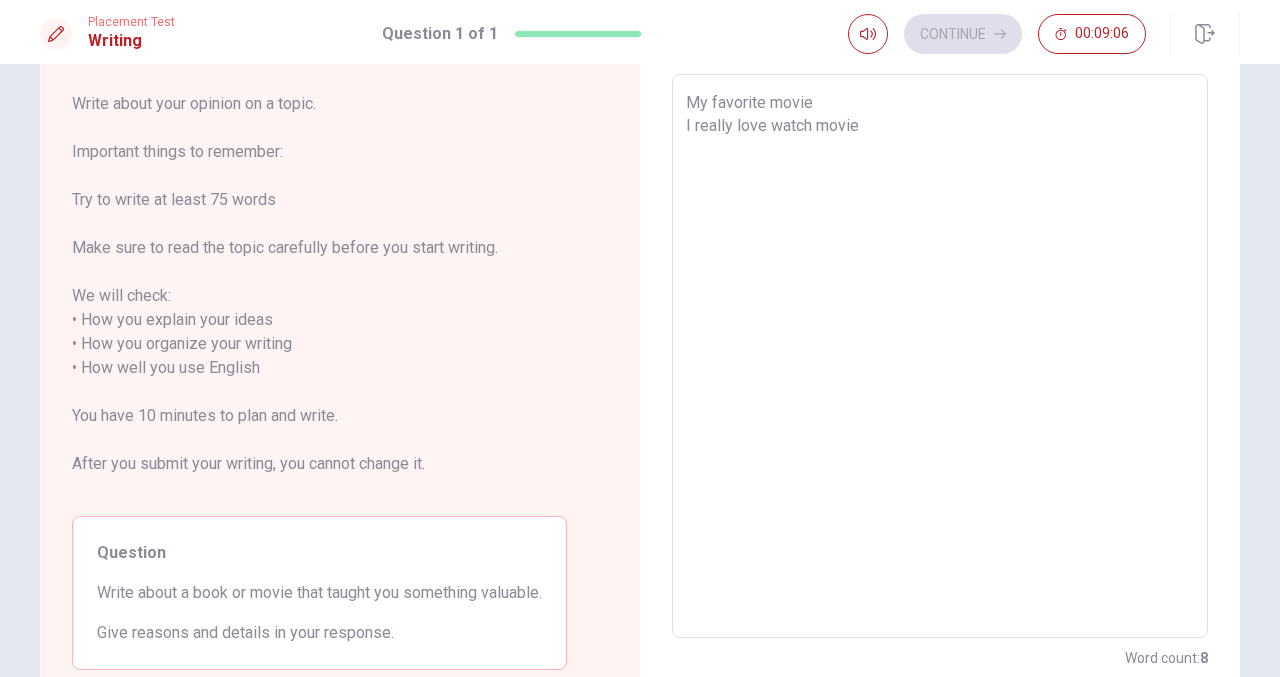 type on "x" 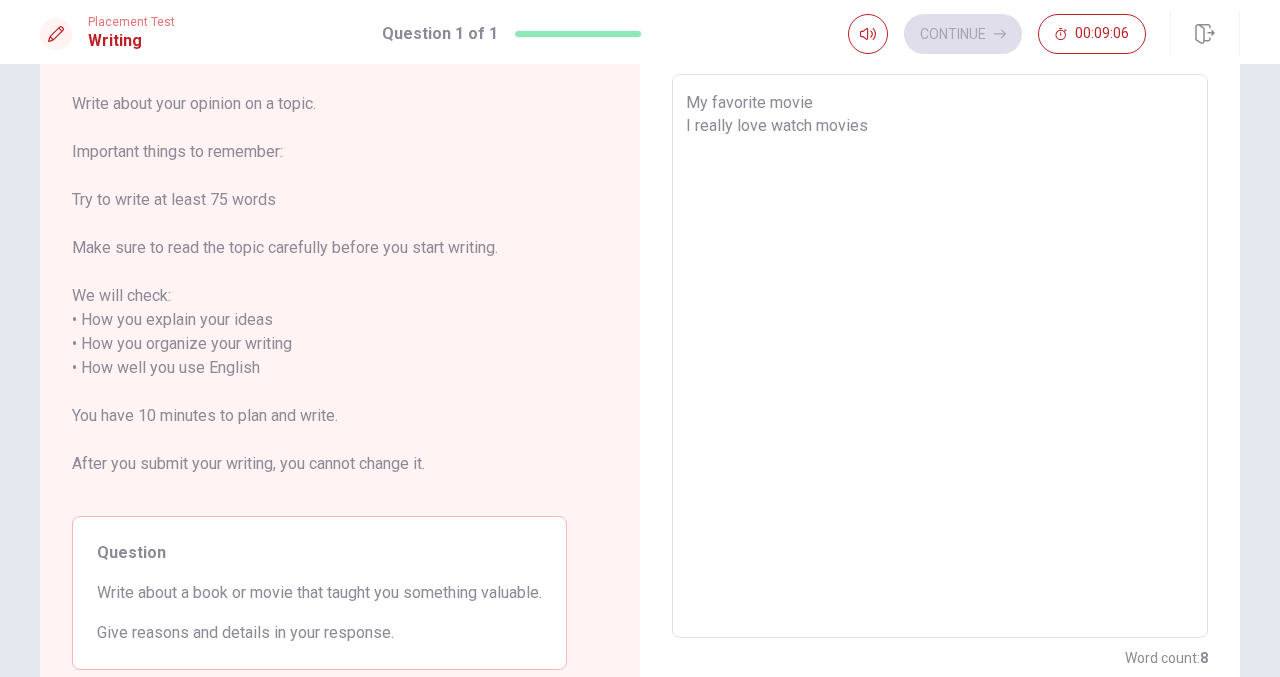 type on "x" 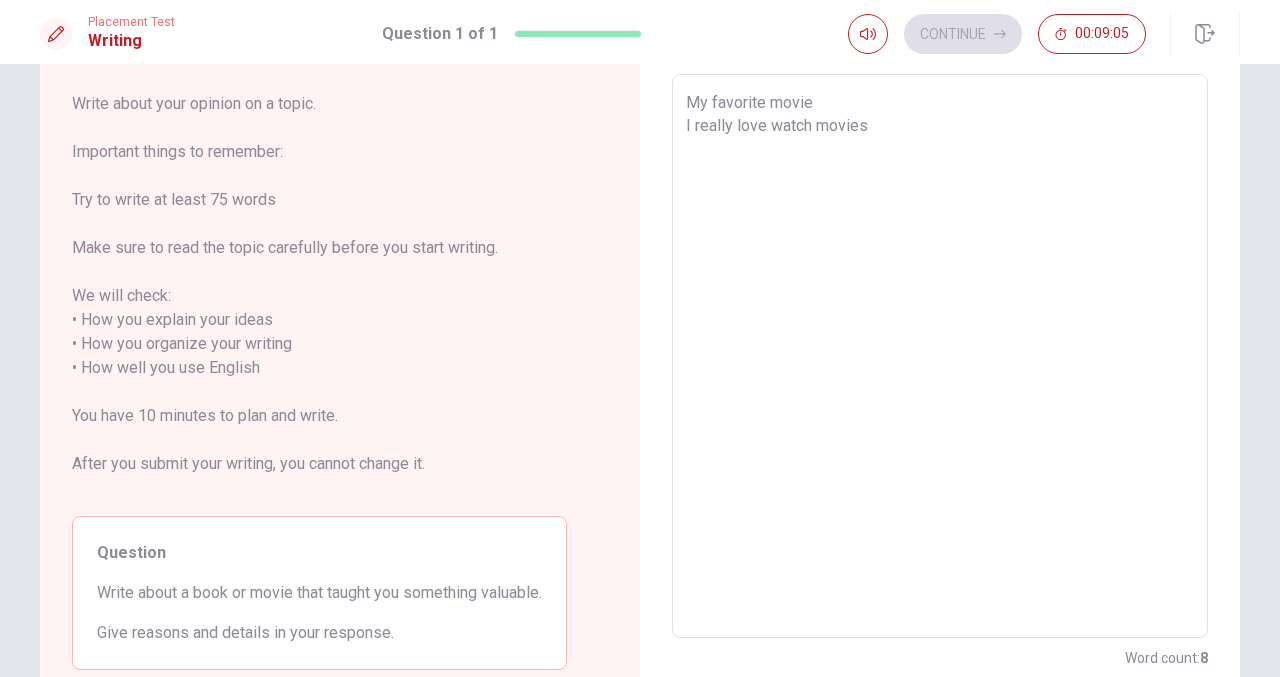 type on "My favorite movie
I really love watch movies a" 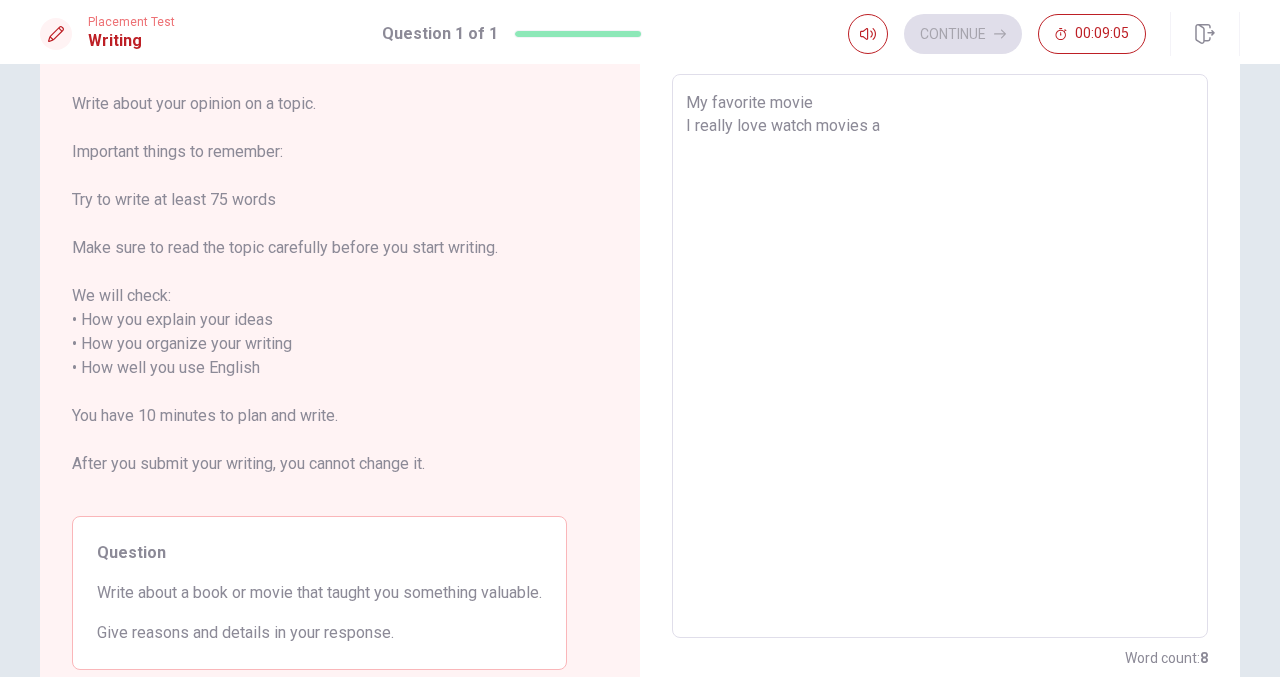 type on "x" 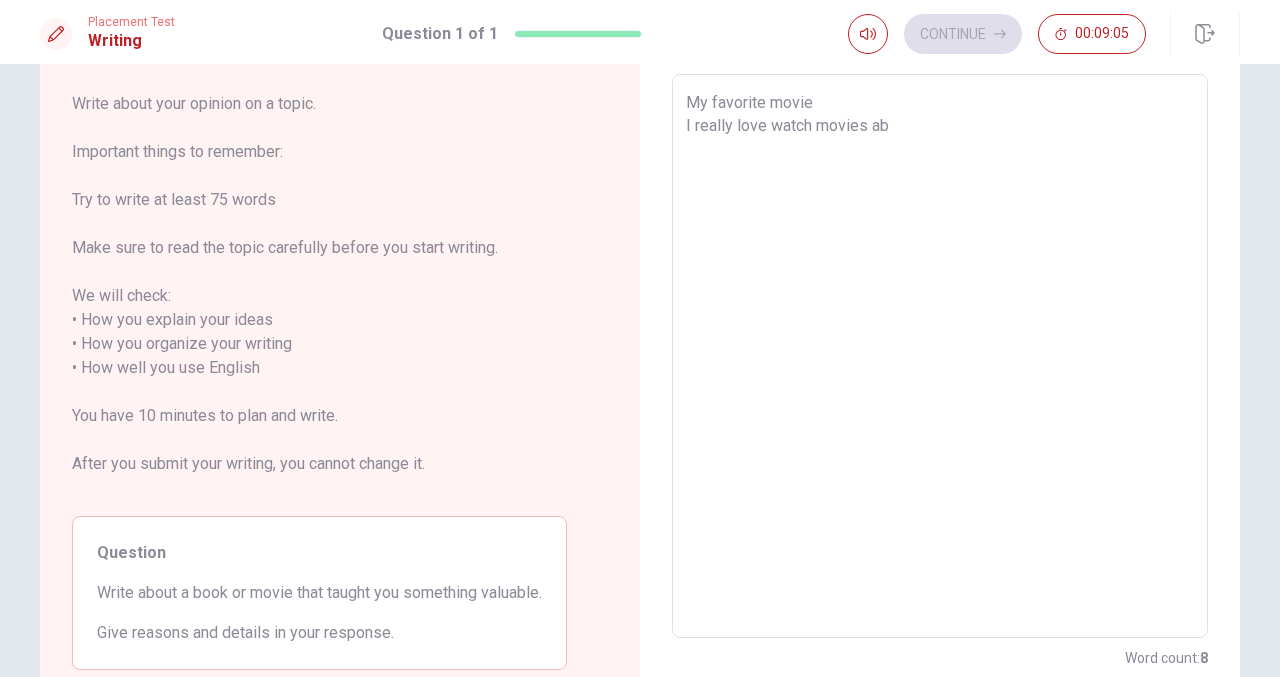 type on "x" 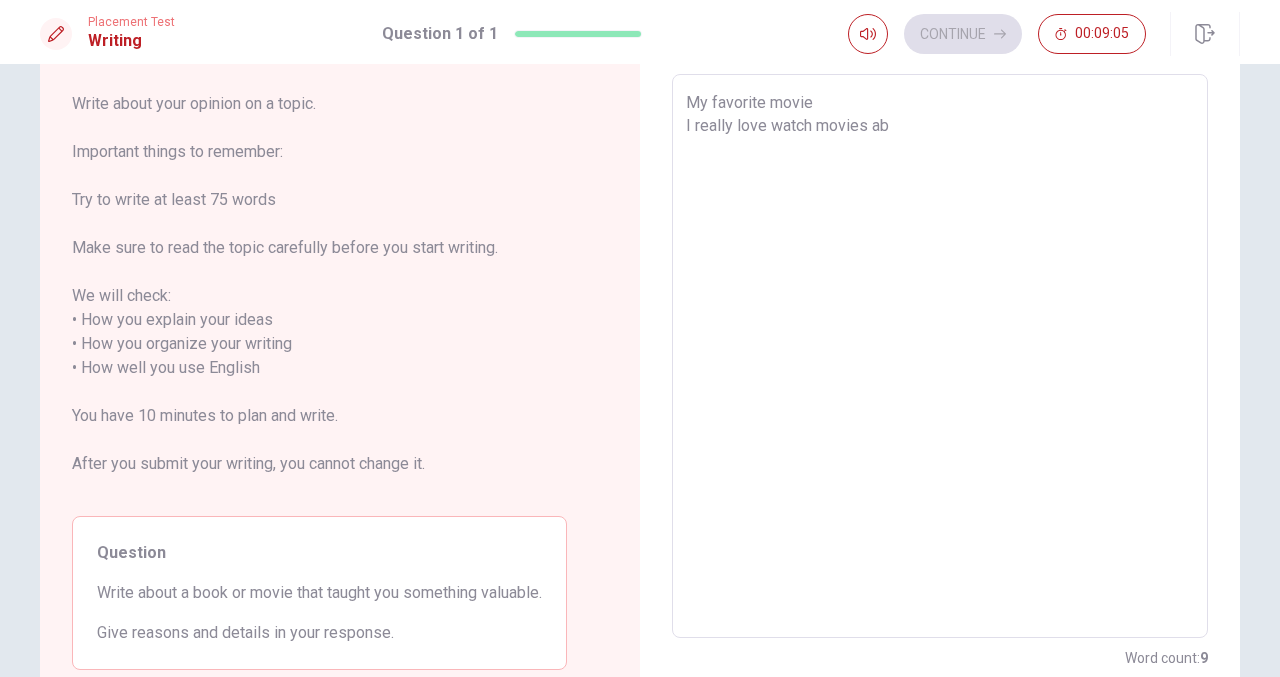 type on "My favorite movie
I really love watch movies abo" 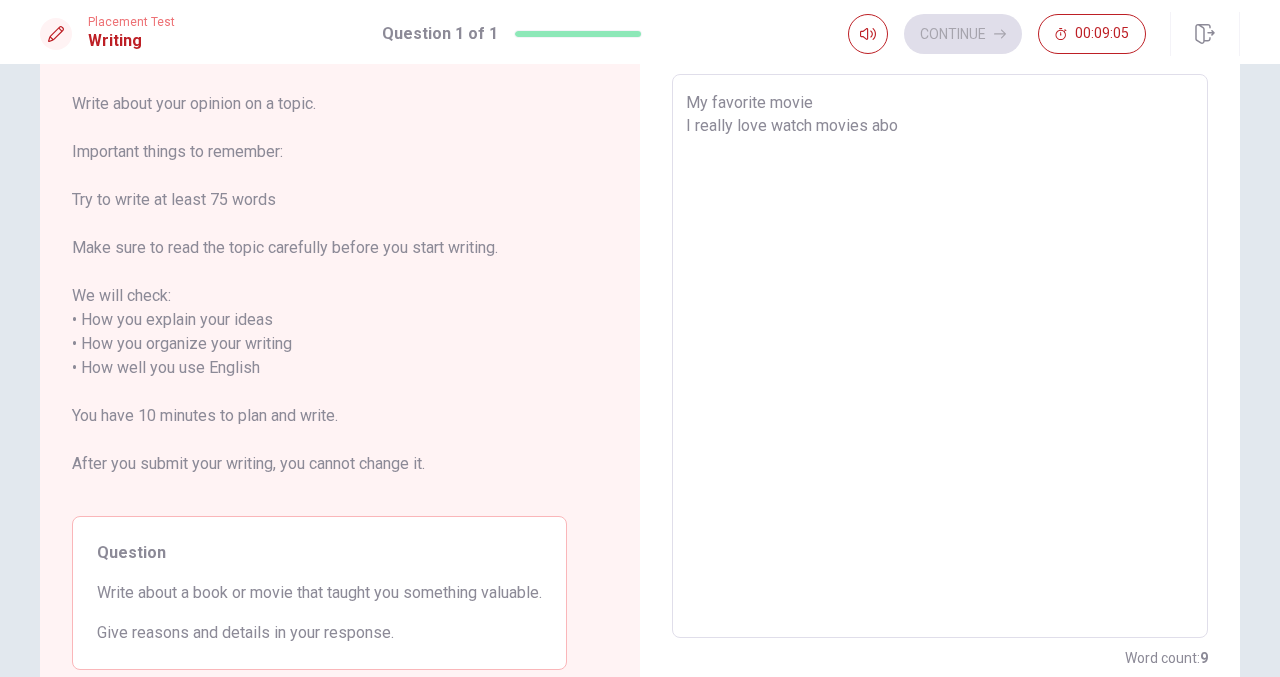 type on "x" 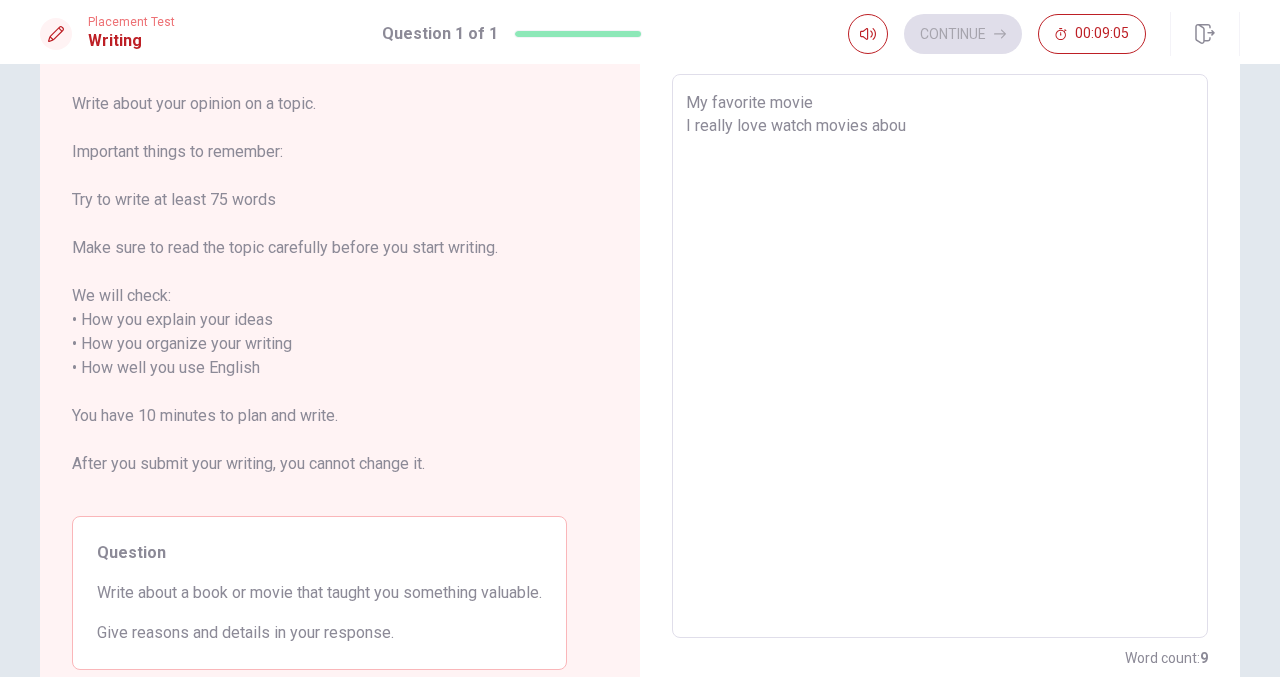 type on "x" 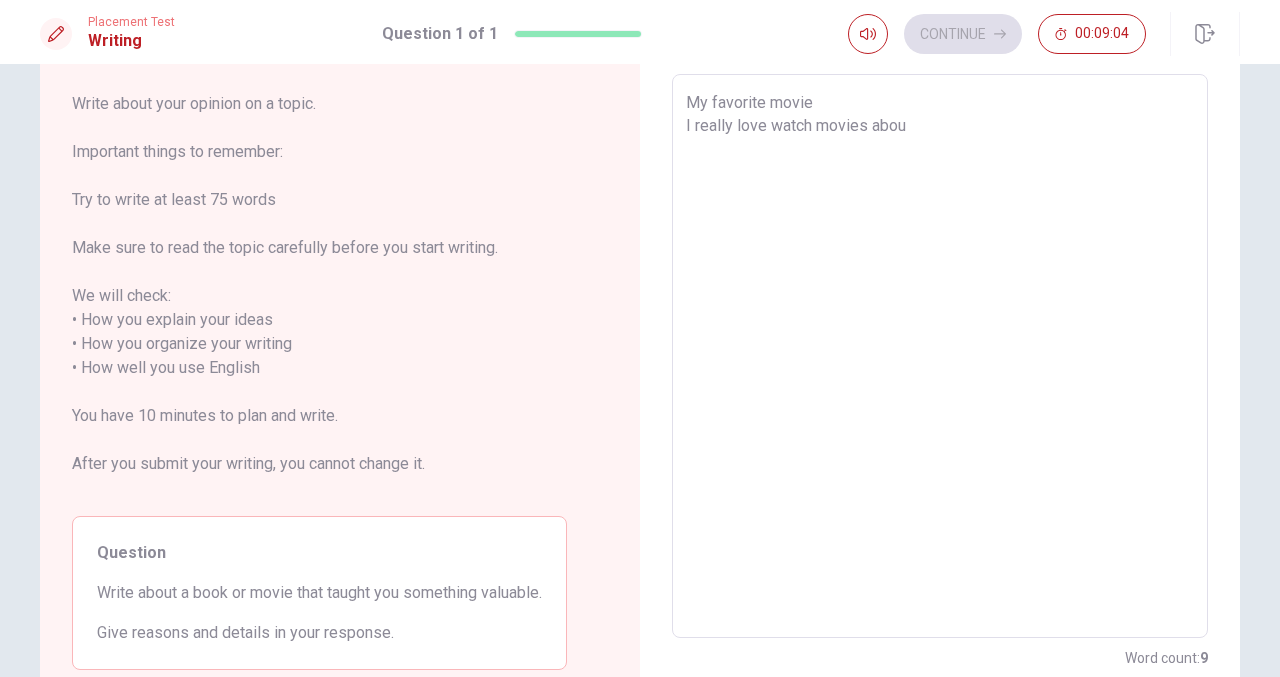 type on "My favorite movie
I really love watch movies about" 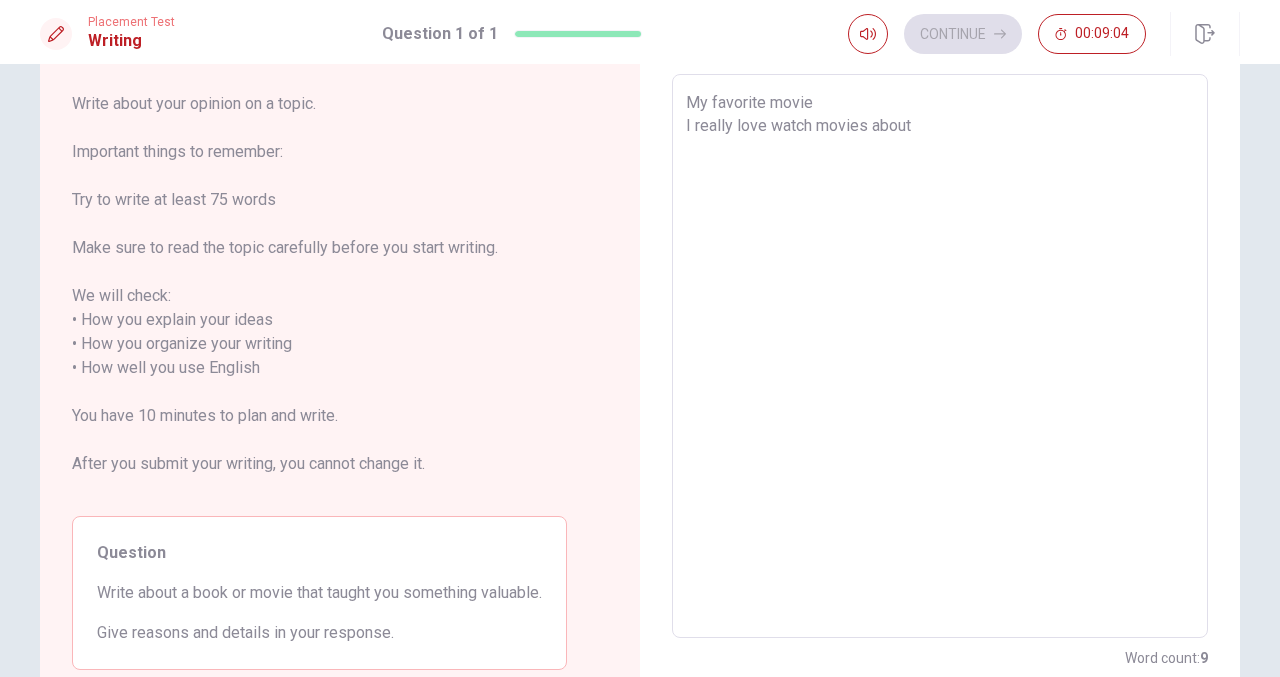 type on "x" 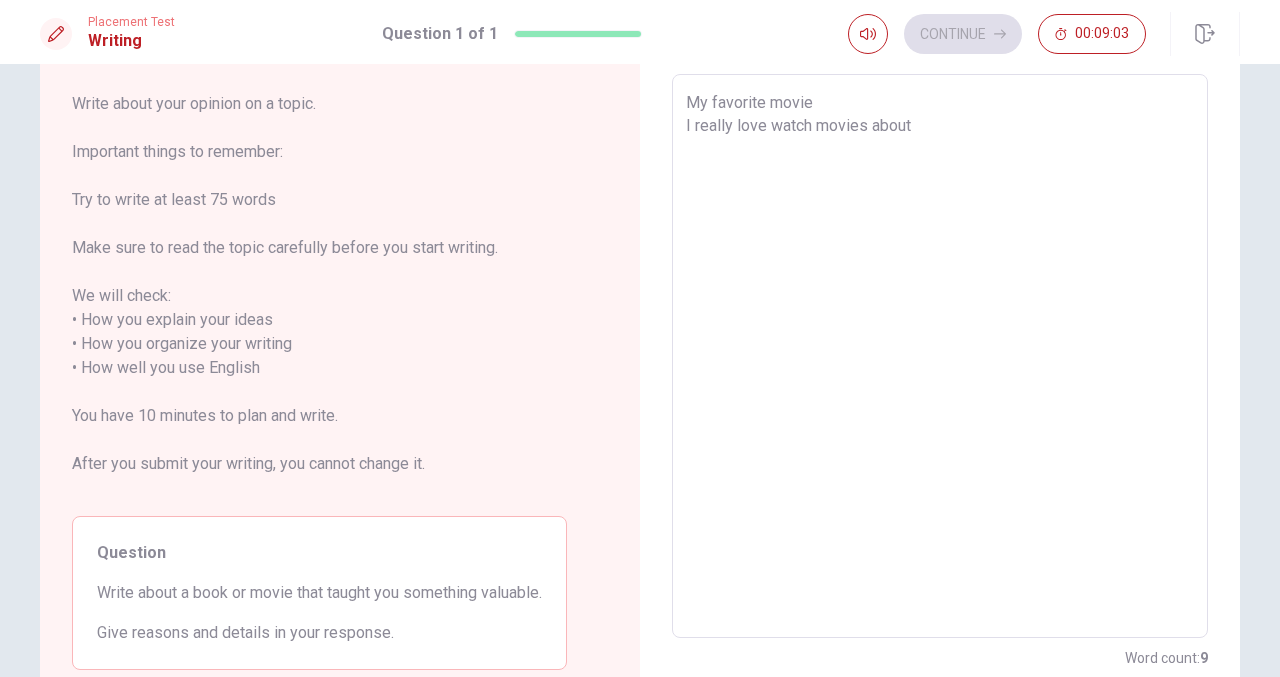 type on "My favorite movie
I really love watch movies about L" 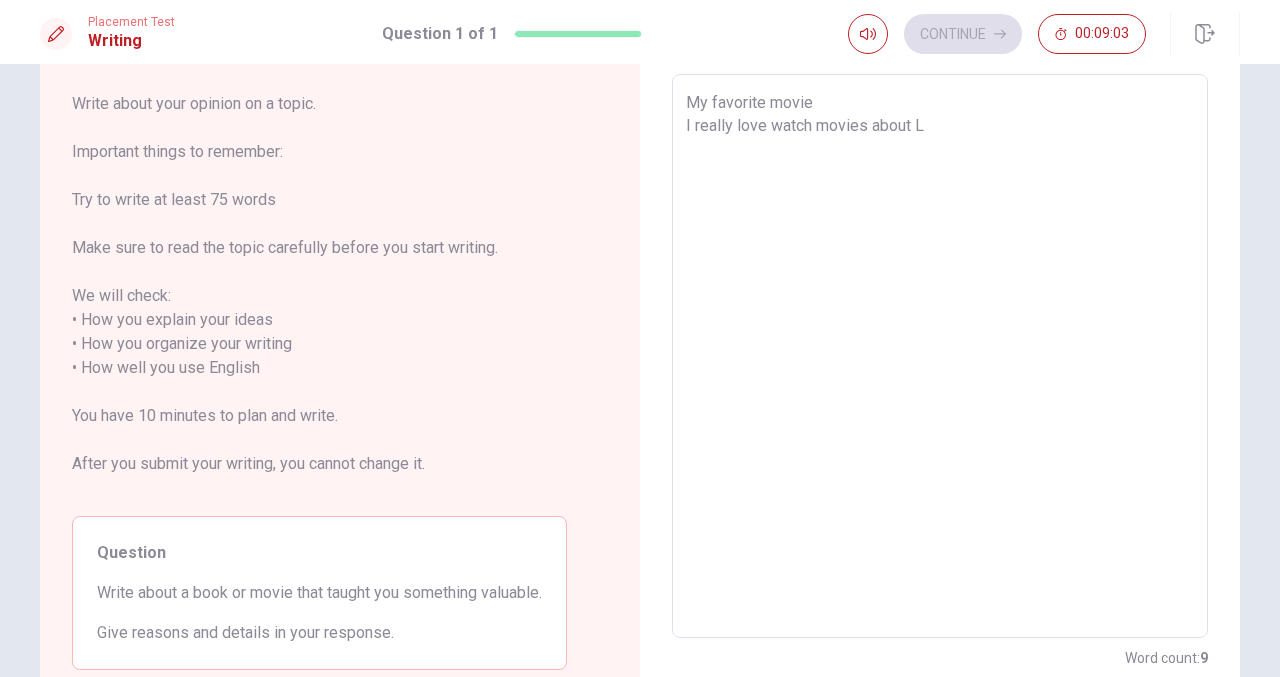type on "x" 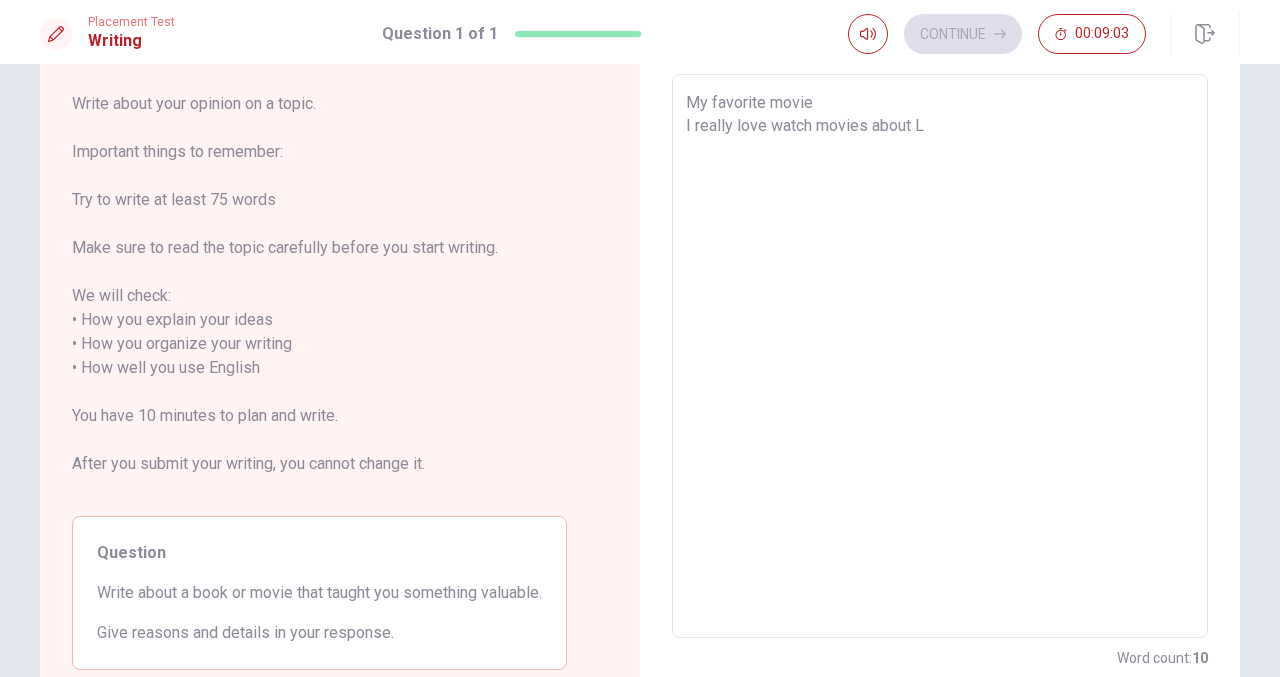 type on "My favorite movie
I really love watch movies about Lo" 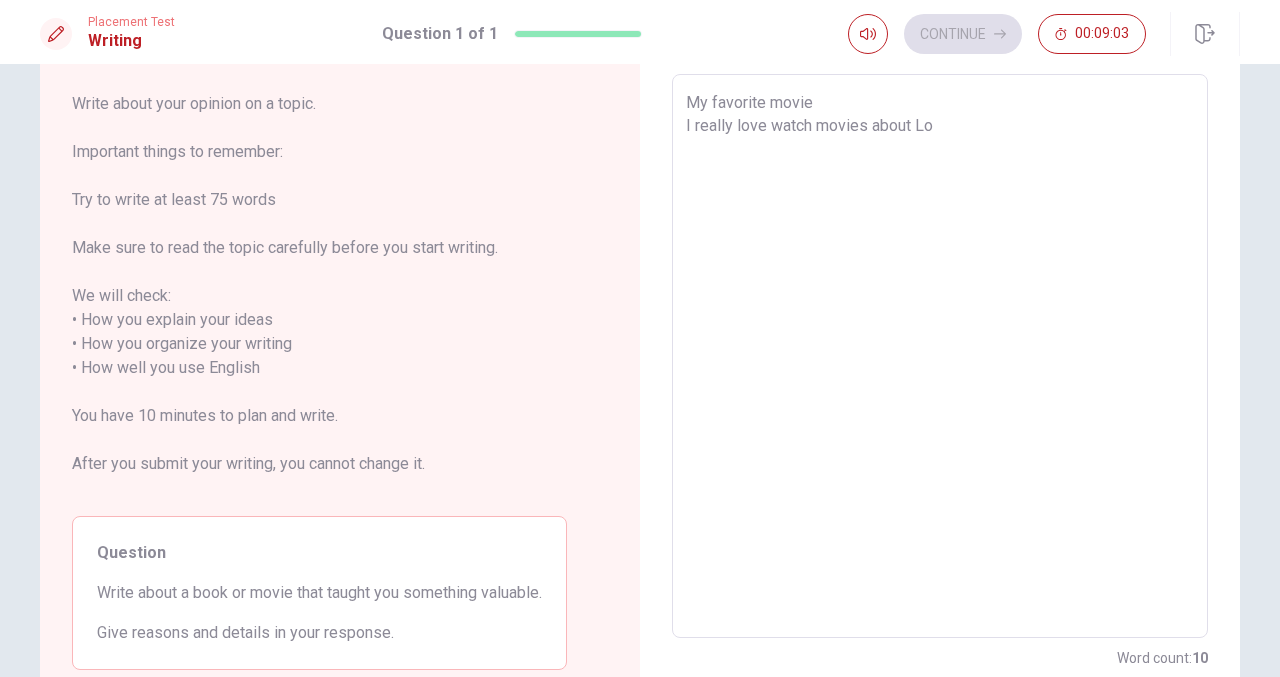 type on "x" 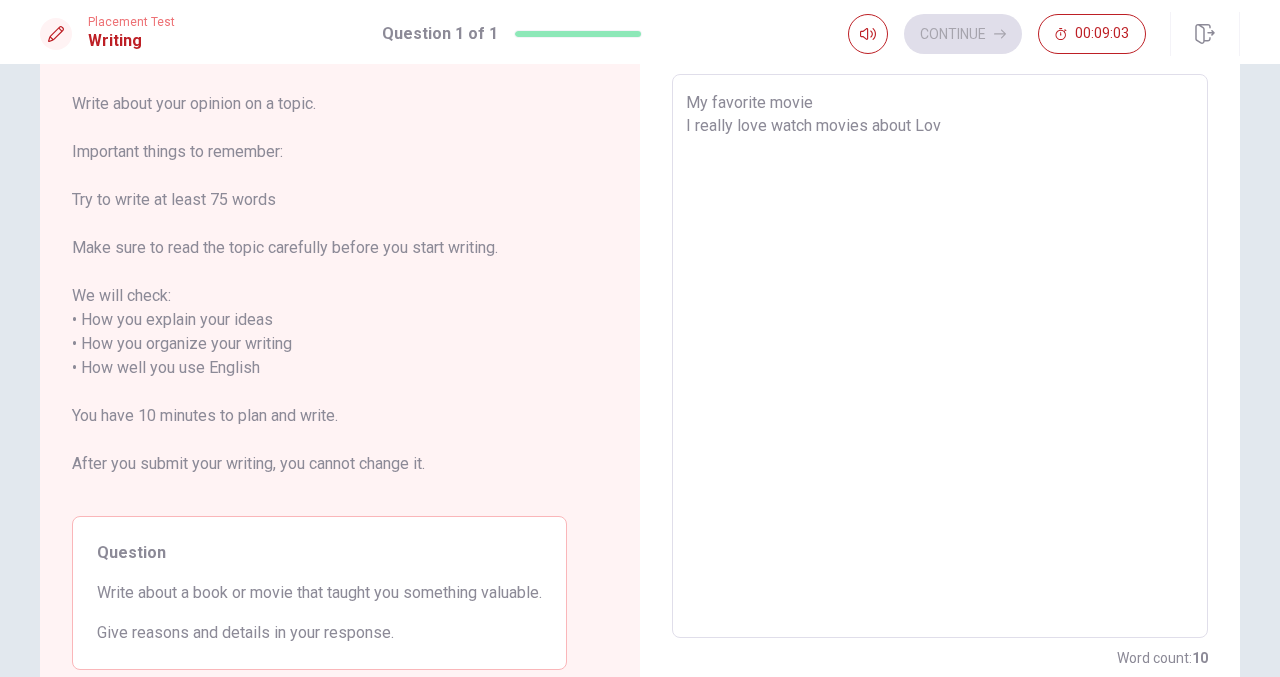 type on "x" 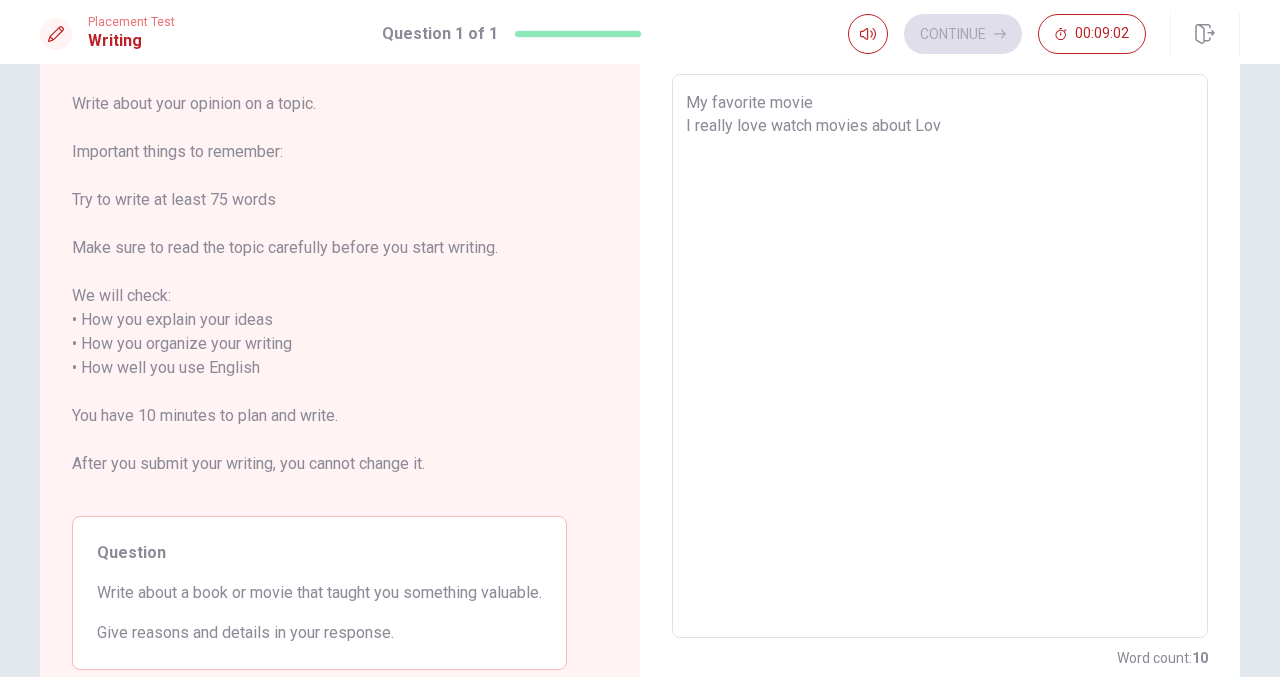 type on "My favorite movie
I really love watch movies about Love" 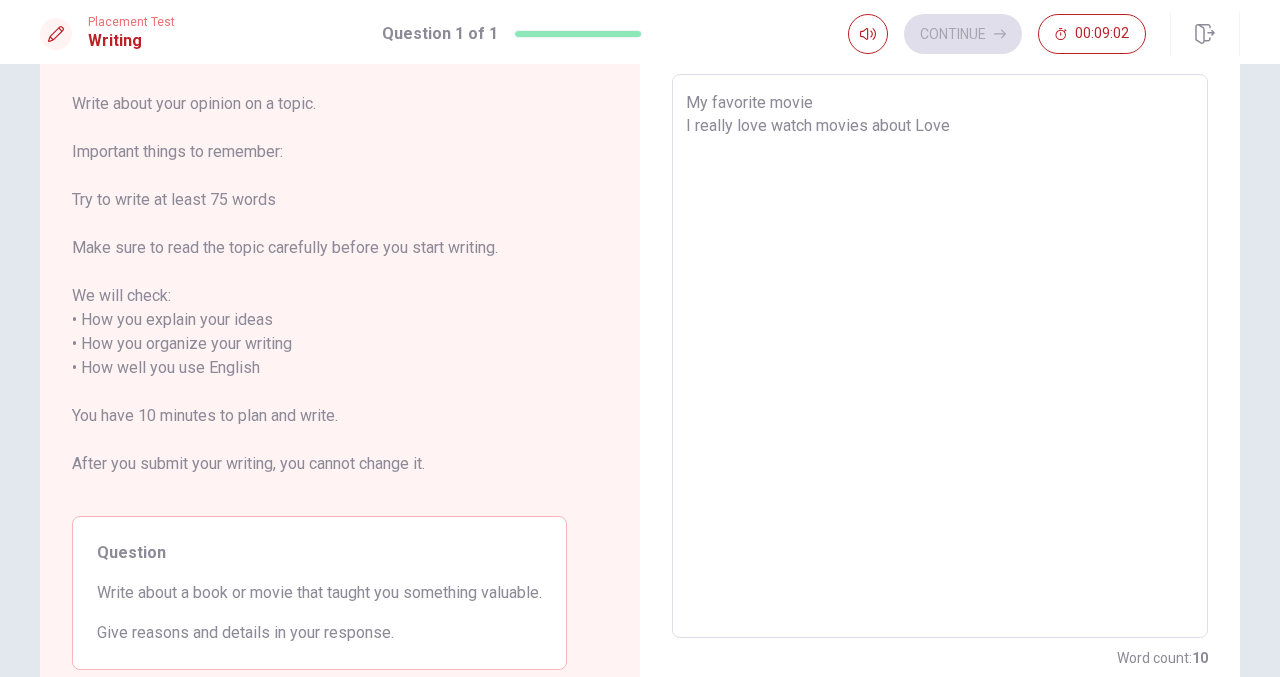 type on "x" 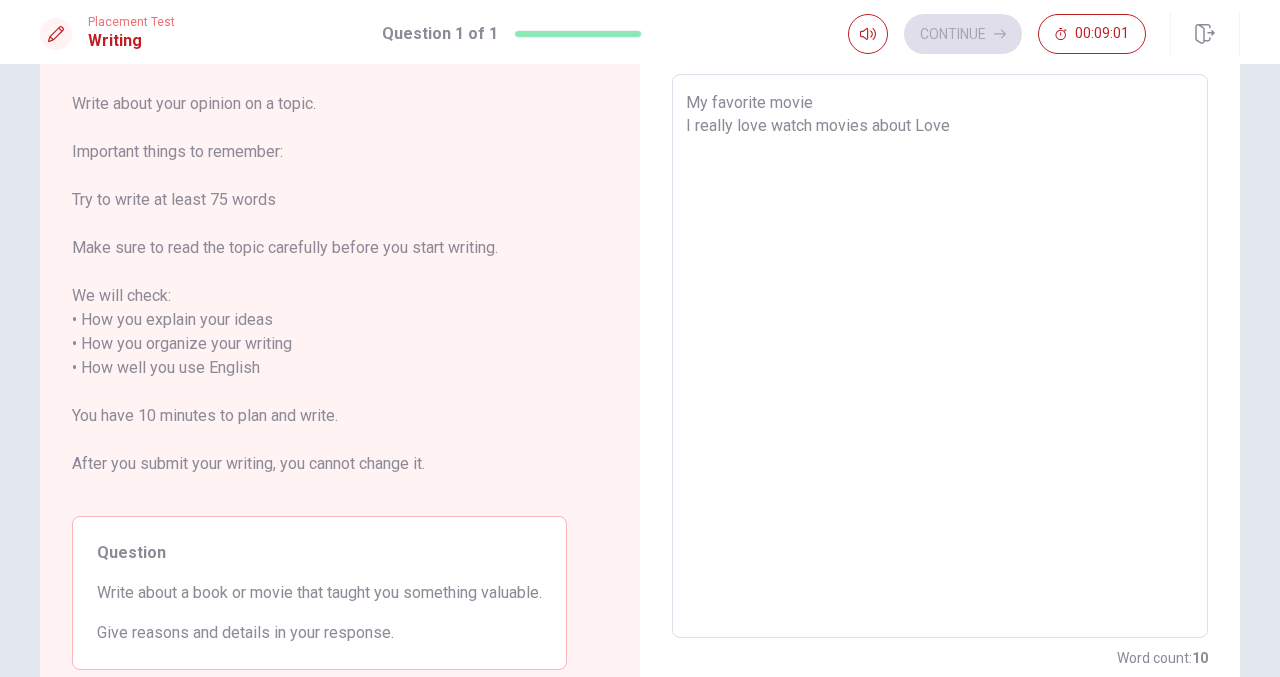 type on "My favorite movie
I really love watch movies about Love." 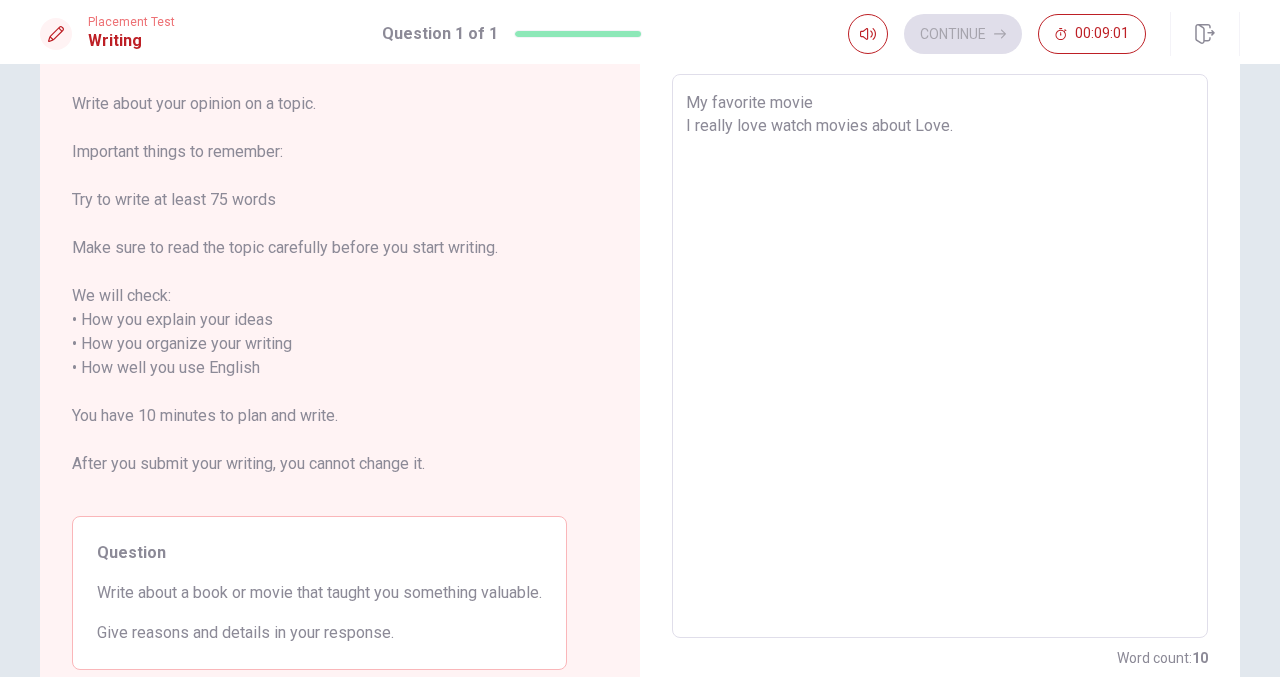 type on "x" 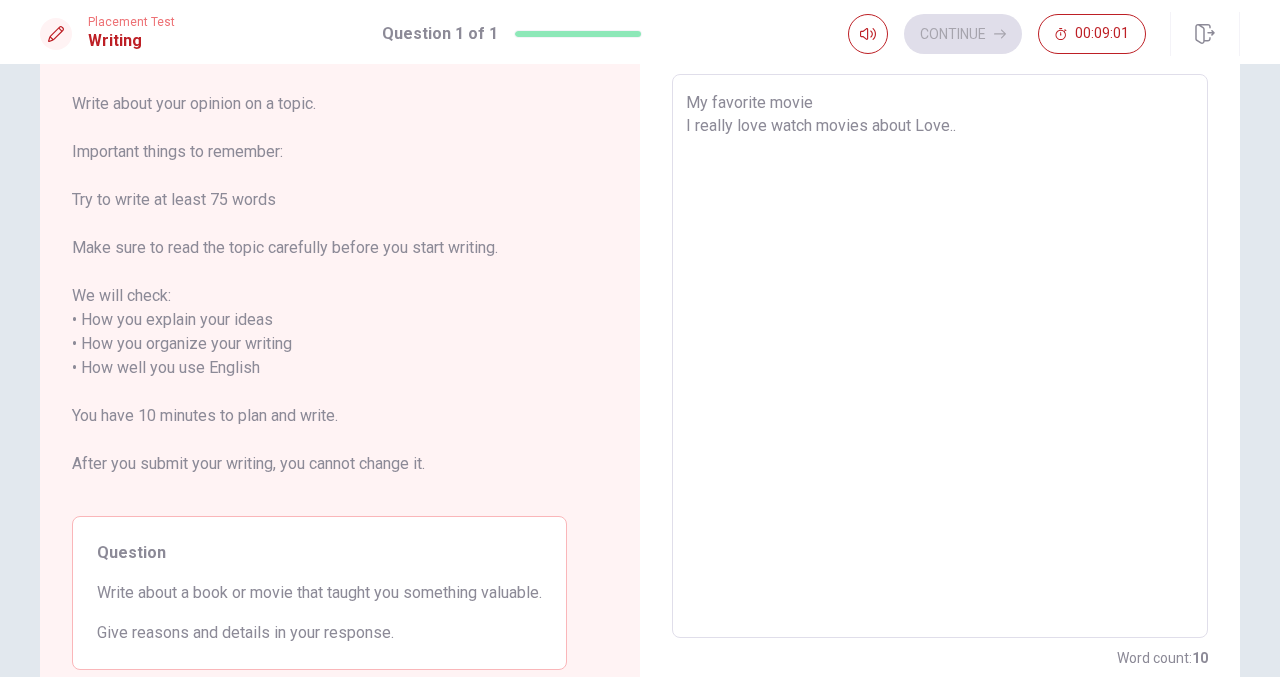 type on "x" 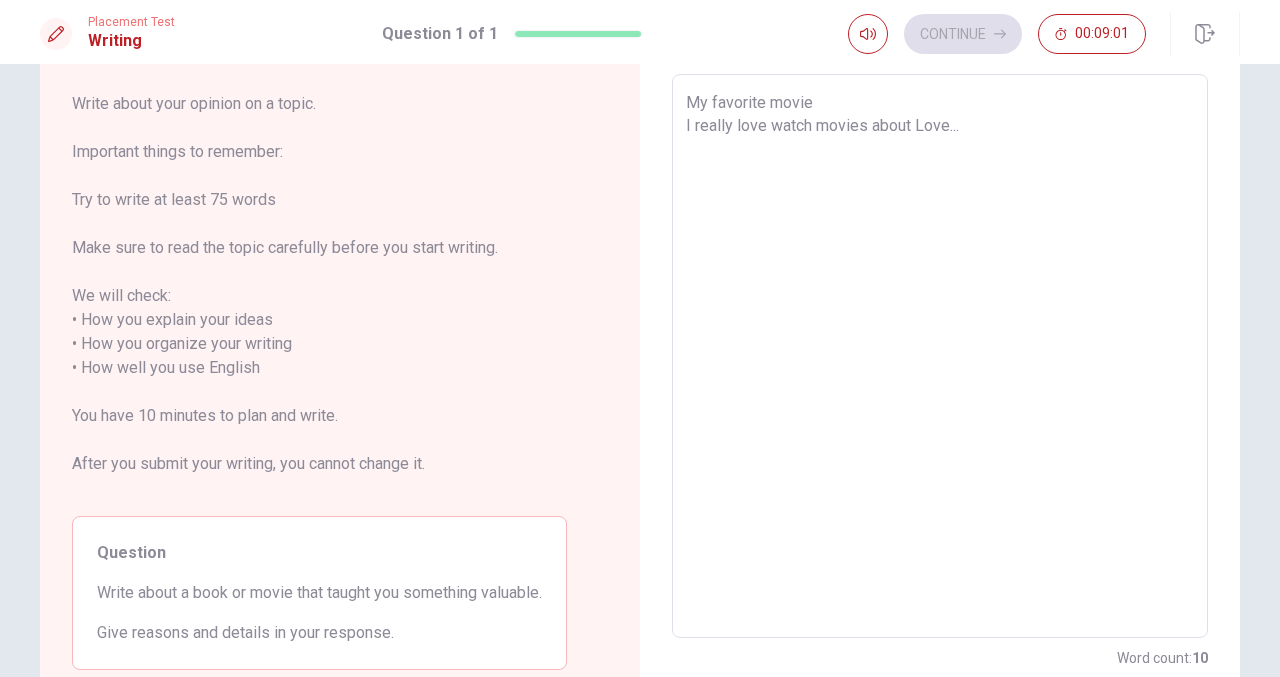 type on "x" 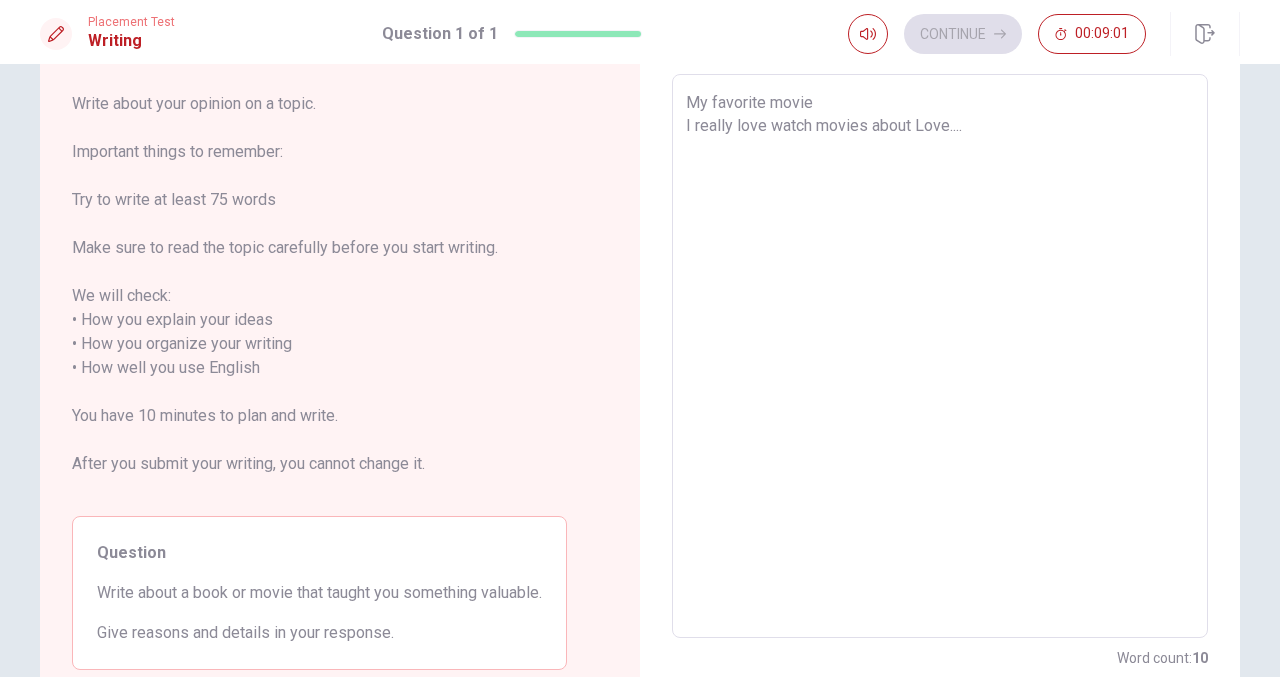 type on "x" 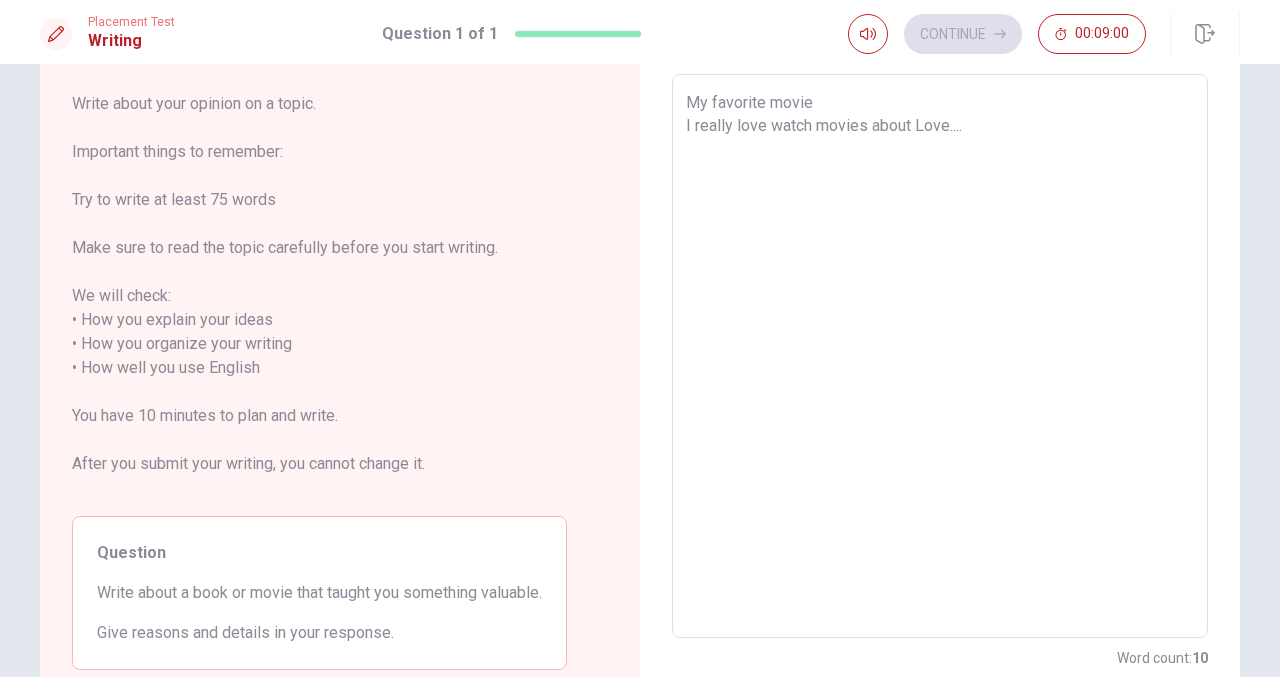type on "My favorite movie
I really love watch movies about Love....a" 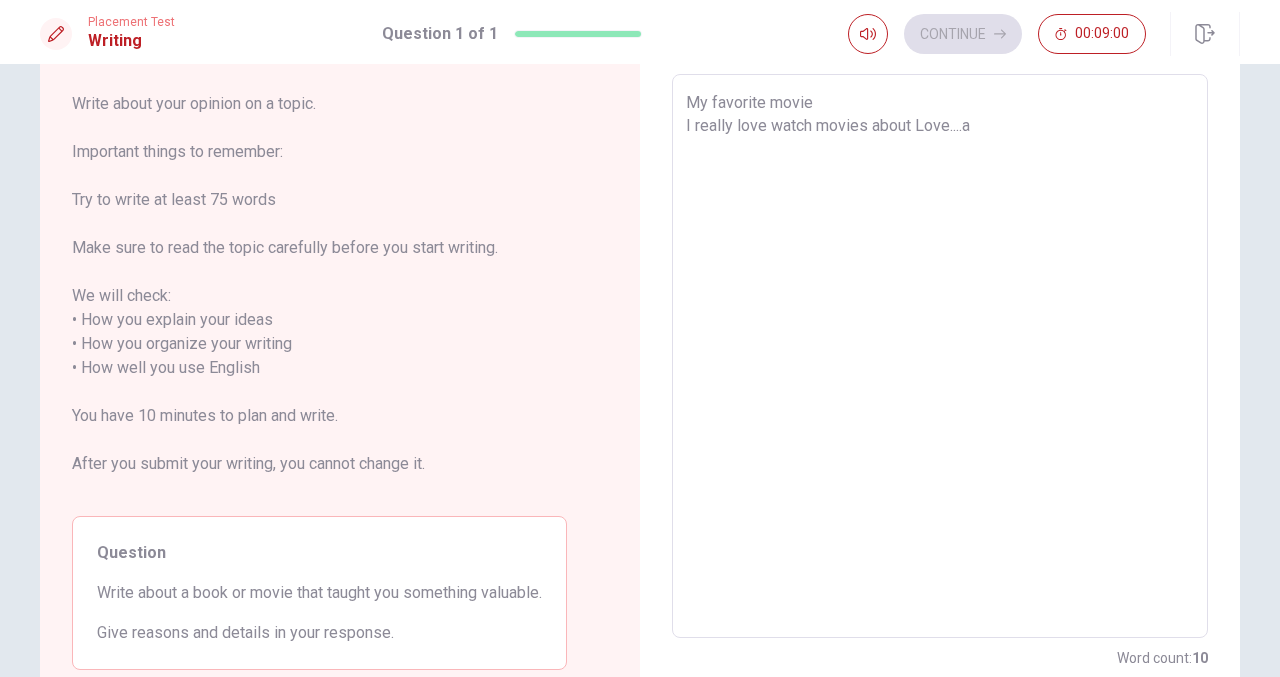 type on "x" 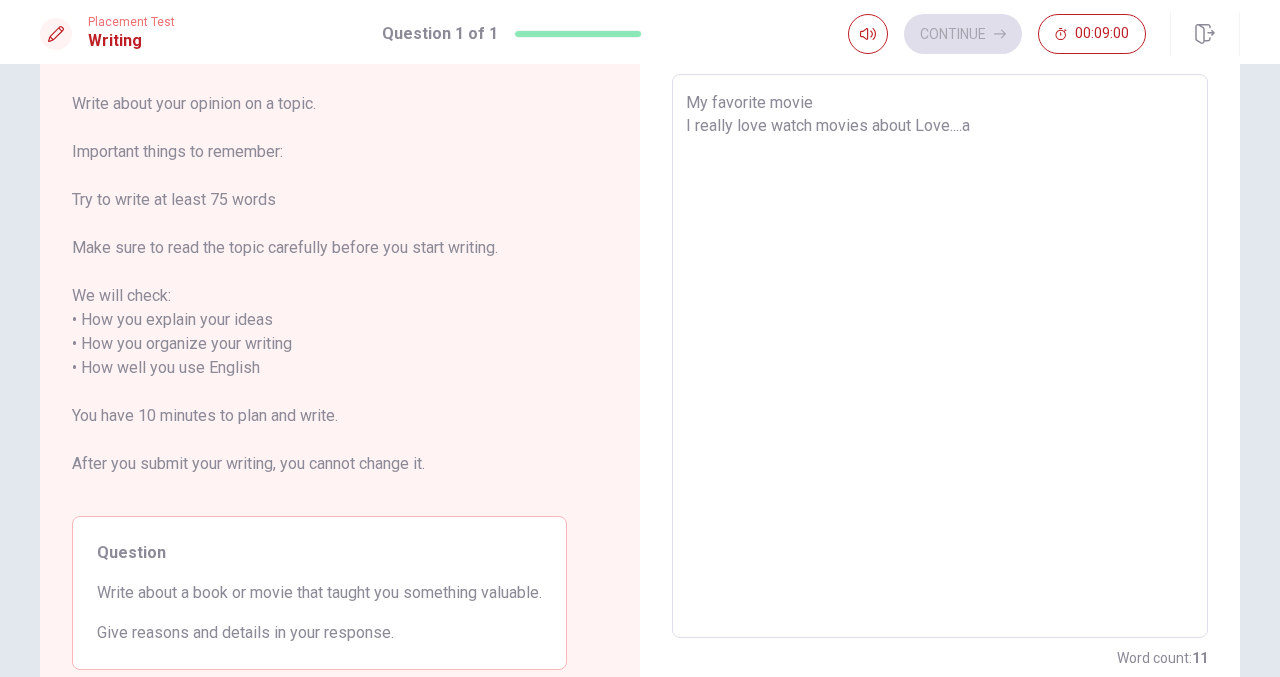 type on "My favorite movie
I really love watch movies about Love....au" 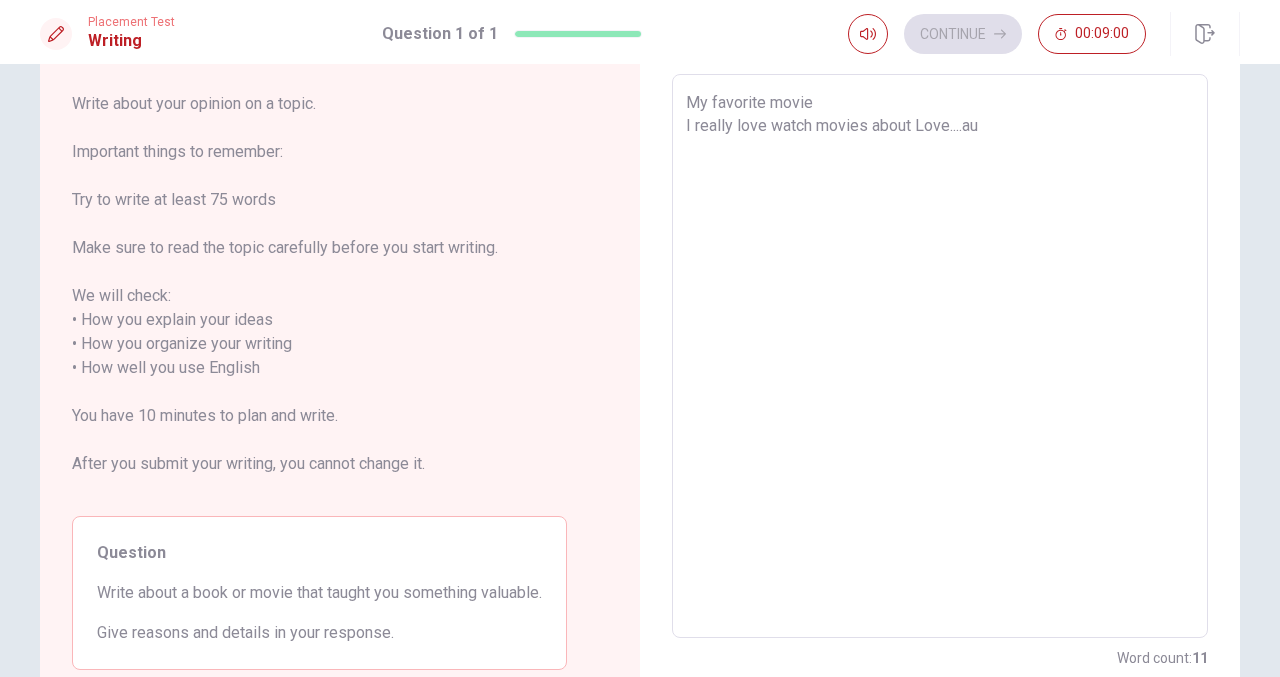 type on "x" 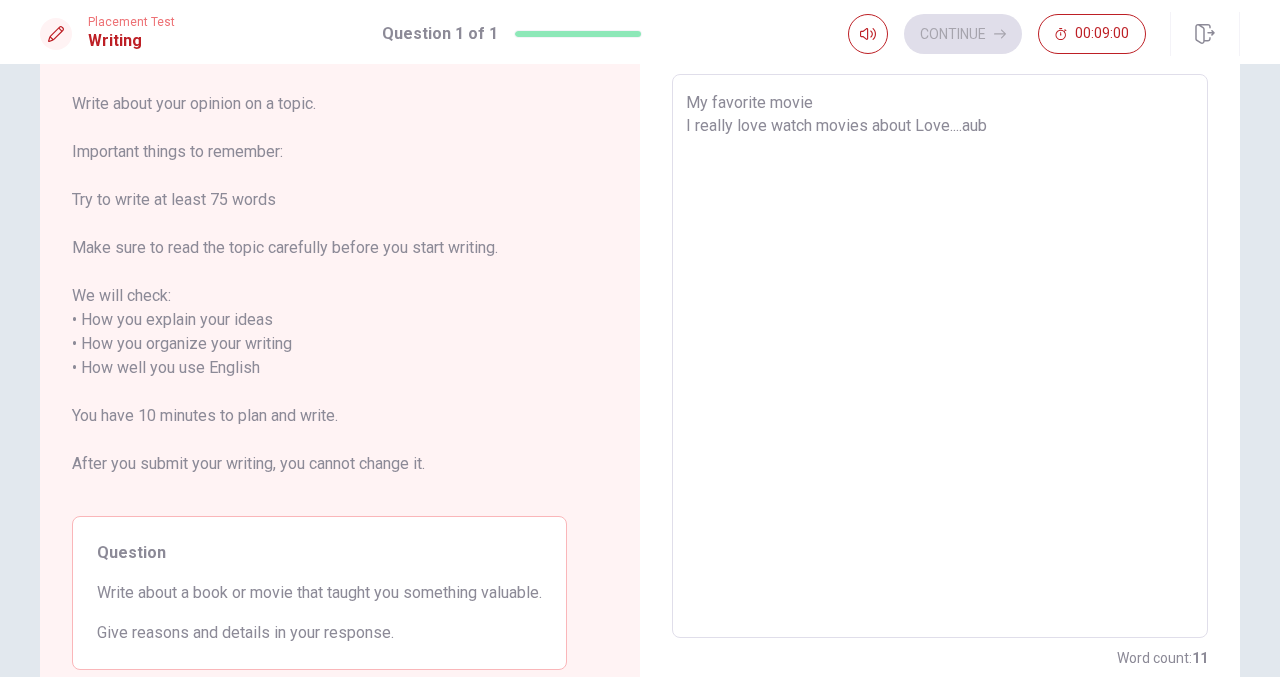 type on "x" 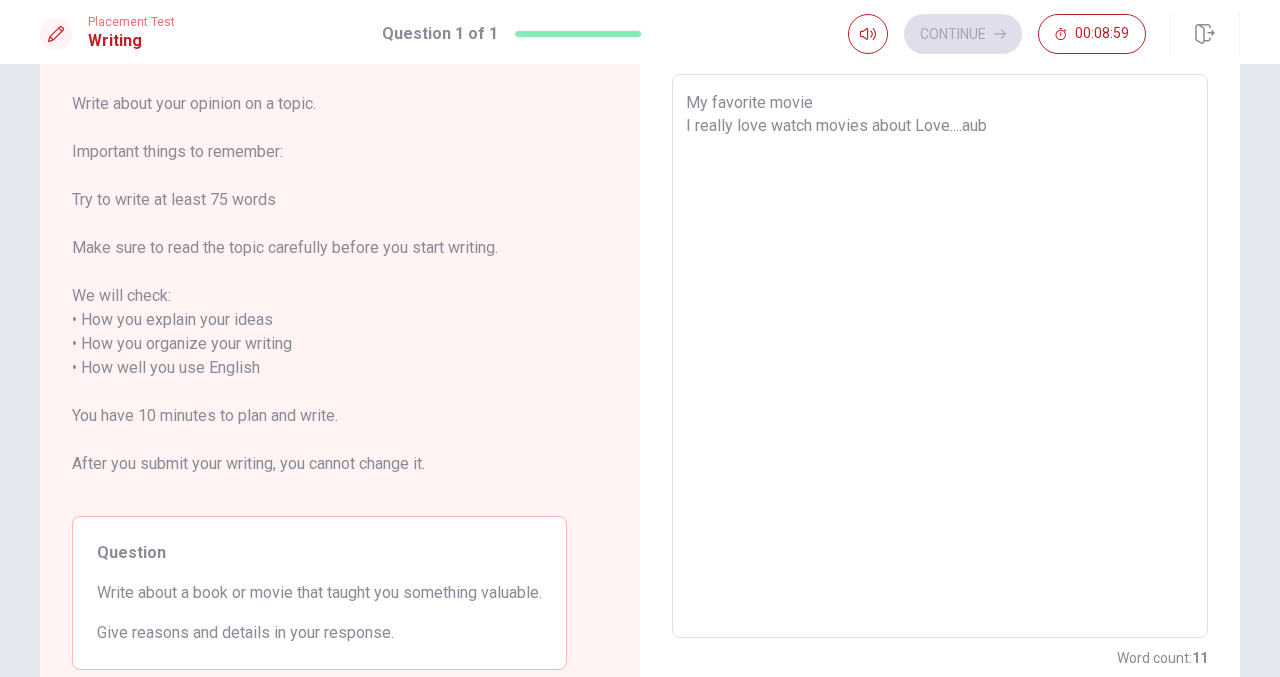 type on "My favorite movie
I really love watch movies about Love....aubo" 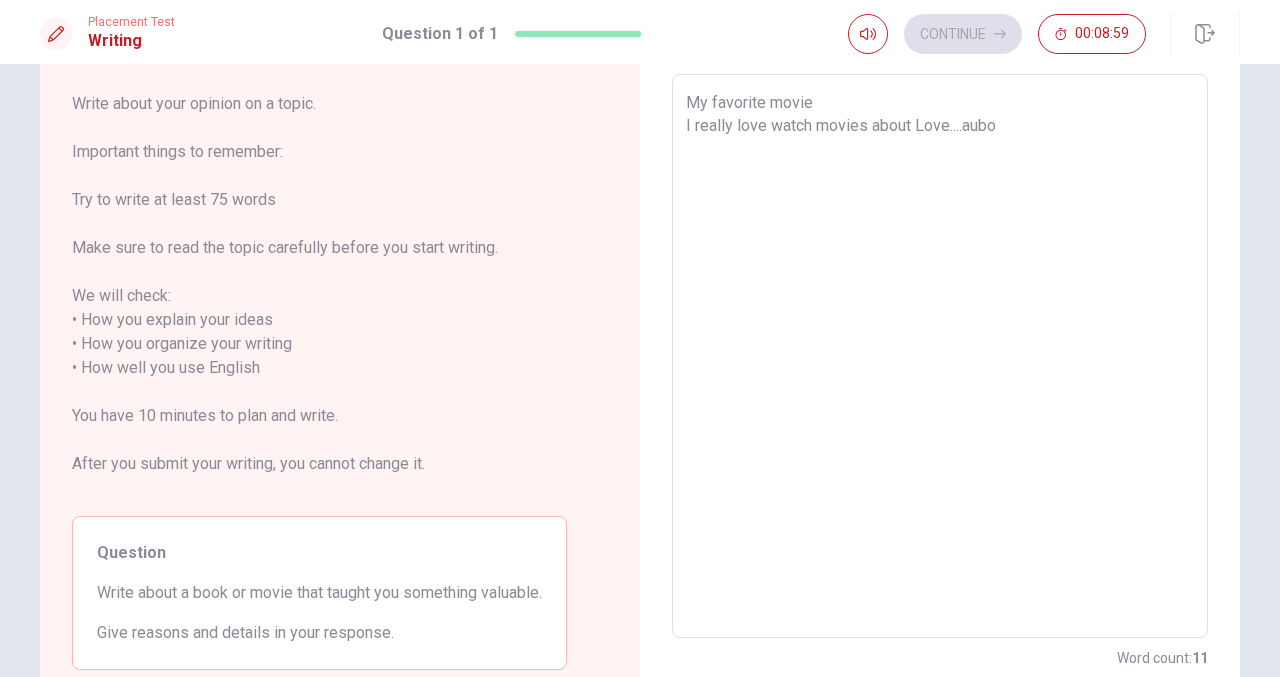 type on "x" 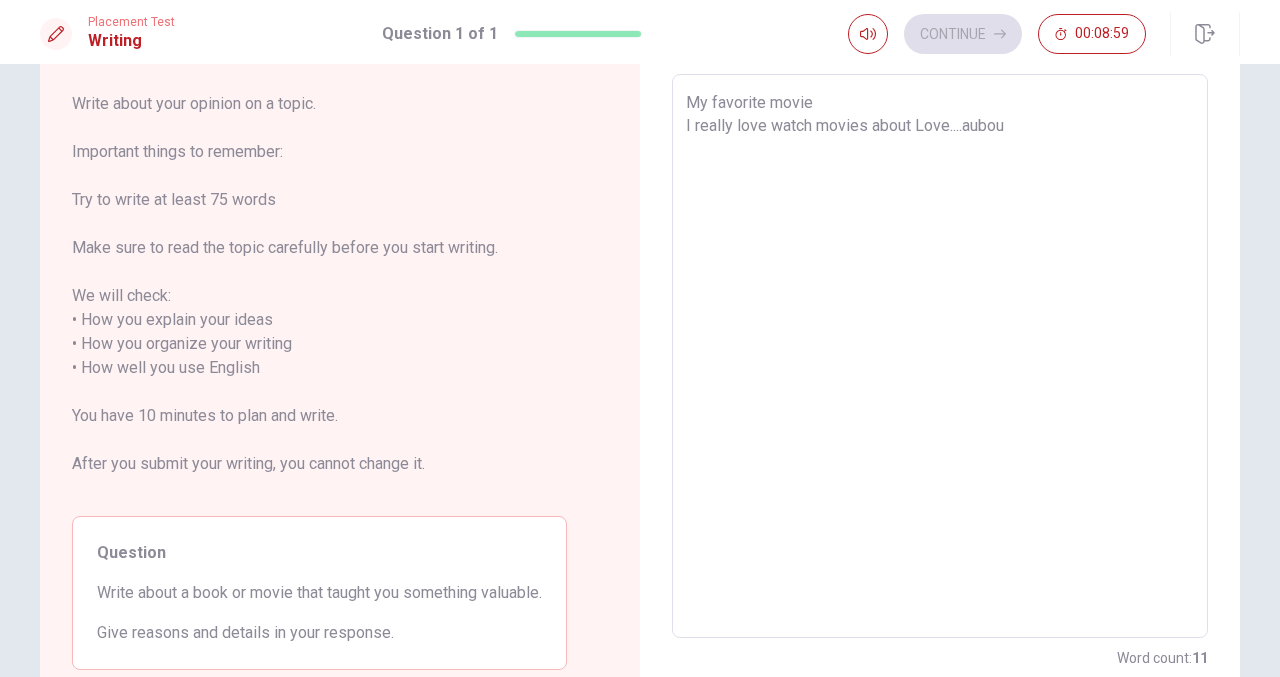 type on "x" 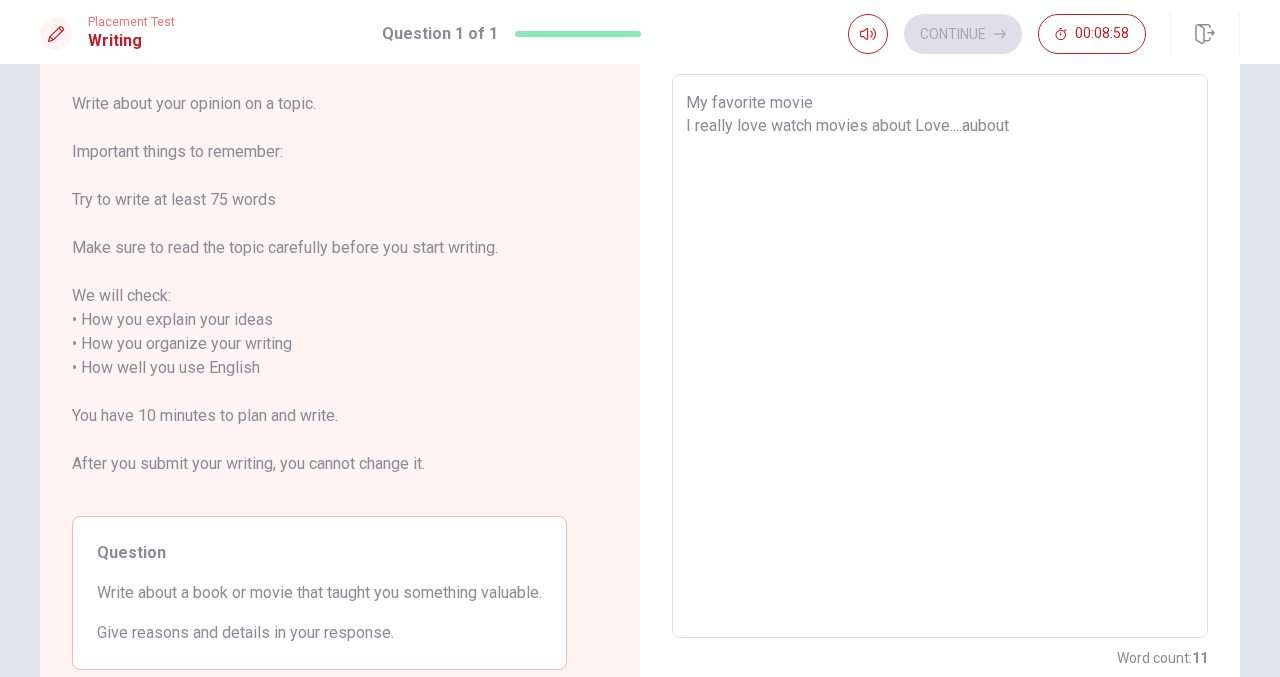 type on "x" 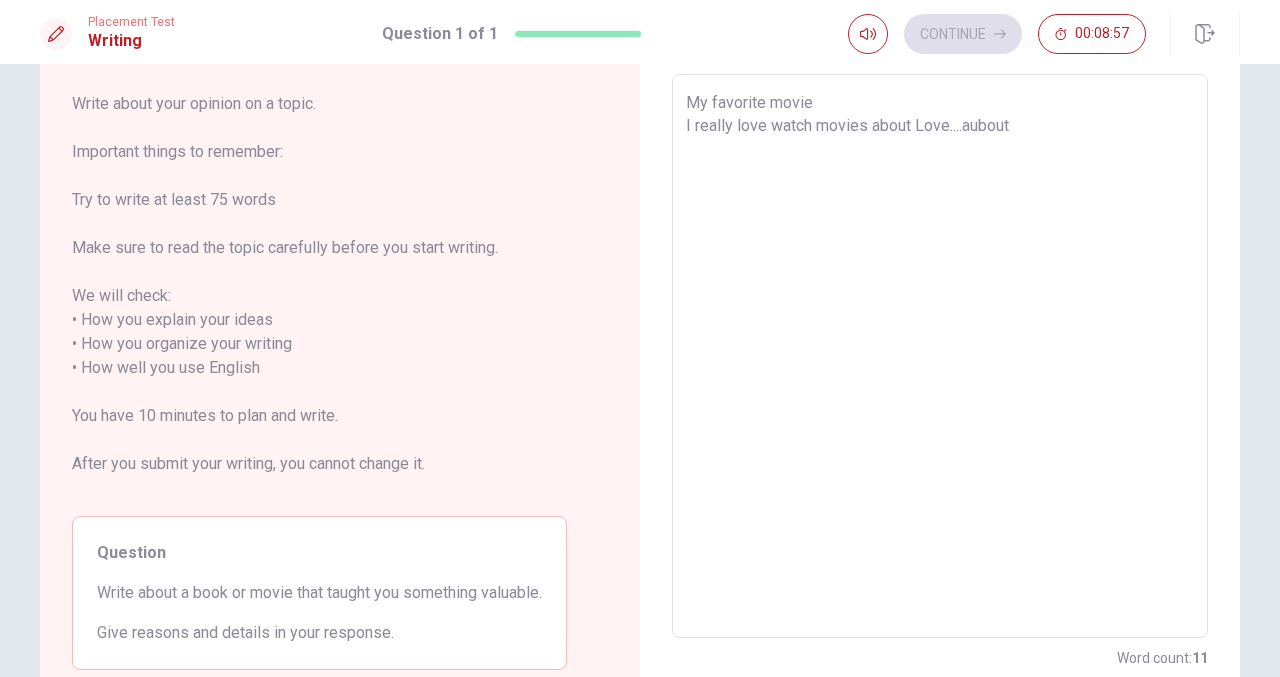 type on "My favorite movie
I really love watch movies about Love....aubout n" 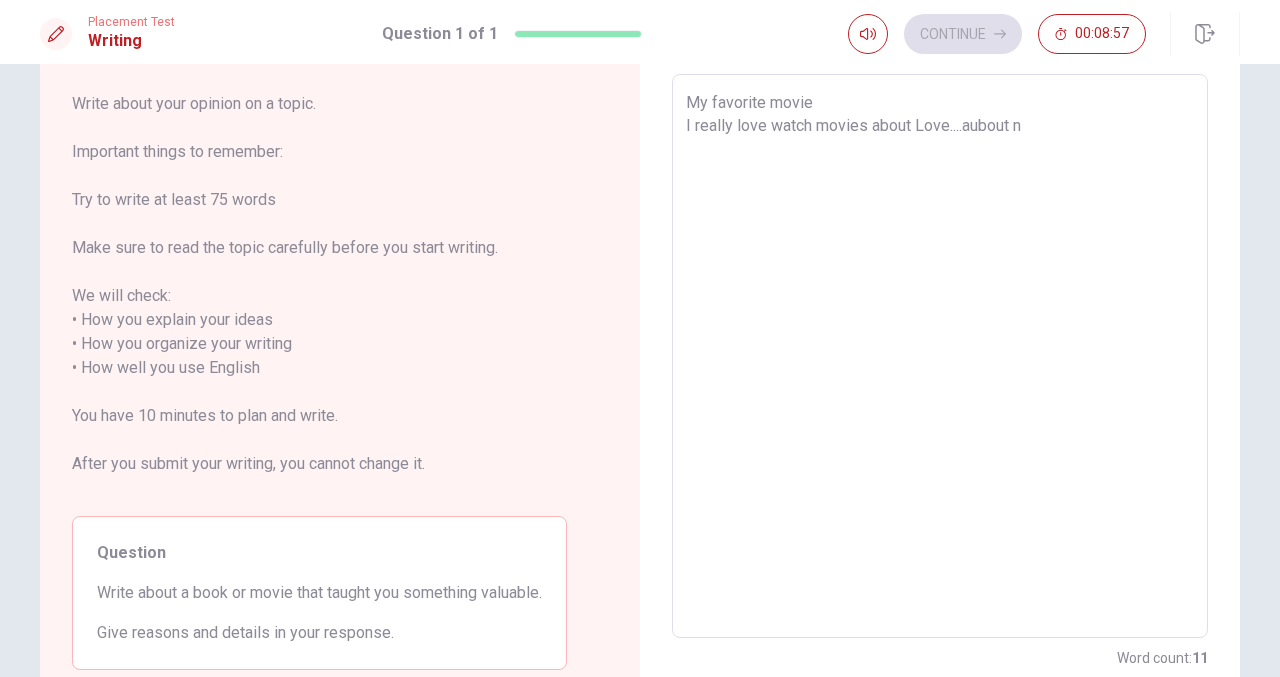 type on "x" 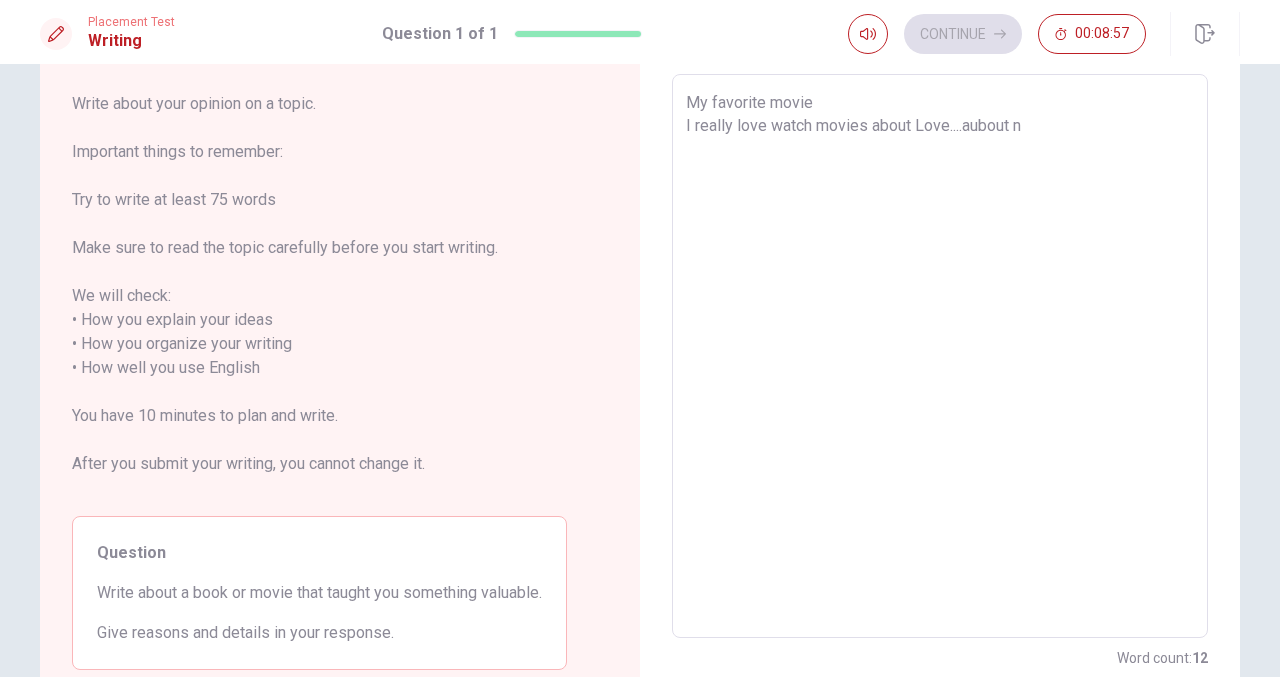 type on "My favorite movie
I really love watch movies about Love....aubout ne" 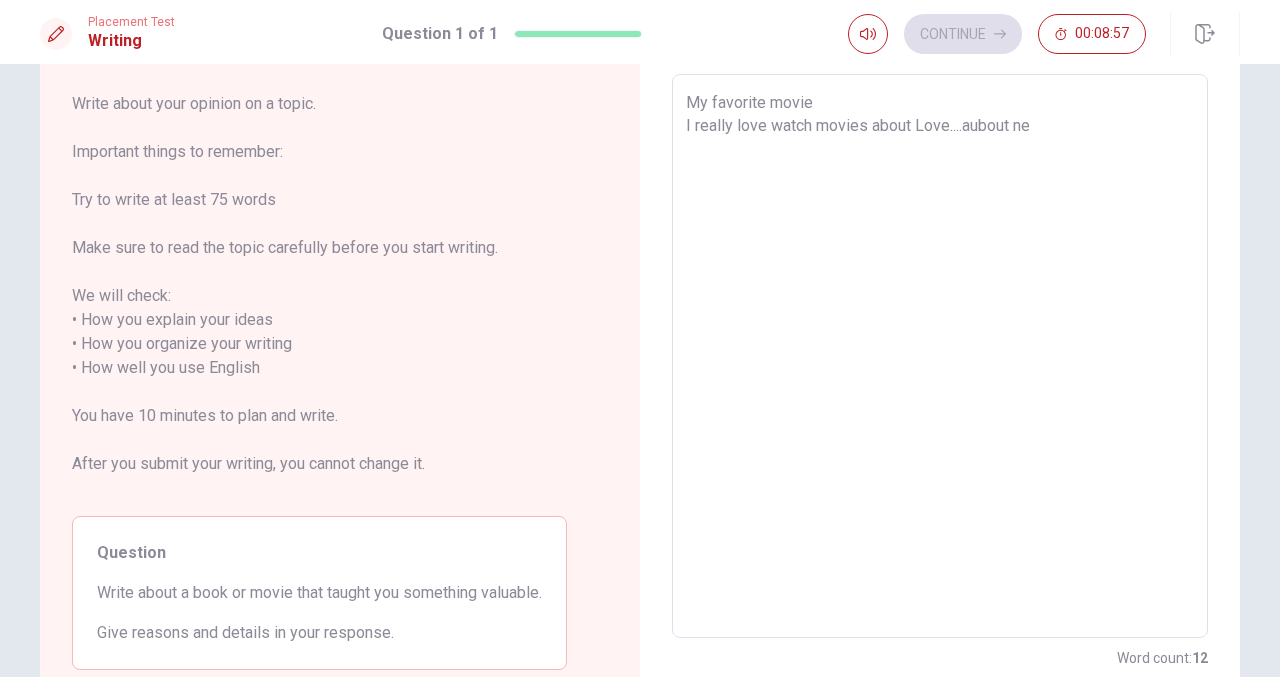 type on "x" 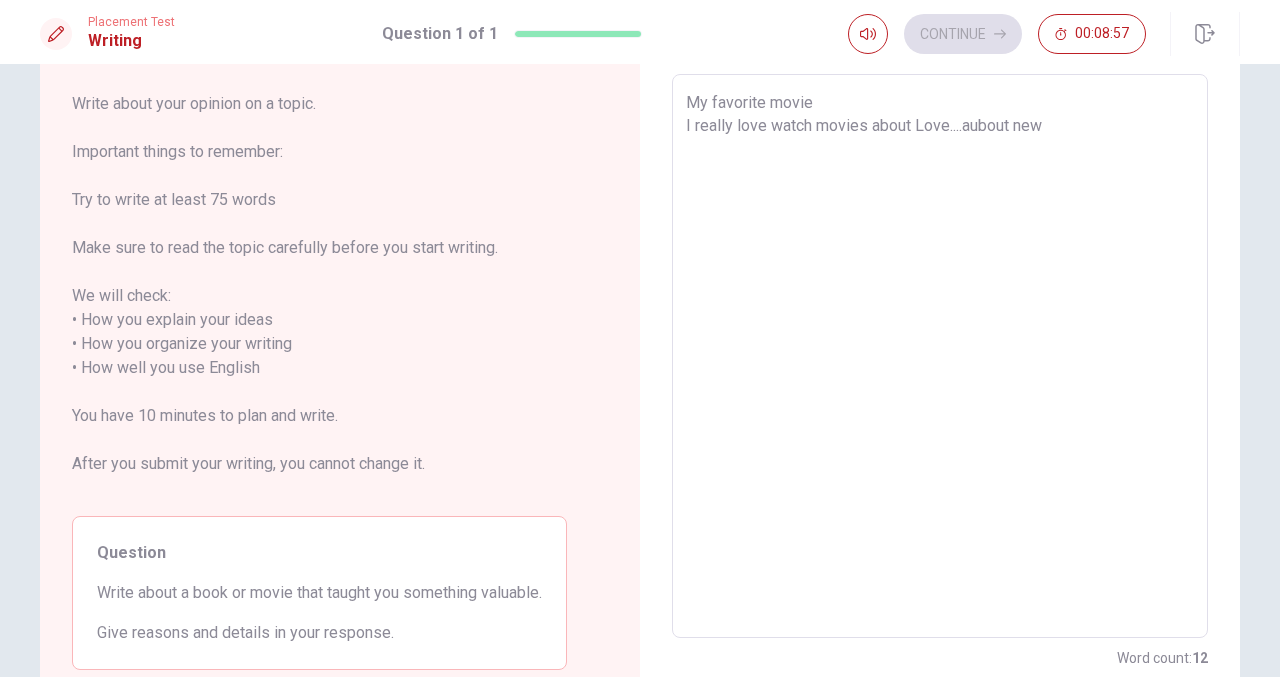 type on "x" 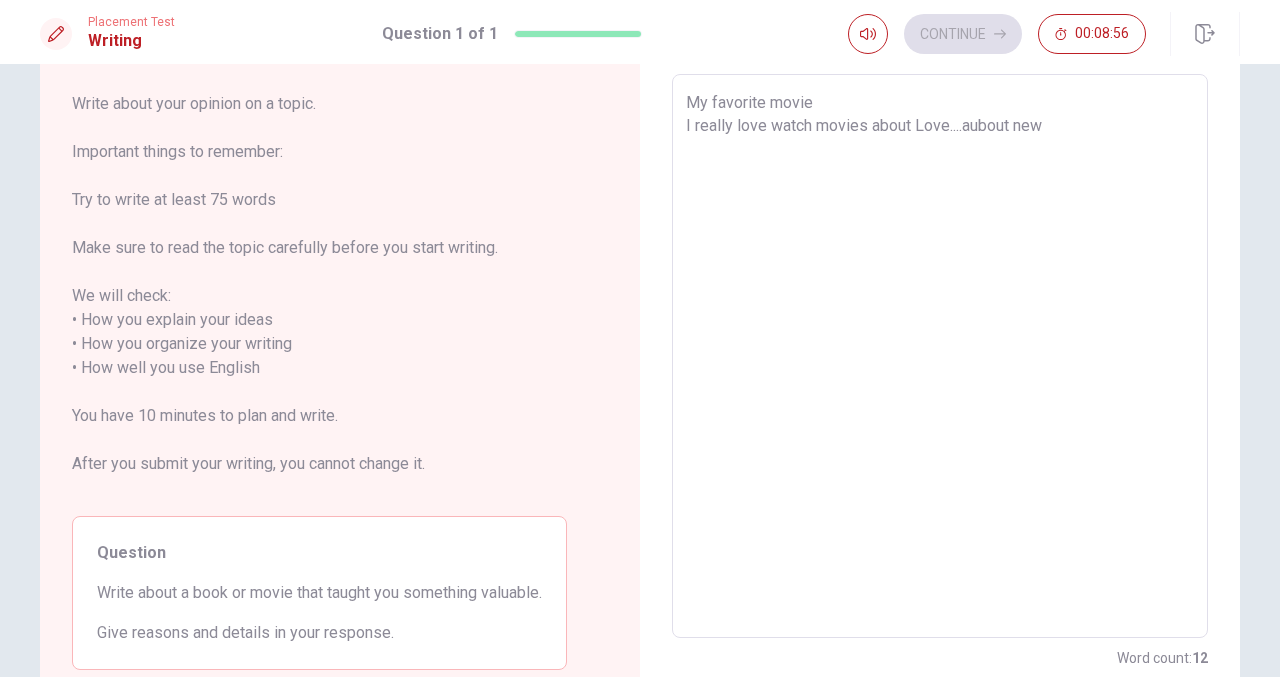 type on "My favorite movie
I really love watch movies about Love....aubout new" 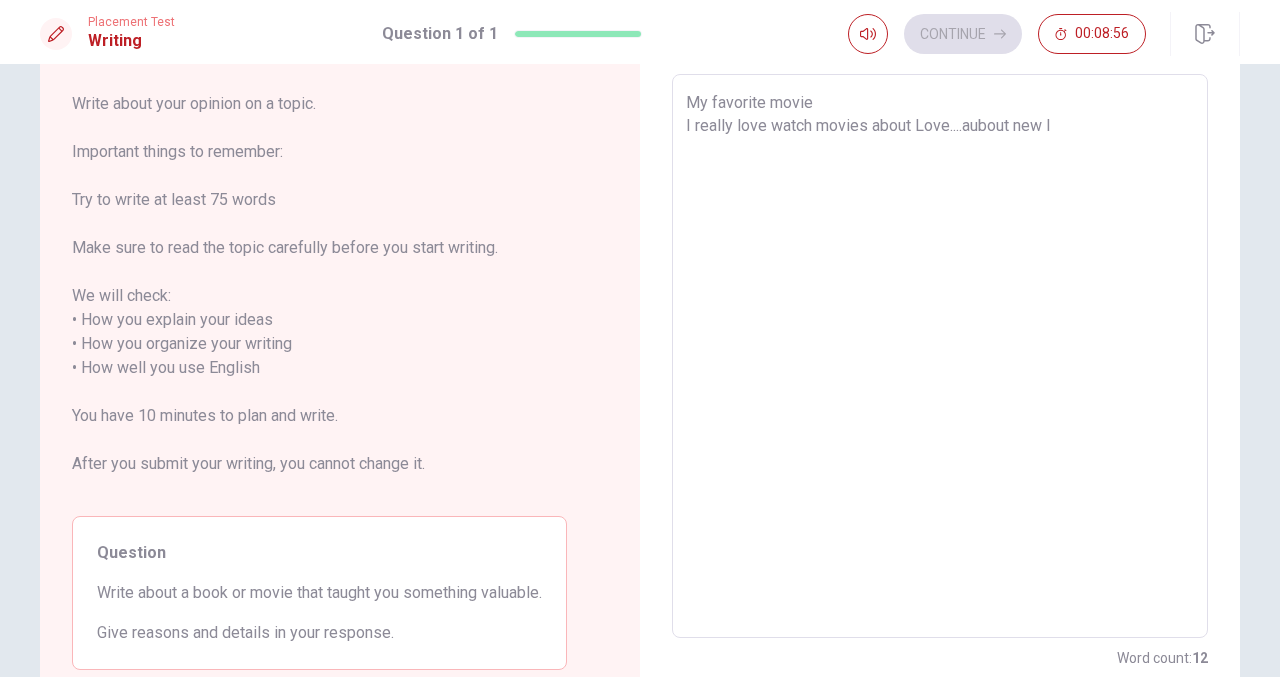 type on "x" 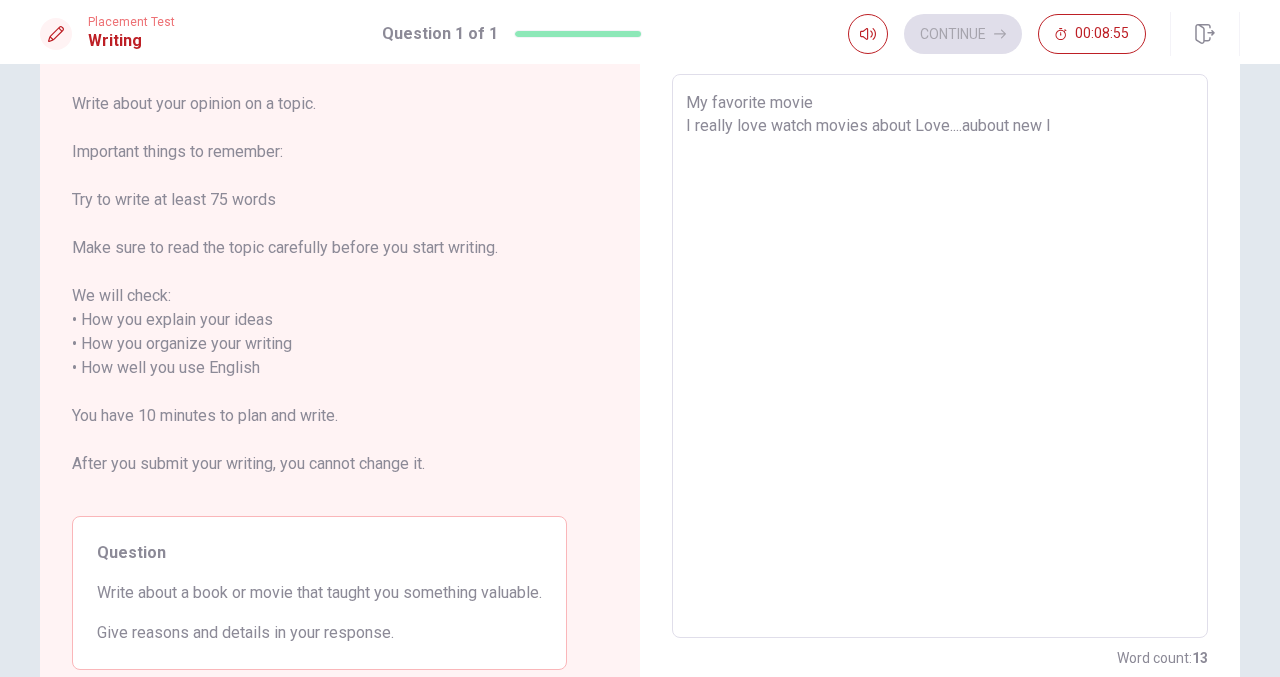type on "My favorite movie
I really love watch movies about Love....aubout new li" 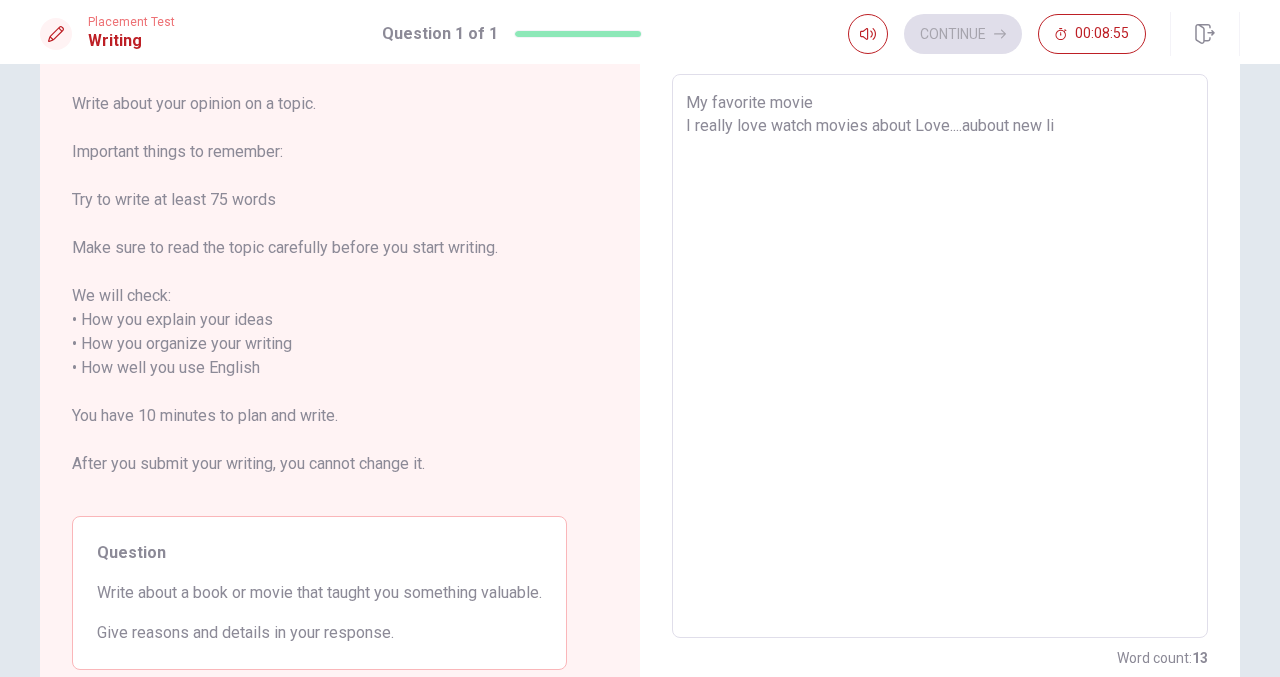 type on "x" 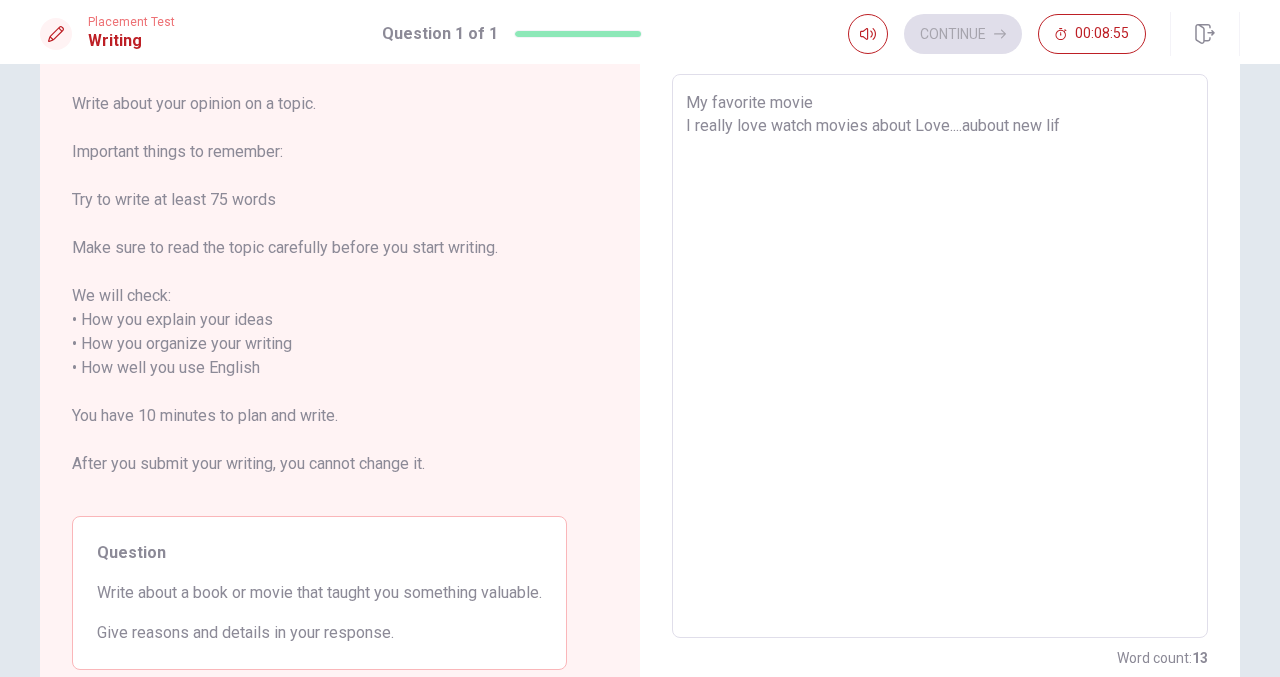 type on "x" 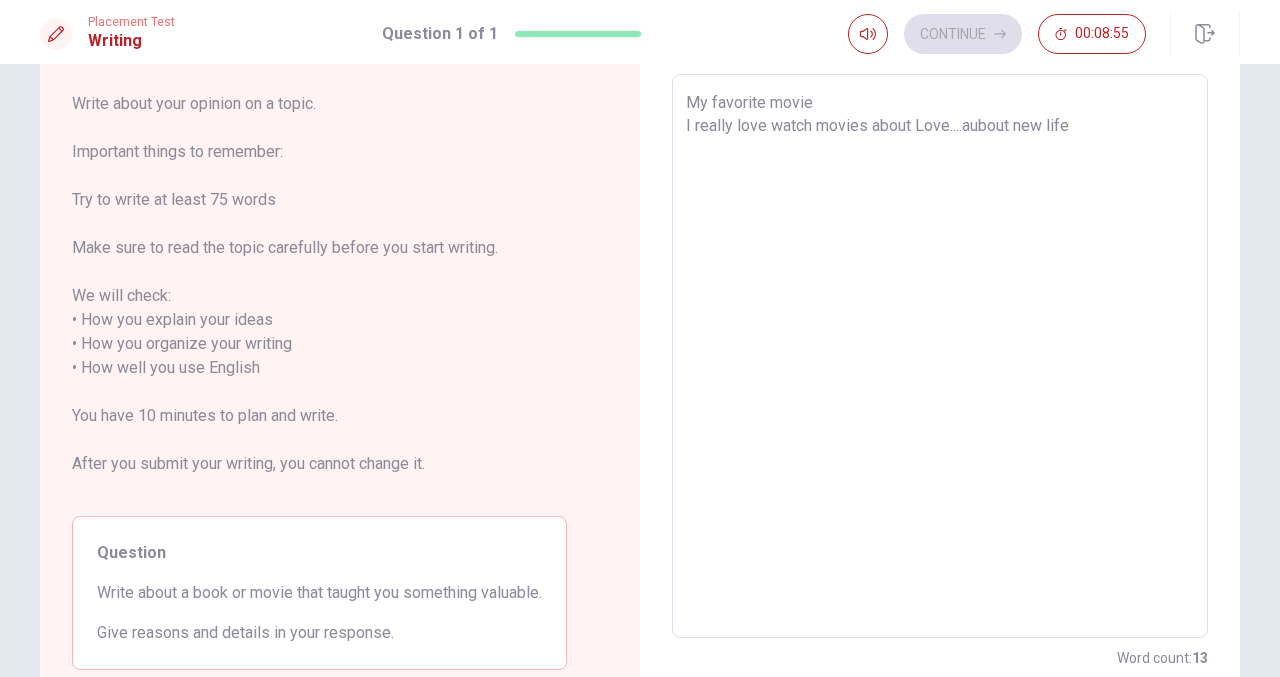 type on "x" 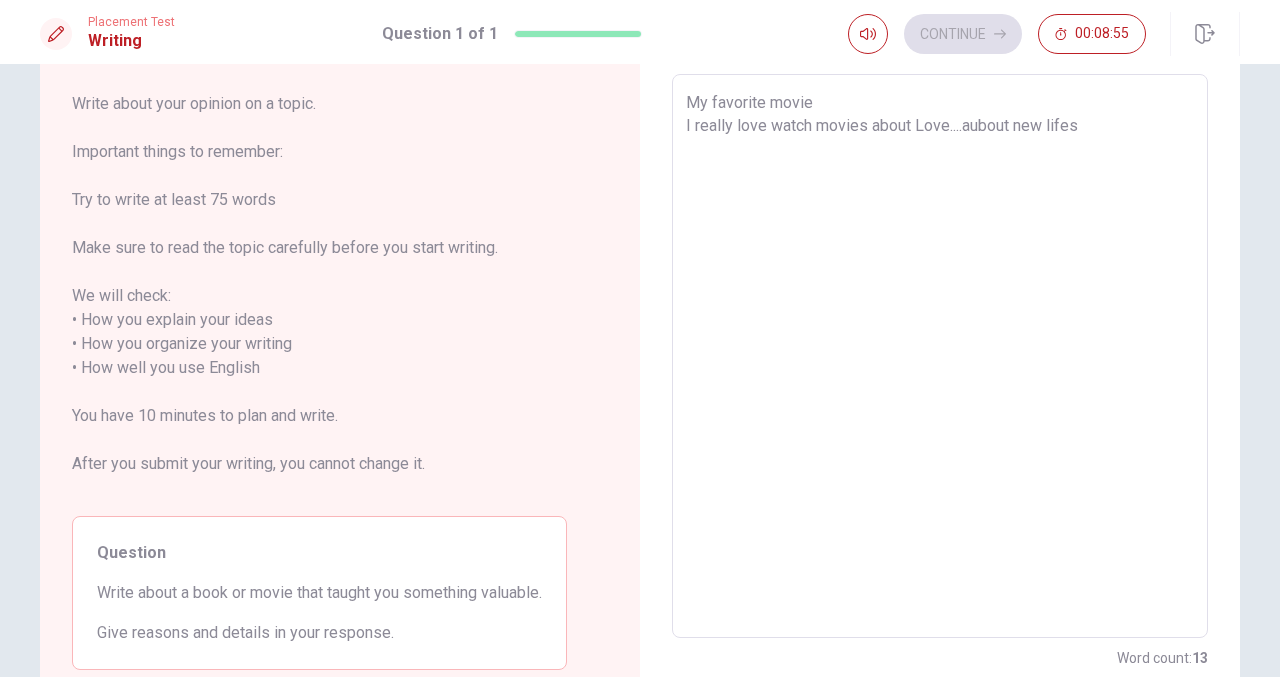 type on "x" 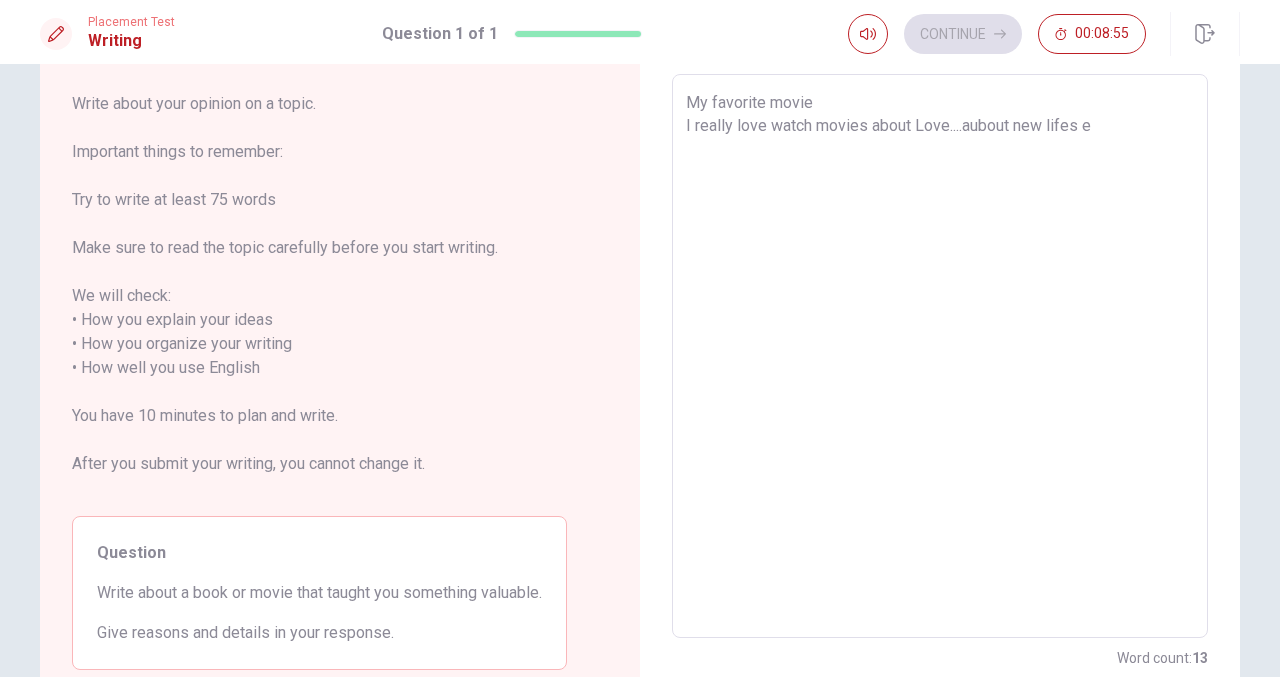type on "x" 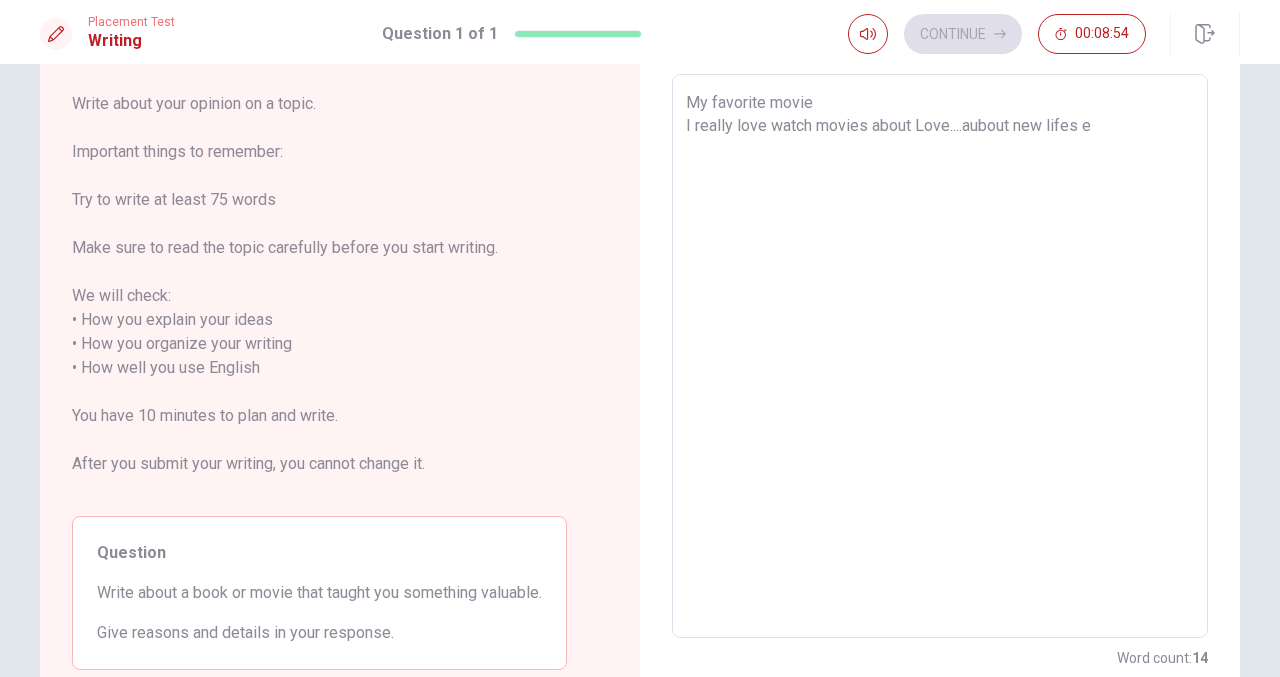 type on "My favorite movie
I really love watch movies about Love....aubout new lifes e" 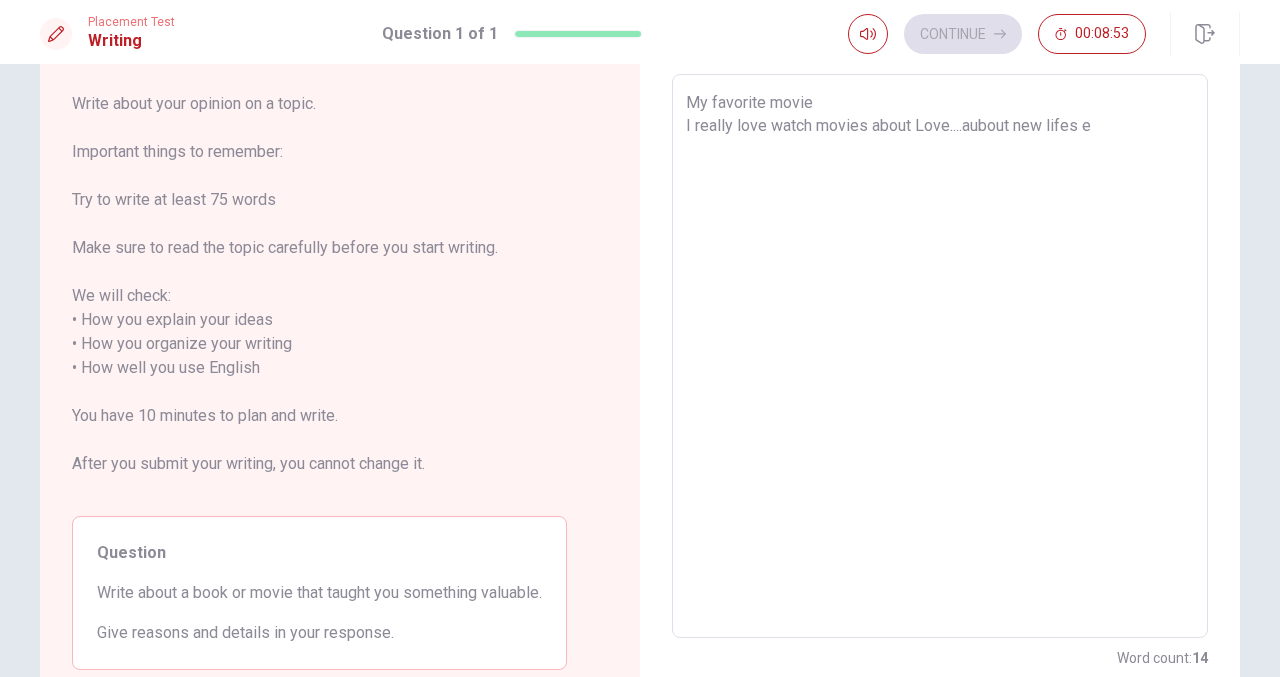 type on "My favorite movie
I really love watch movies about Love....aubout new lifes e" 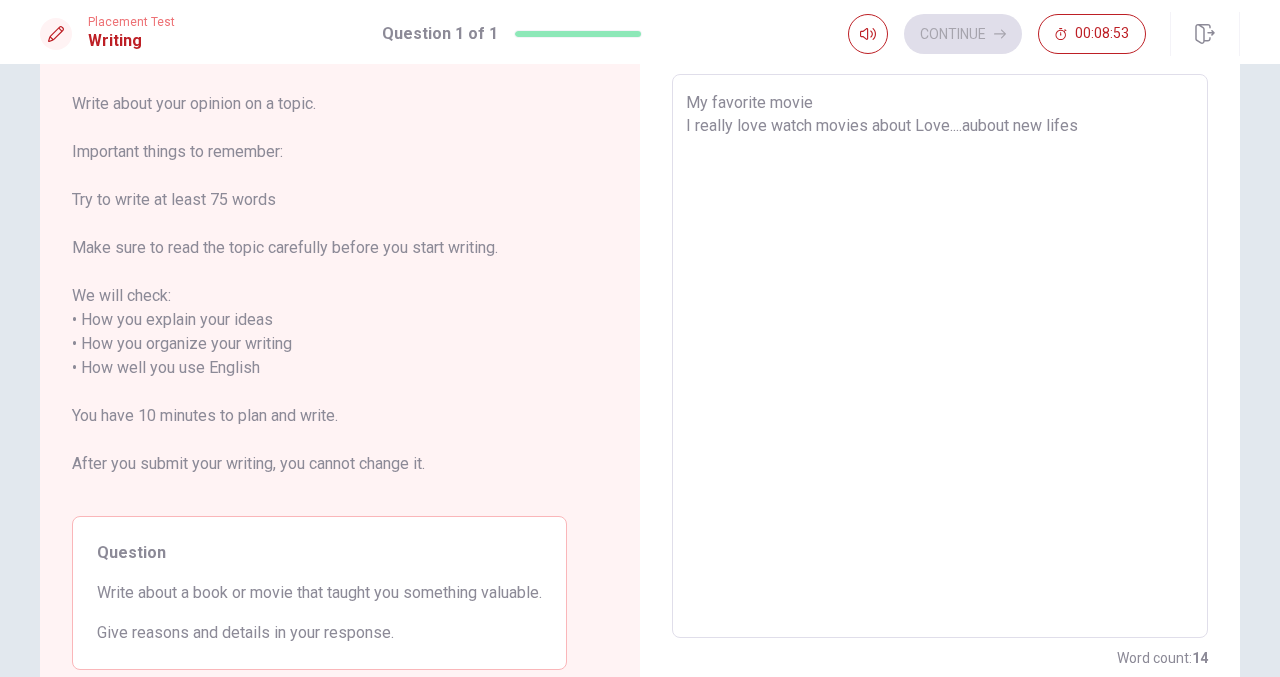 type on "x" 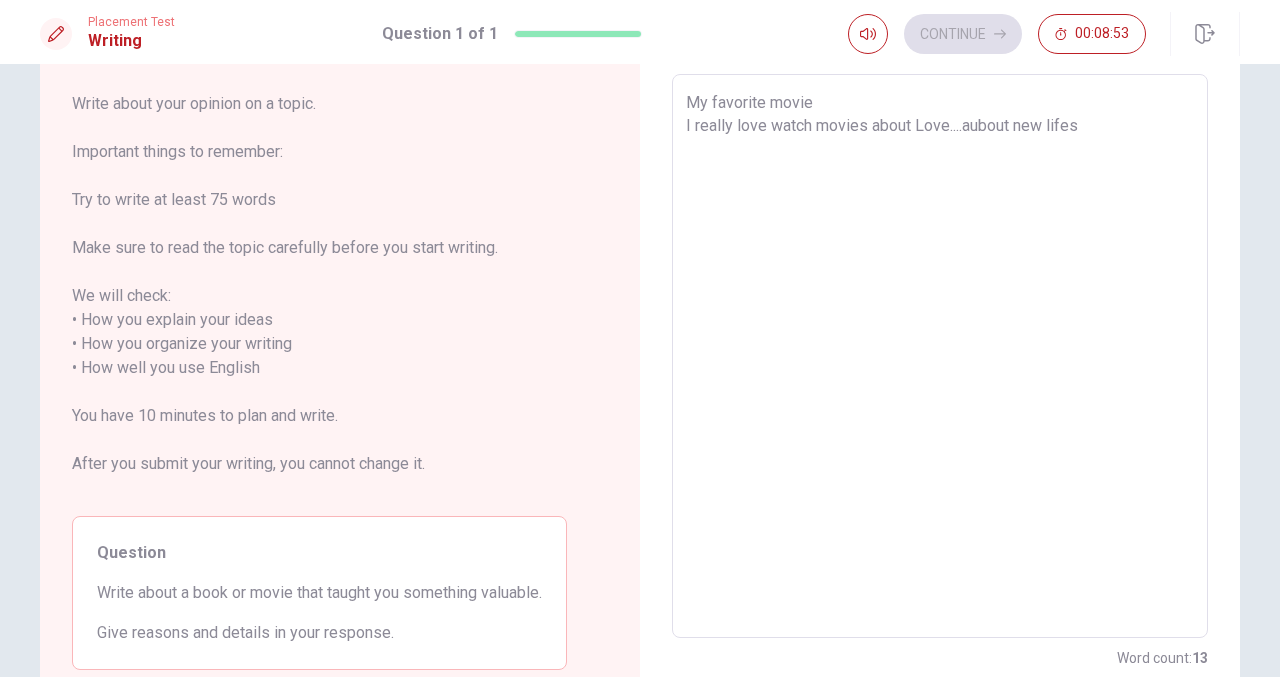 type on "My favorite movie
I really love watch movies about Love....aubout new lifes" 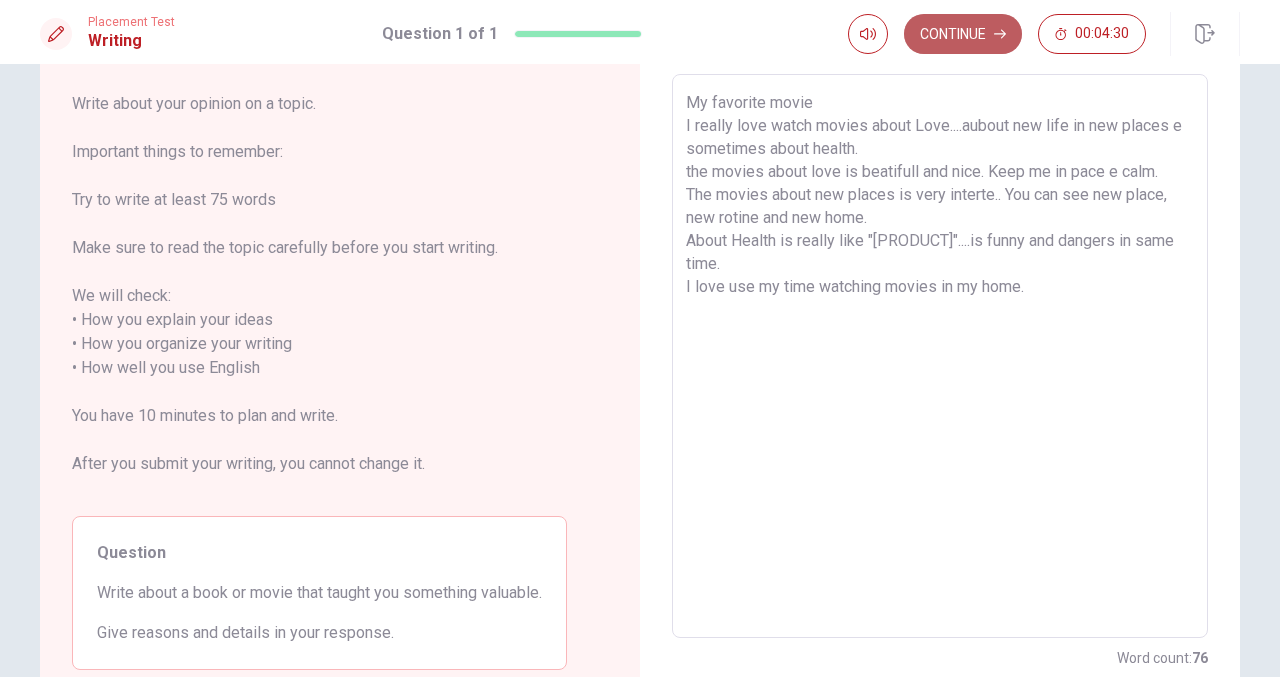 click on "Continue" at bounding box center (963, 34) 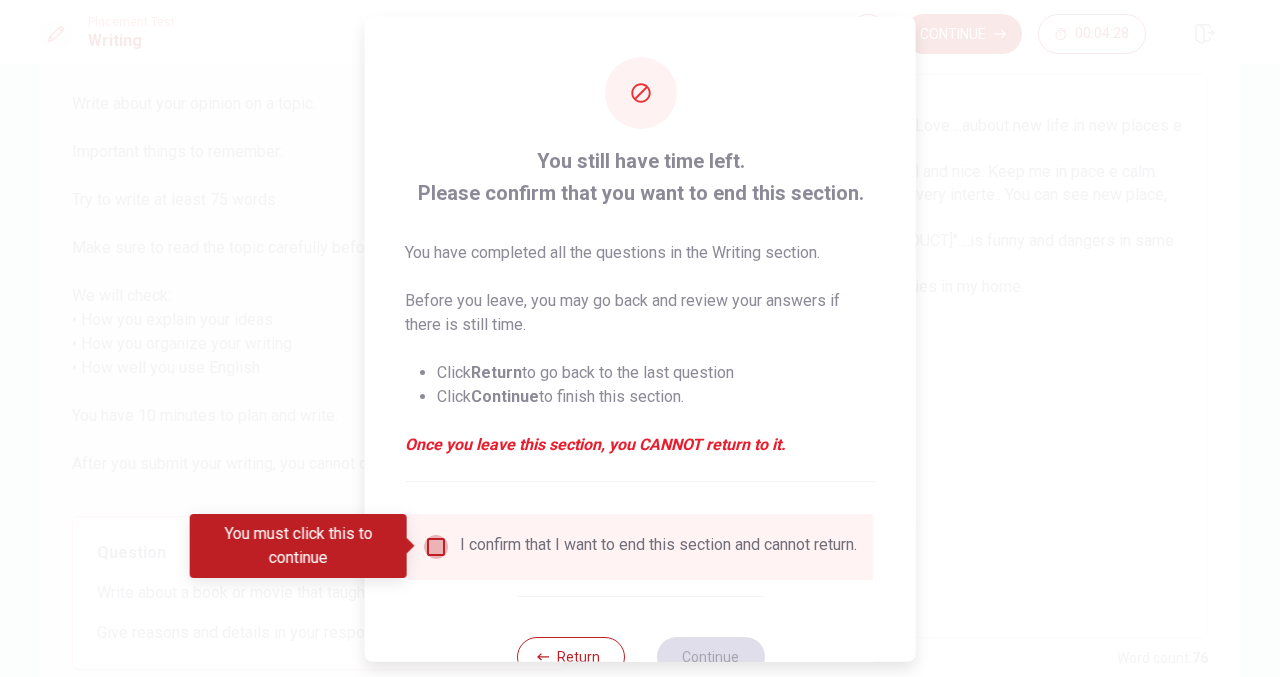 click at bounding box center [436, 546] 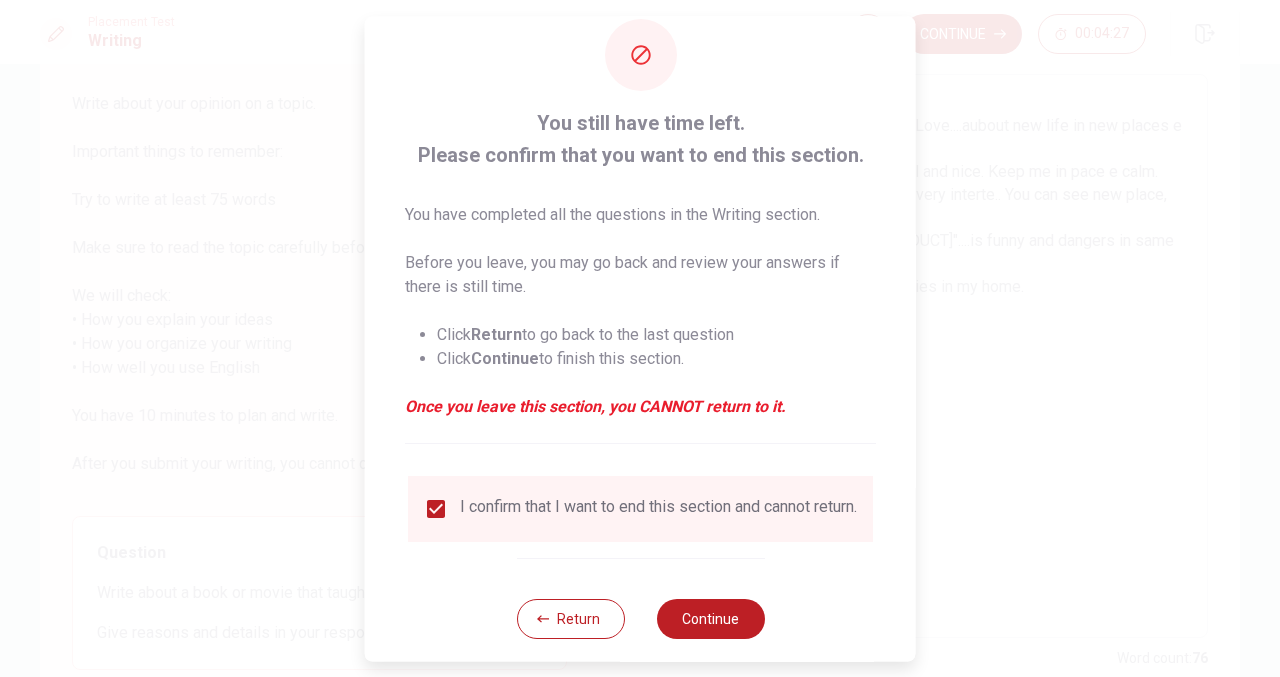 scroll, scrollTop: 68, scrollLeft: 0, axis: vertical 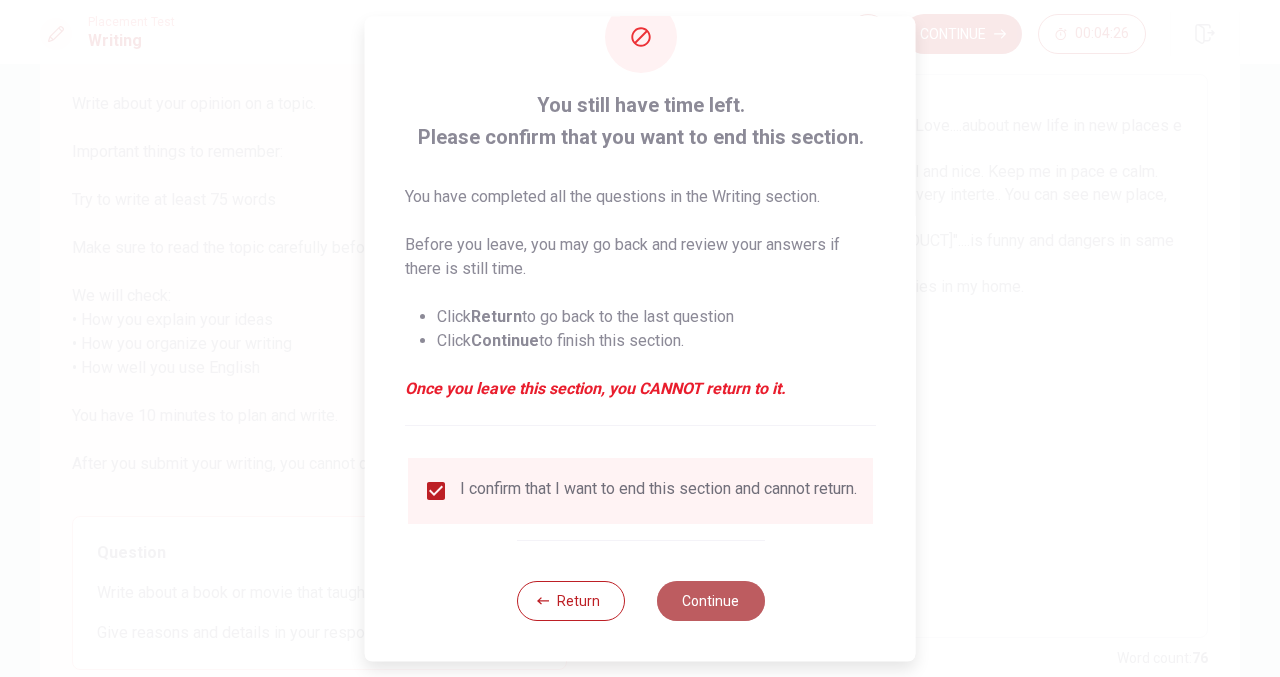 click on "Continue" at bounding box center (710, 601) 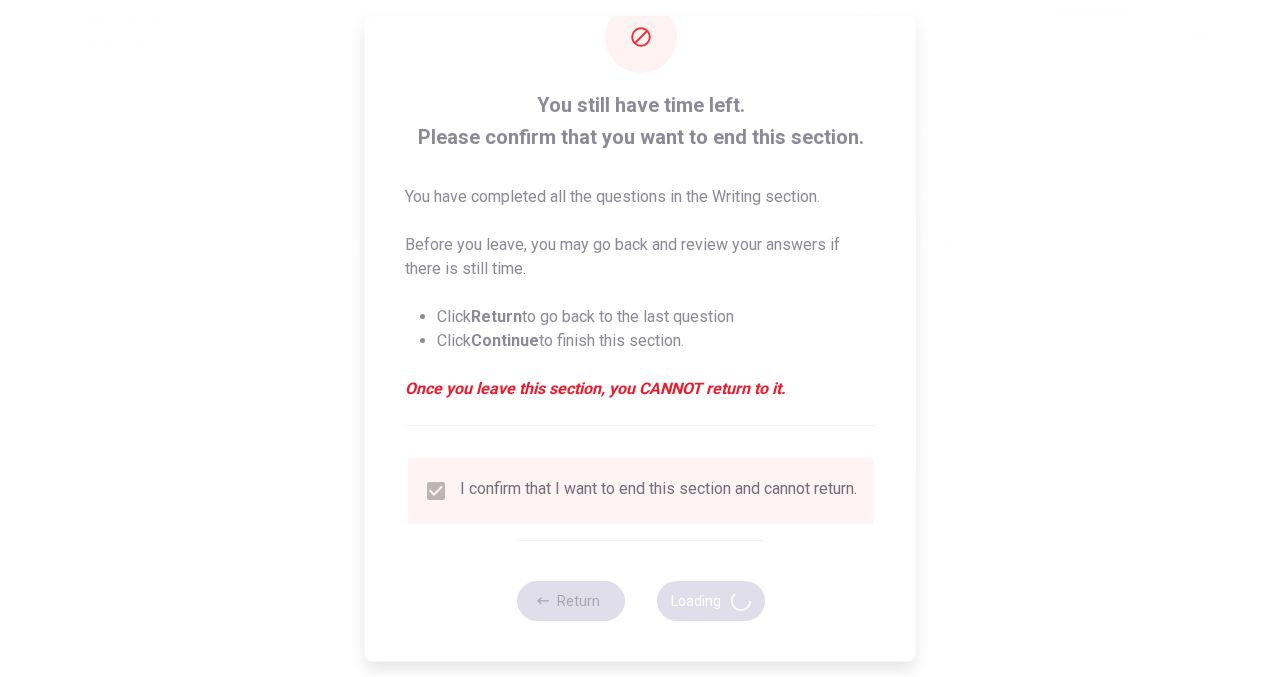 scroll, scrollTop: 0, scrollLeft: 0, axis: both 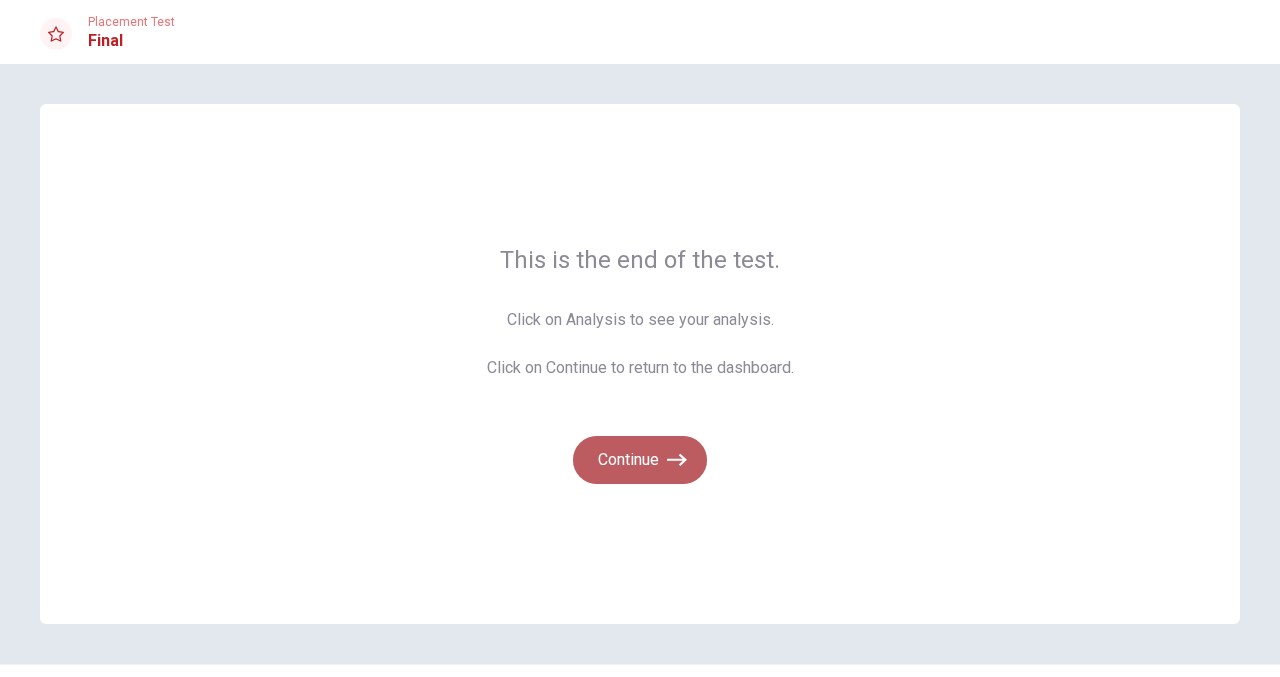 click 